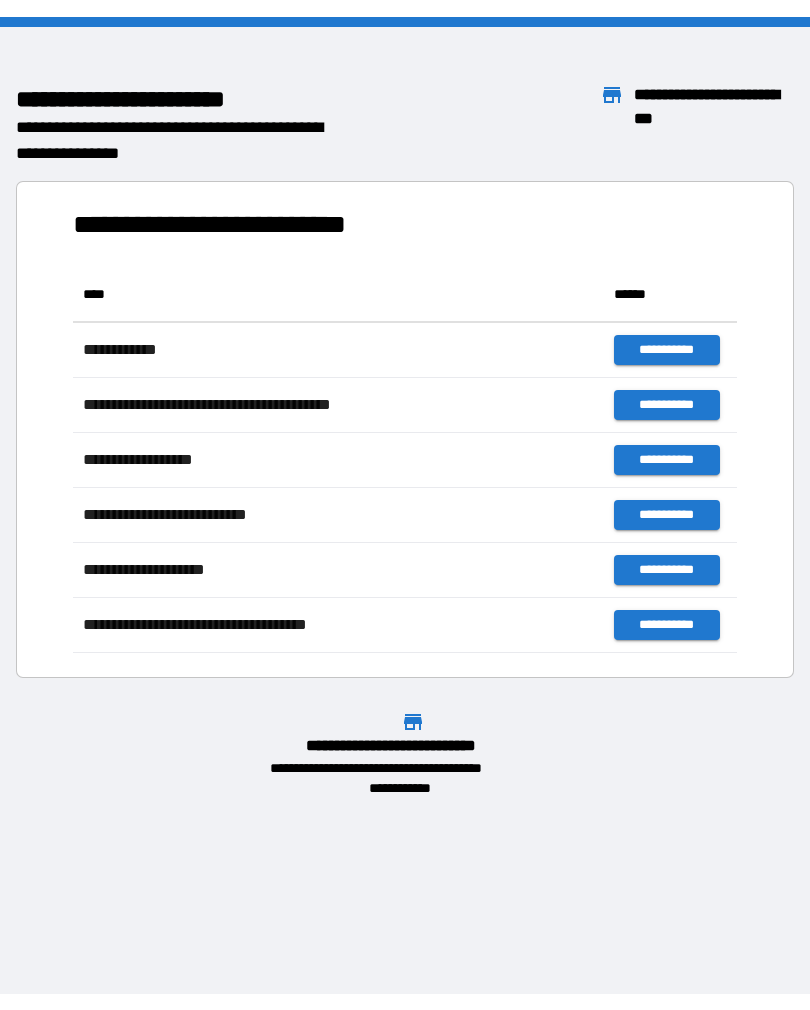 scroll, scrollTop: 0, scrollLeft: 0, axis: both 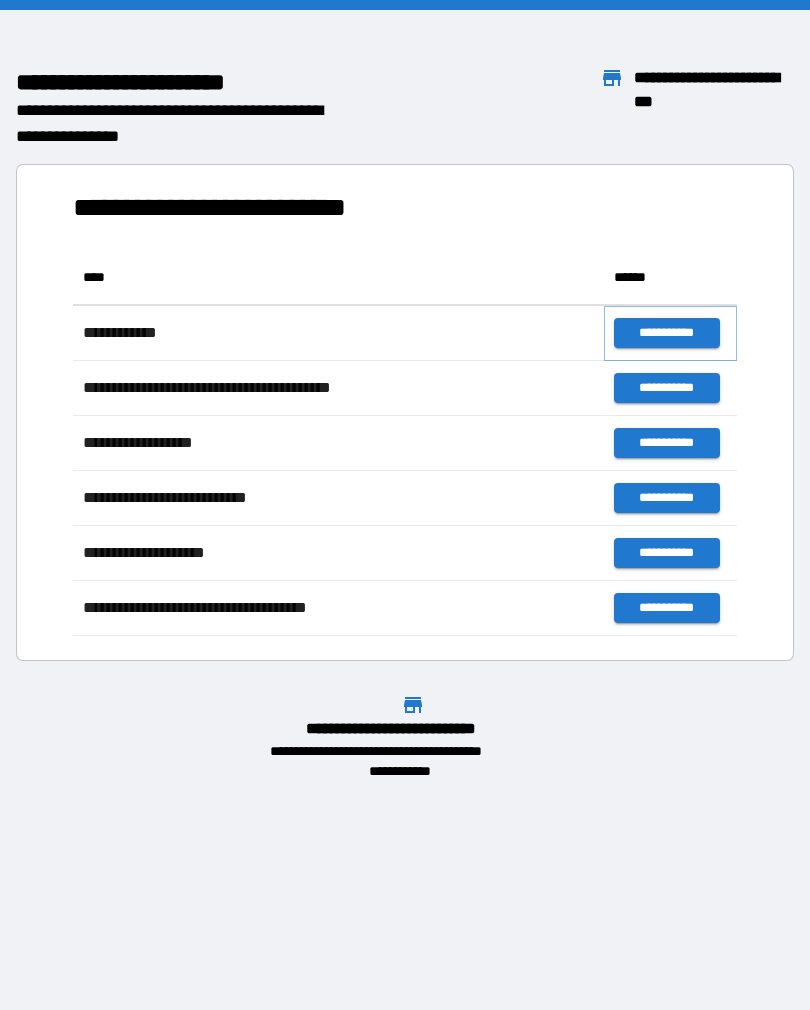 click on "**********" at bounding box center [666, 333] 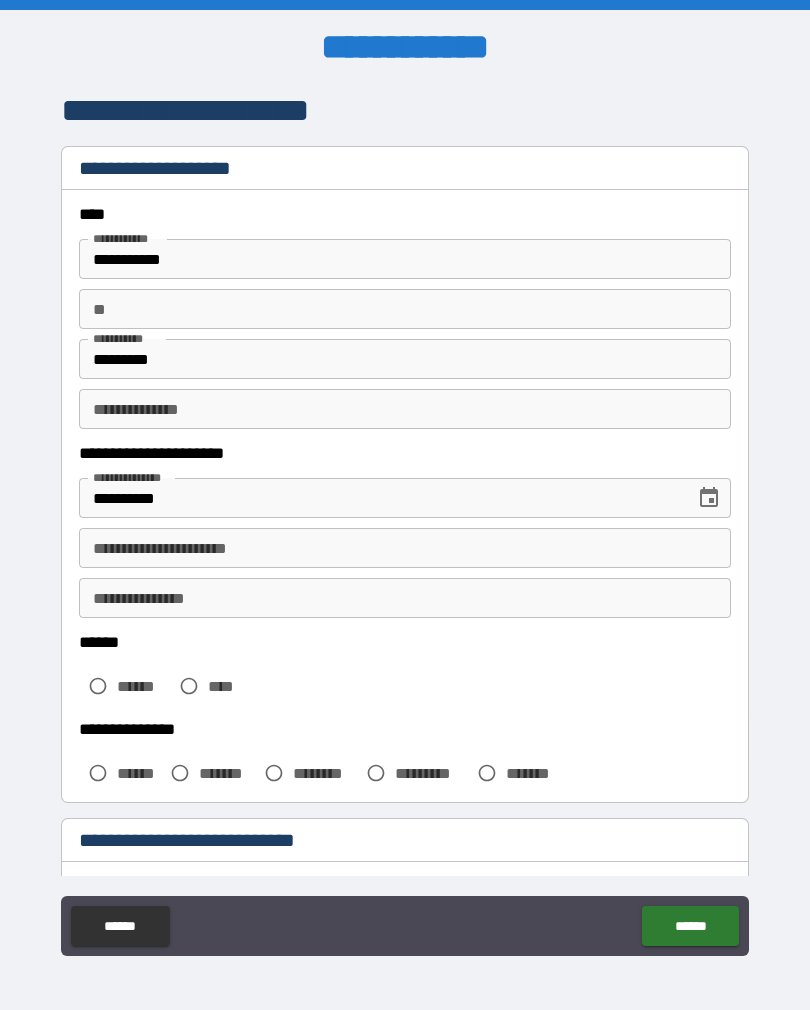 click on "**********" at bounding box center [405, 548] 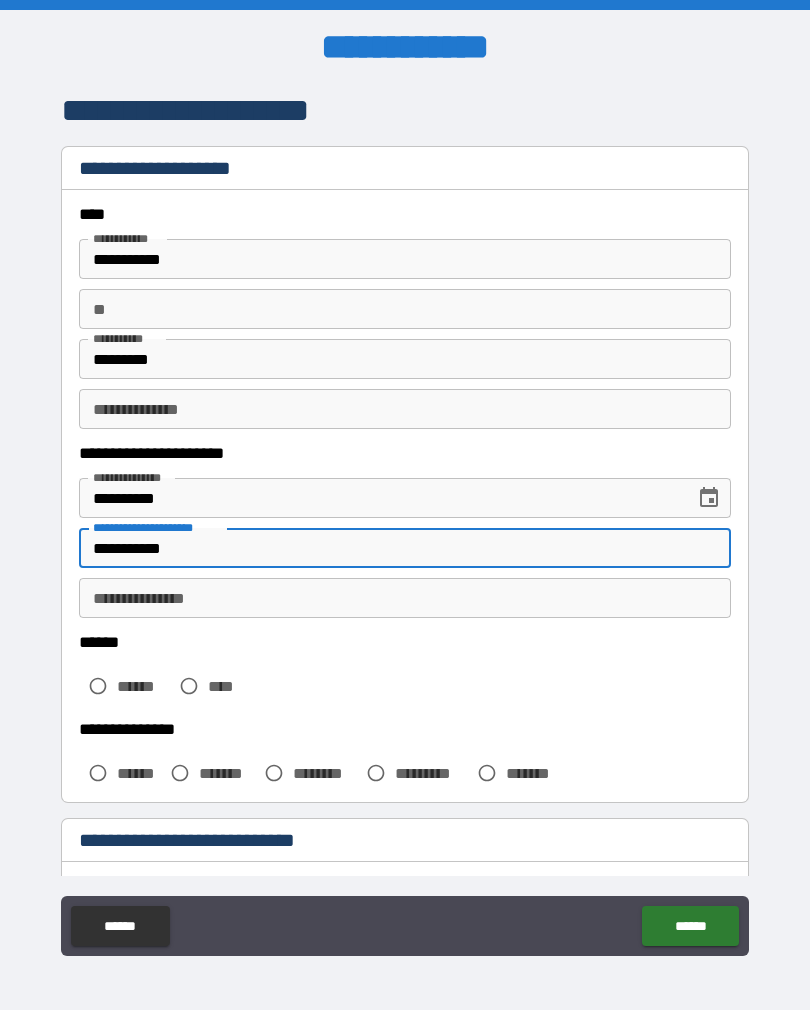 type on "**********" 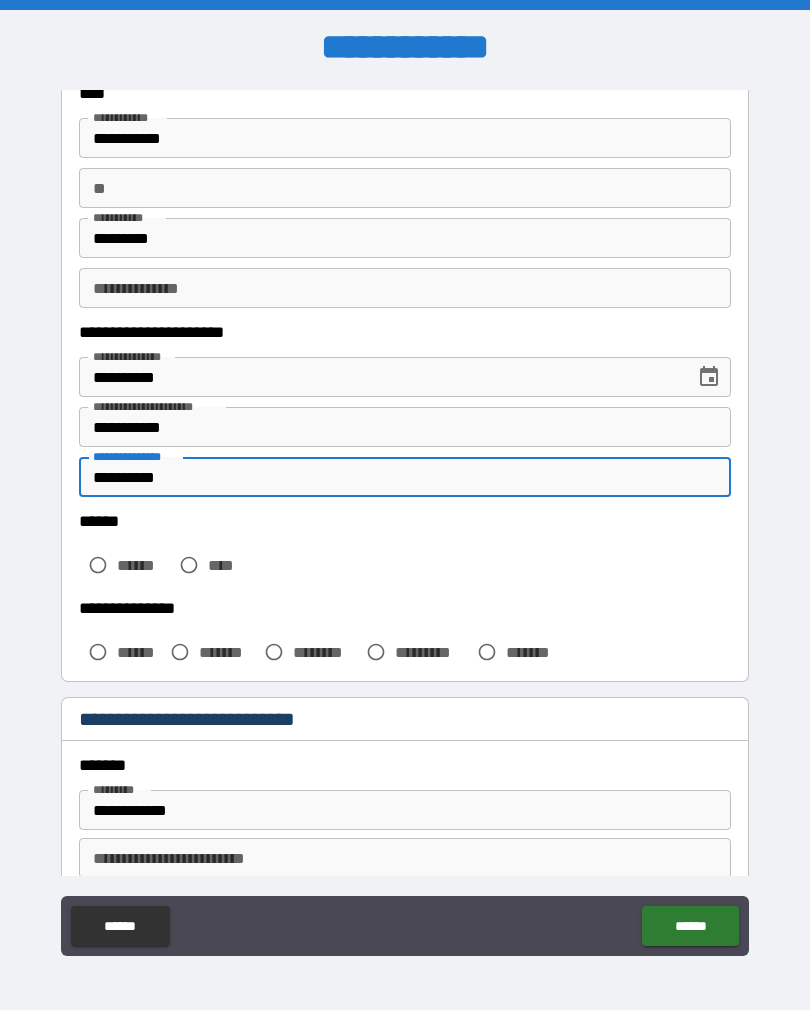 scroll, scrollTop: 123, scrollLeft: 0, axis: vertical 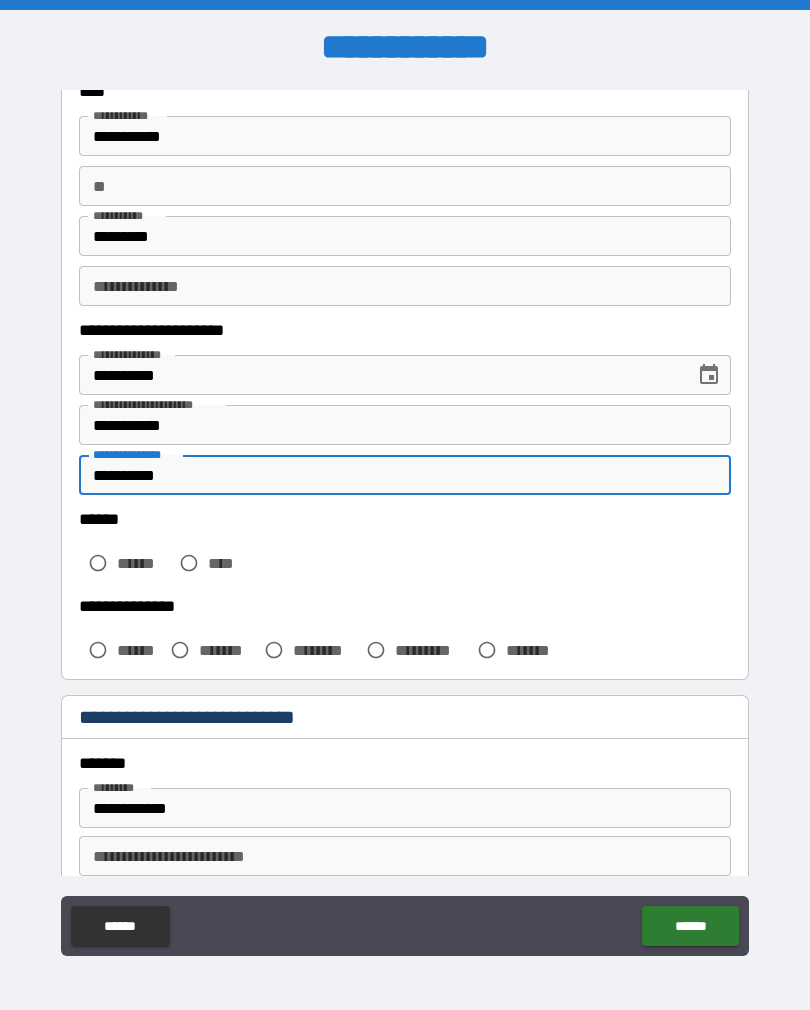 type on "**********" 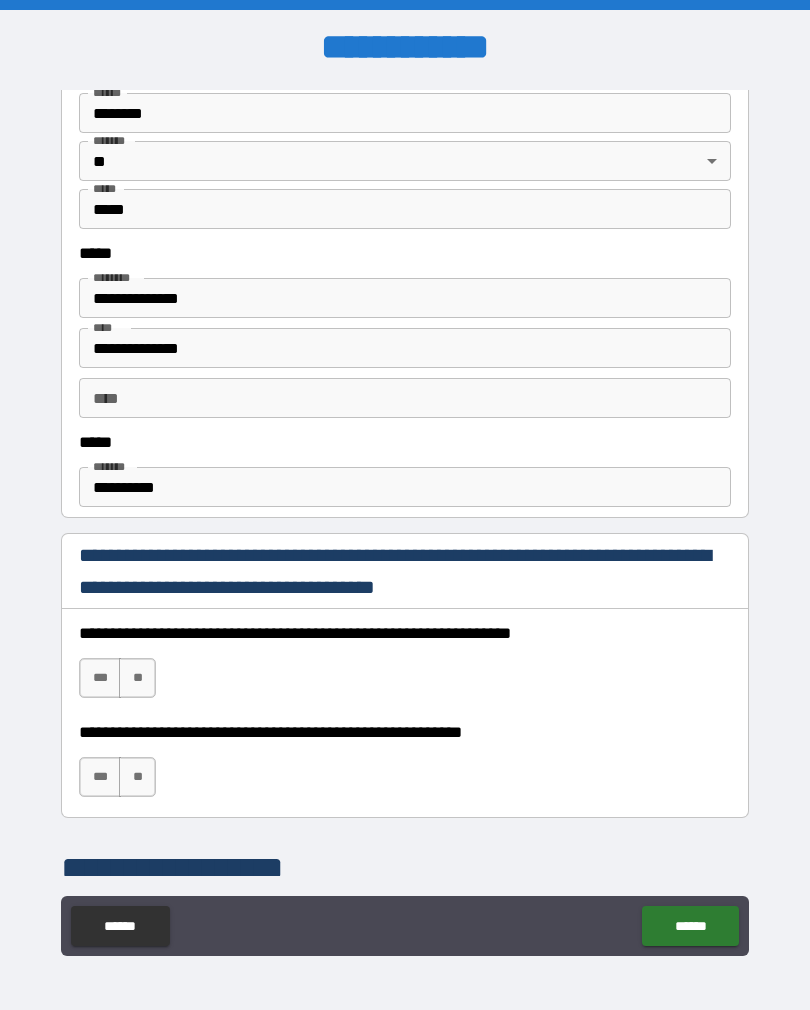 scroll, scrollTop: 915, scrollLeft: 0, axis: vertical 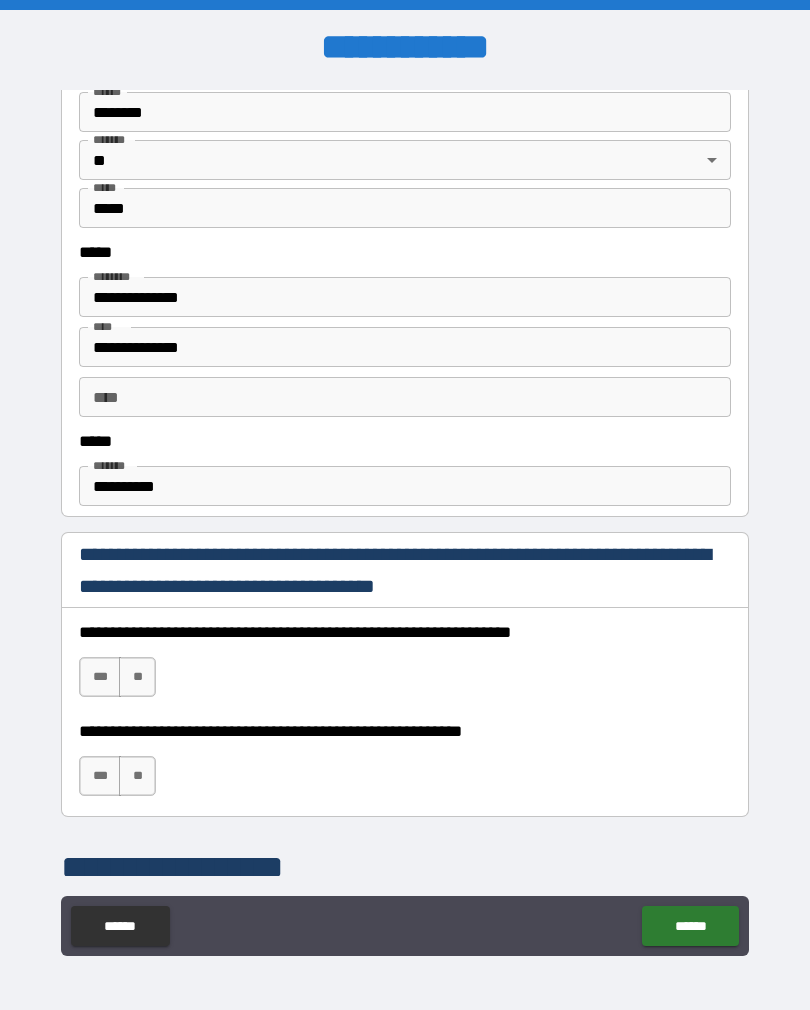 click on "**********" at bounding box center (405, 297) 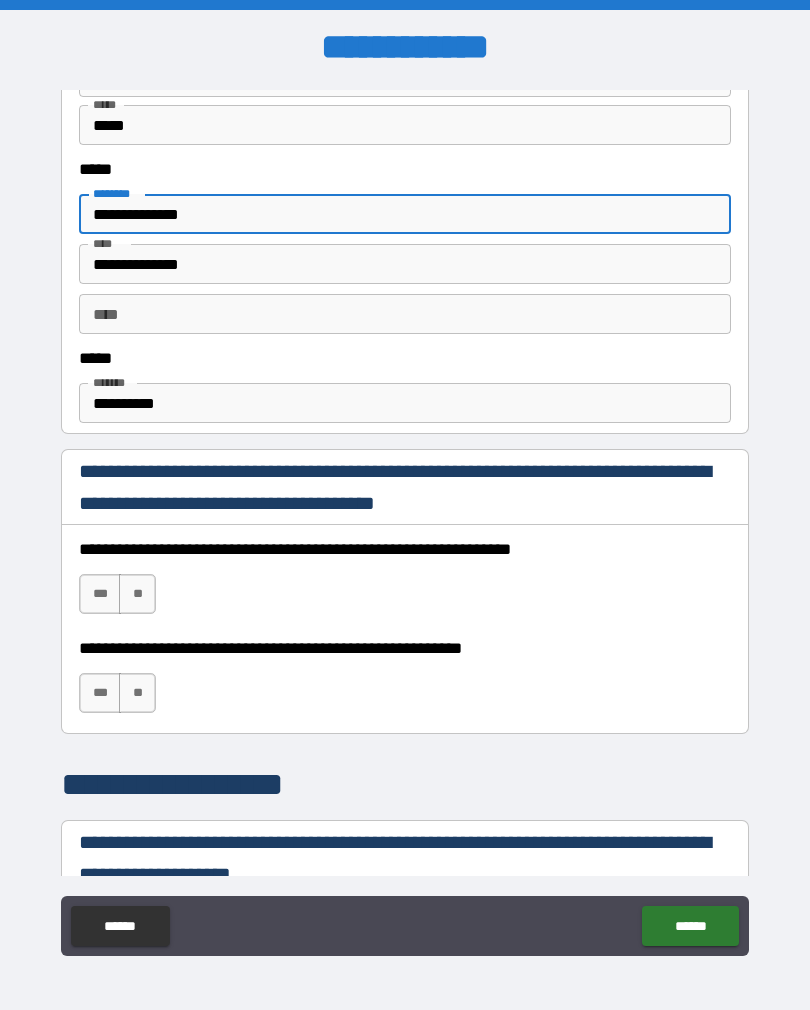 scroll, scrollTop: 1001, scrollLeft: 0, axis: vertical 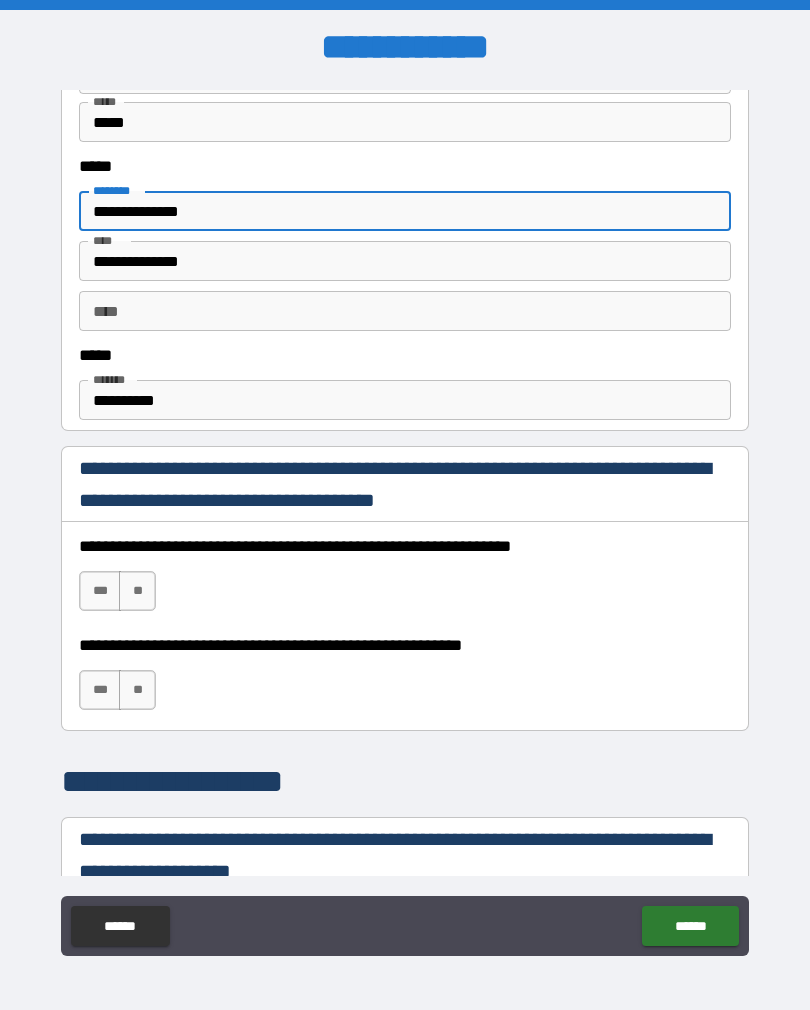 type on "**********" 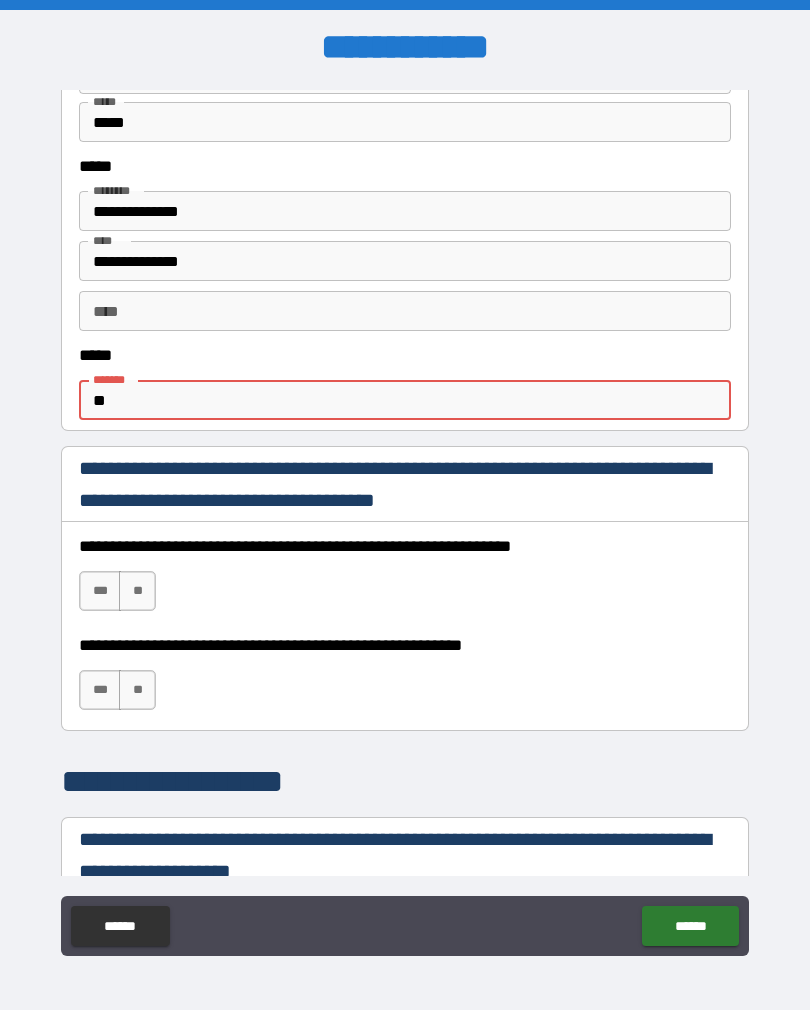 type on "*" 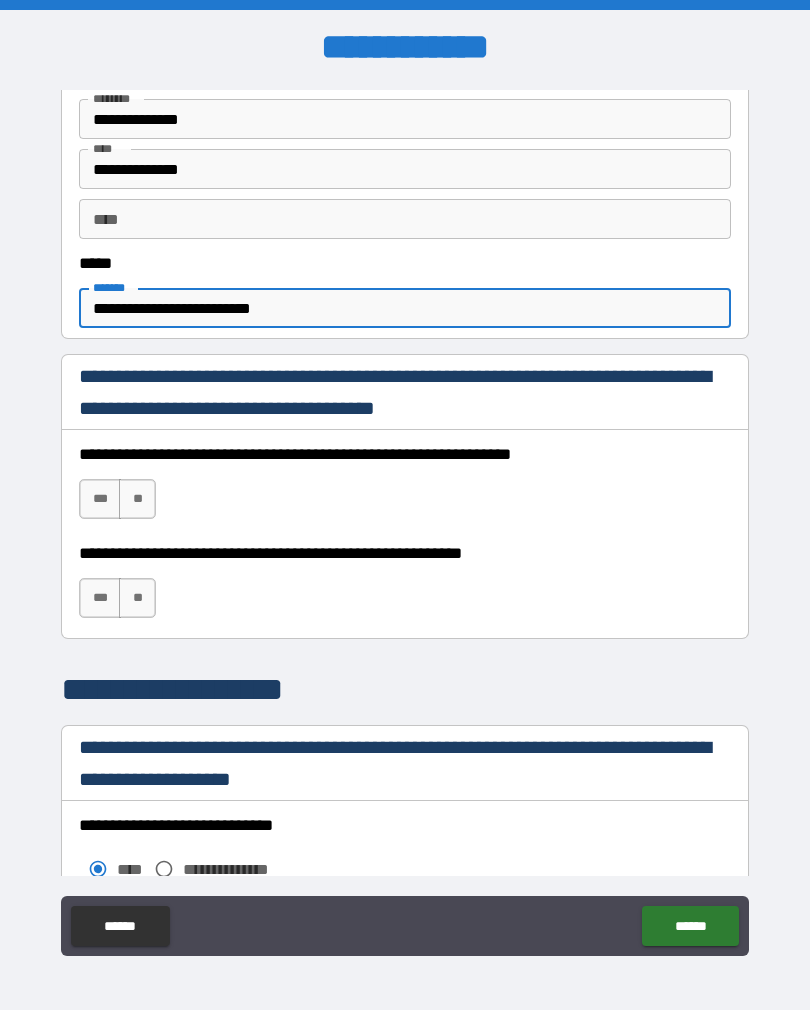 scroll, scrollTop: 1104, scrollLeft: 0, axis: vertical 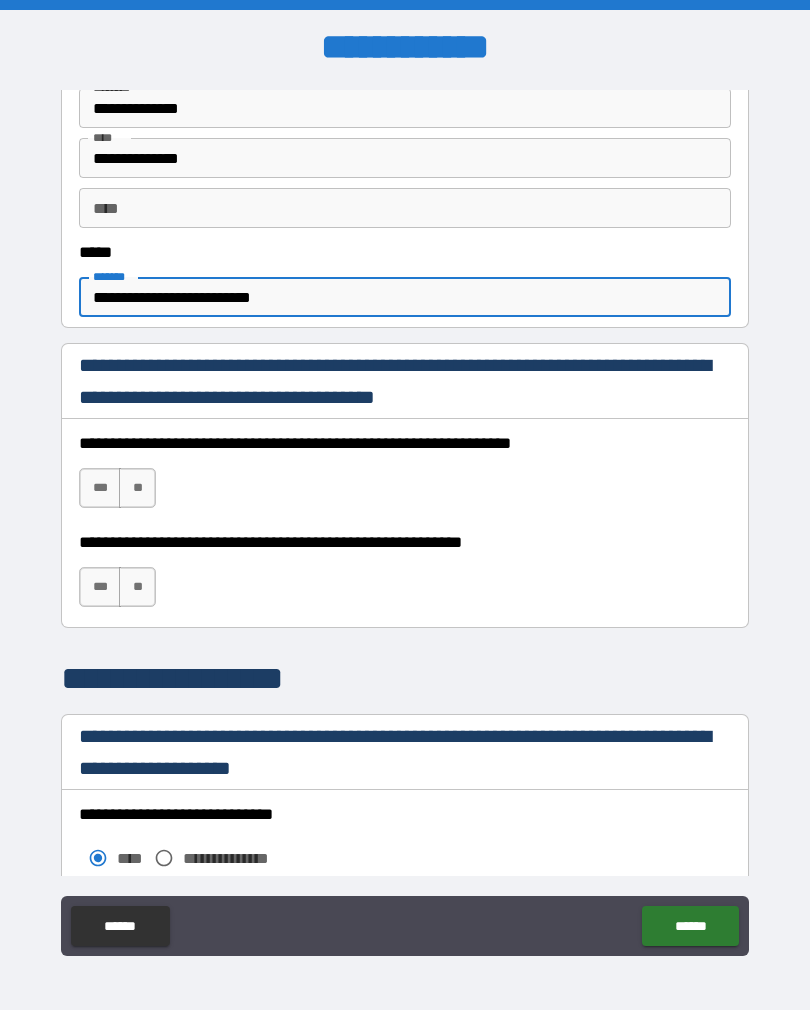 type on "**********" 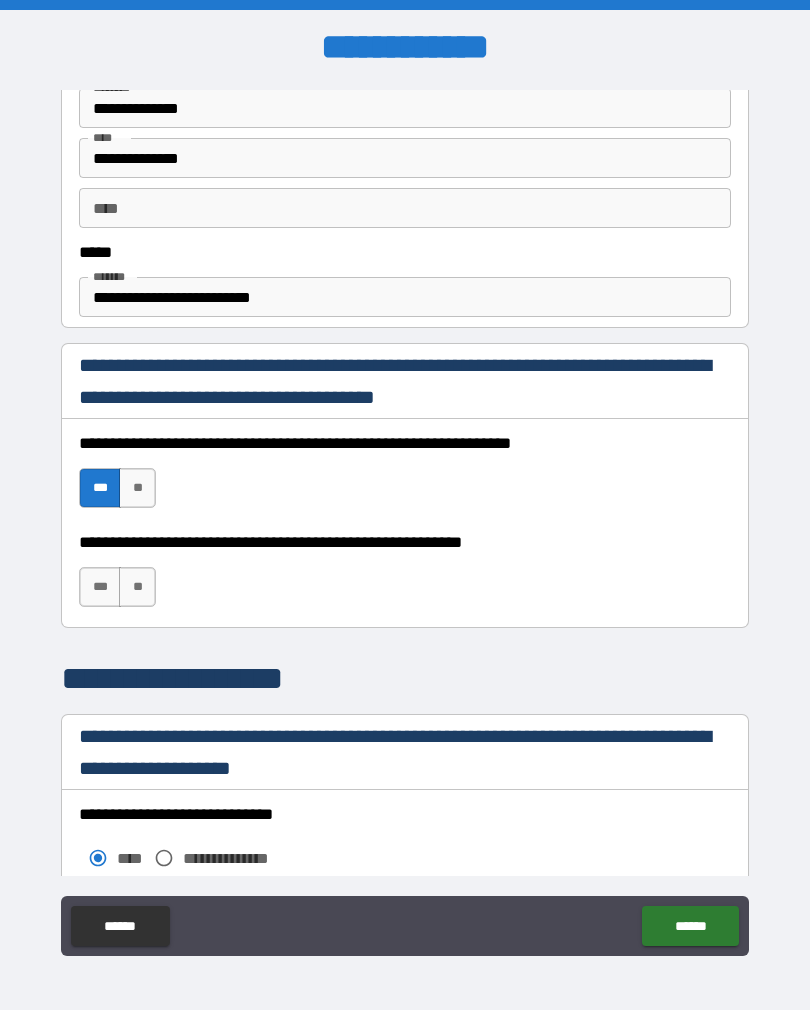 click on "***" at bounding box center (100, 587) 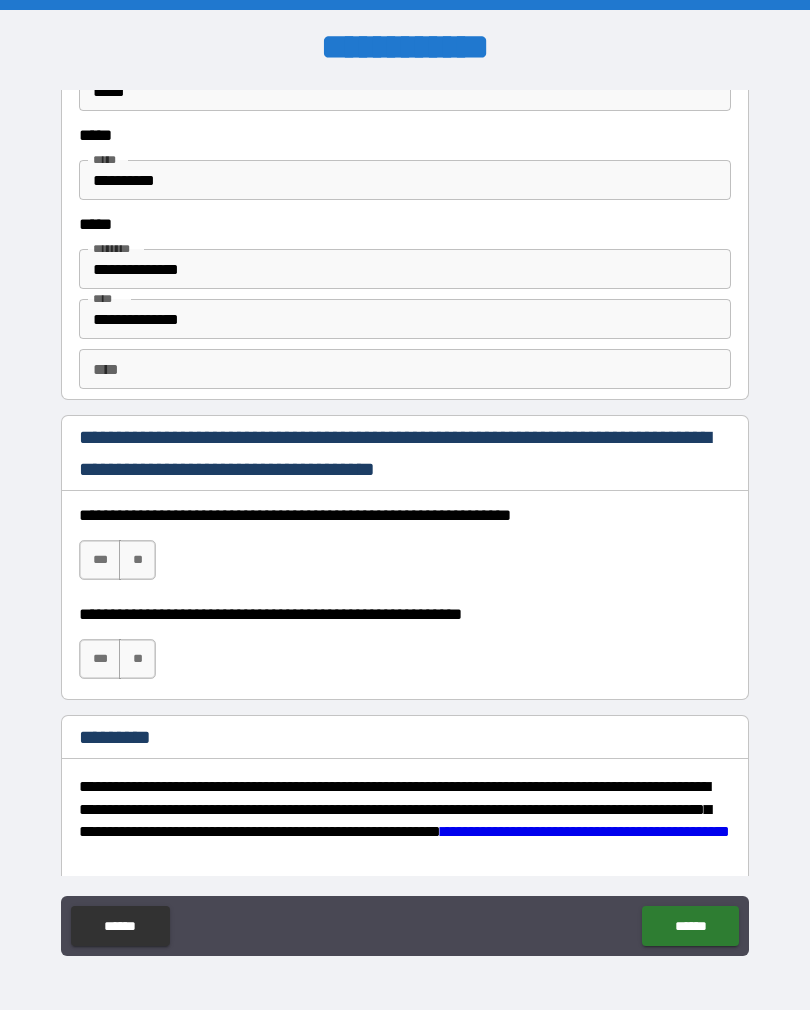 scroll, scrollTop: 2677, scrollLeft: 0, axis: vertical 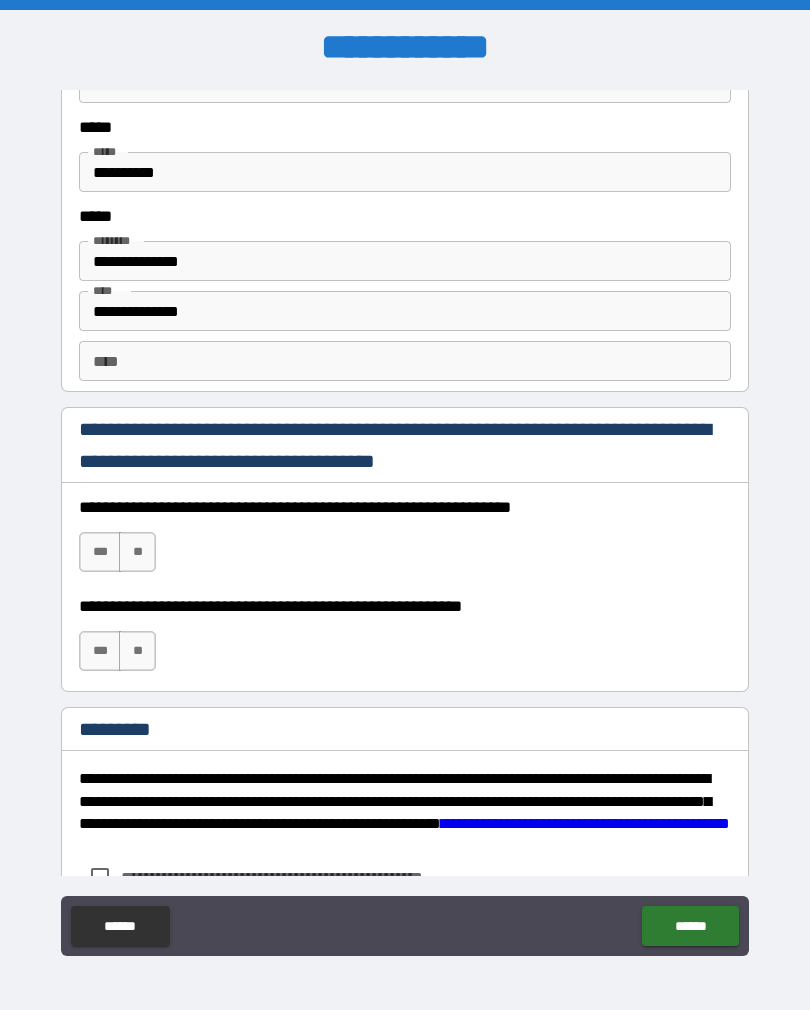 click on "***" at bounding box center (100, 552) 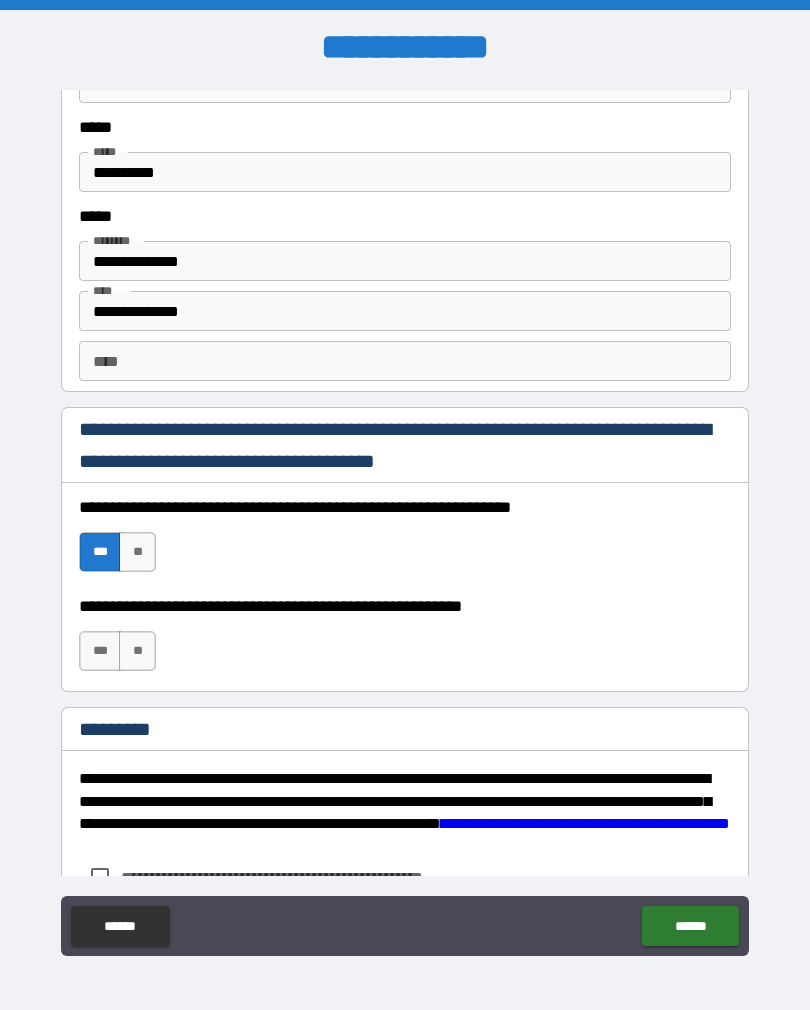 click on "***" at bounding box center (100, 651) 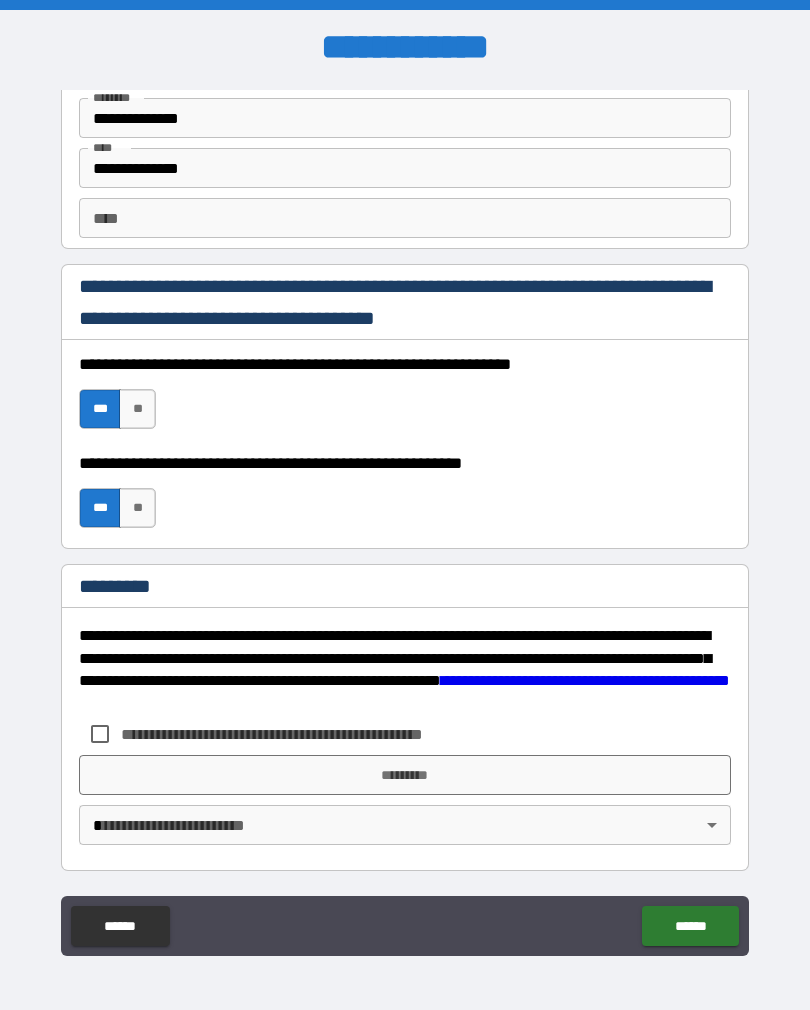 scroll, scrollTop: 2820, scrollLeft: 0, axis: vertical 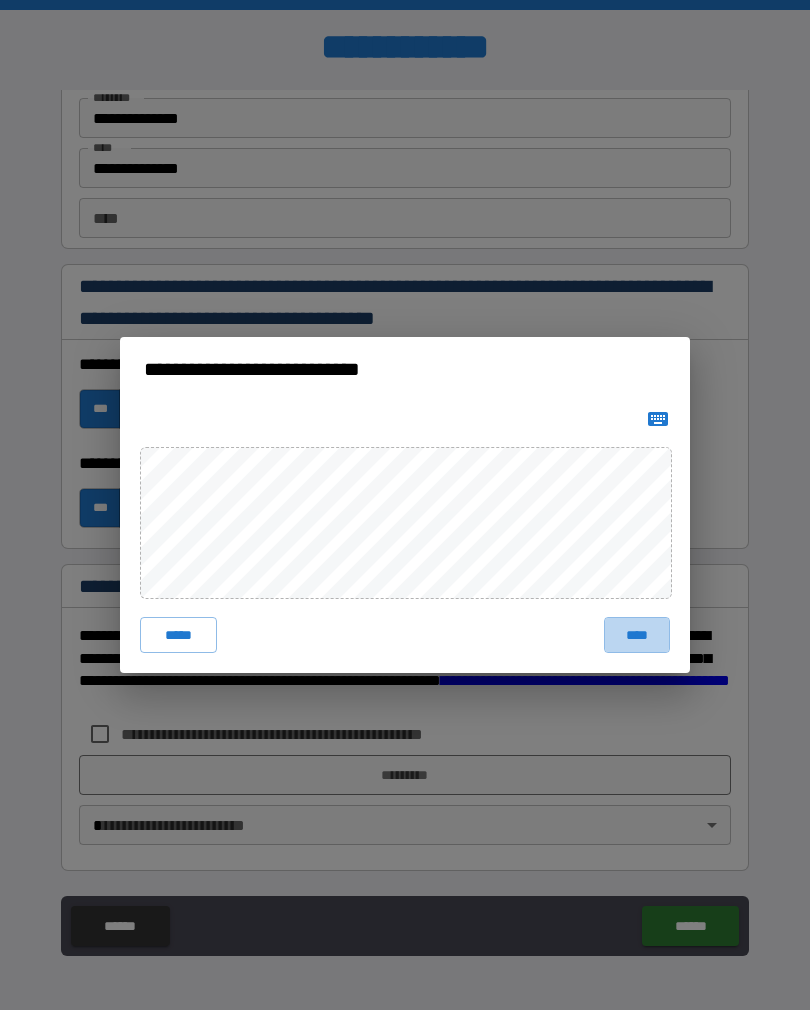 click on "****" at bounding box center (637, 635) 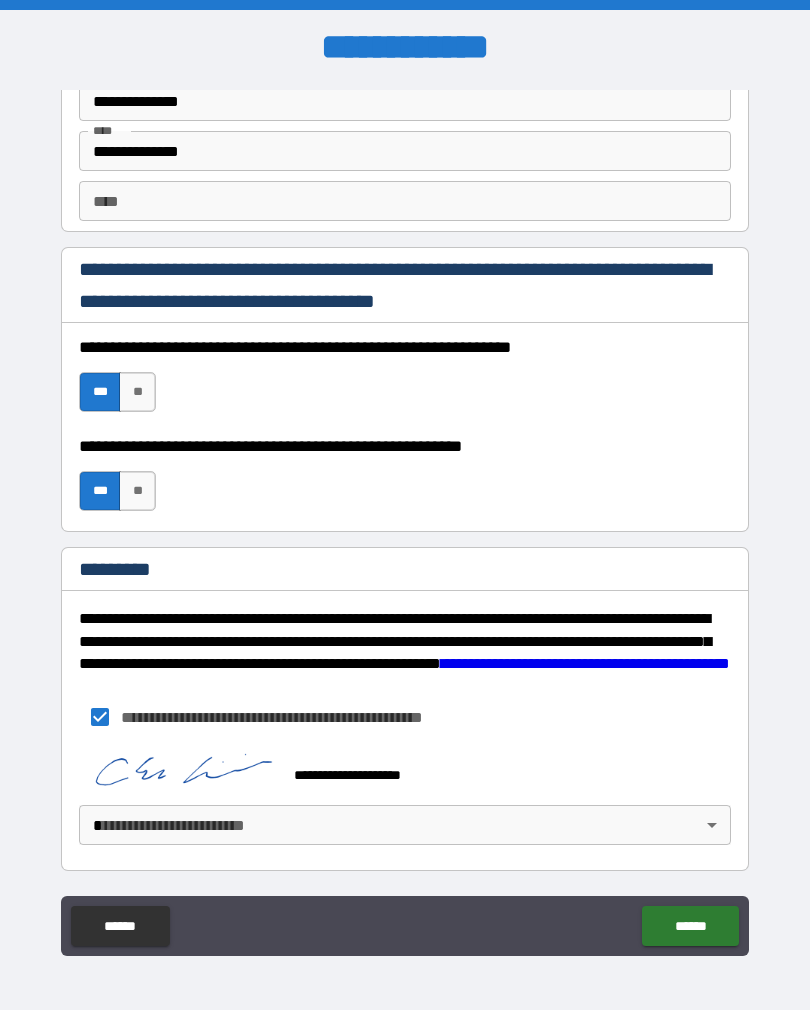 scroll, scrollTop: 2837, scrollLeft: 0, axis: vertical 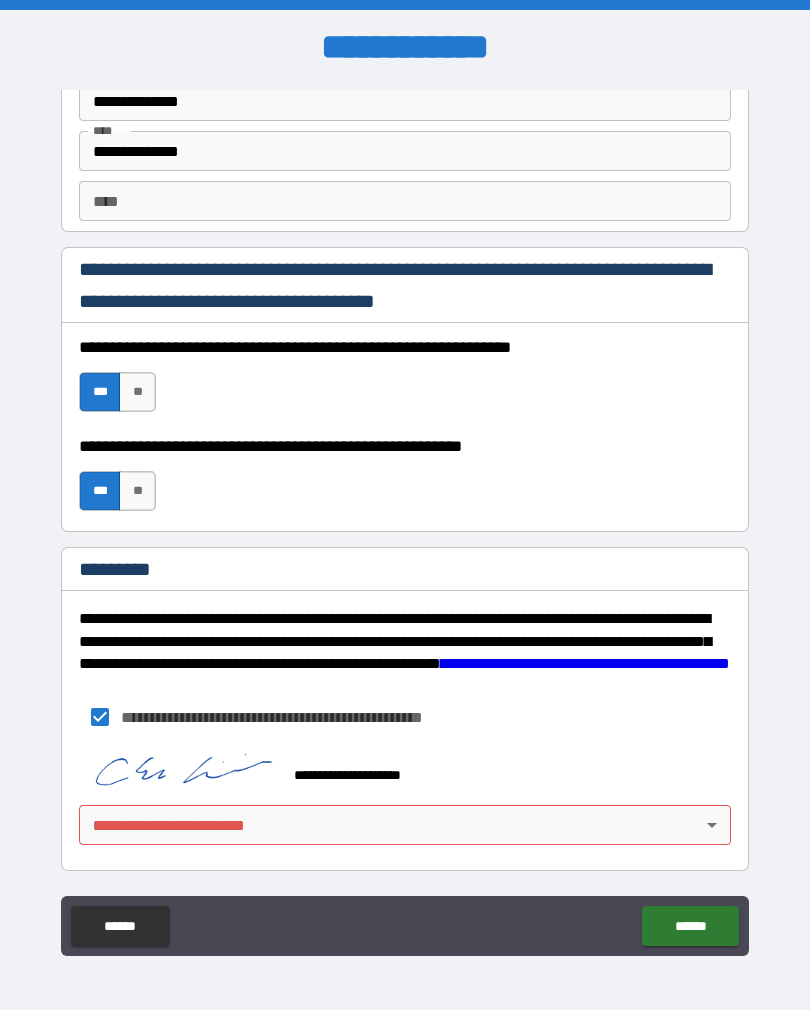 click on "**********" at bounding box center [405, 520] 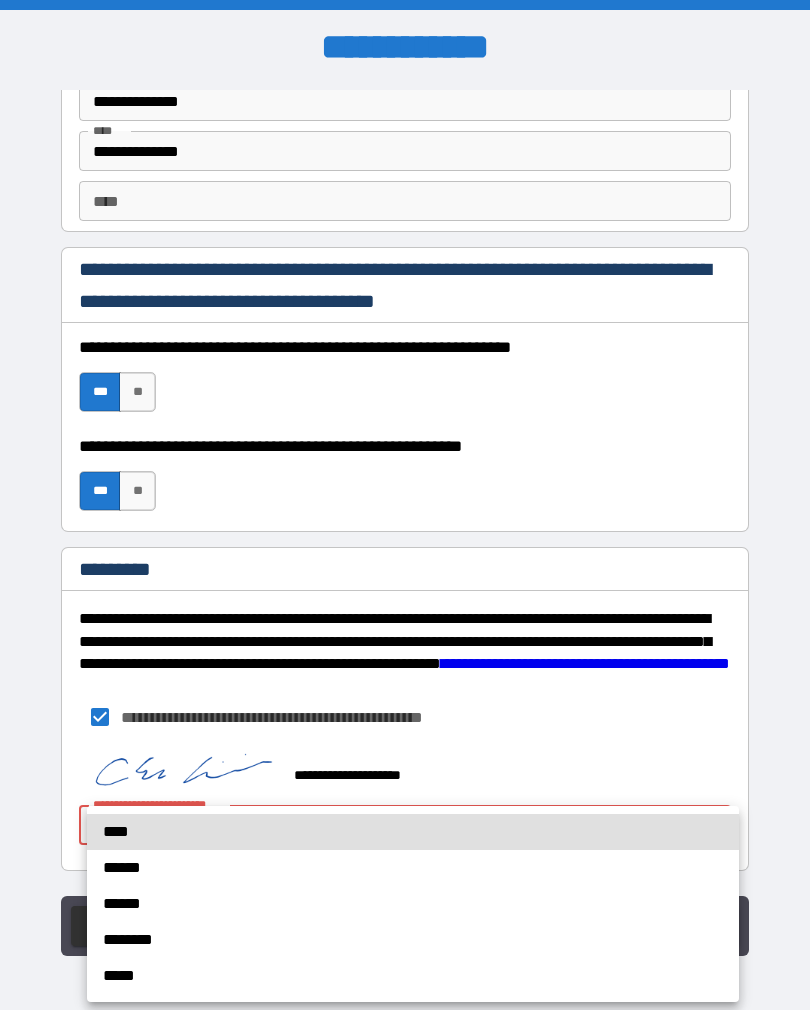 click on "****" at bounding box center [413, 832] 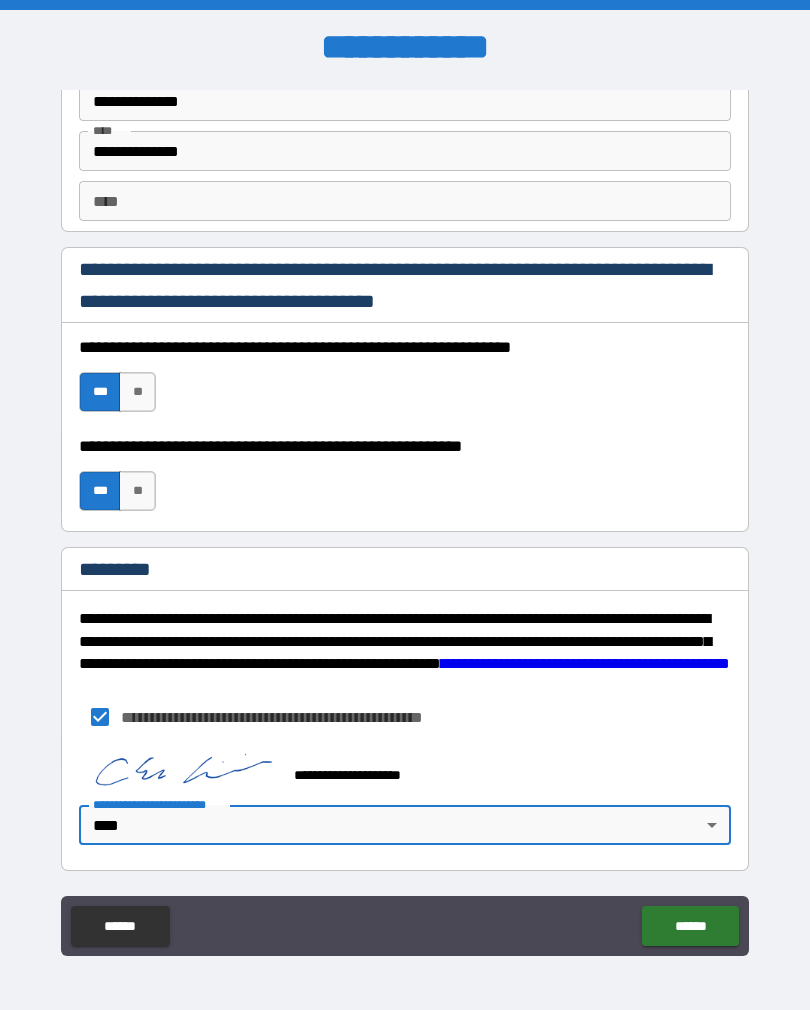 click on "******" at bounding box center (690, 926) 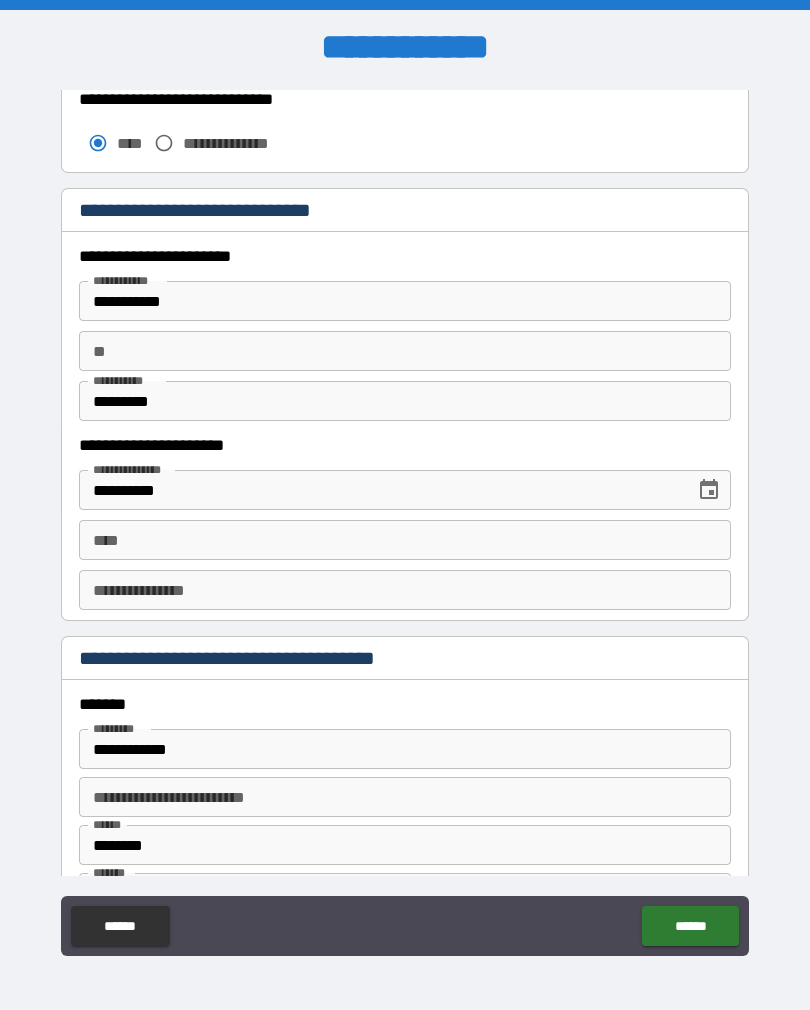 scroll, scrollTop: 1822, scrollLeft: 0, axis: vertical 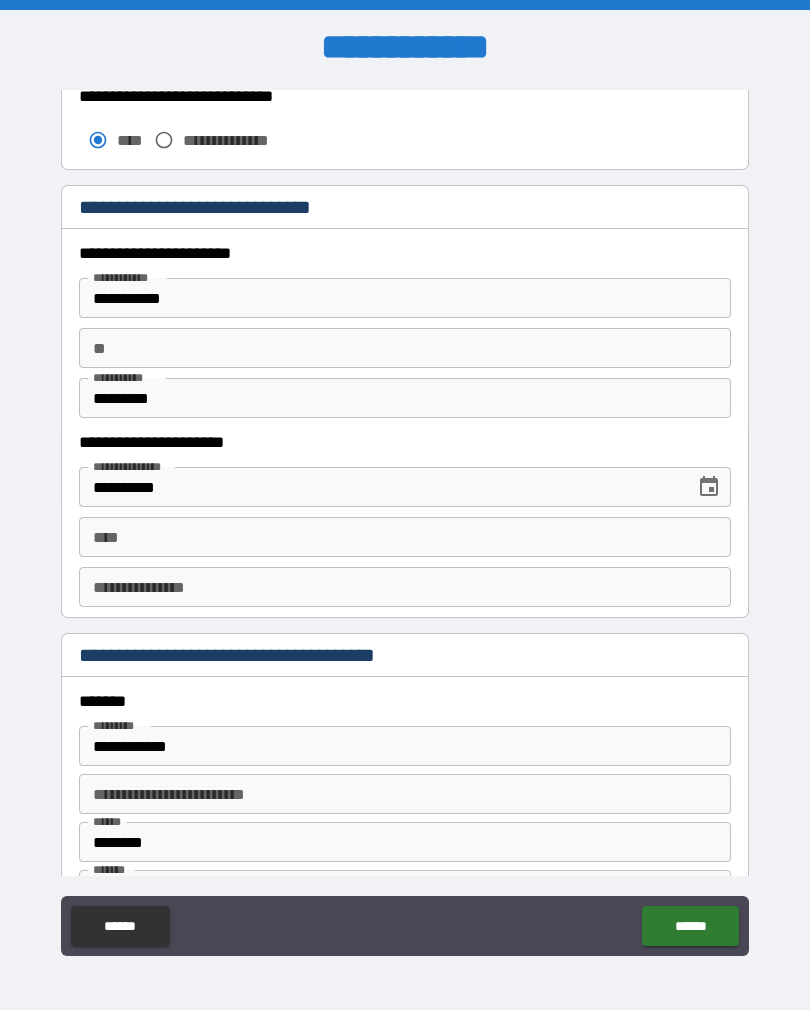 click on "****" at bounding box center (405, 537) 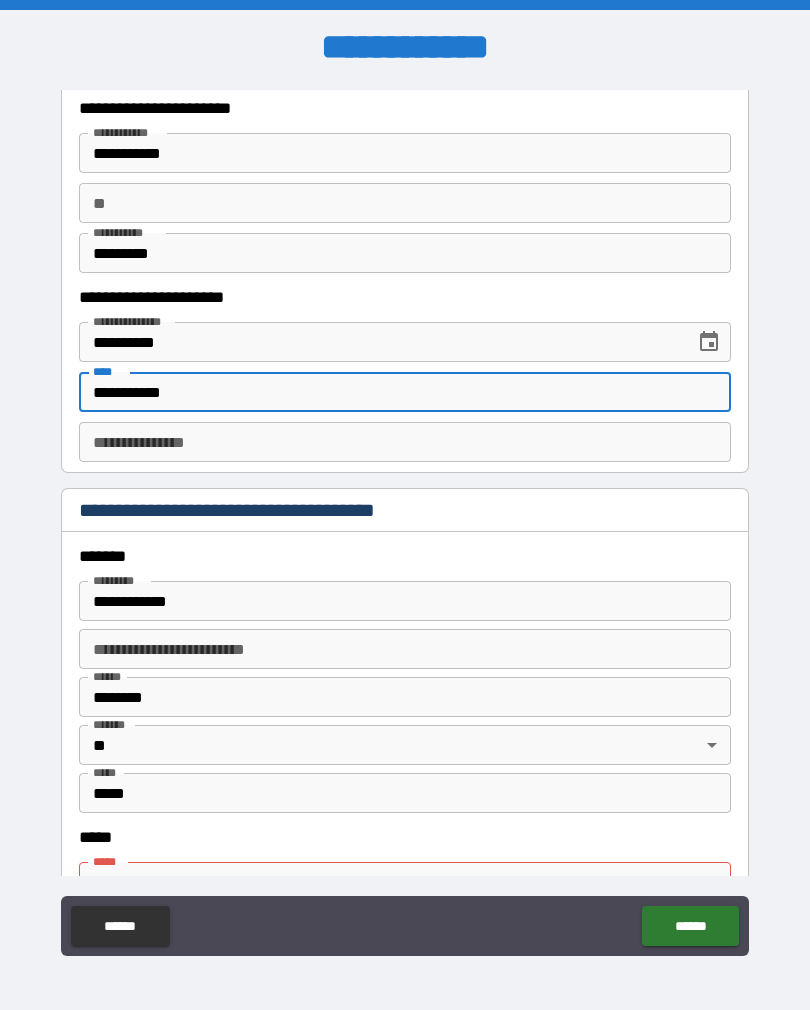 scroll, scrollTop: 1968, scrollLeft: 0, axis: vertical 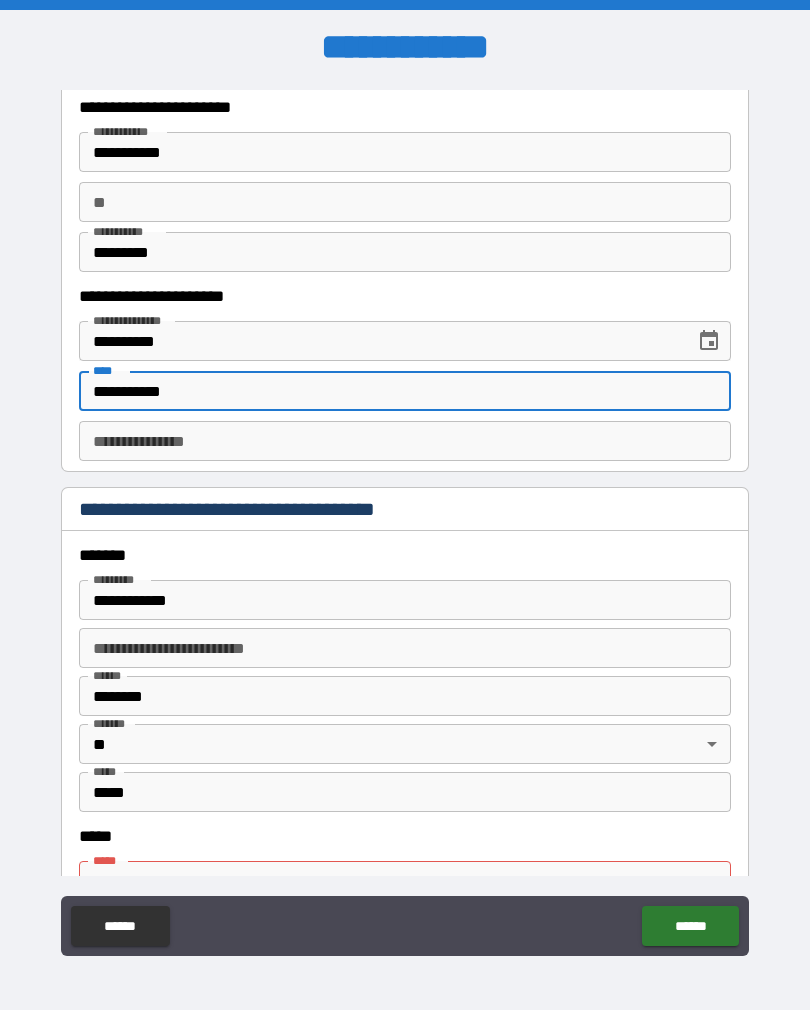 type on "**********" 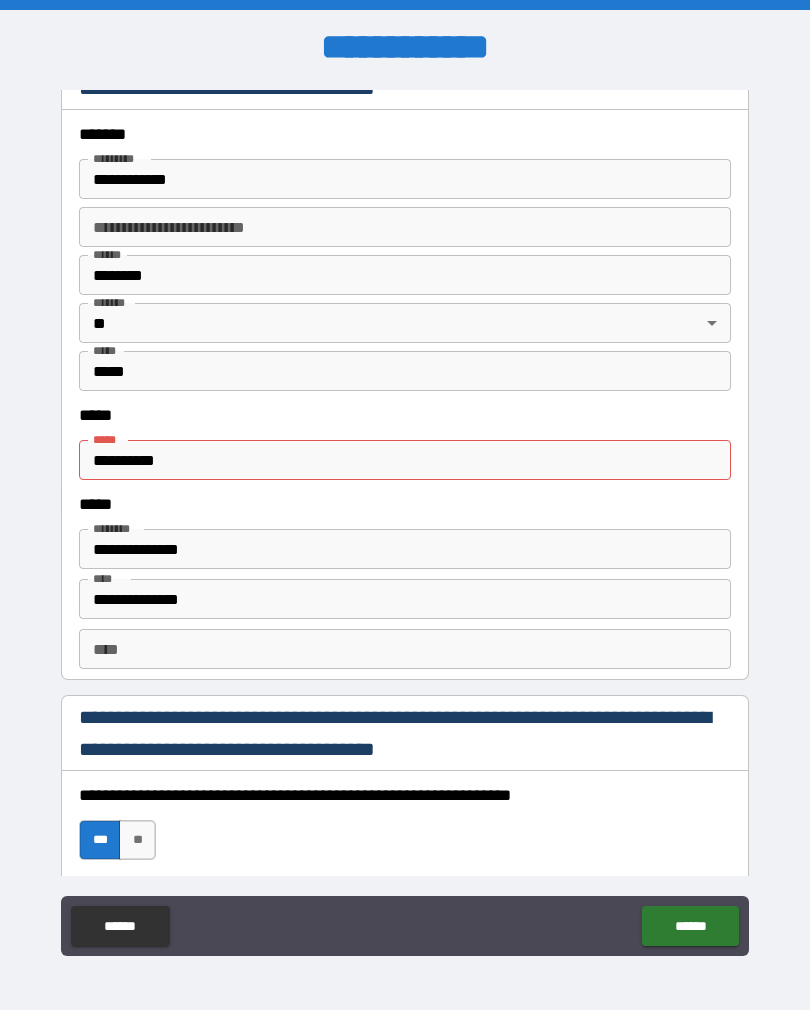 scroll, scrollTop: 2390, scrollLeft: 0, axis: vertical 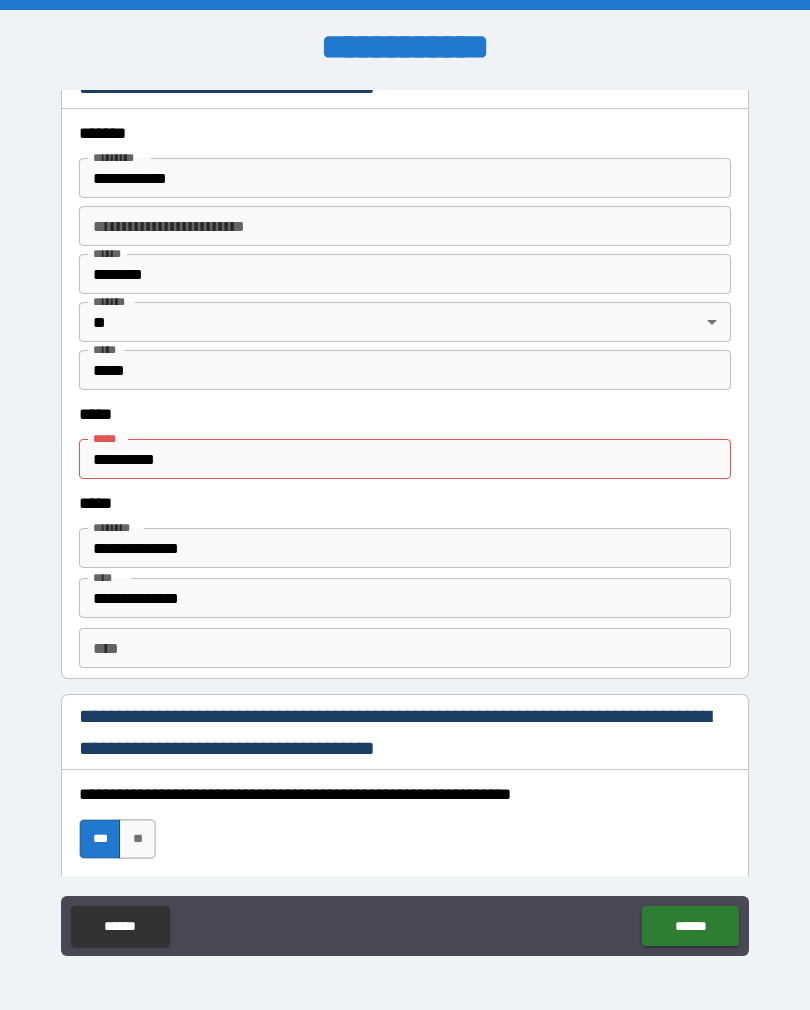 type on "**********" 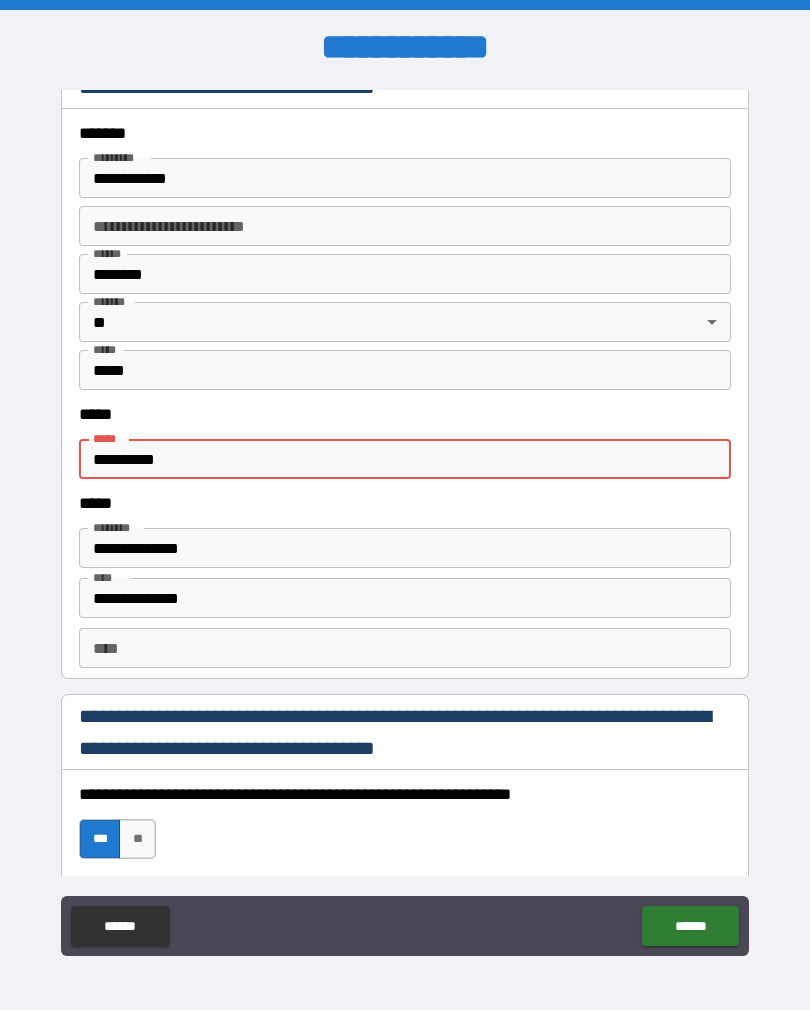 click on "**********" at bounding box center [405, 459] 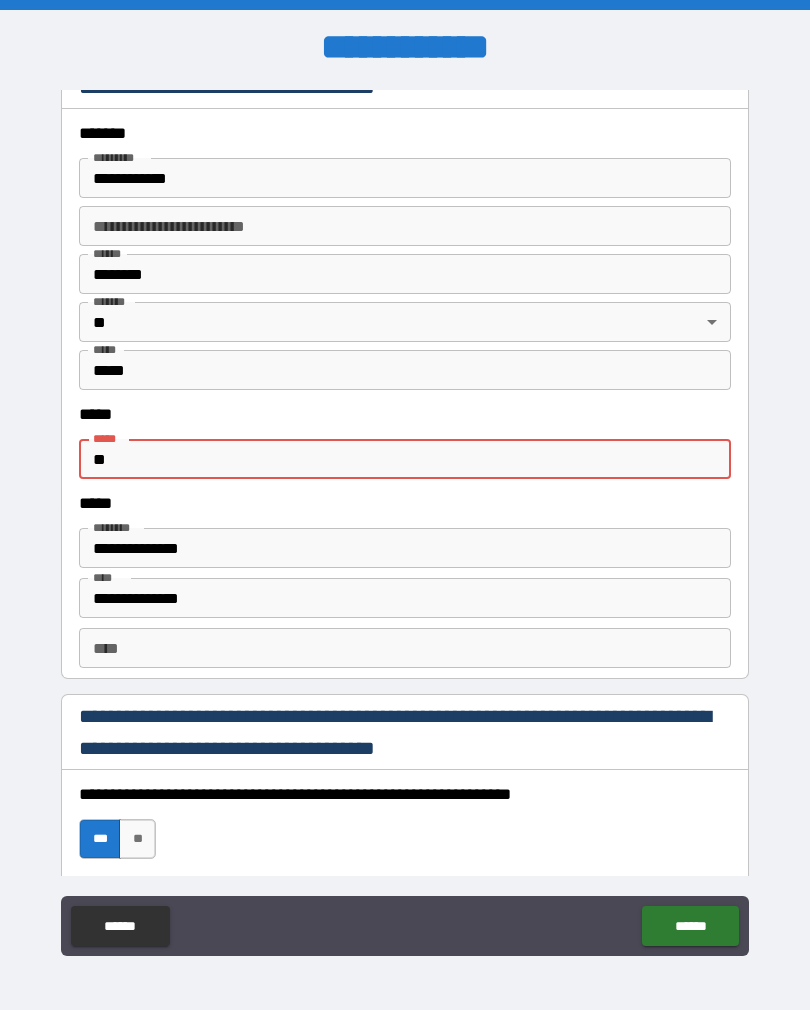 type on "*" 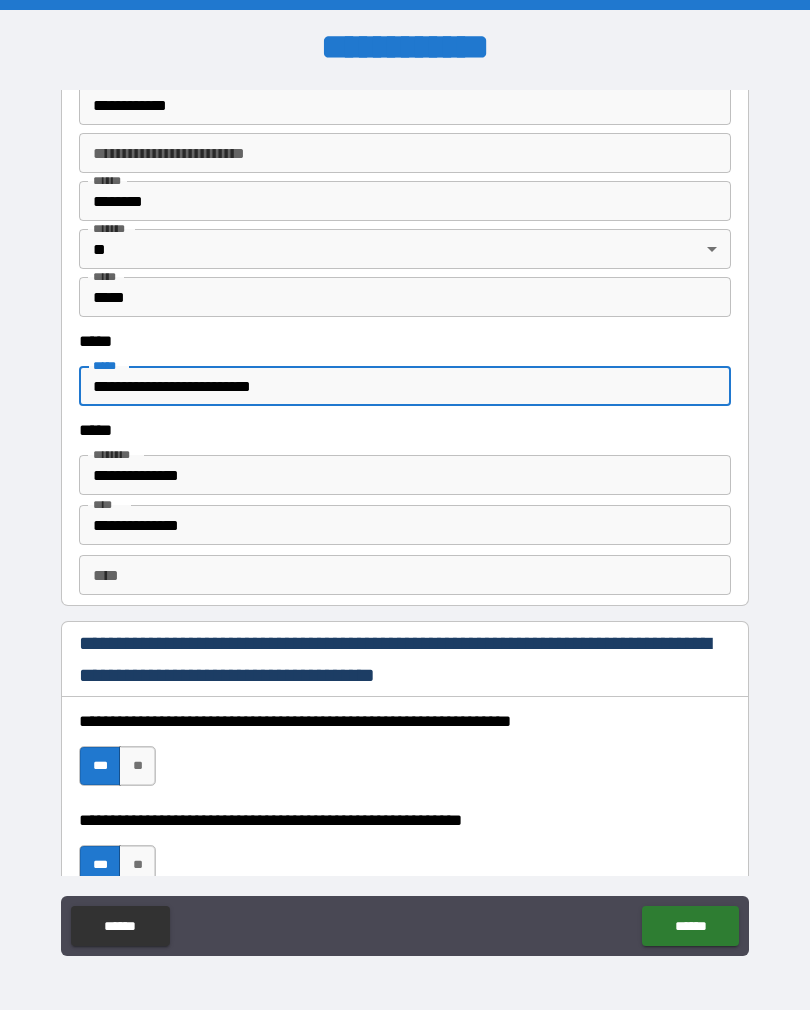 scroll, scrollTop: 2470, scrollLeft: 0, axis: vertical 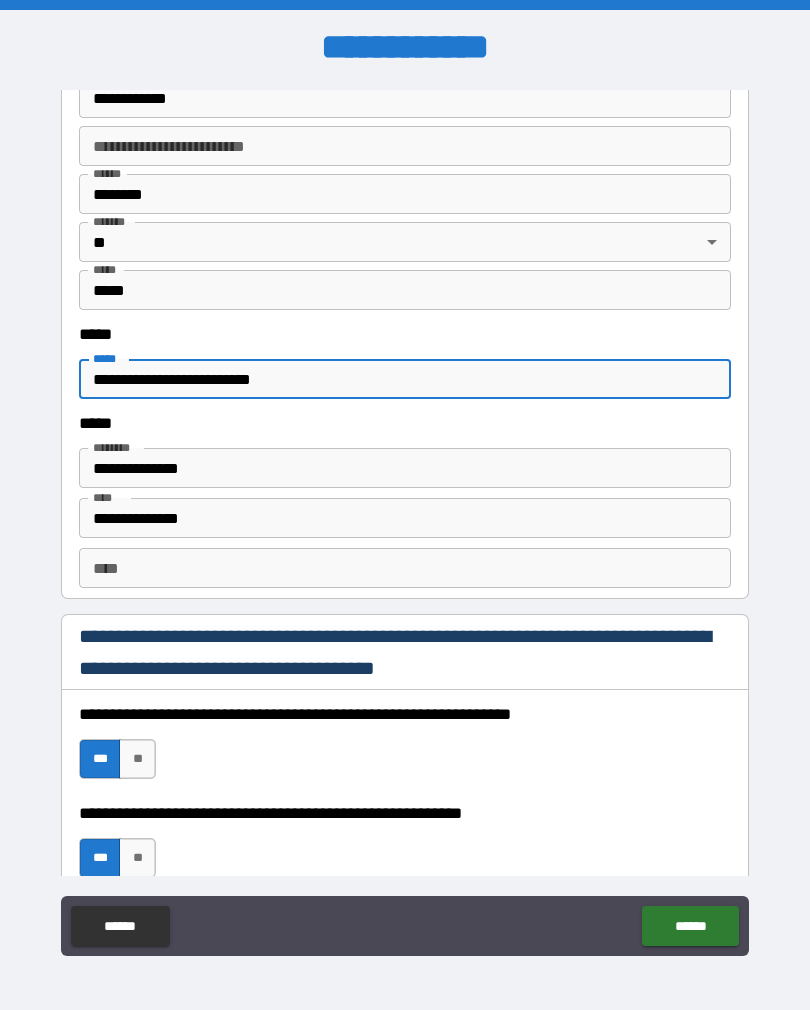 type on "**********" 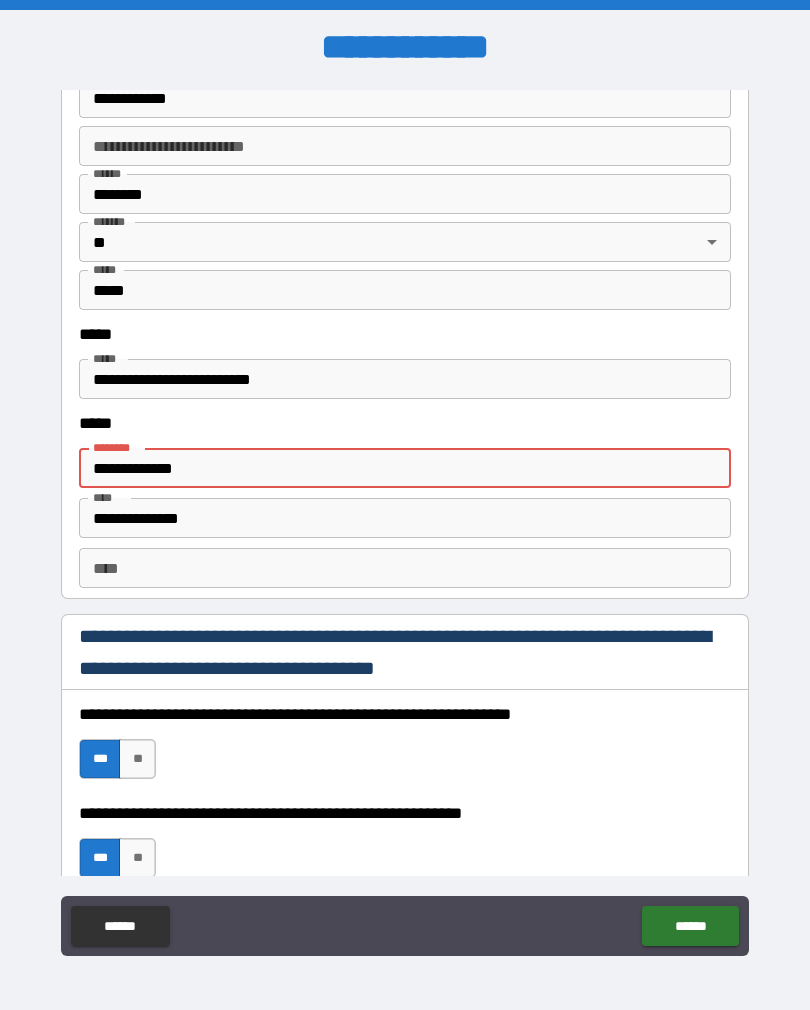 type on "**********" 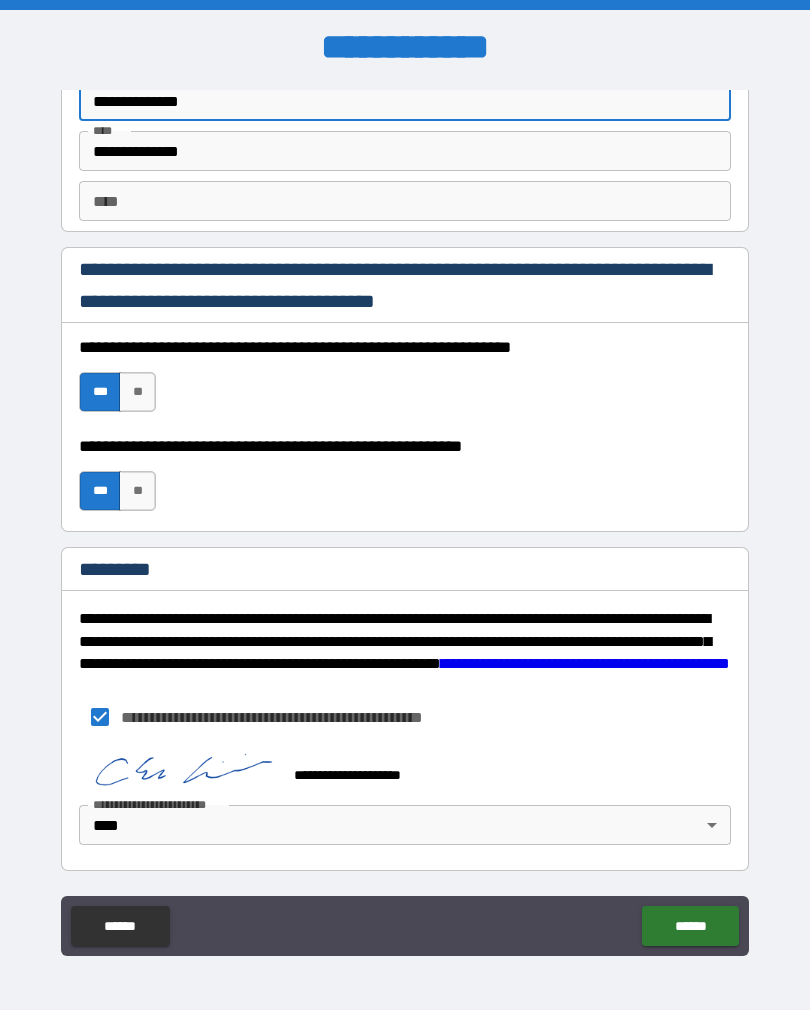scroll, scrollTop: 2837, scrollLeft: 0, axis: vertical 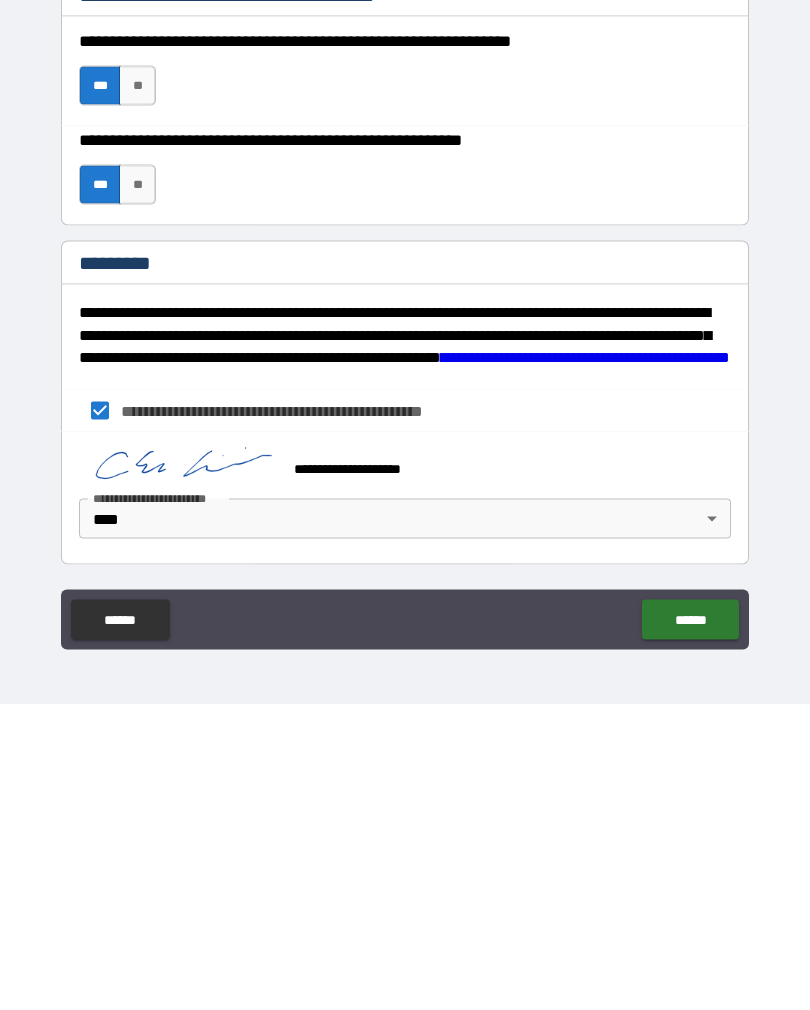 click on "******" at bounding box center [690, 926] 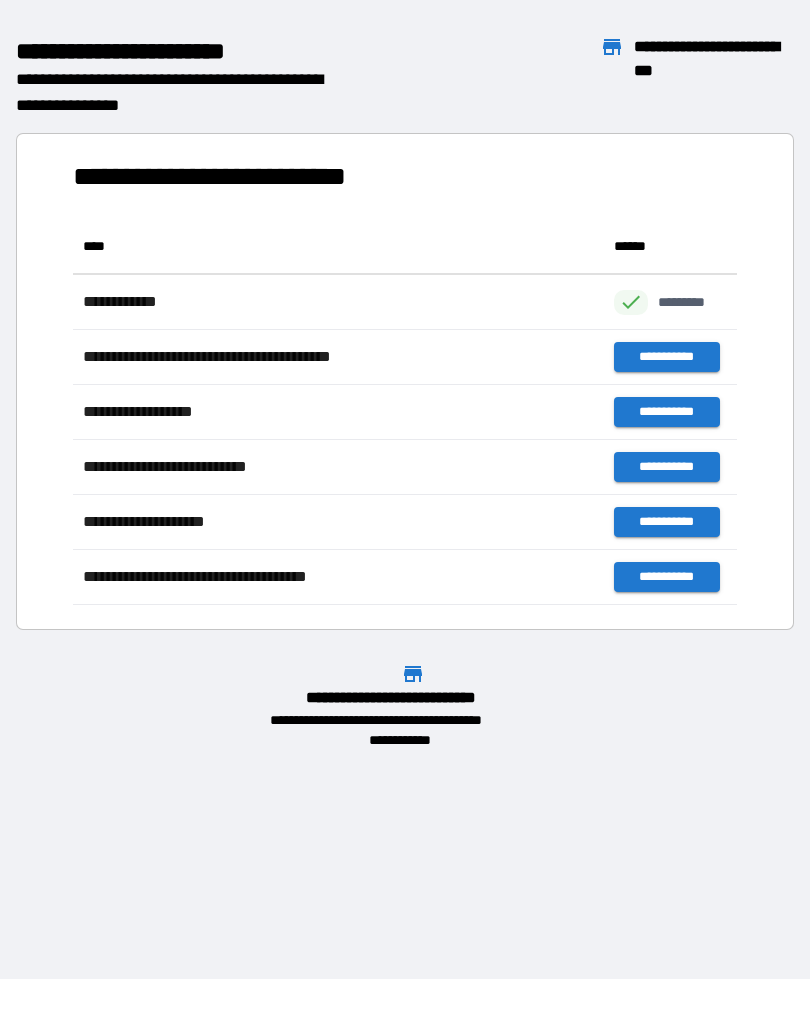 scroll, scrollTop: 1, scrollLeft: 1, axis: both 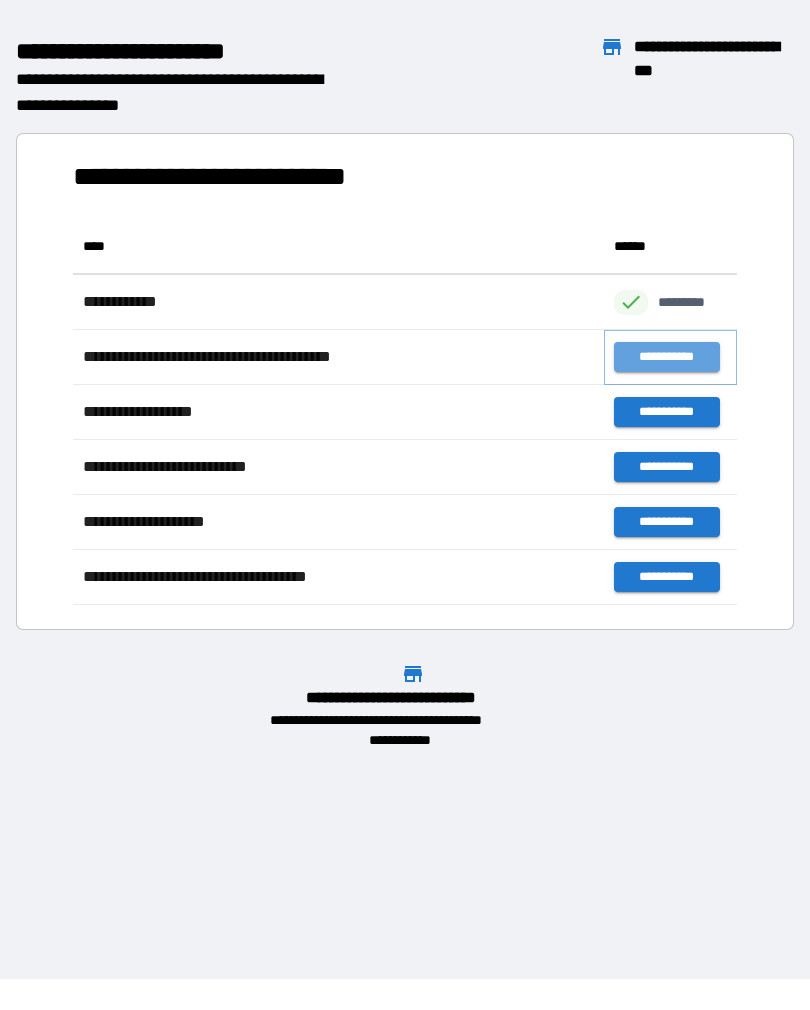 click on "**********" at bounding box center [666, 357] 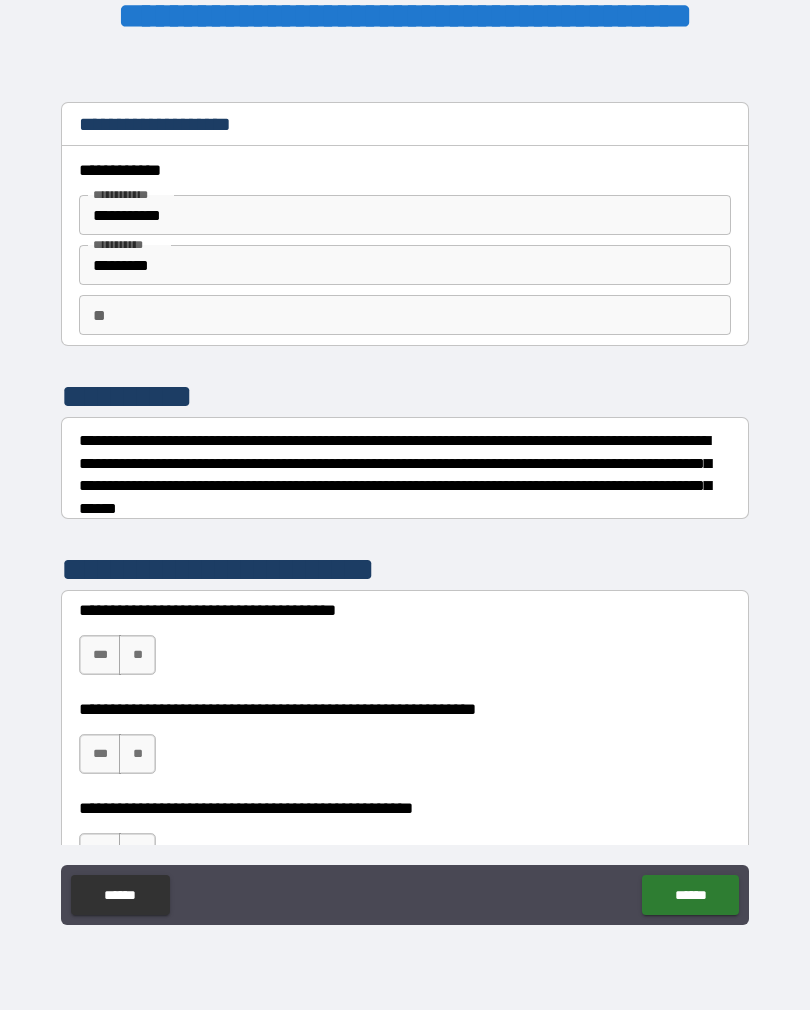 click on "***" at bounding box center [100, 655] 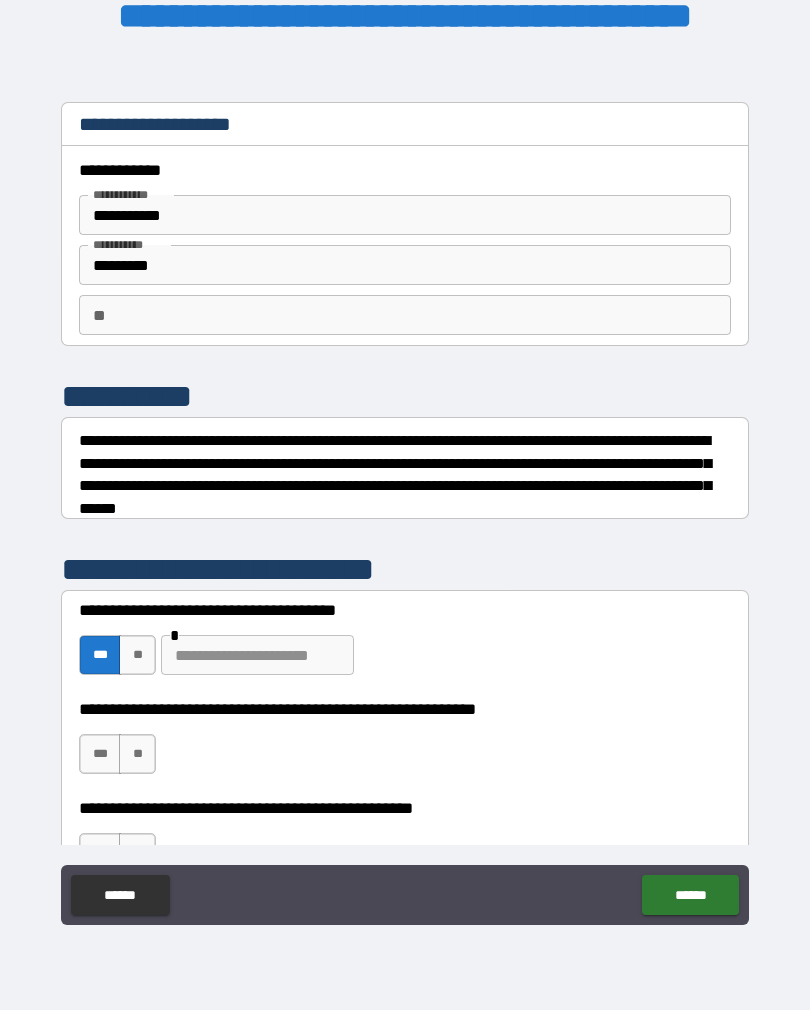 click on "**" at bounding box center (137, 655) 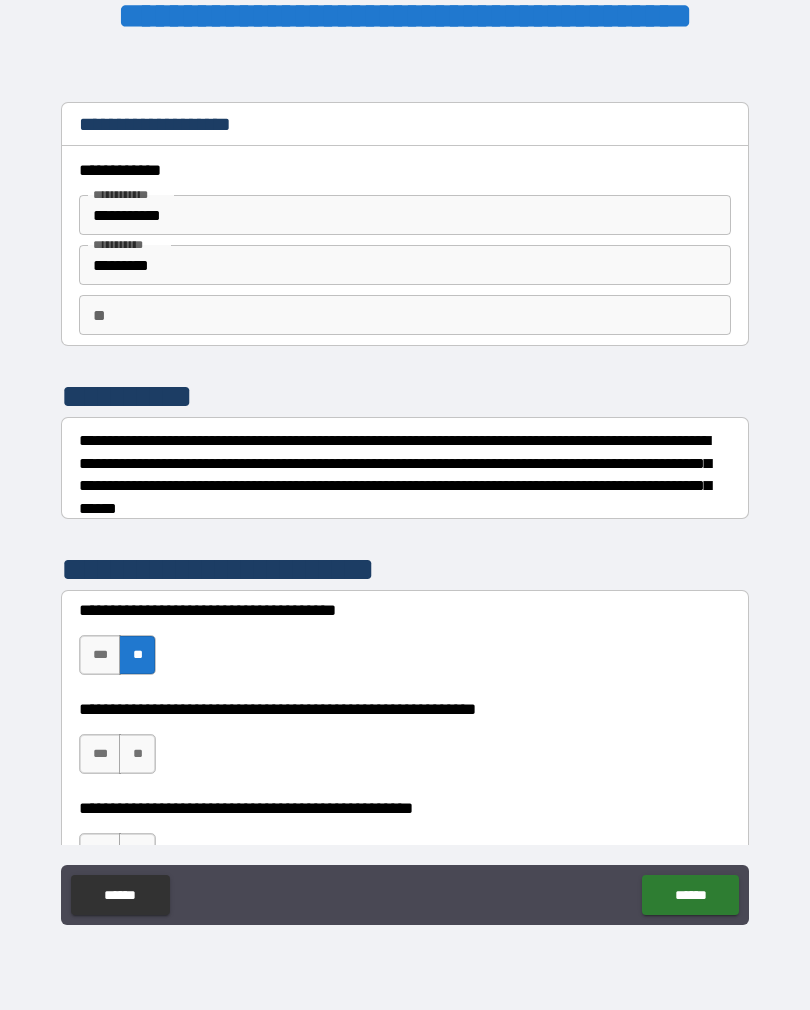 click on "**" at bounding box center (137, 754) 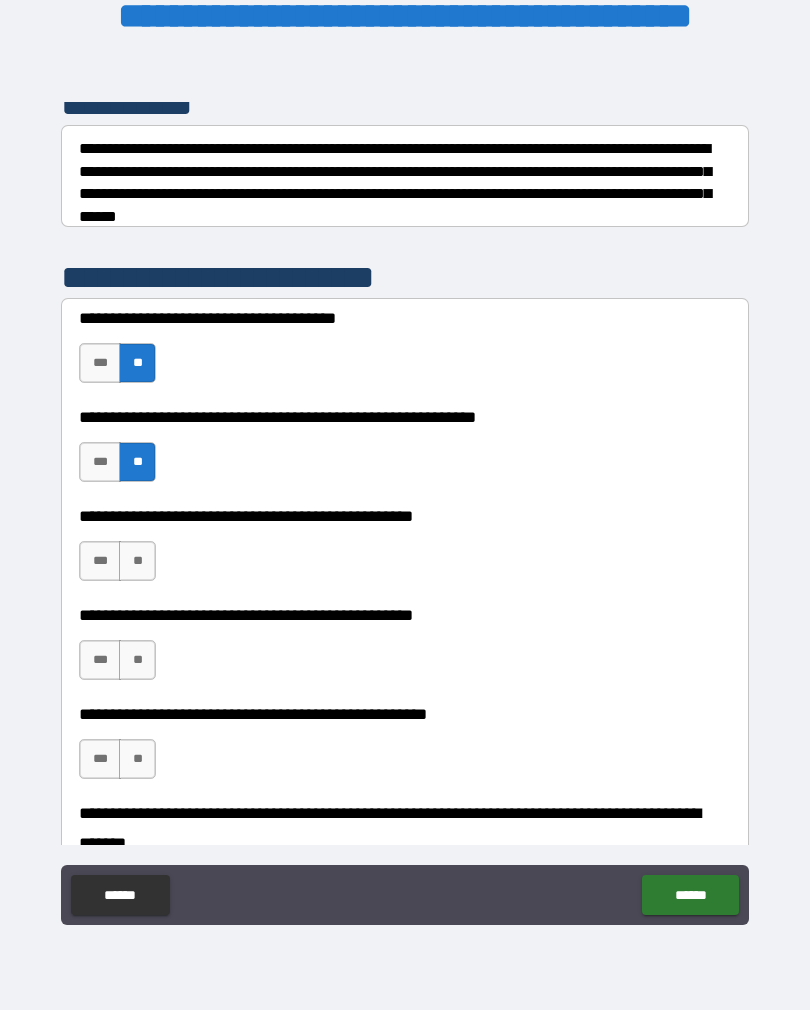 scroll, scrollTop: 293, scrollLeft: 0, axis: vertical 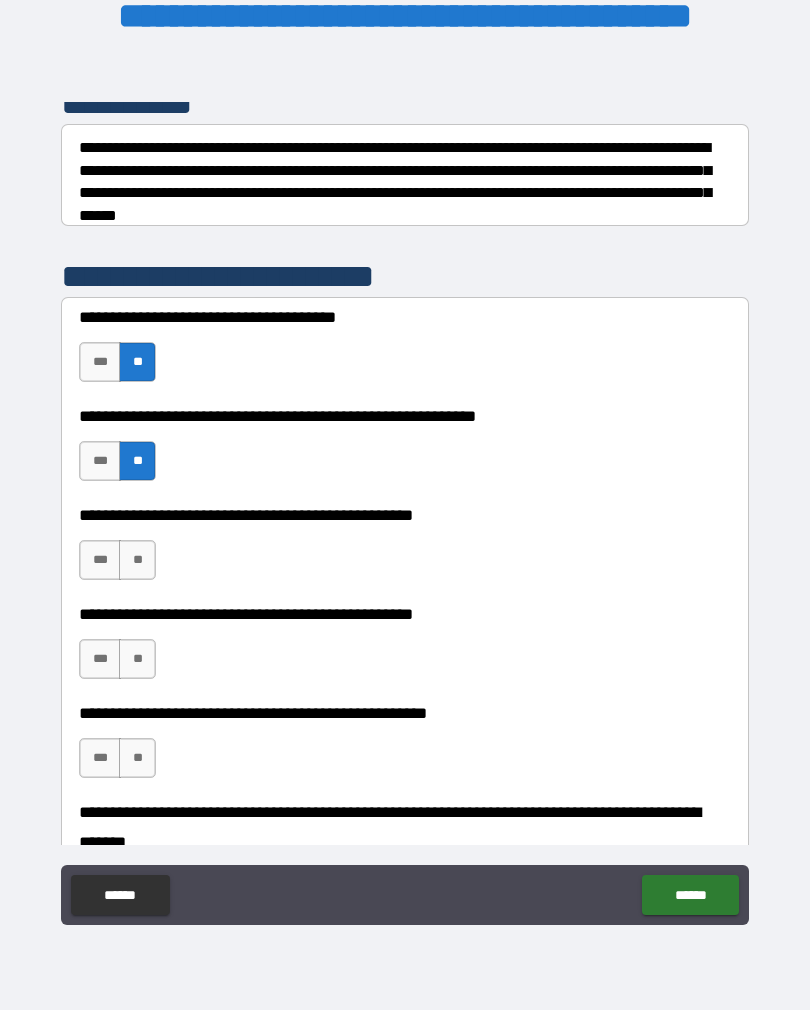 click on "**" at bounding box center (137, 560) 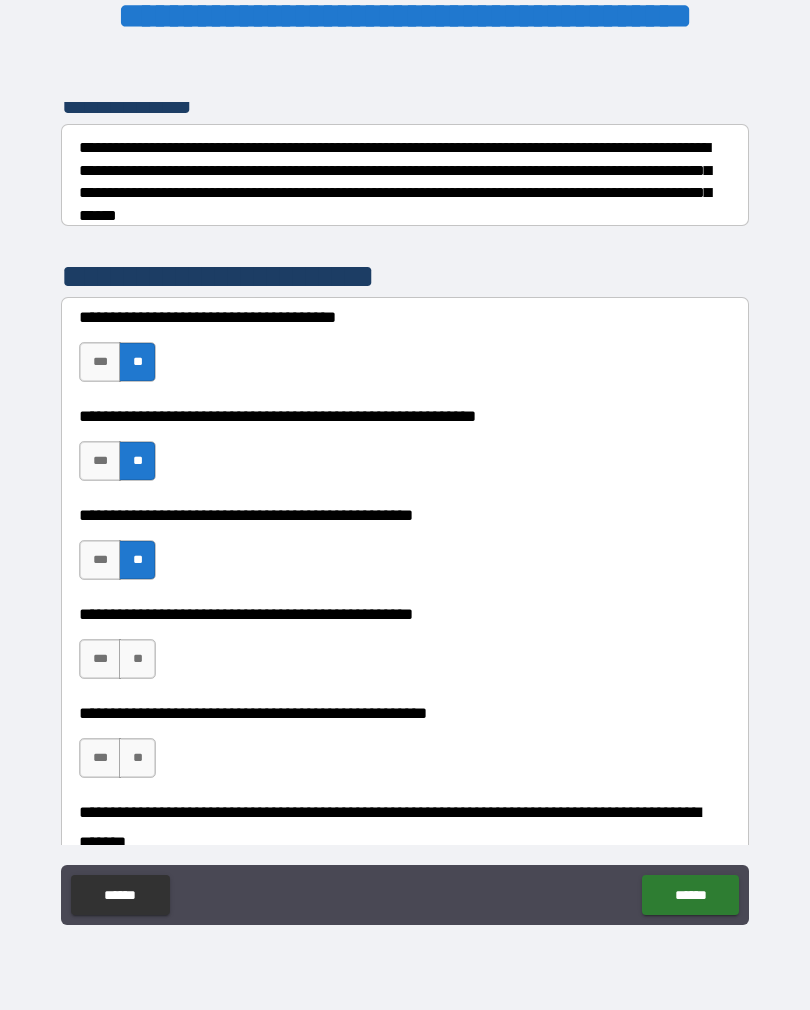 click on "***" at bounding box center (100, 659) 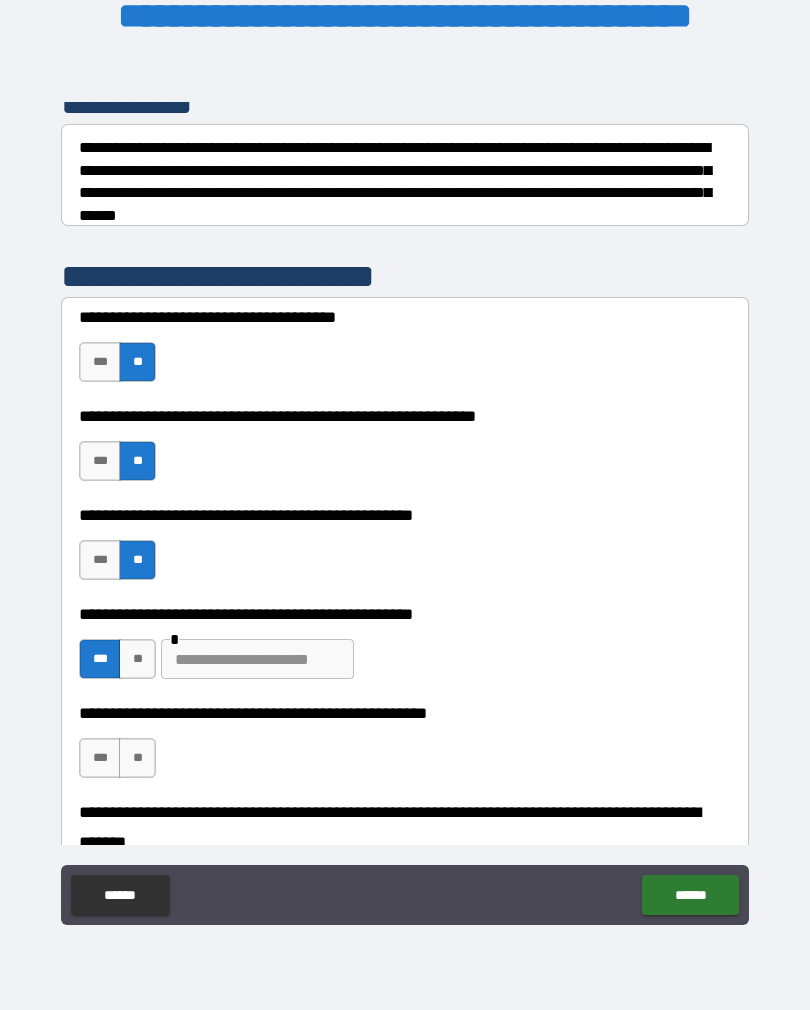 click at bounding box center (257, 659) 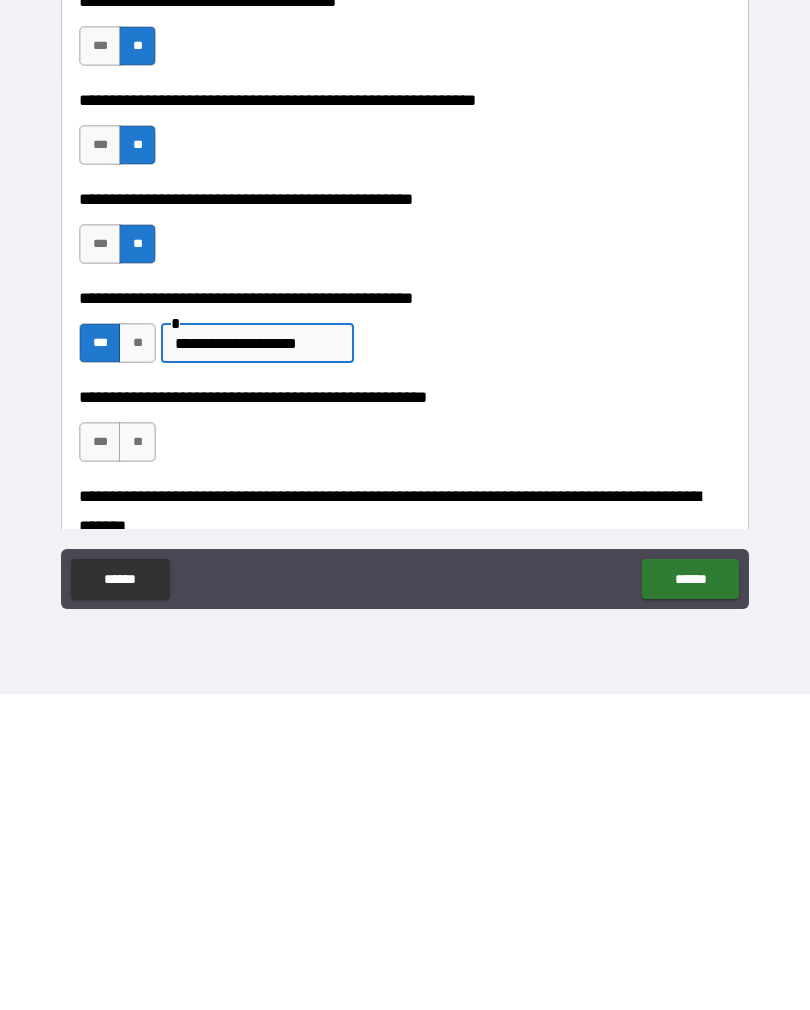 type on "**********" 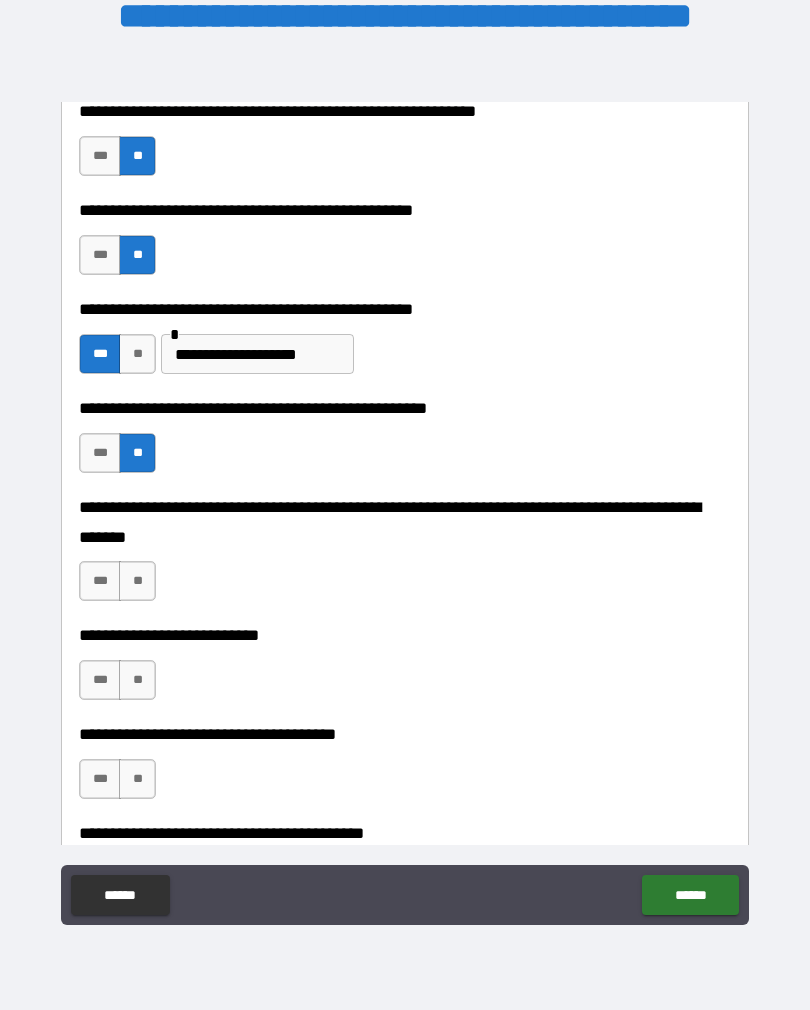 scroll, scrollTop: 599, scrollLeft: 0, axis: vertical 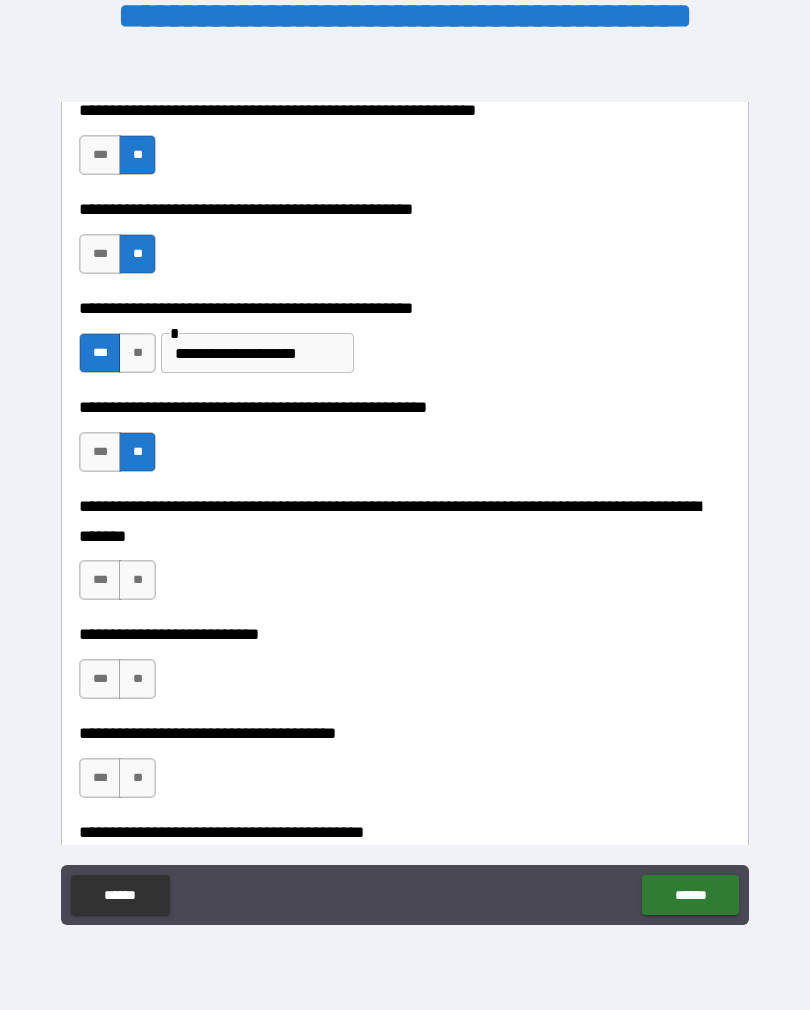 click on "**" at bounding box center (137, 580) 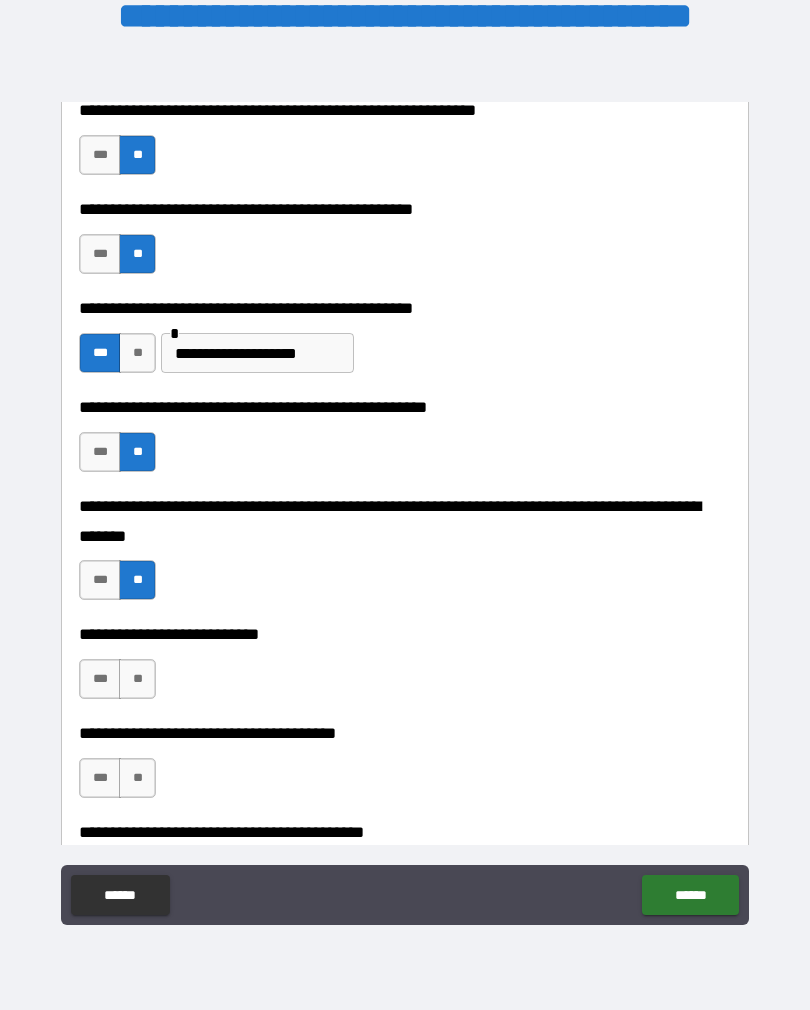 click on "**" at bounding box center (137, 679) 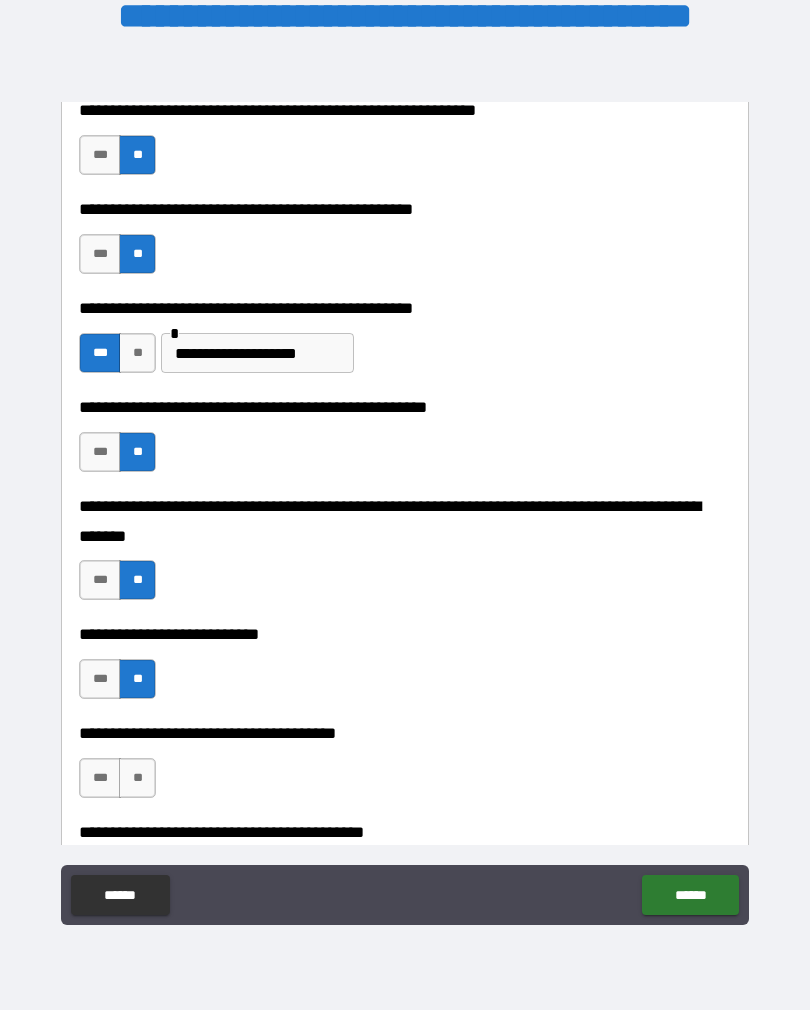 click on "***" at bounding box center [100, 778] 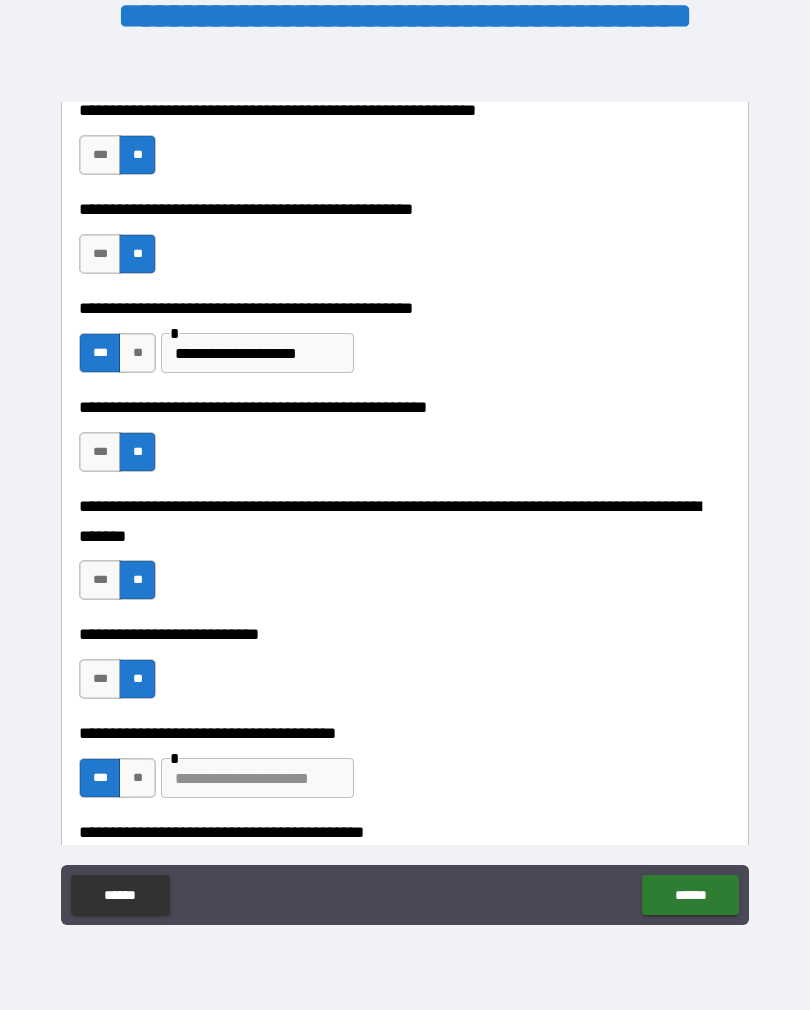 click at bounding box center [257, 778] 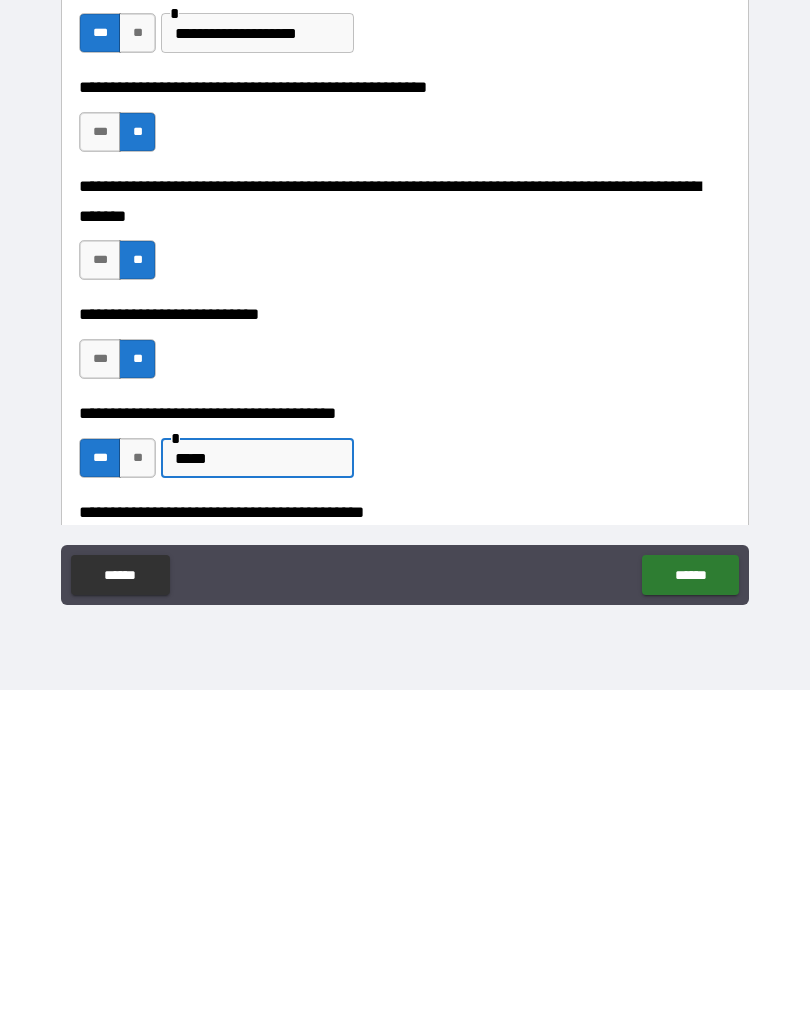 type on "*****" 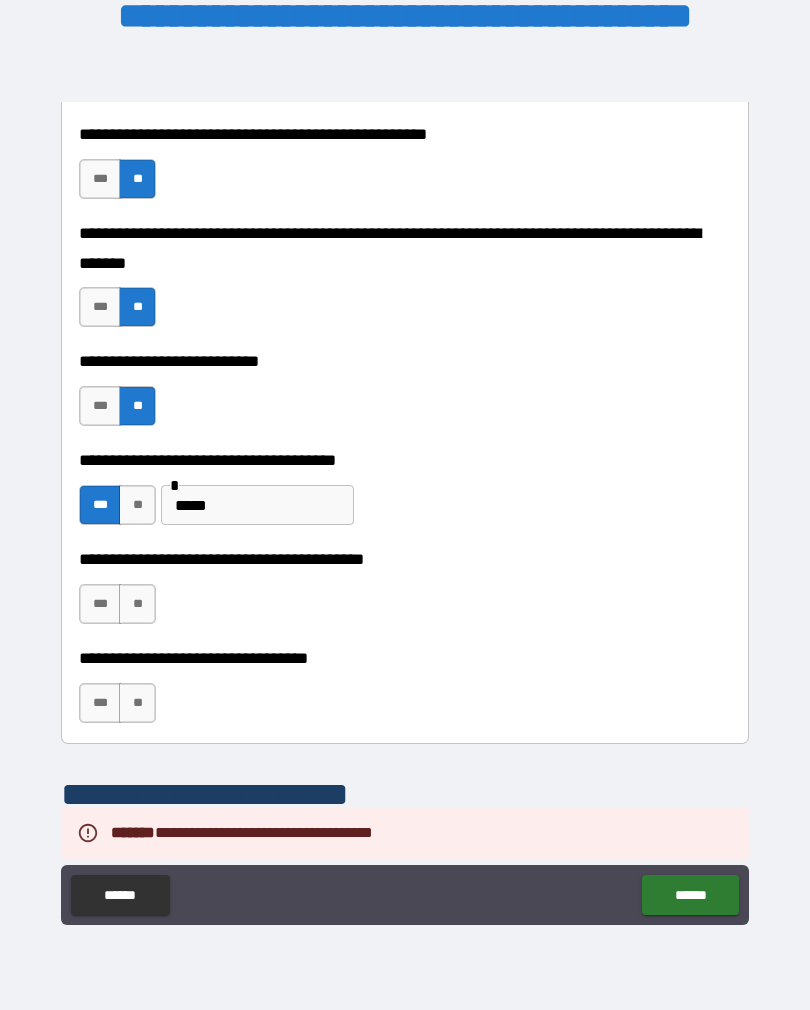 scroll, scrollTop: 873, scrollLeft: 0, axis: vertical 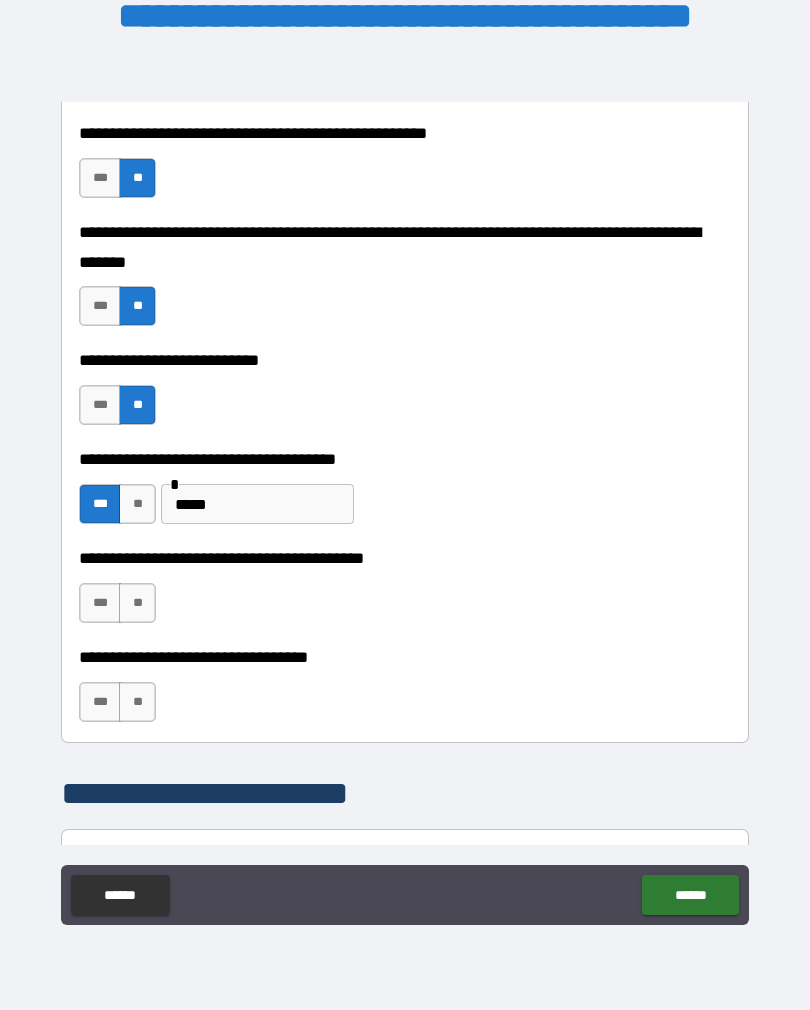 click on "**" at bounding box center [137, 603] 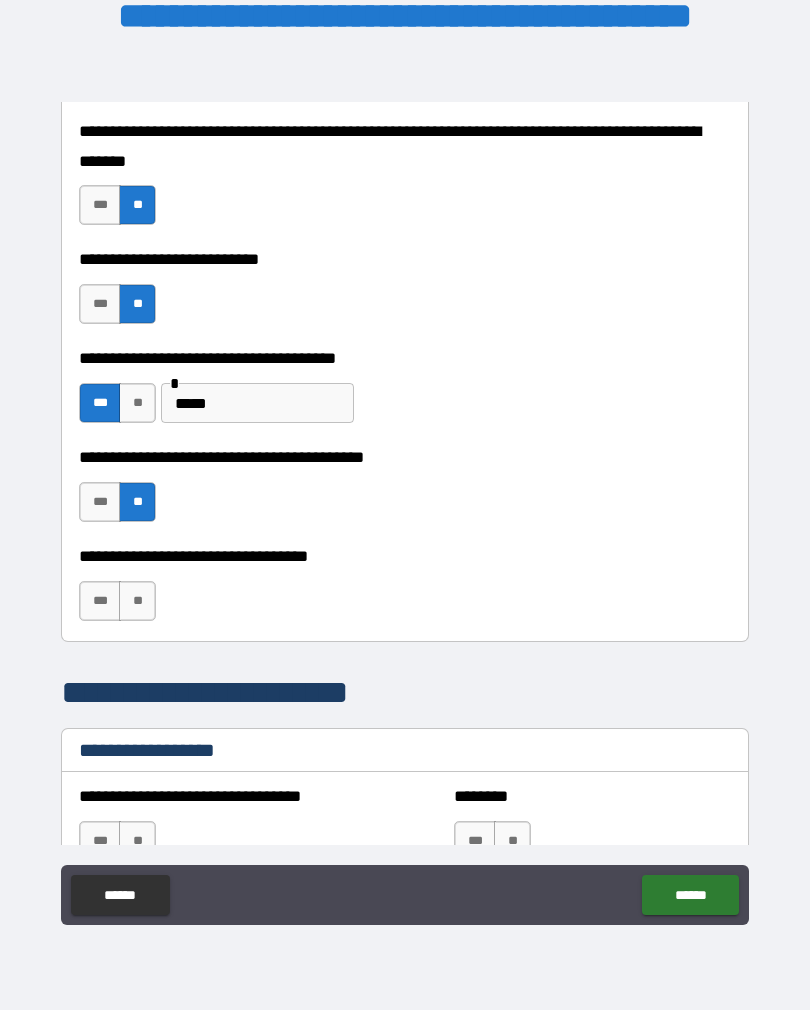 scroll, scrollTop: 1008, scrollLeft: 0, axis: vertical 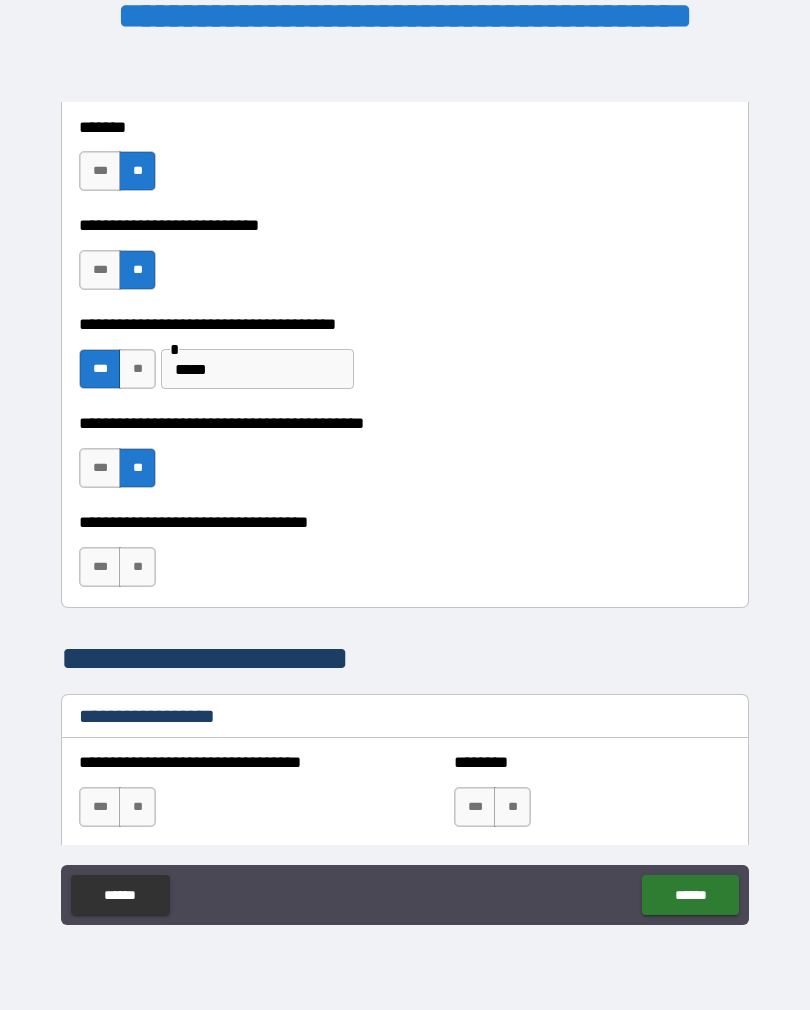 click on "***" at bounding box center (100, 567) 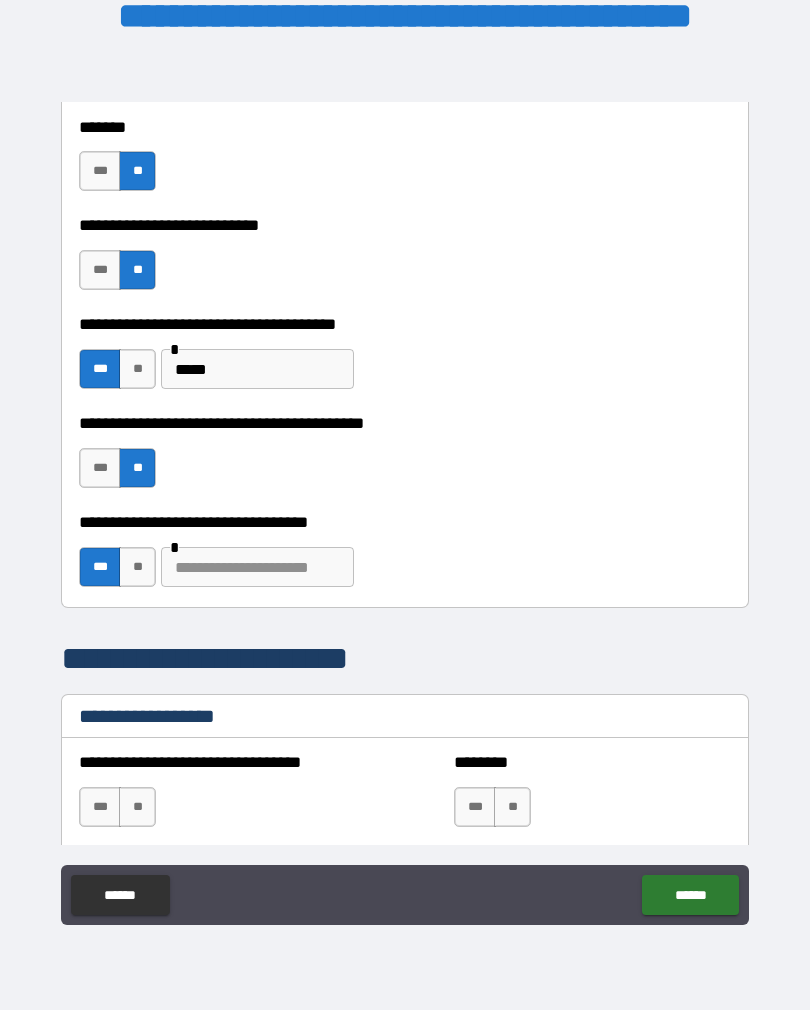 click on "**" at bounding box center (137, 567) 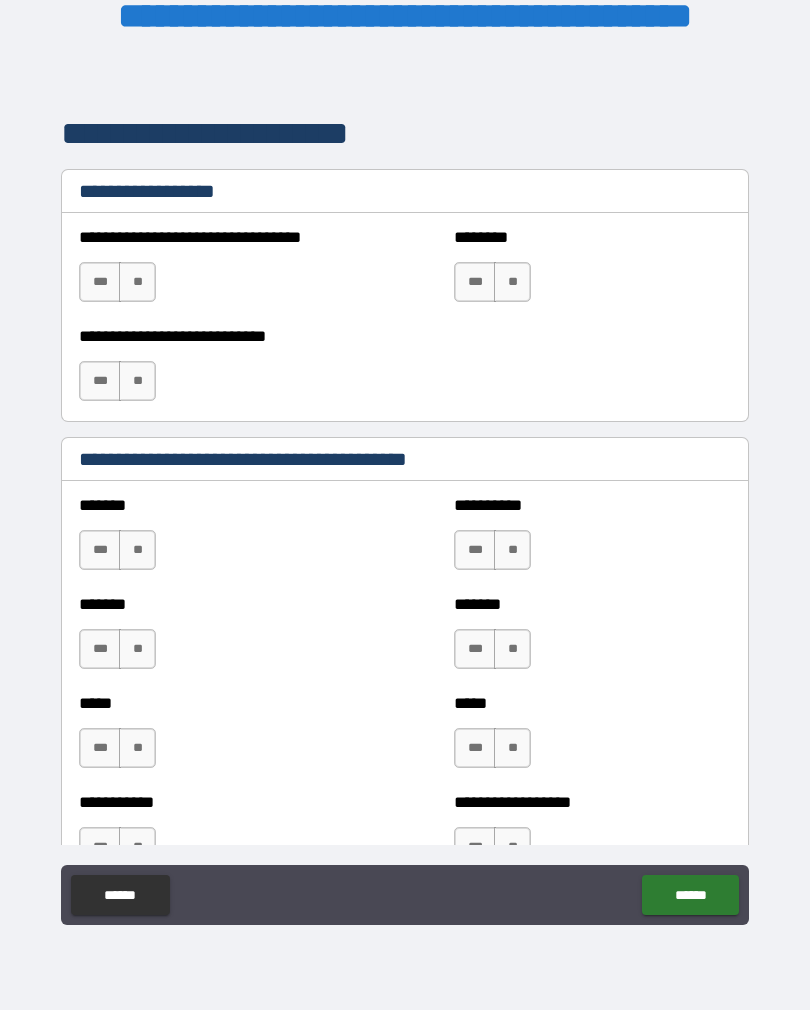scroll, scrollTop: 1542, scrollLeft: 0, axis: vertical 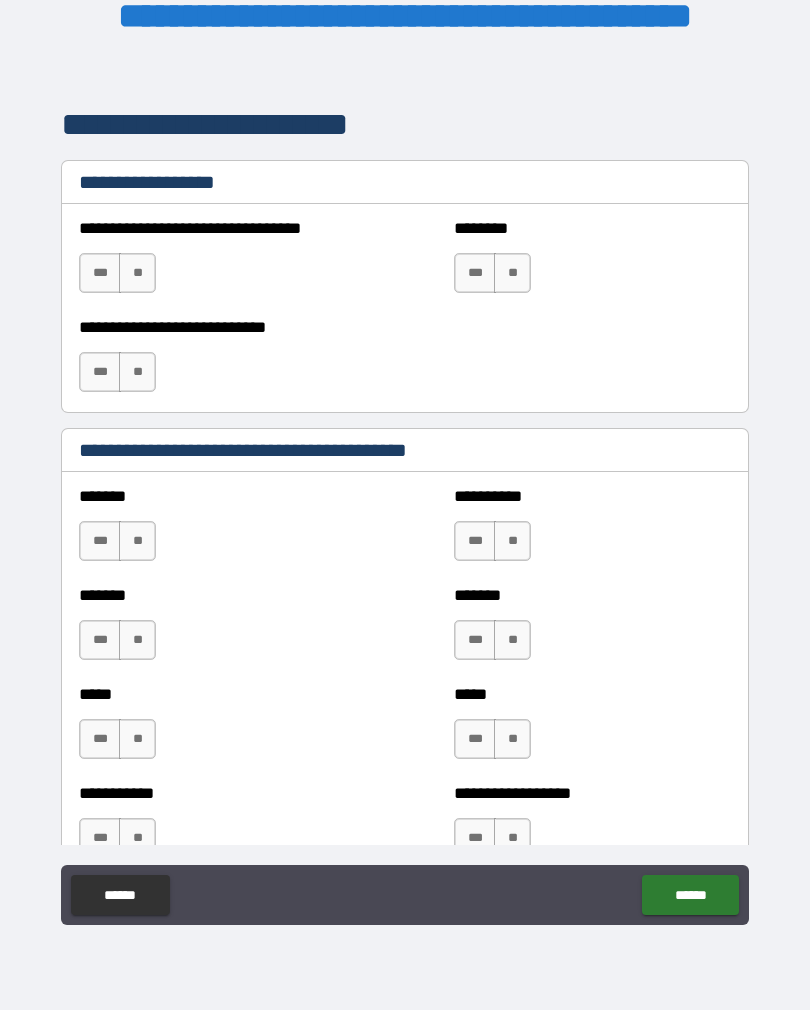 click on "**" at bounding box center (137, 541) 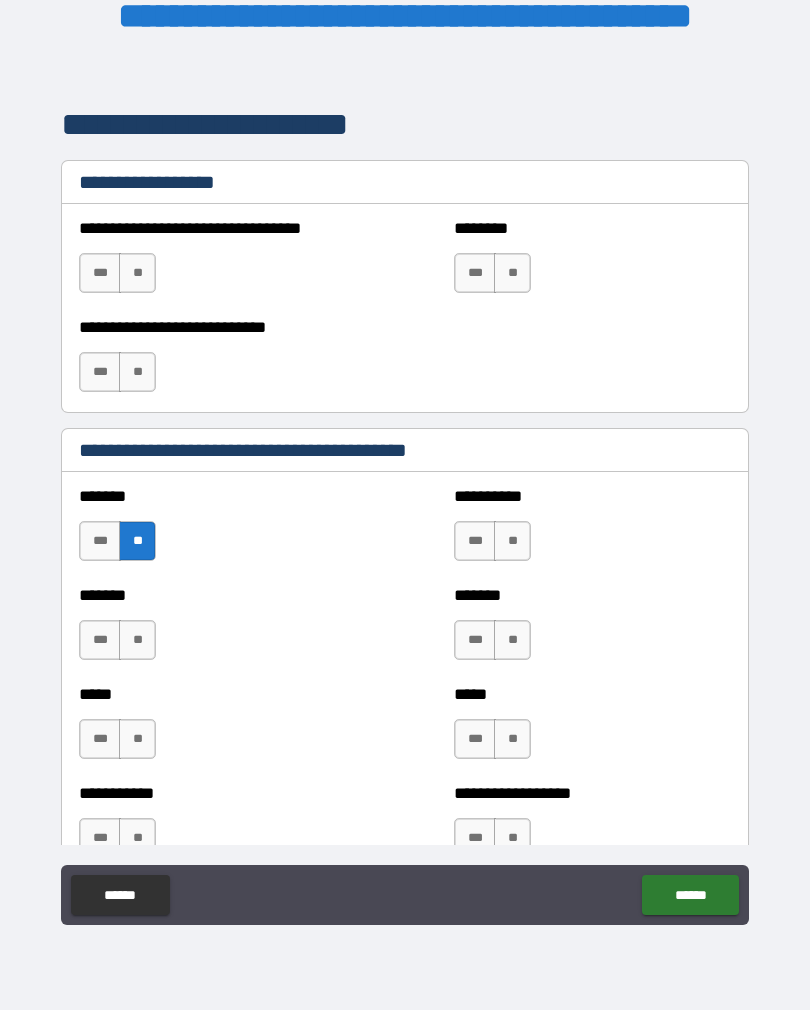 click on "**" at bounding box center (137, 640) 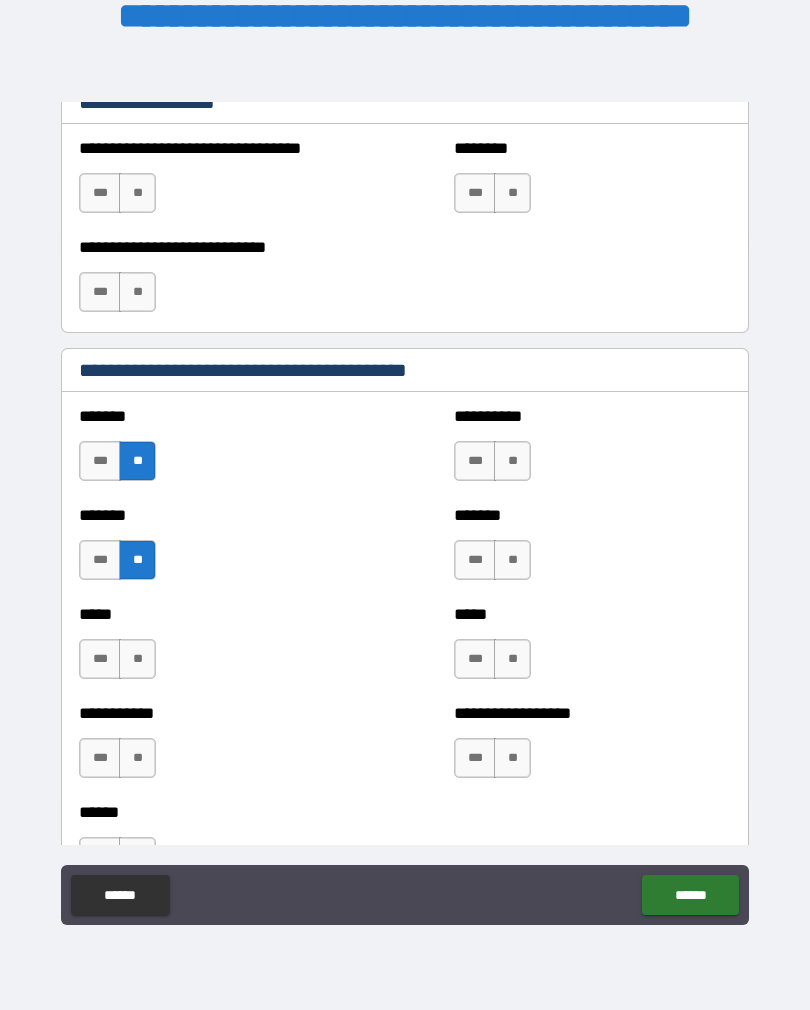 scroll, scrollTop: 1631, scrollLeft: 0, axis: vertical 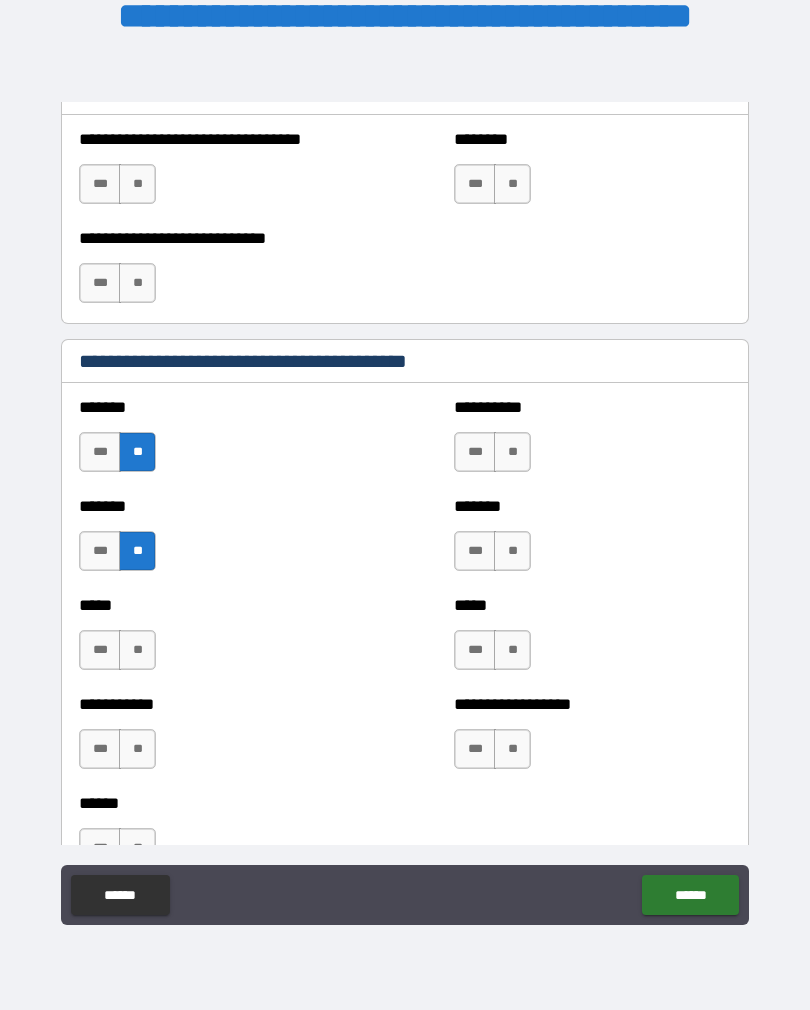 click on "**" at bounding box center [137, 650] 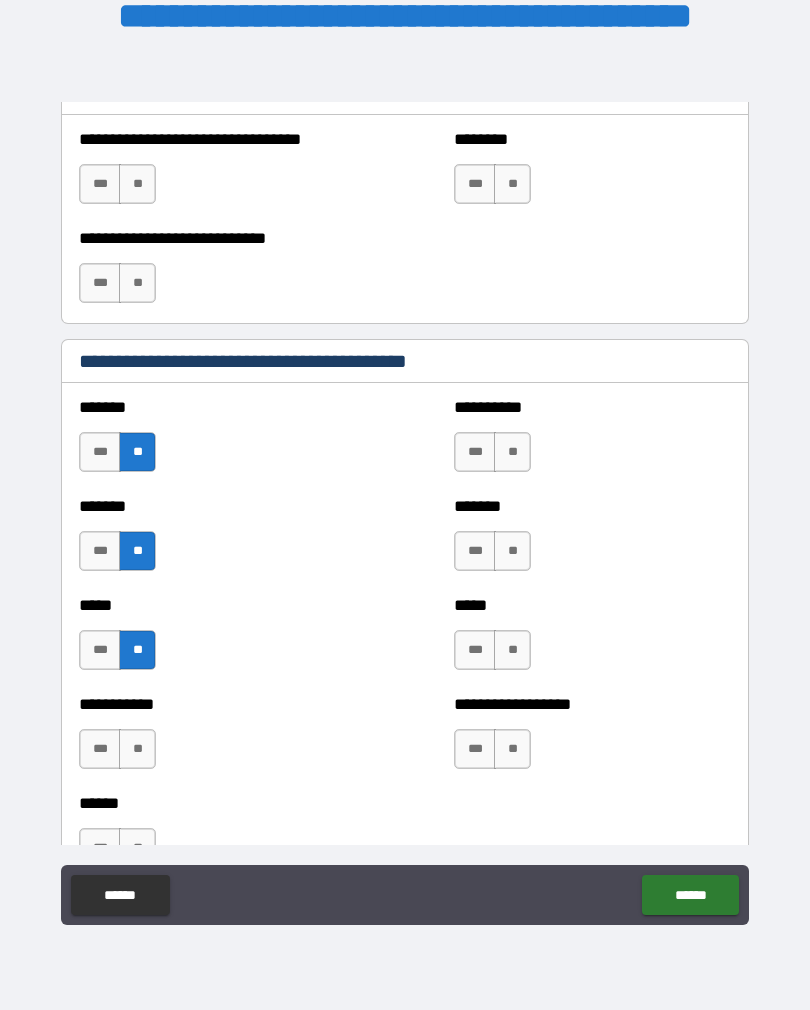 click on "**" at bounding box center (137, 749) 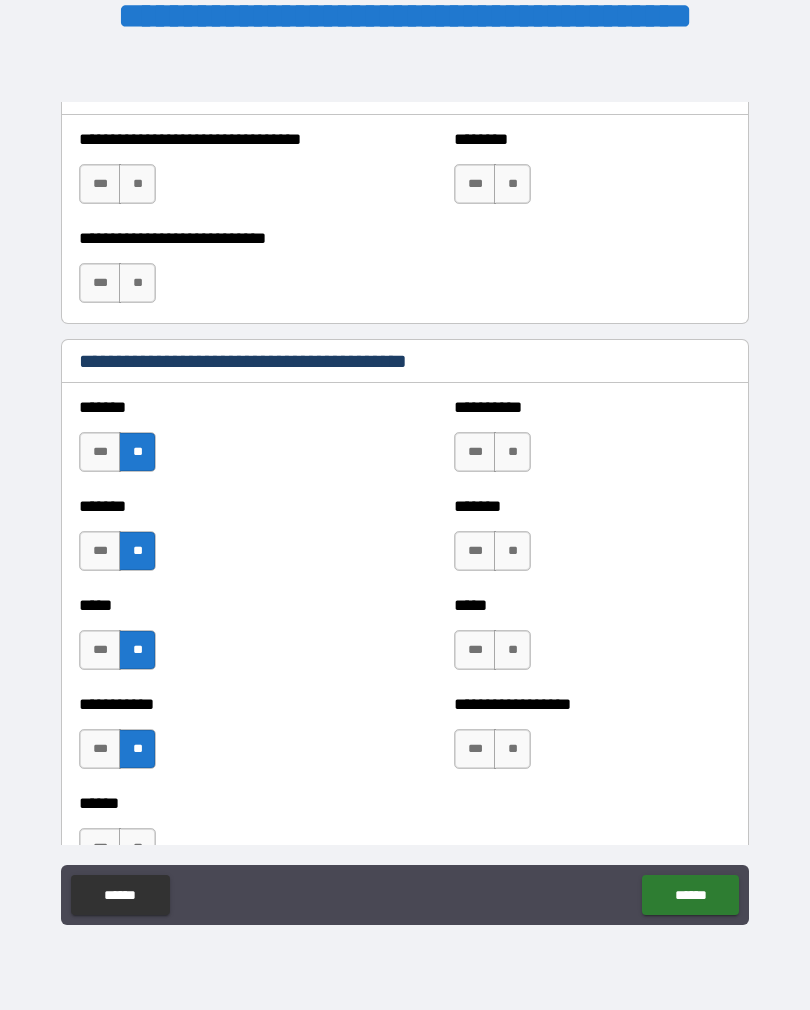 click on "***" at bounding box center (475, 452) 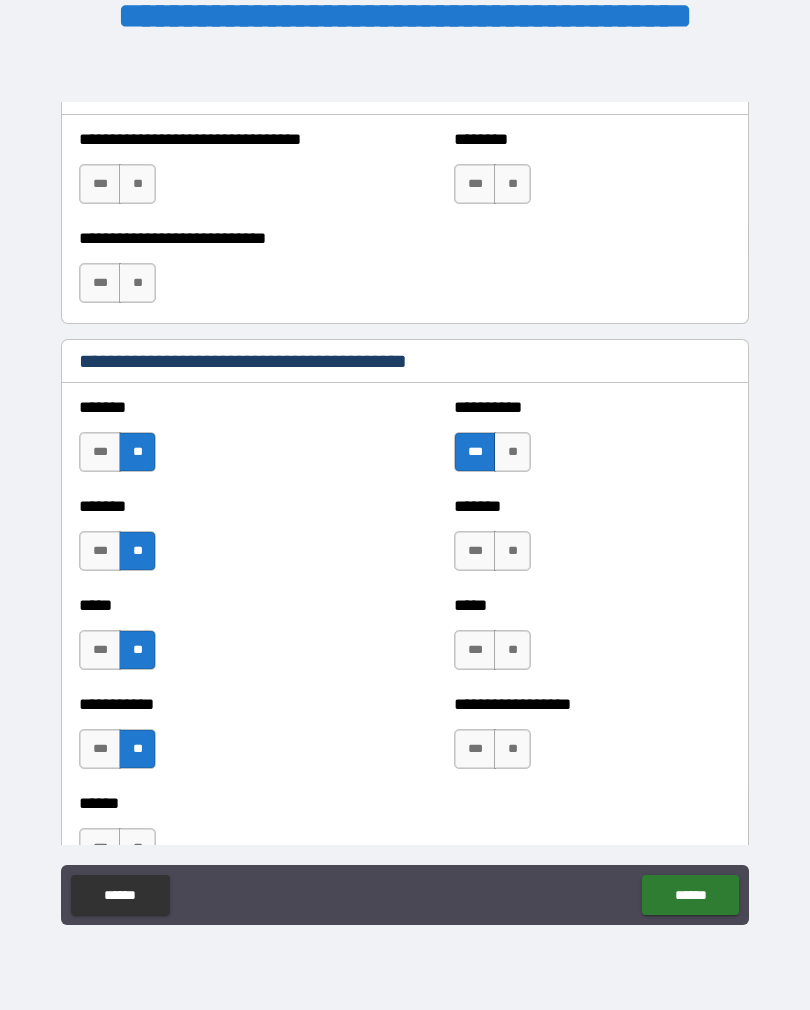 click on "**" at bounding box center (512, 551) 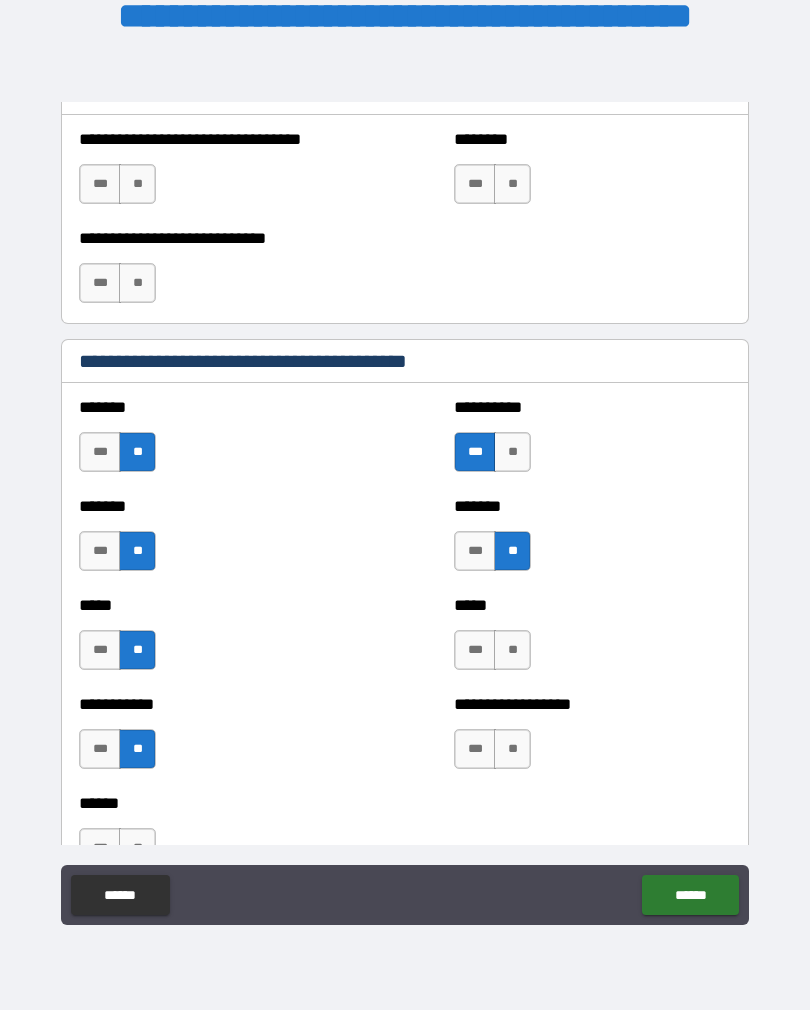 click on "**" at bounding box center (512, 650) 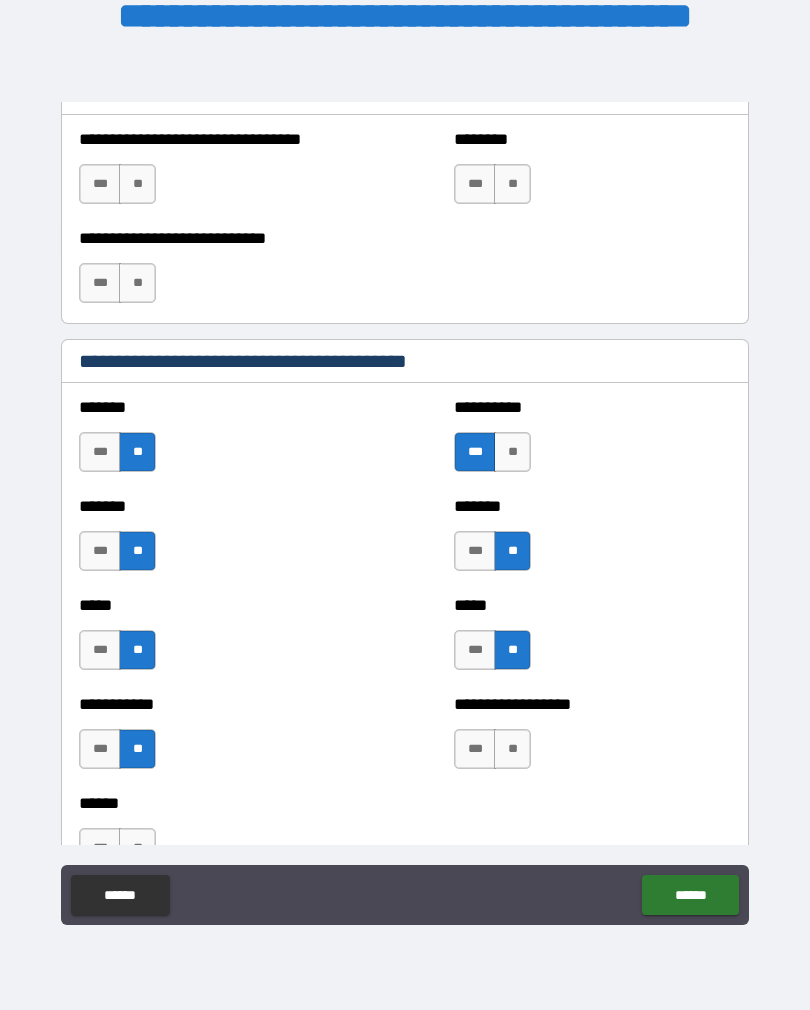 click on "**" at bounding box center [512, 749] 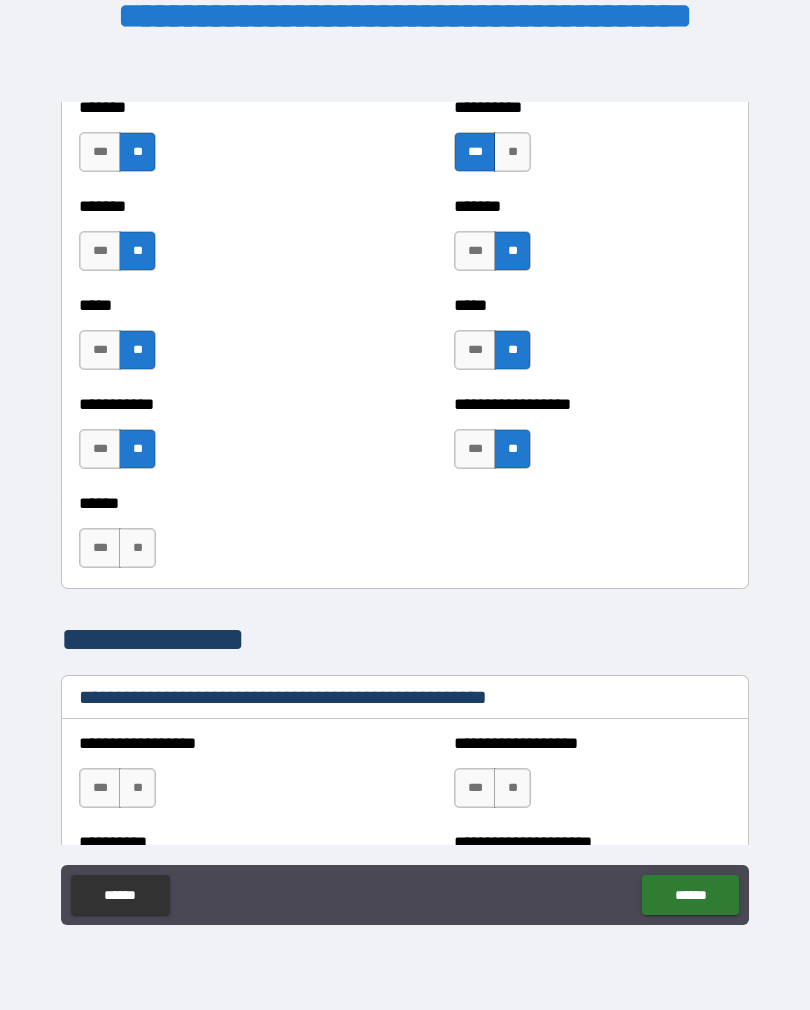 scroll, scrollTop: 1934, scrollLeft: 0, axis: vertical 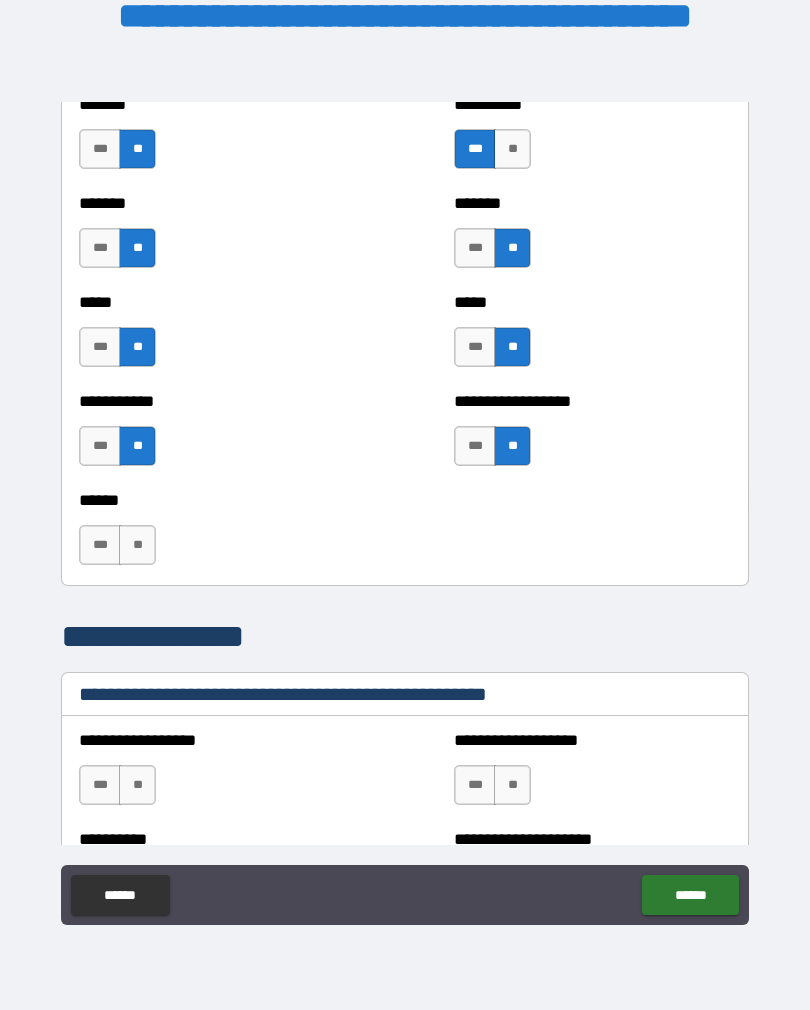click on "**" at bounding box center [137, 545] 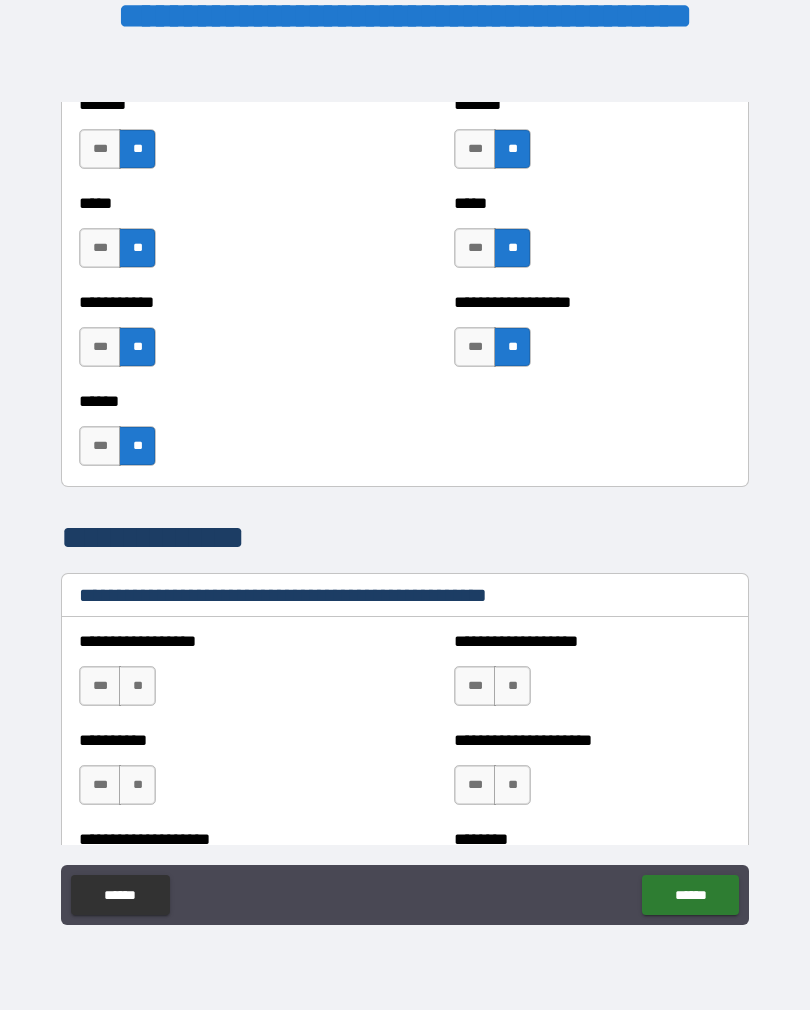 scroll, scrollTop: 2040, scrollLeft: 0, axis: vertical 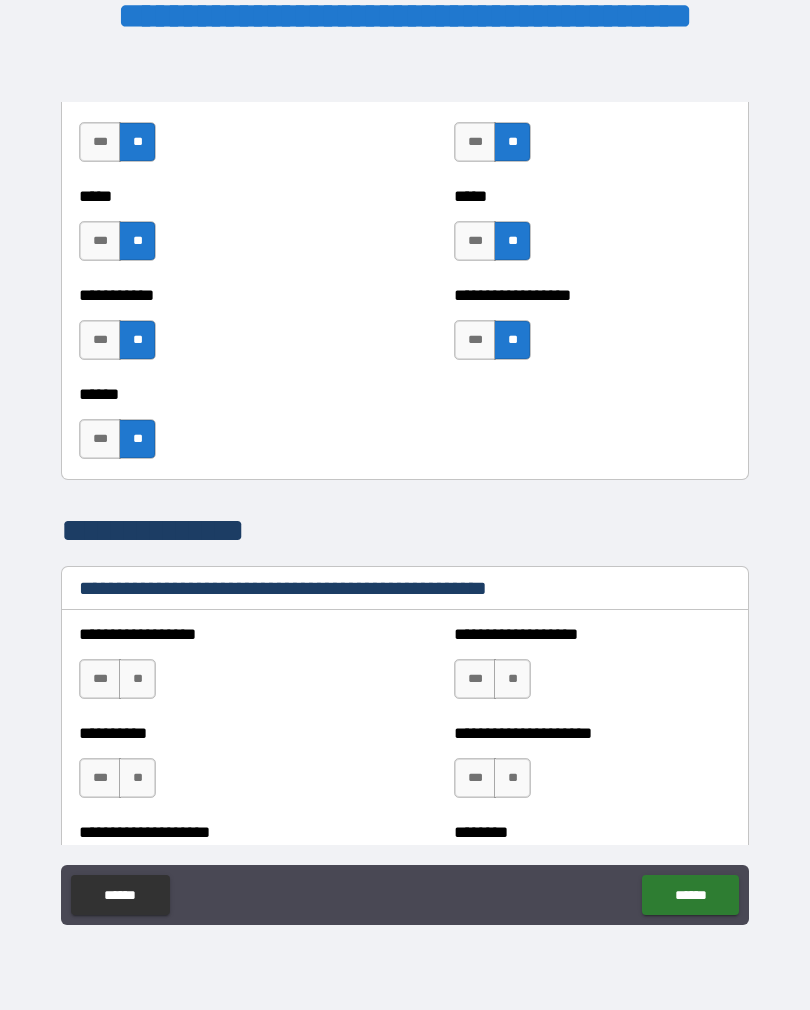 click on "**" at bounding box center [137, 679] 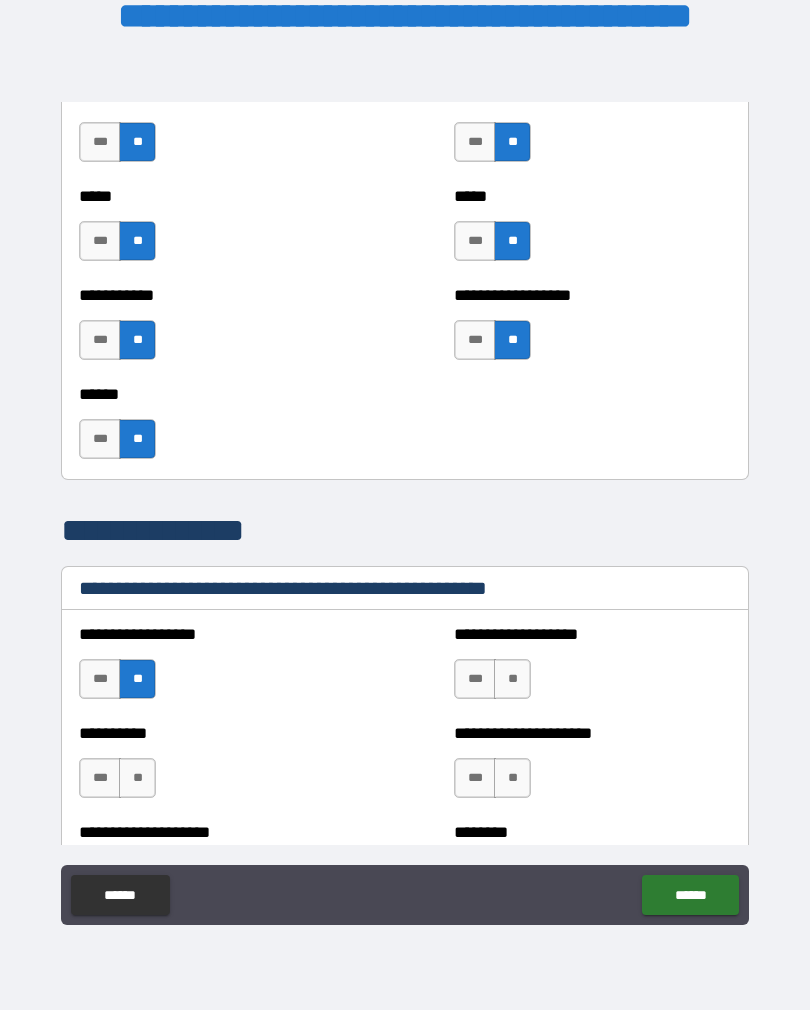 click on "**" at bounding box center (512, 679) 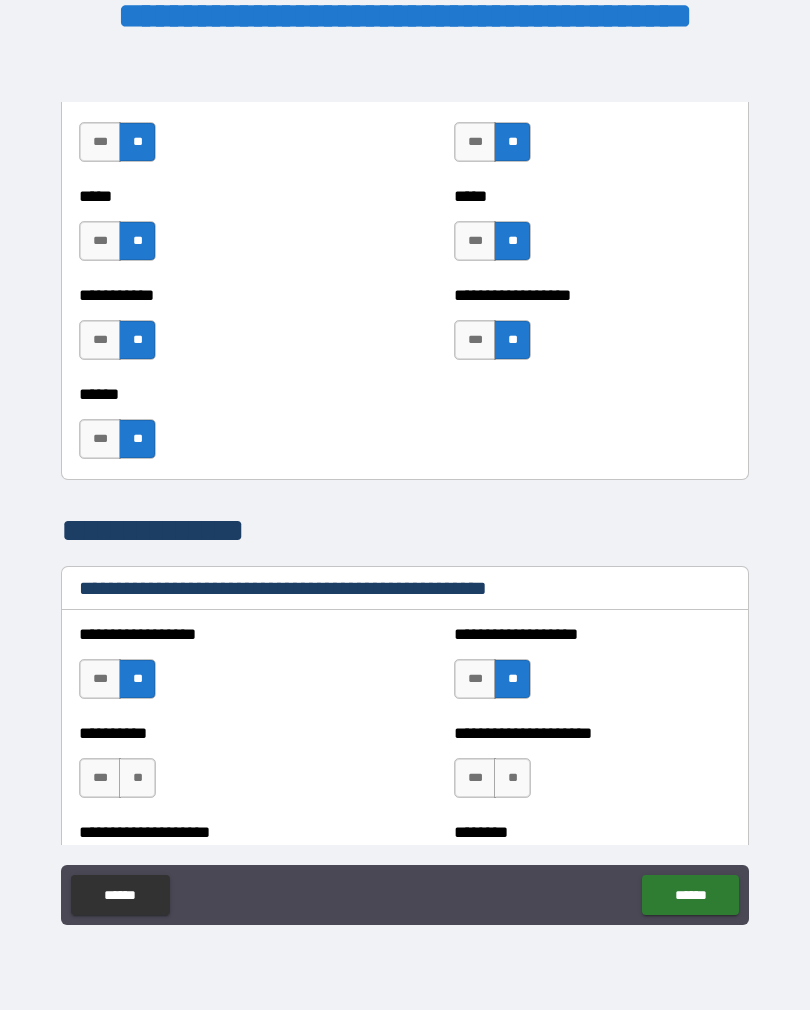 click on "**" at bounding box center (512, 778) 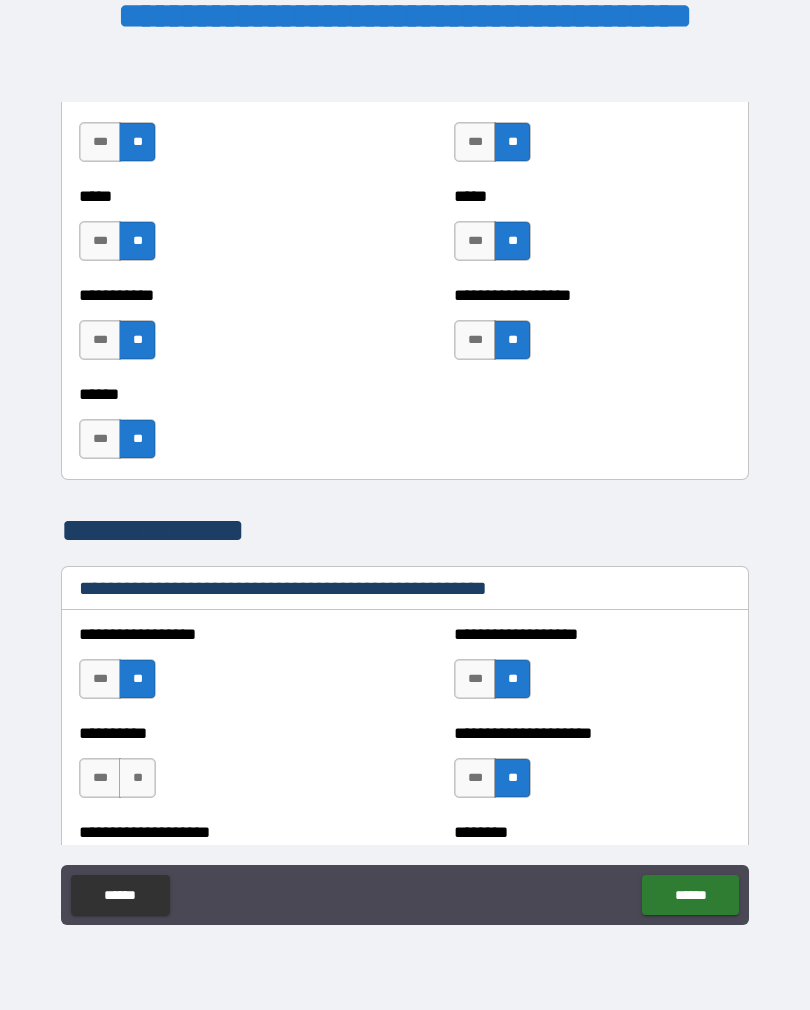 click on "**" at bounding box center (137, 778) 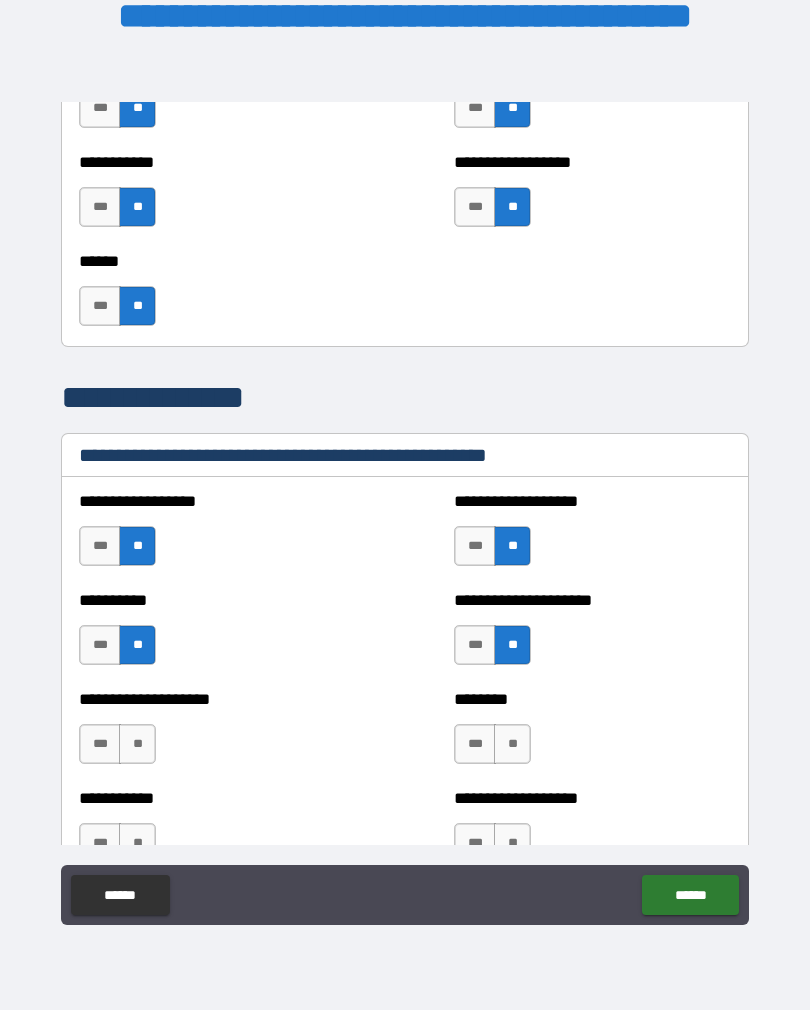 scroll, scrollTop: 2180, scrollLeft: 0, axis: vertical 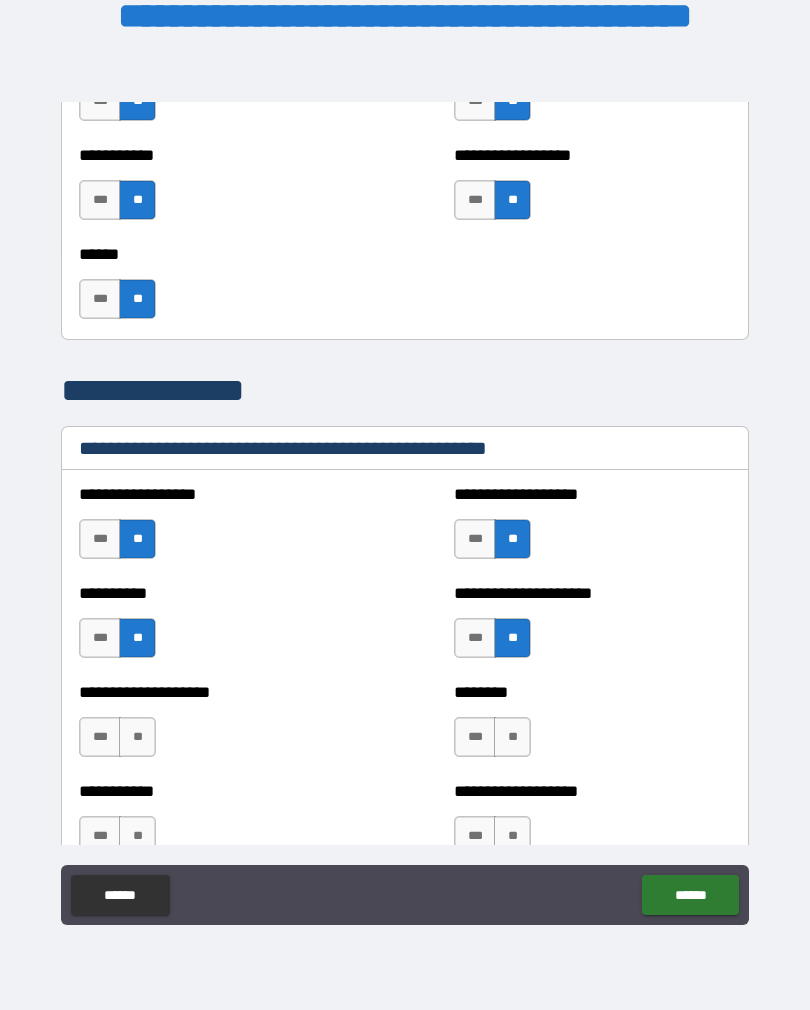 click on "**" at bounding box center (137, 737) 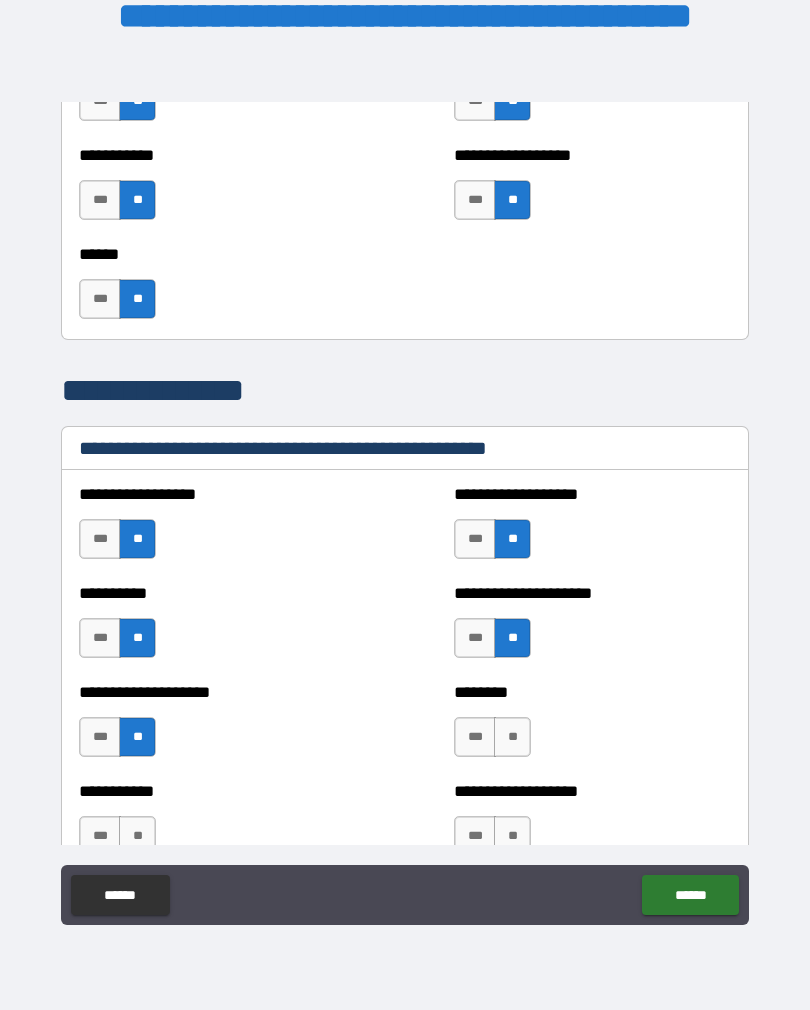 click on "**" at bounding box center (512, 737) 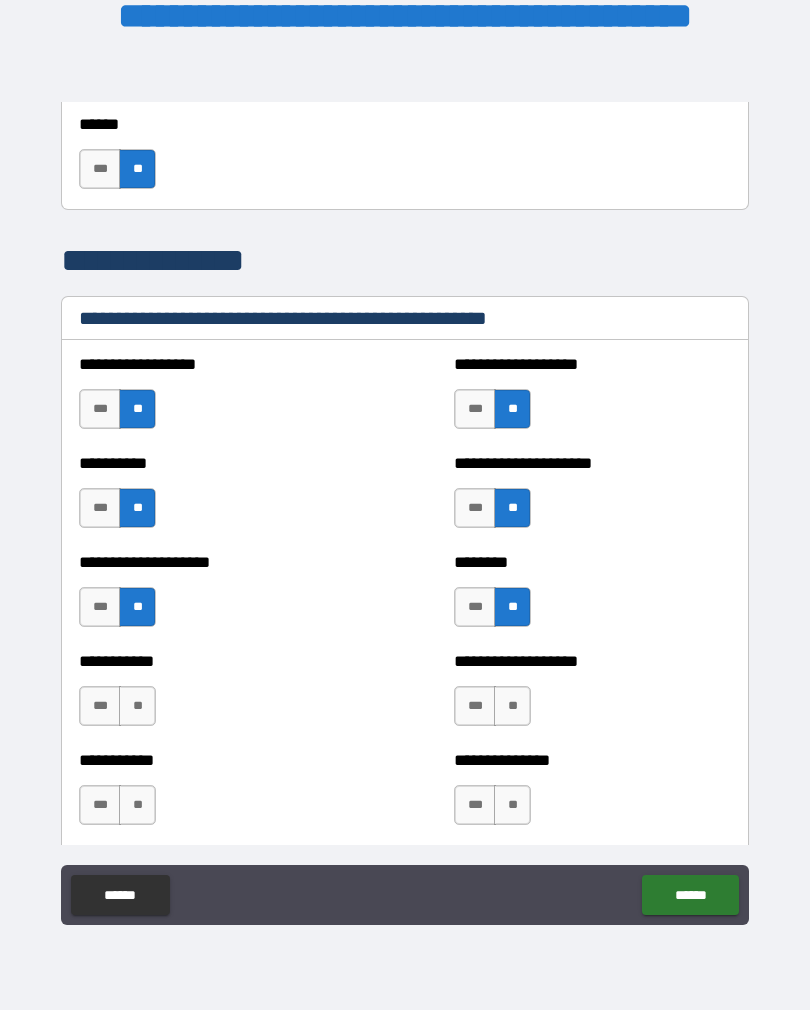 scroll, scrollTop: 2316, scrollLeft: 0, axis: vertical 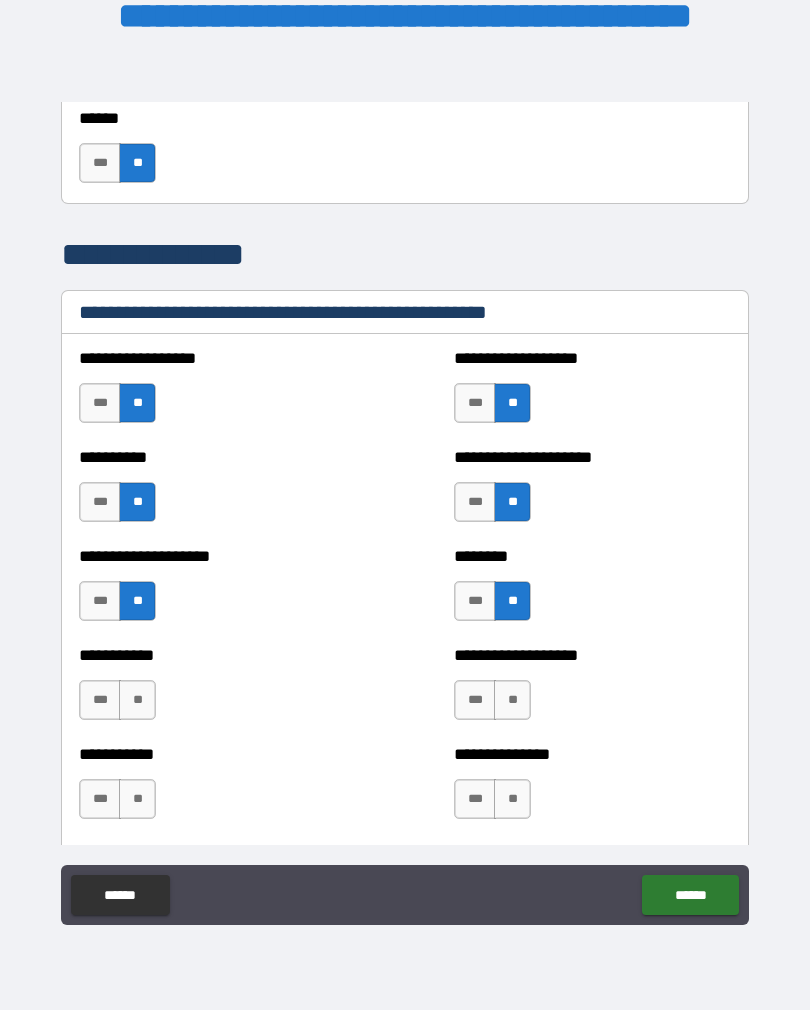 click on "**" at bounding box center [512, 700] 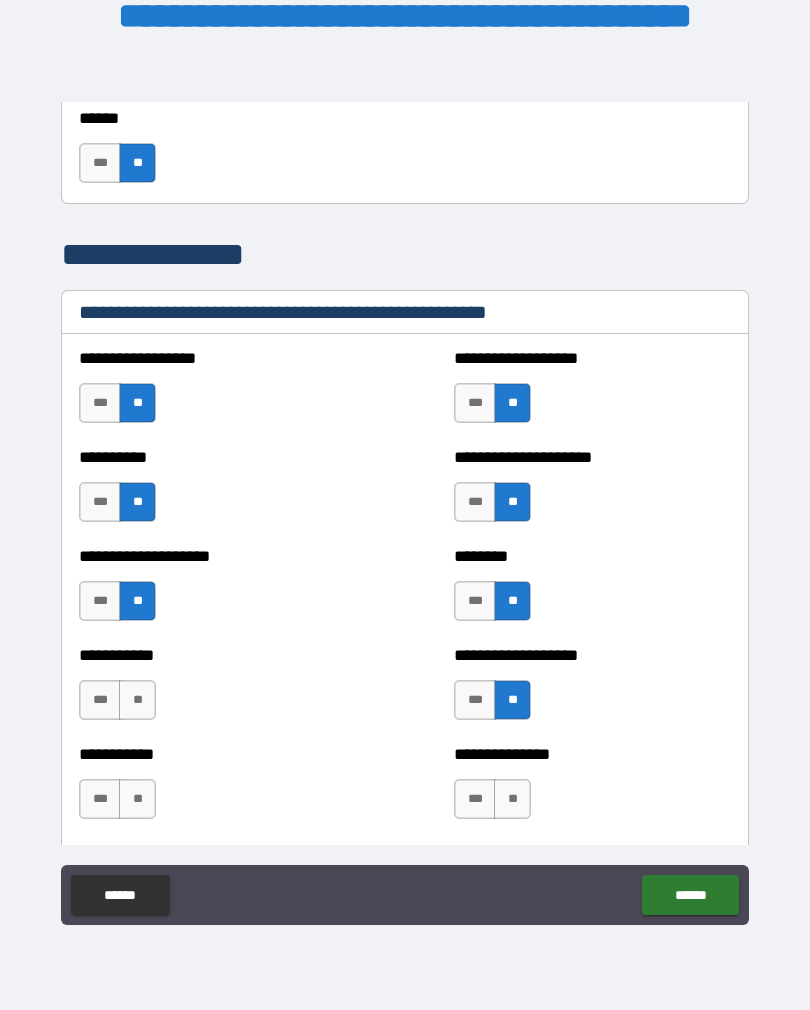click on "**" at bounding box center (137, 700) 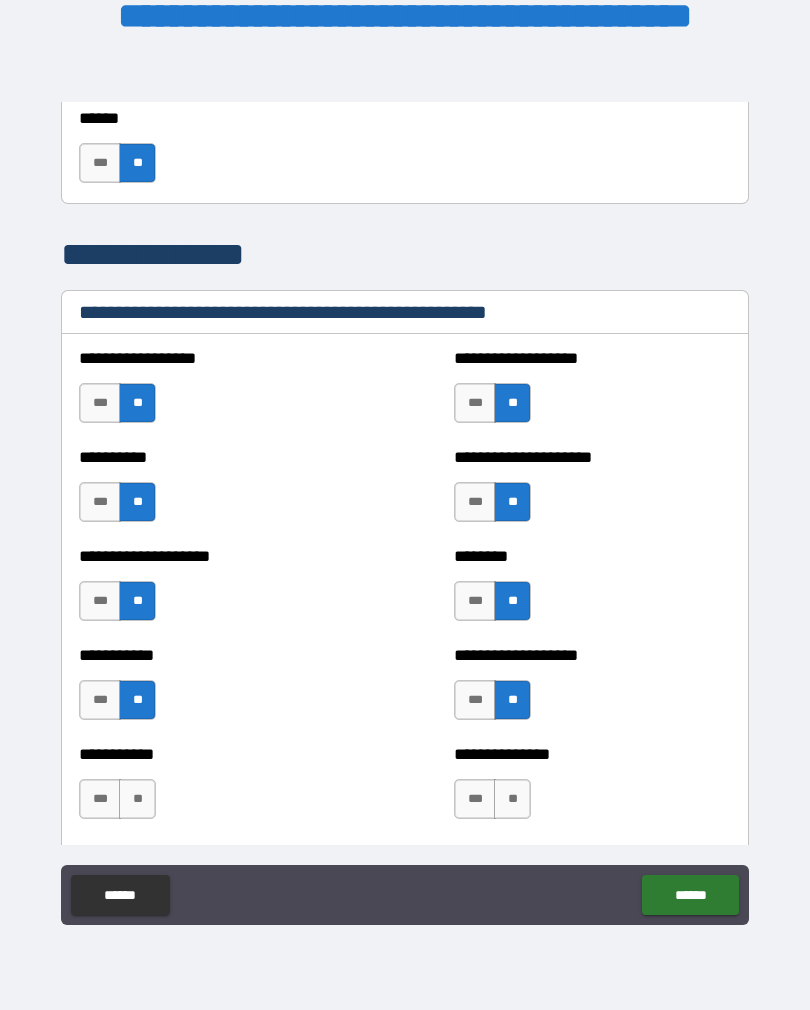 click on "**" at bounding box center [137, 799] 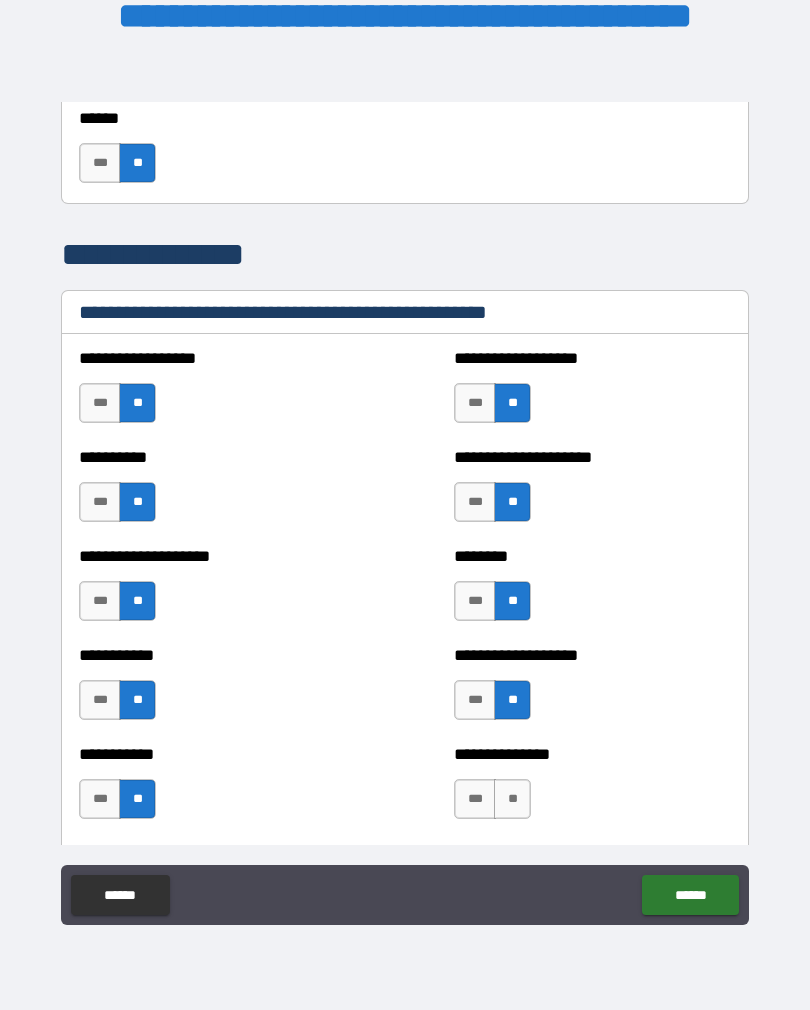 click on "**" at bounding box center [512, 799] 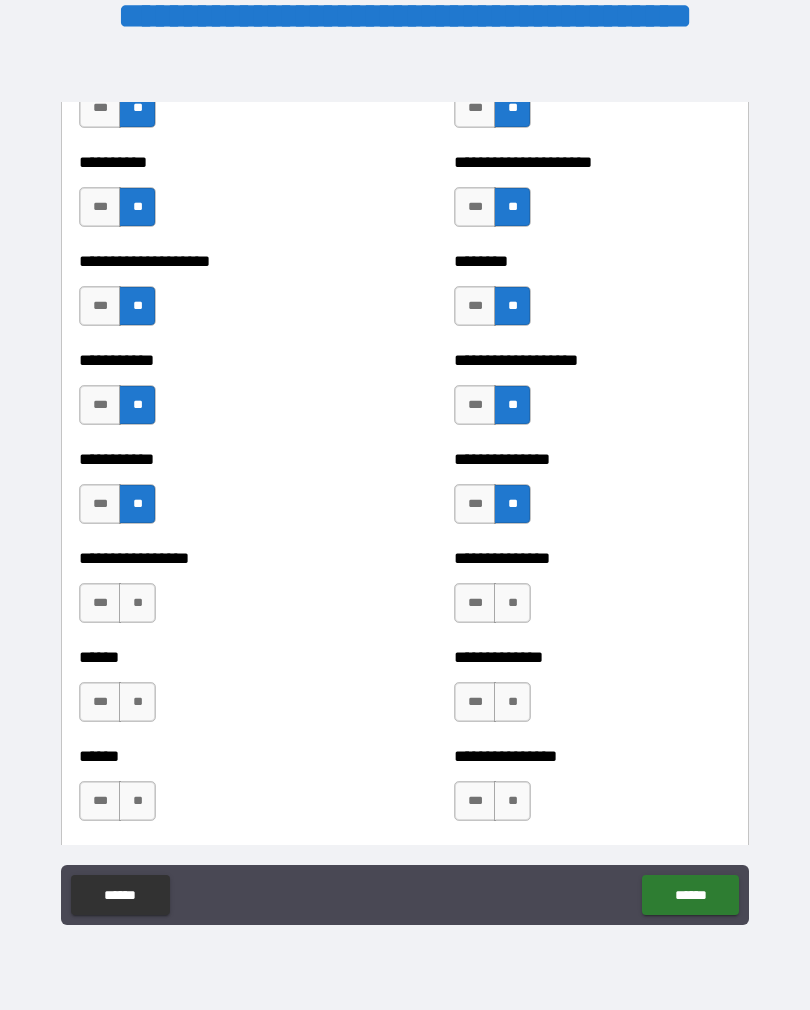 scroll, scrollTop: 2612, scrollLeft: 0, axis: vertical 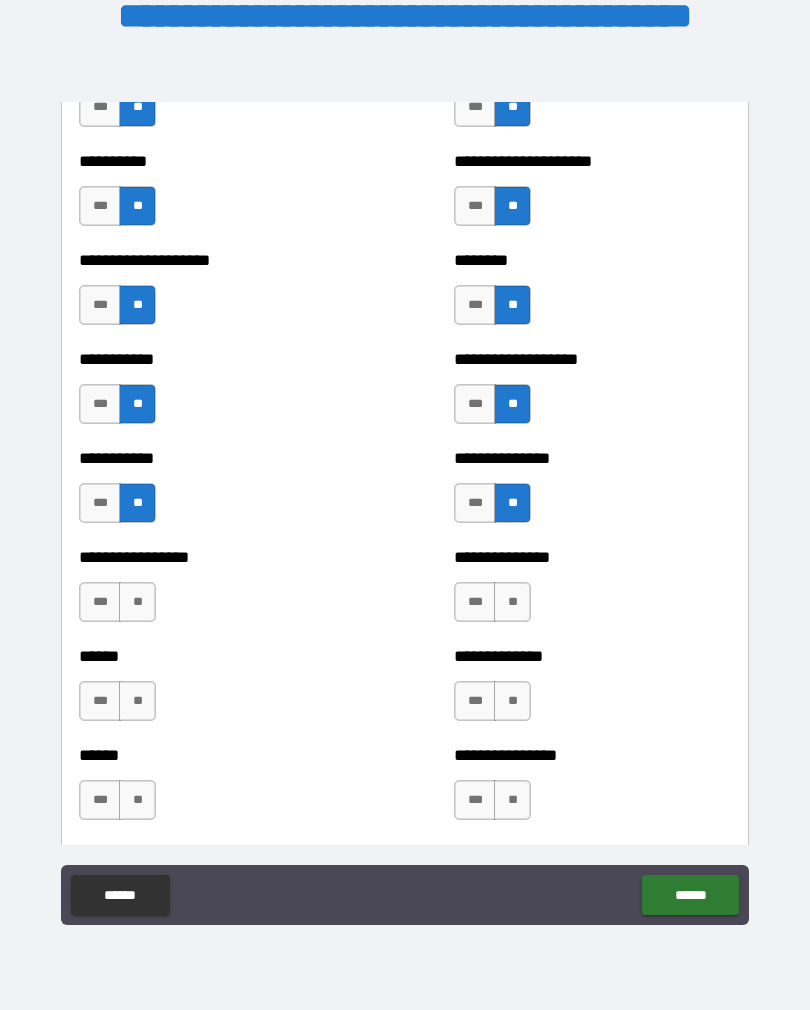 click on "**" at bounding box center [137, 602] 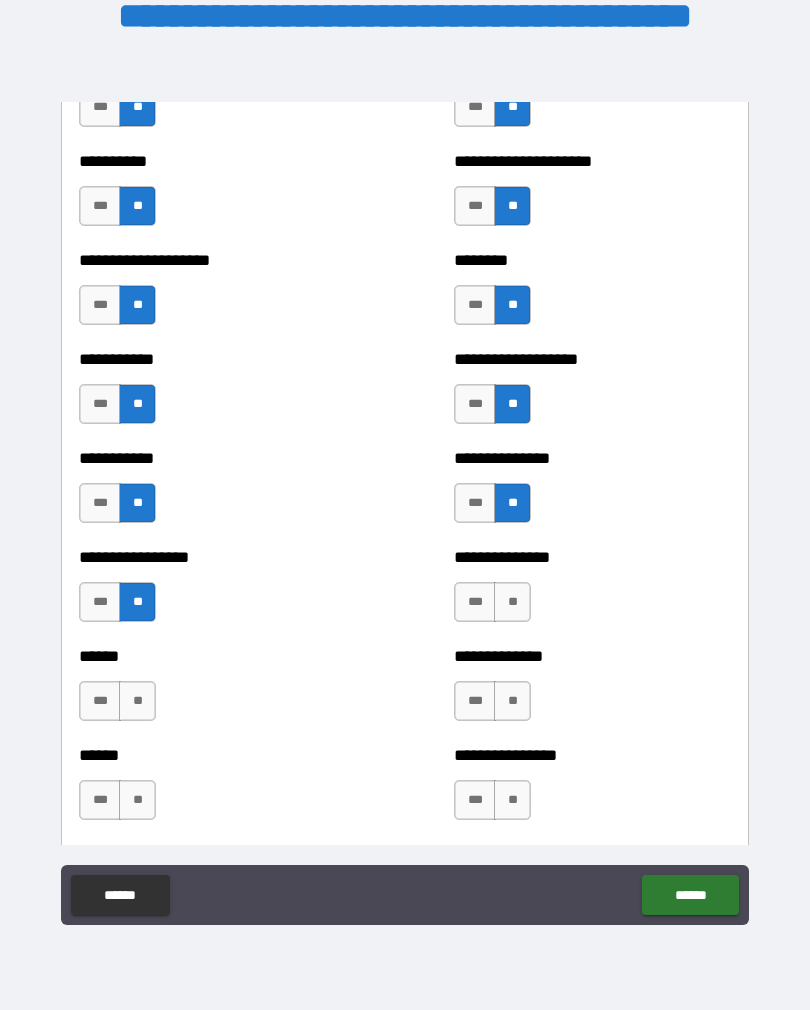 click on "**" at bounding box center (512, 602) 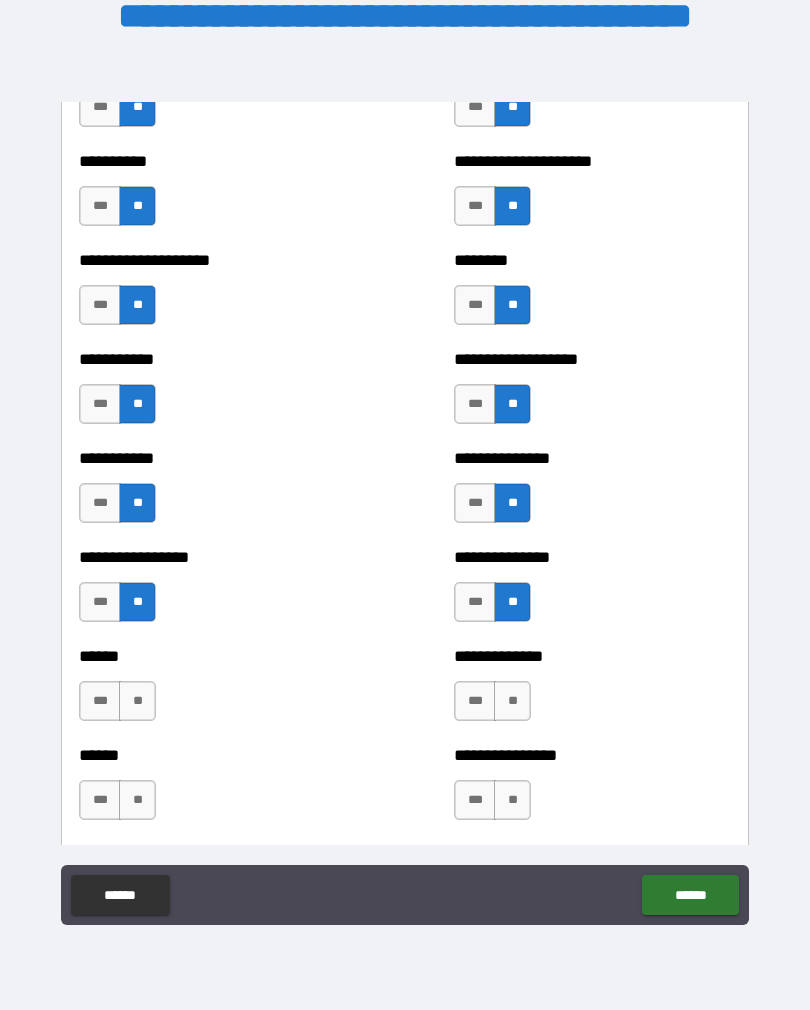 click on "**" at bounding box center [512, 701] 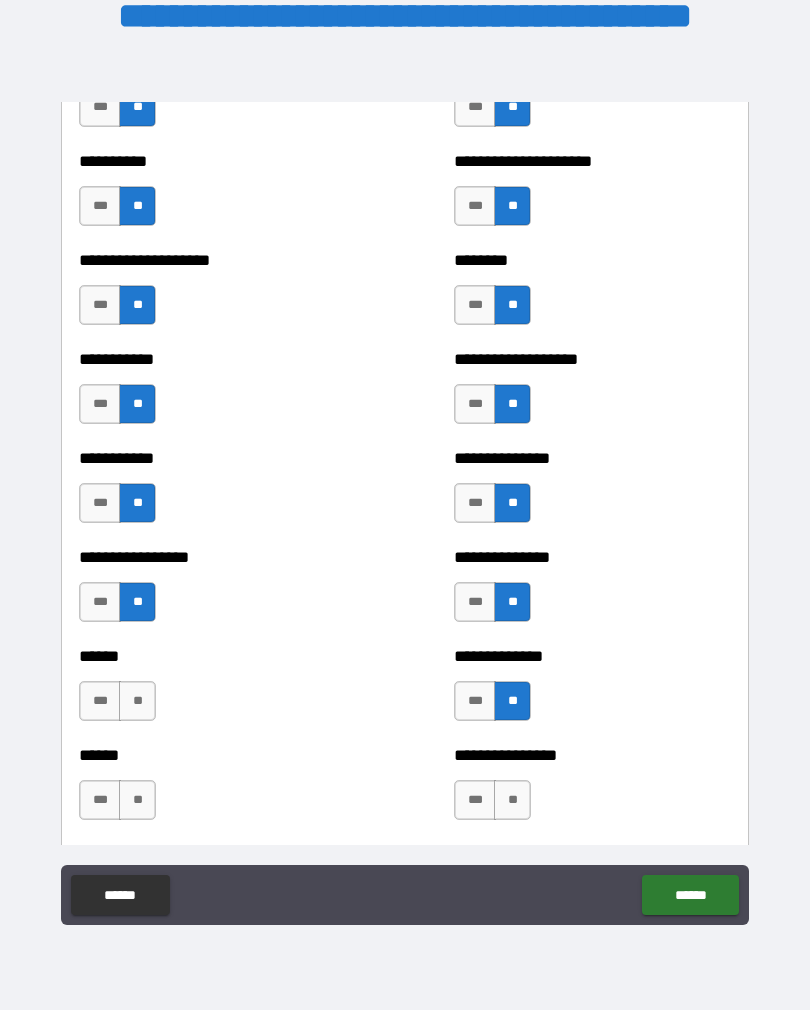 click on "**" at bounding box center (137, 701) 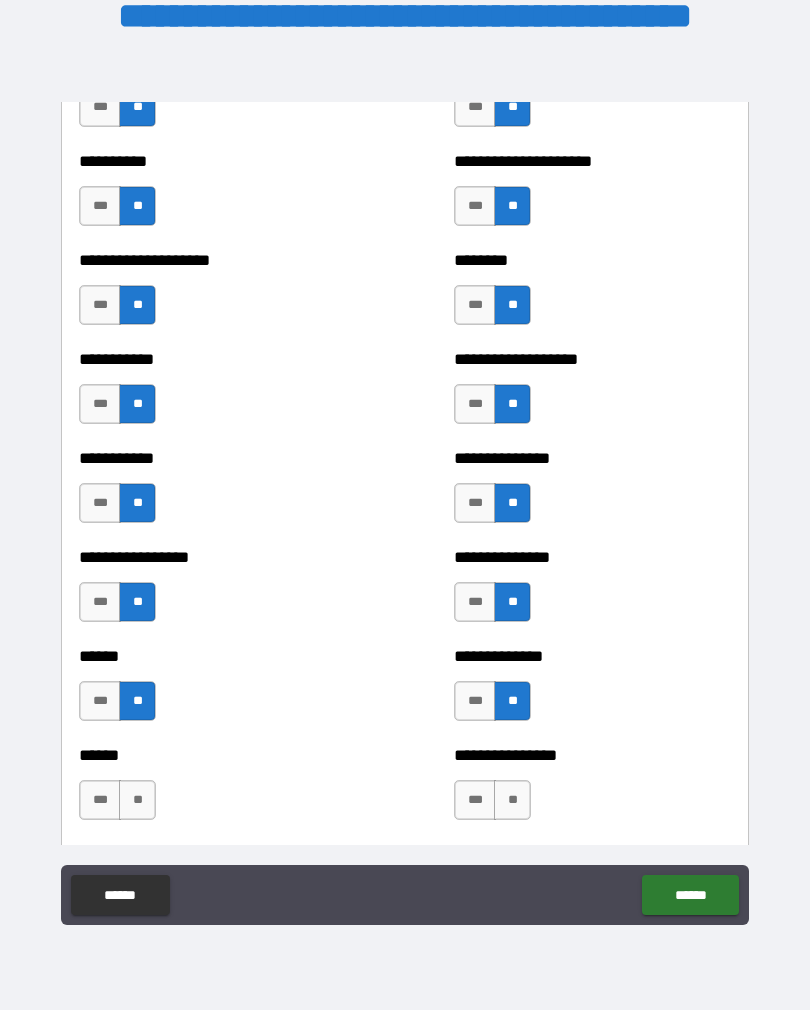 click on "**" at bounding box center (137, 800) 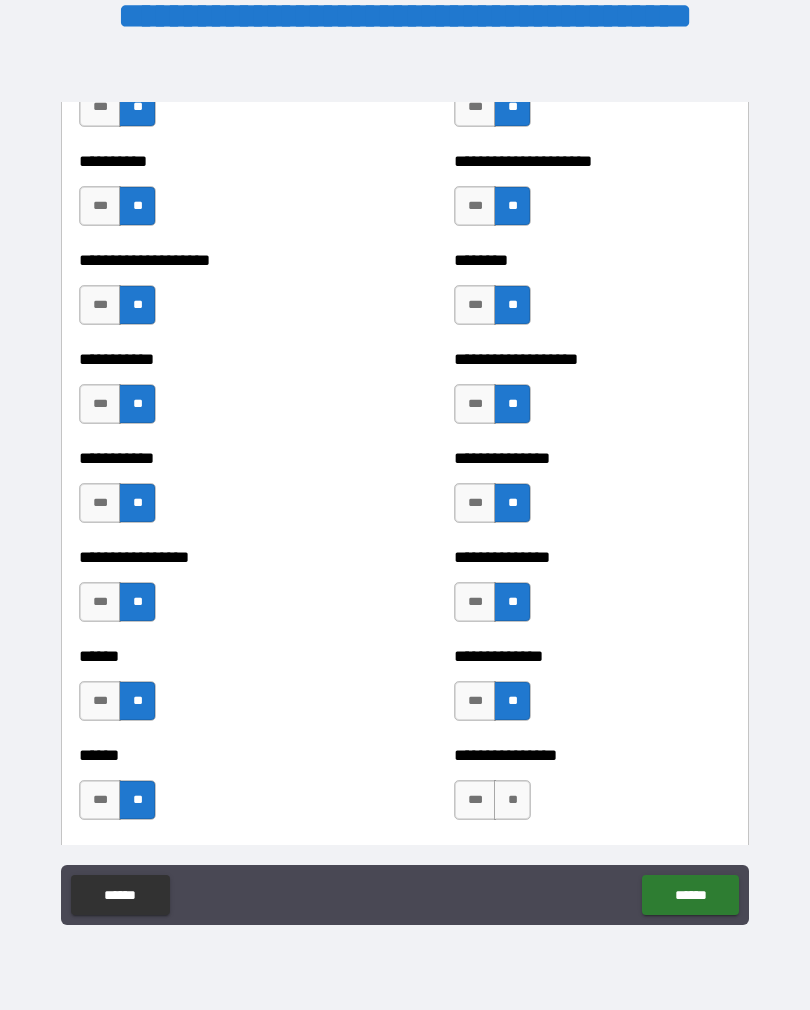 click on "**" at bounding box center (512, 800) 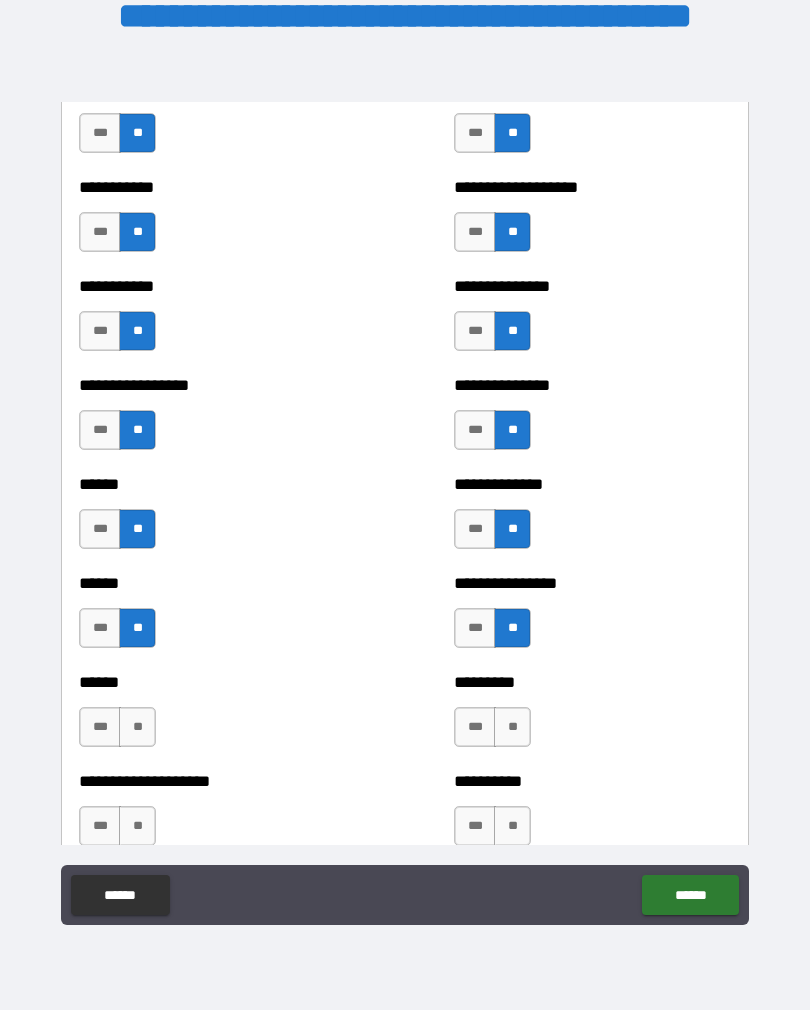 scroll, scrollTop: 2794, scrollLeft: 0, axis: vertical 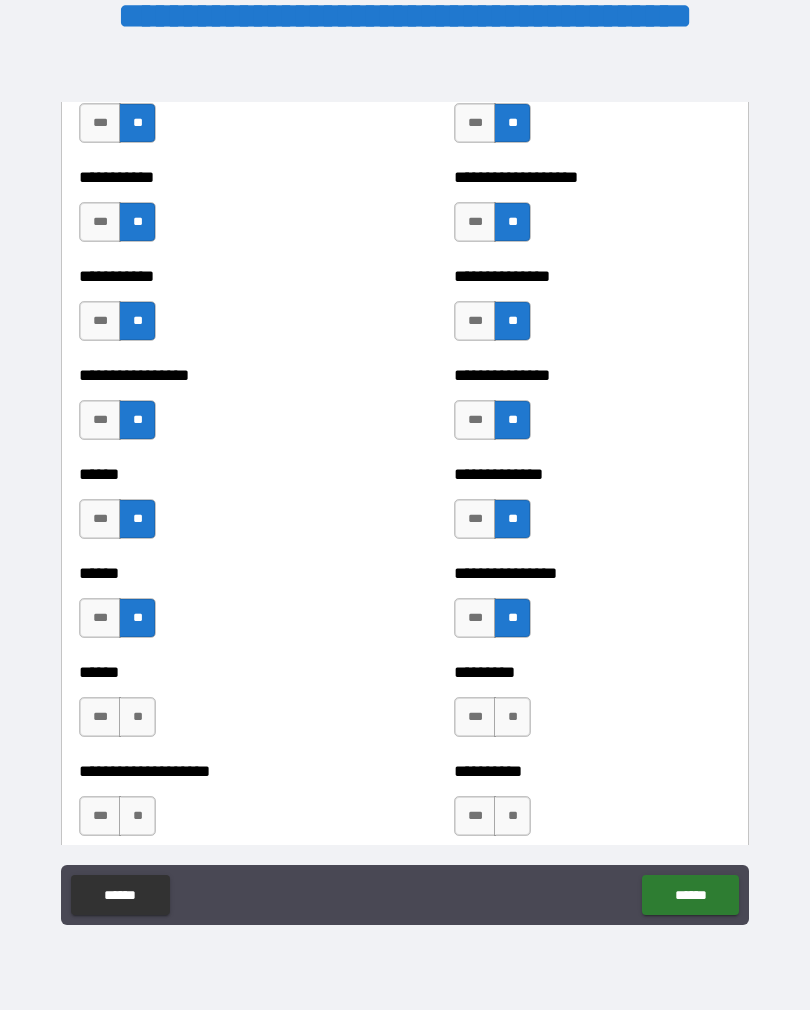 click on "**" at bounding box center [137, 717] 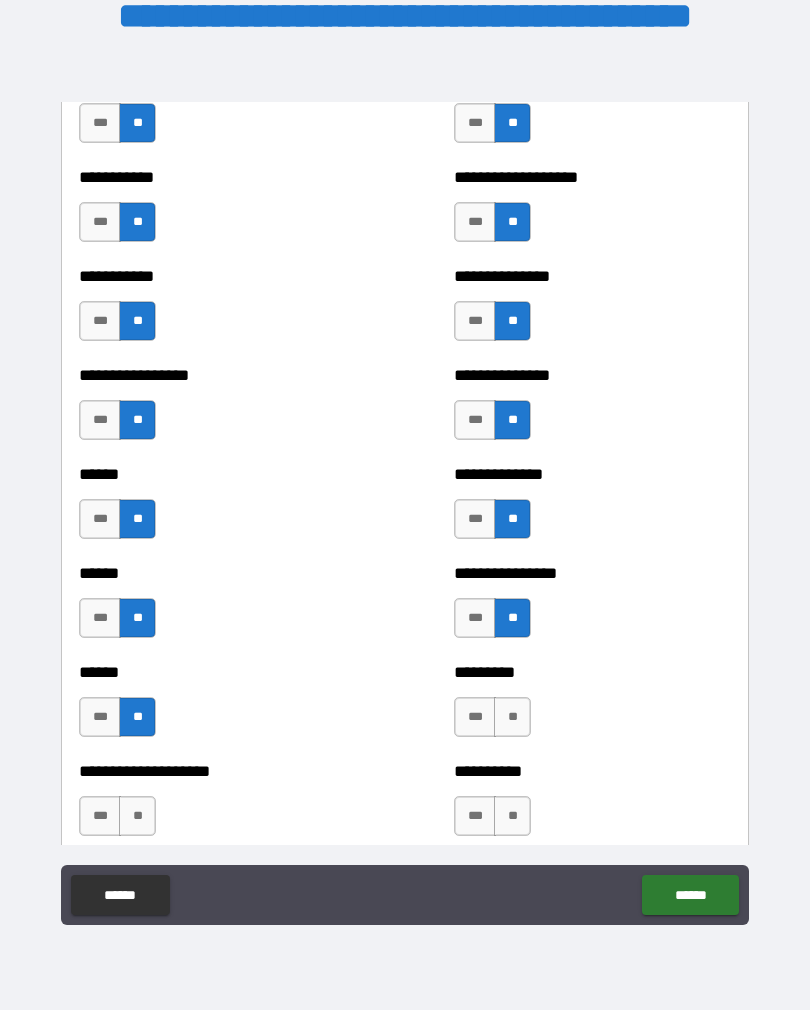 click on "**" at bounding box center [512, 717] 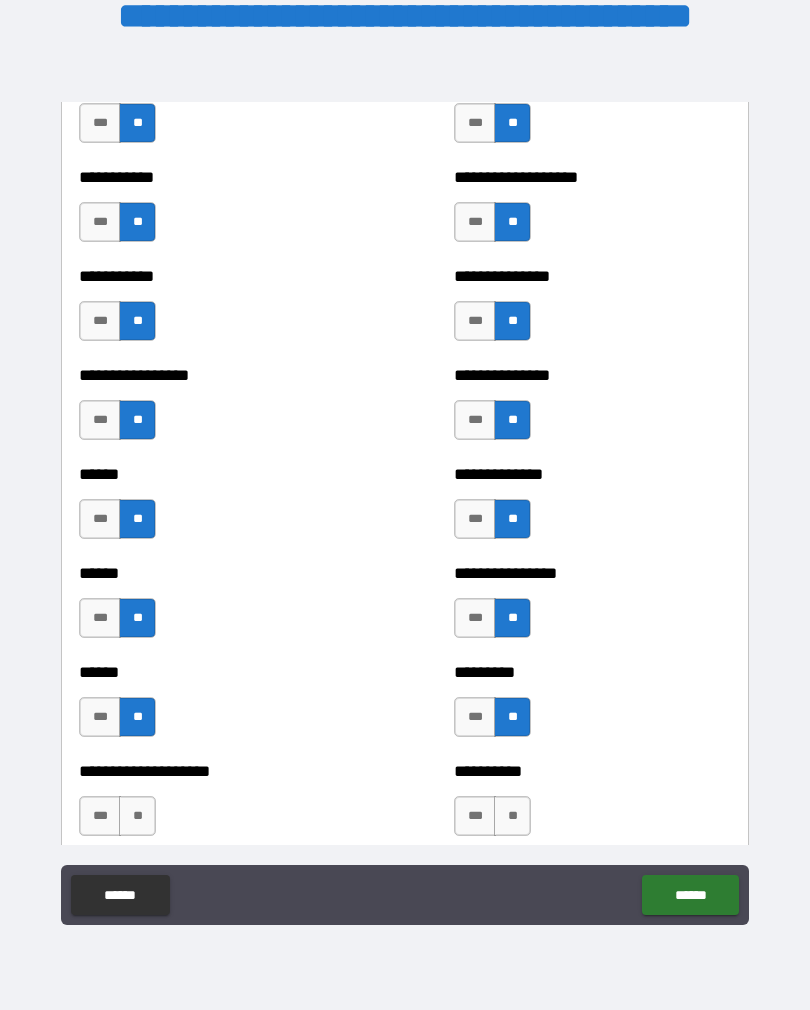 click on "**" at bounding box center [512, 816] 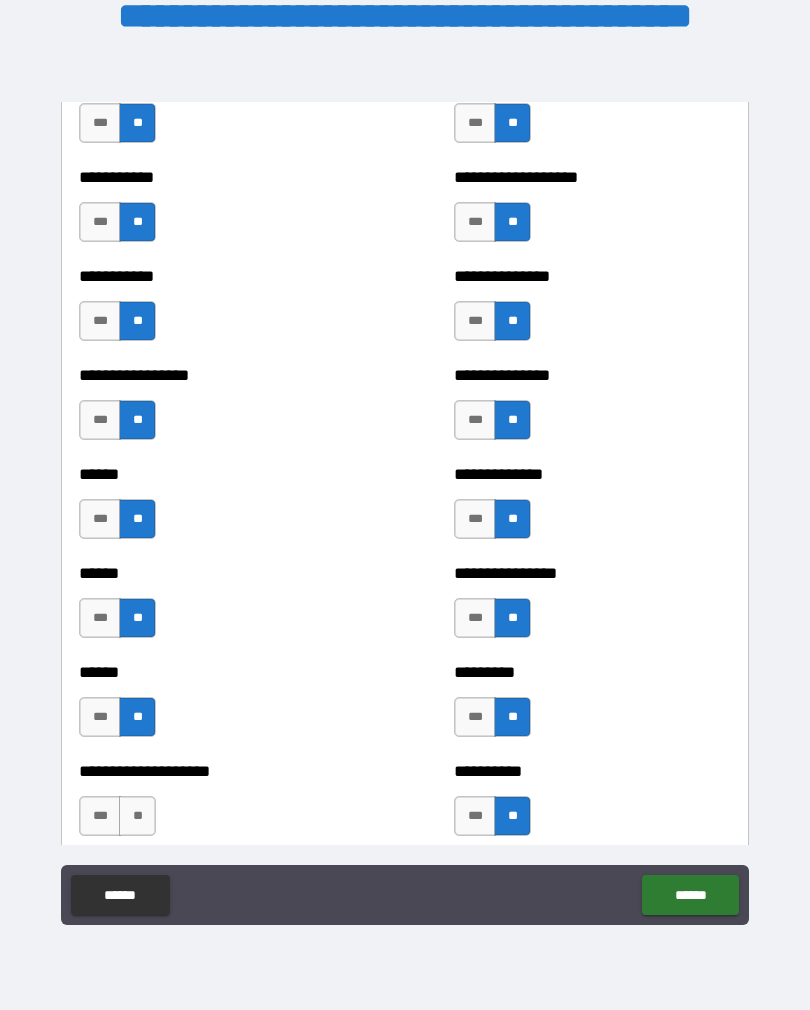 click on "***" at bounding box center (100, 816) 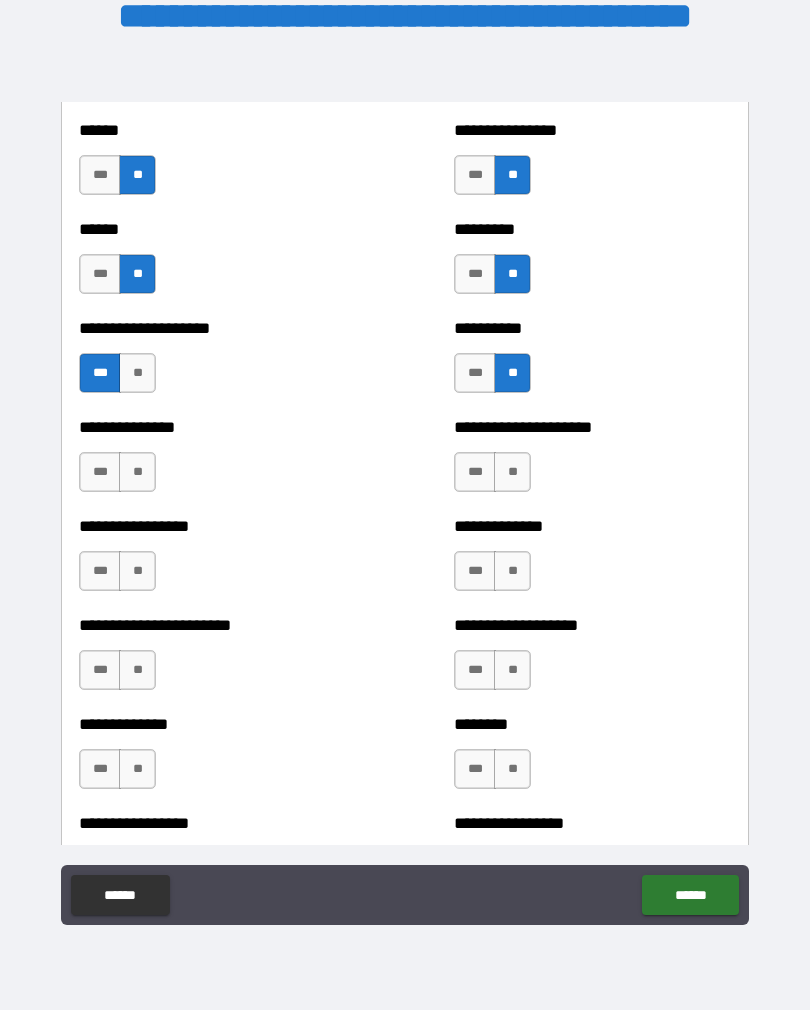 scroll, scrollTop: 3242, scrollLeft: 0, axis: vertical 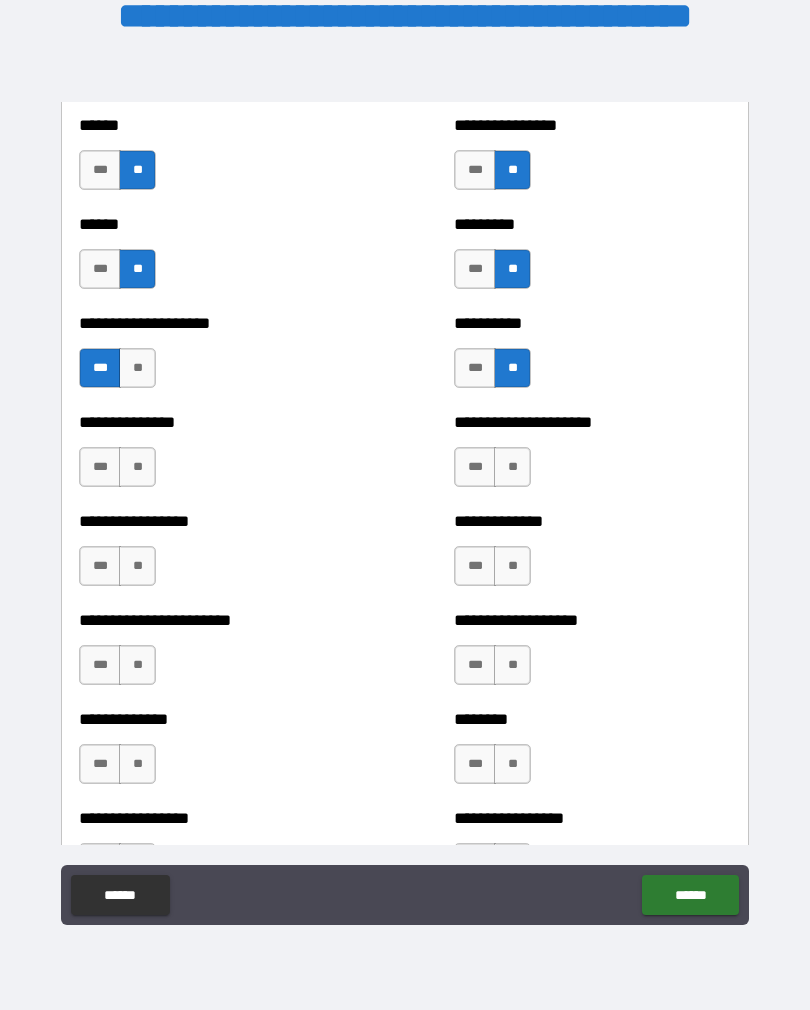 click on "**" at bounding box center [137, 467] 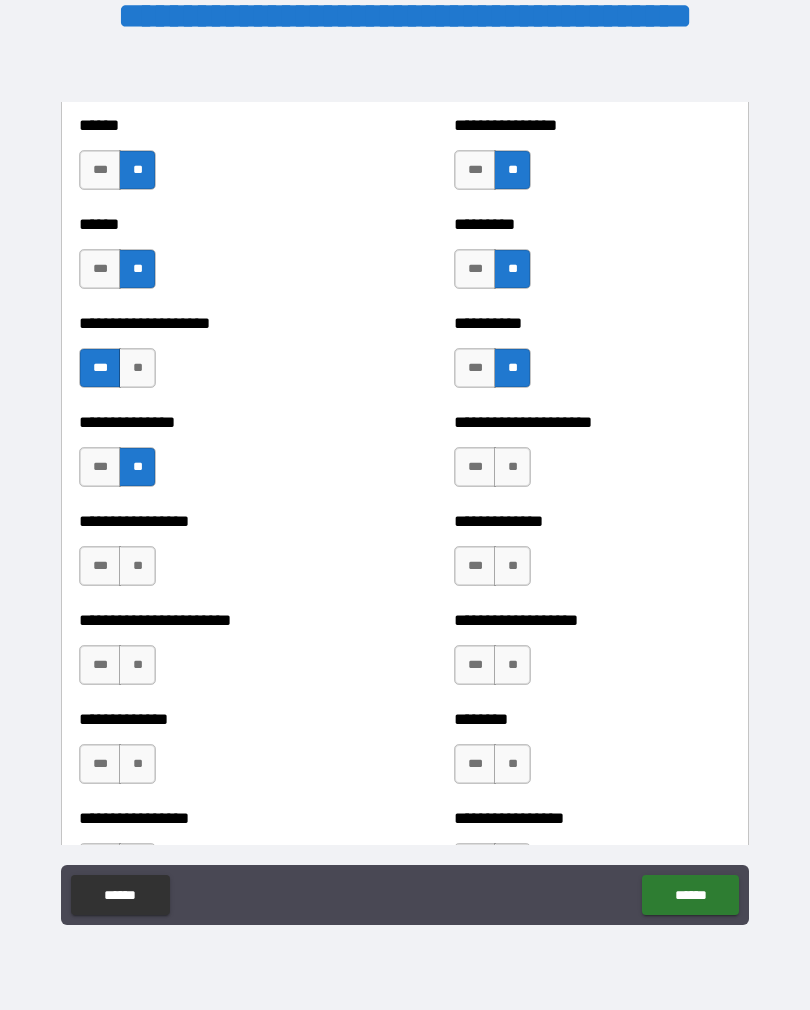 click on "**" at bounding box center [512, 467] 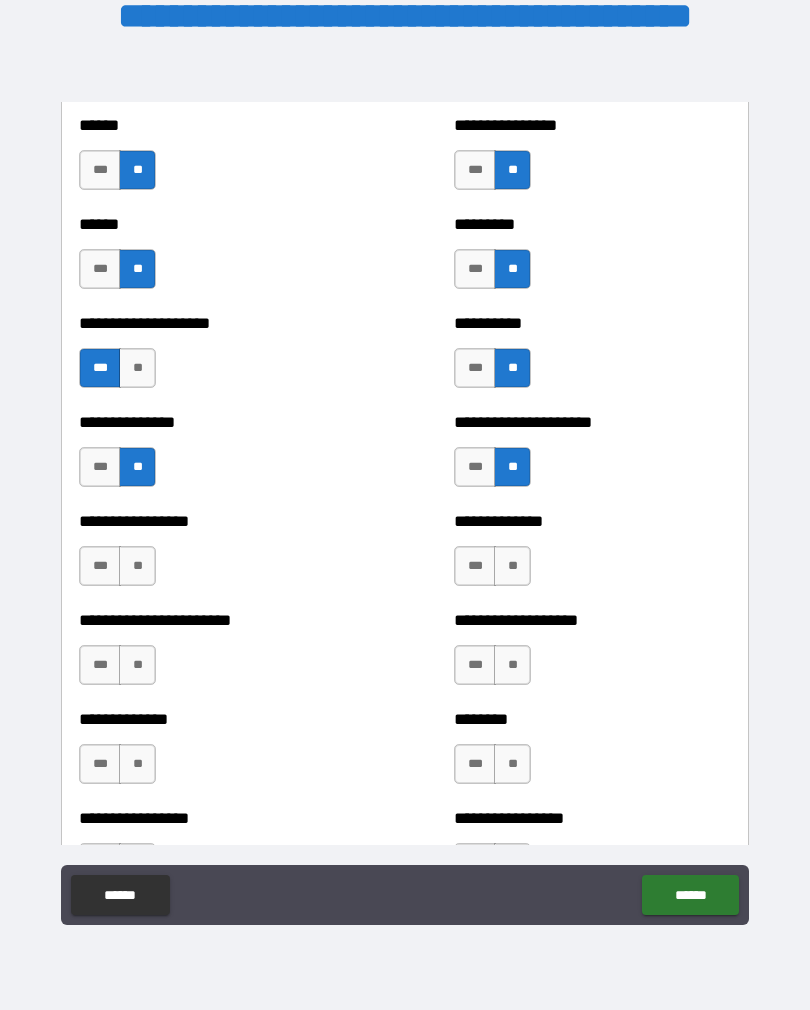 click on "***" at bounding box center (100, 566) 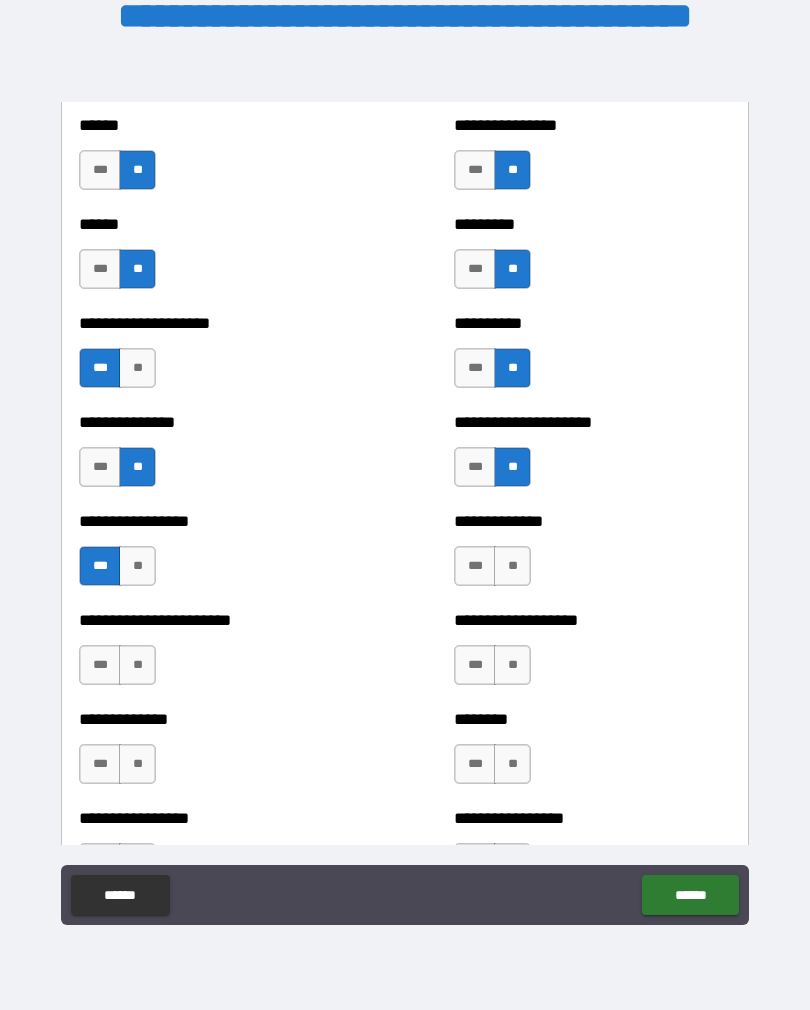 click on "**" at bounding box center (512, 566) 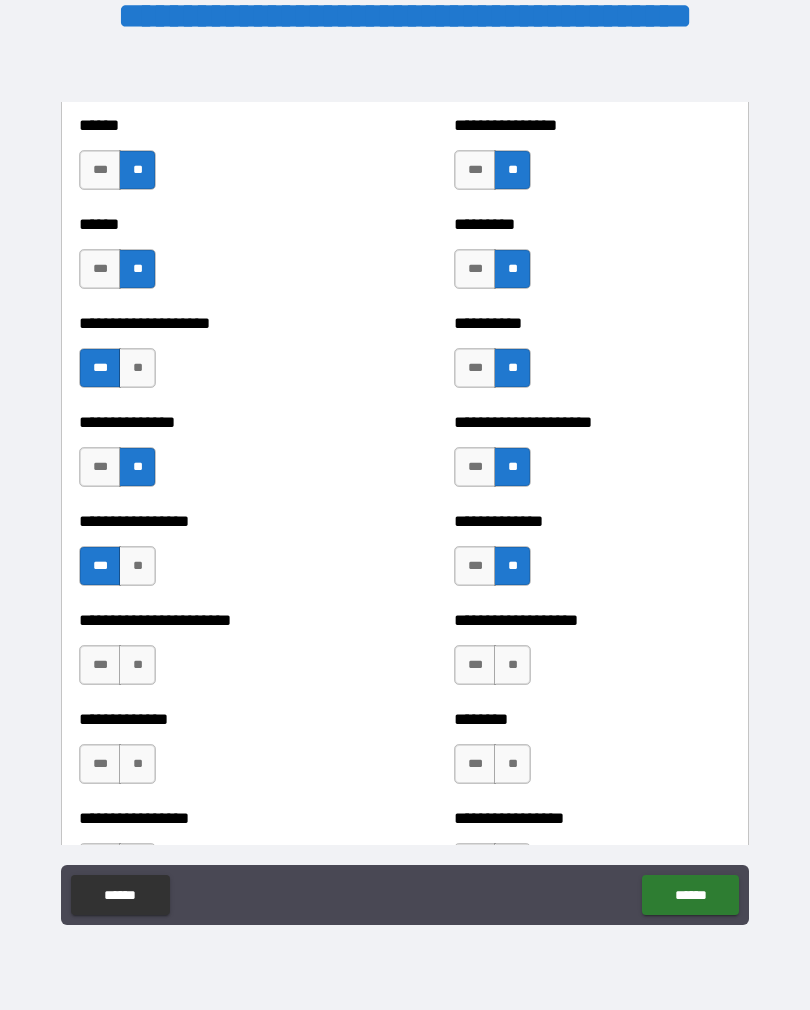 click on "**" at bounding box center [512, 665] 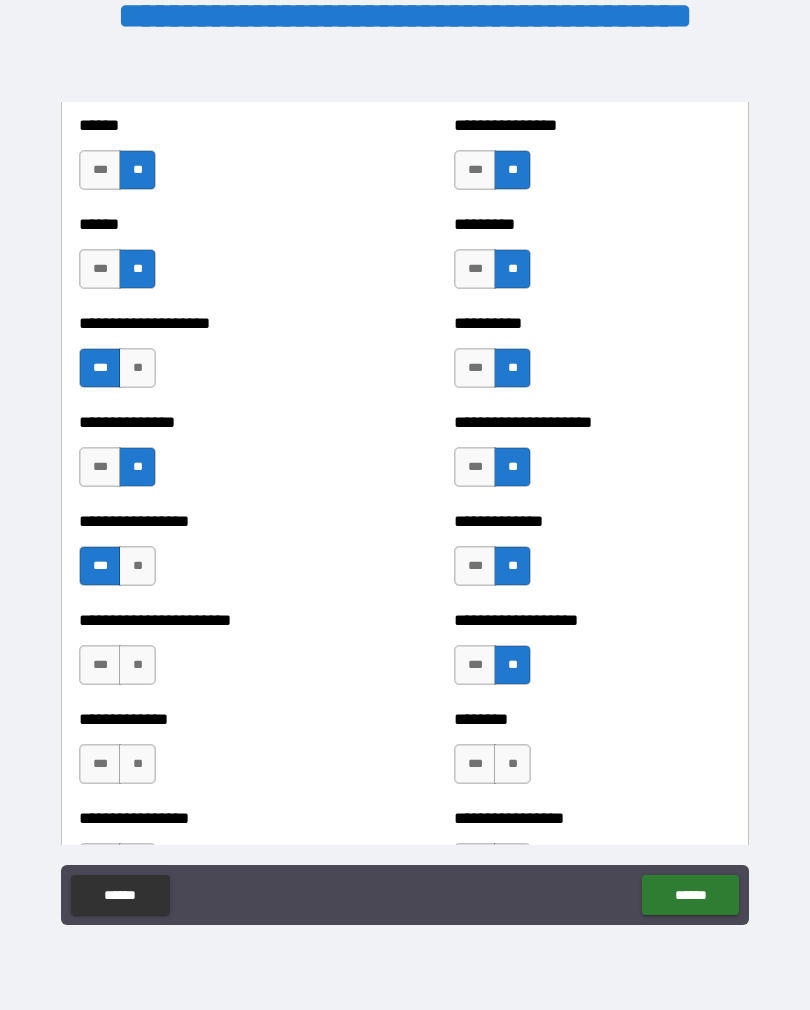 click on "**" at bounding box center [137, 665] 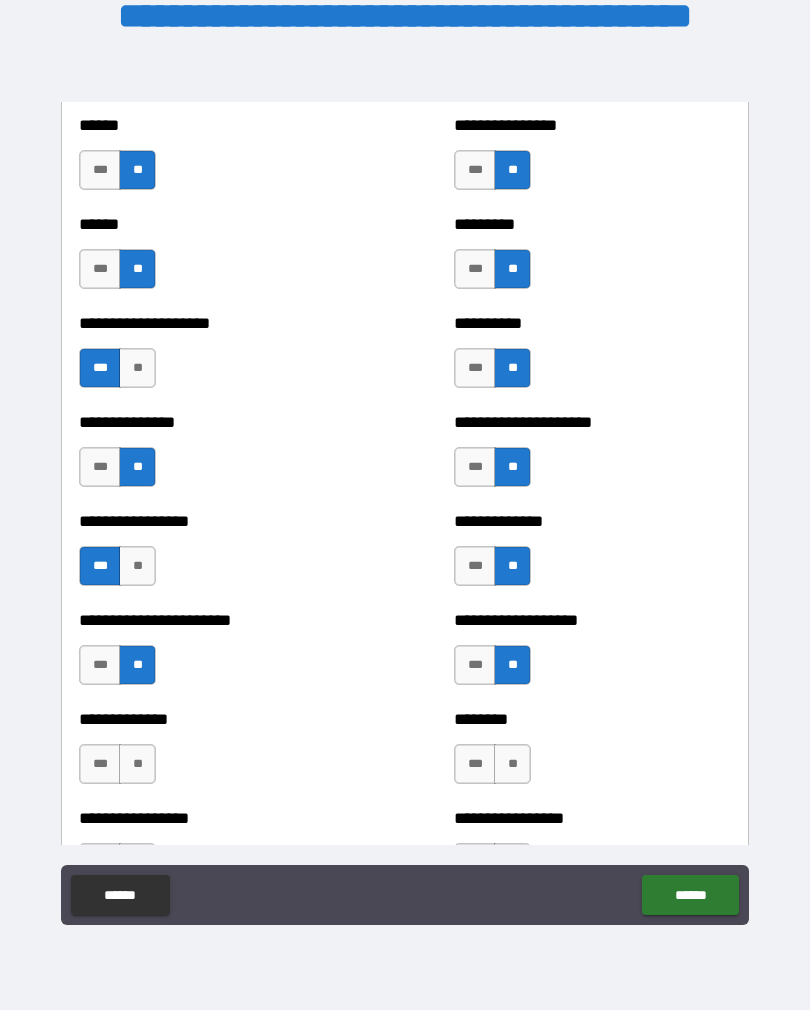 click on "**" at bounding box center (137, 764) 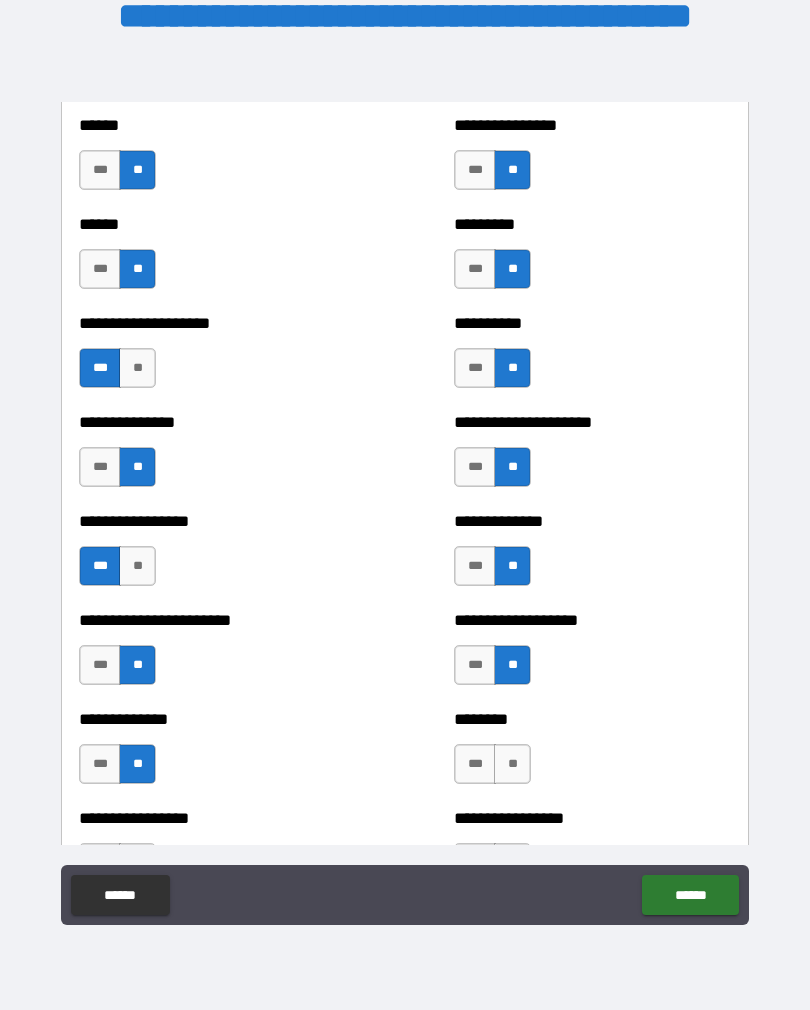 click on "**" at bounding box center [512, 764] 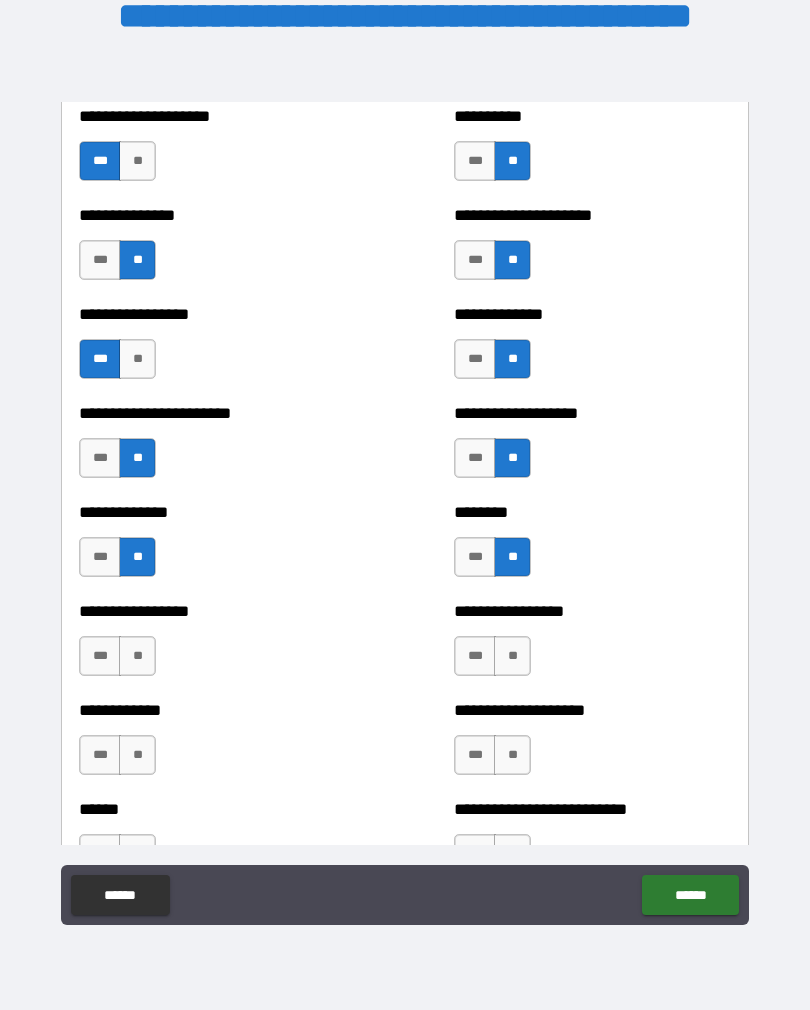 scroll, scrollTop: 3457, scrollLeft: 0, axis: vertical 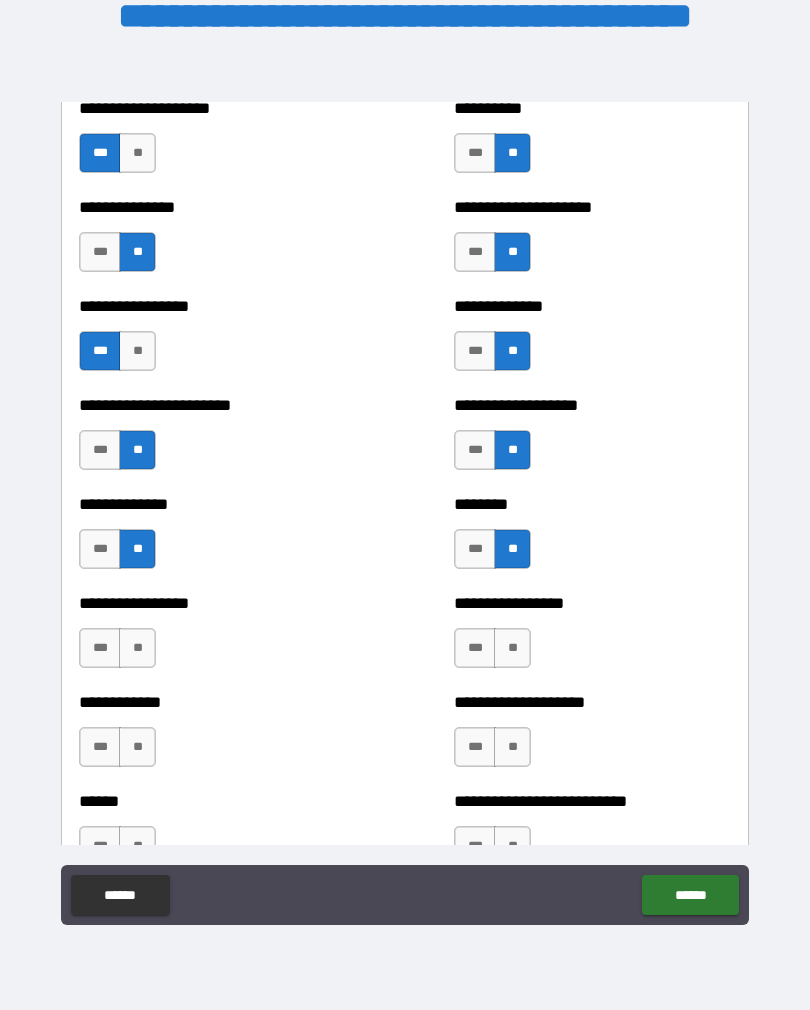 click on "**" at bounding box center (512, 648) 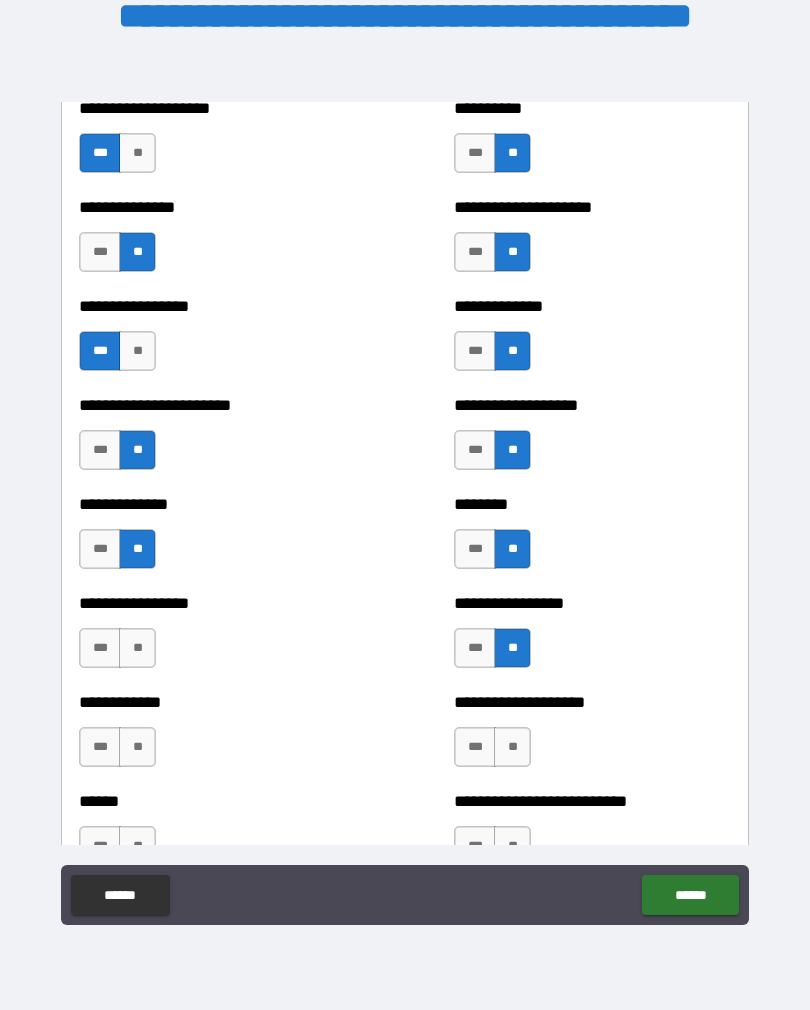 click on "**" at bounding box center [137, 648] 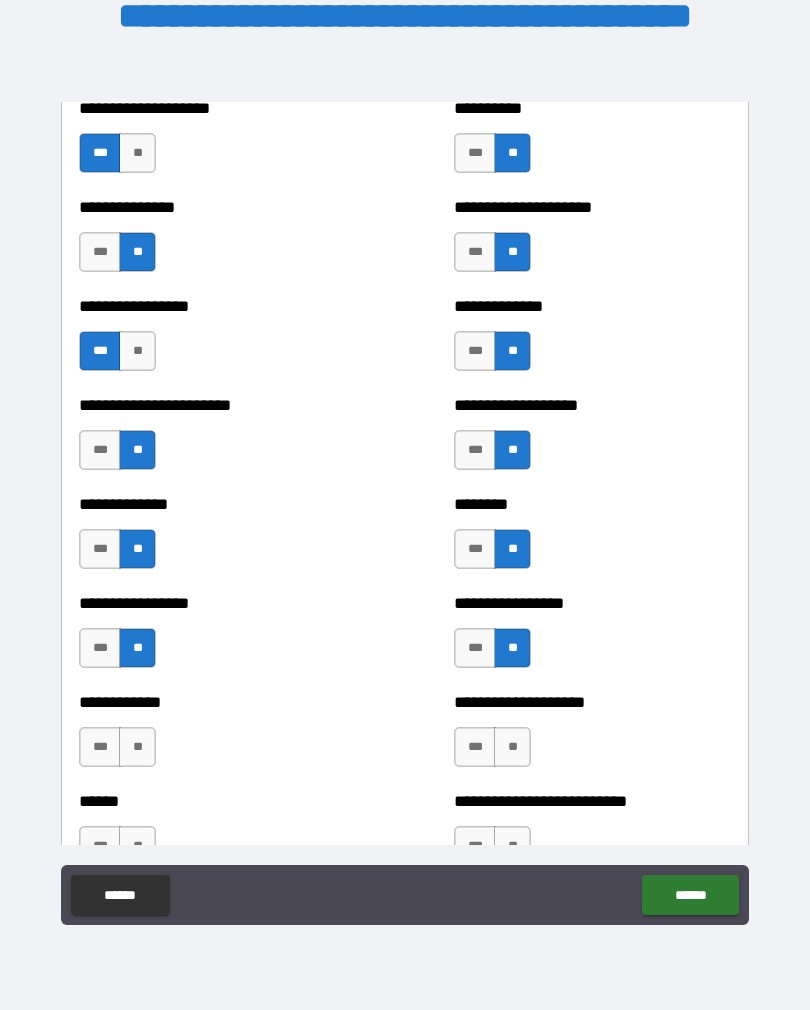click on "**" at bounding box center (137, 747) 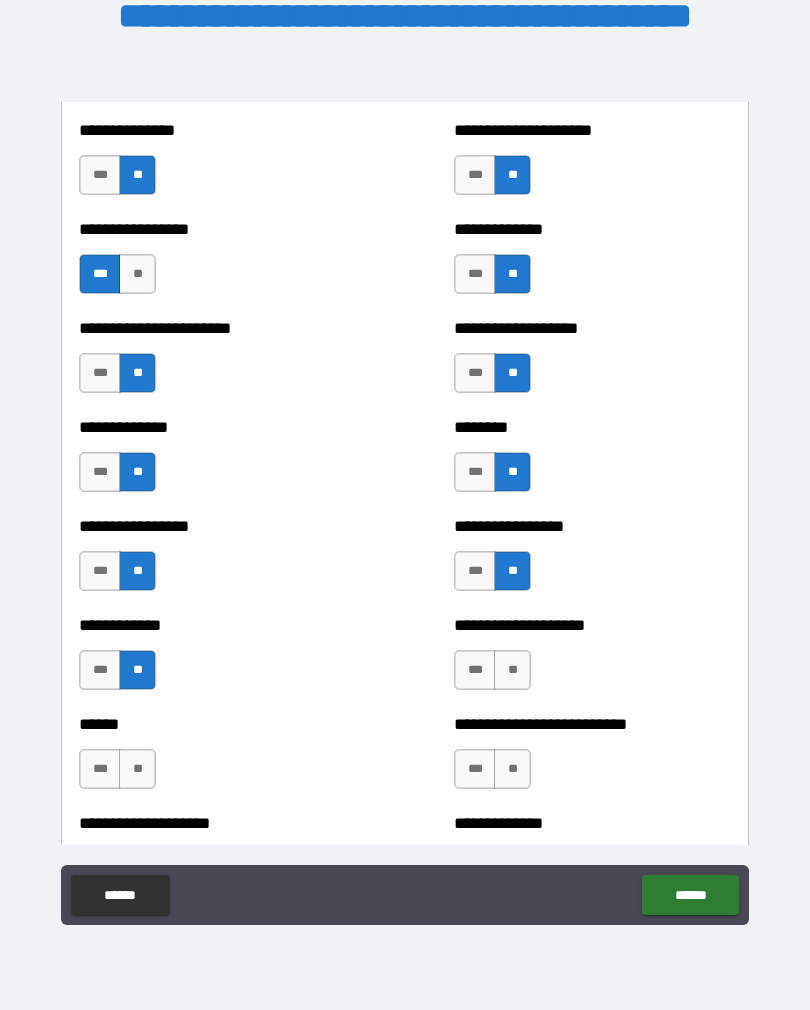 scroll, scrollTop: 3630, scrollLeft: 0, axis: vertical 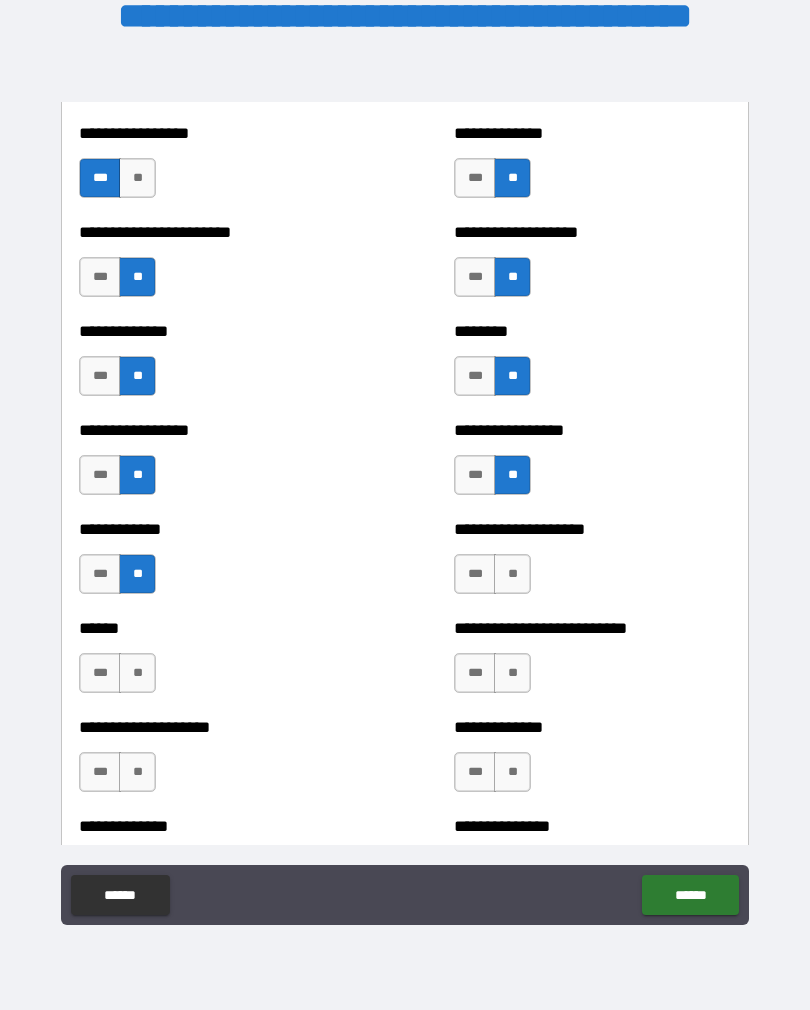 click on "****** *** **" at bounding box center (217, 663) 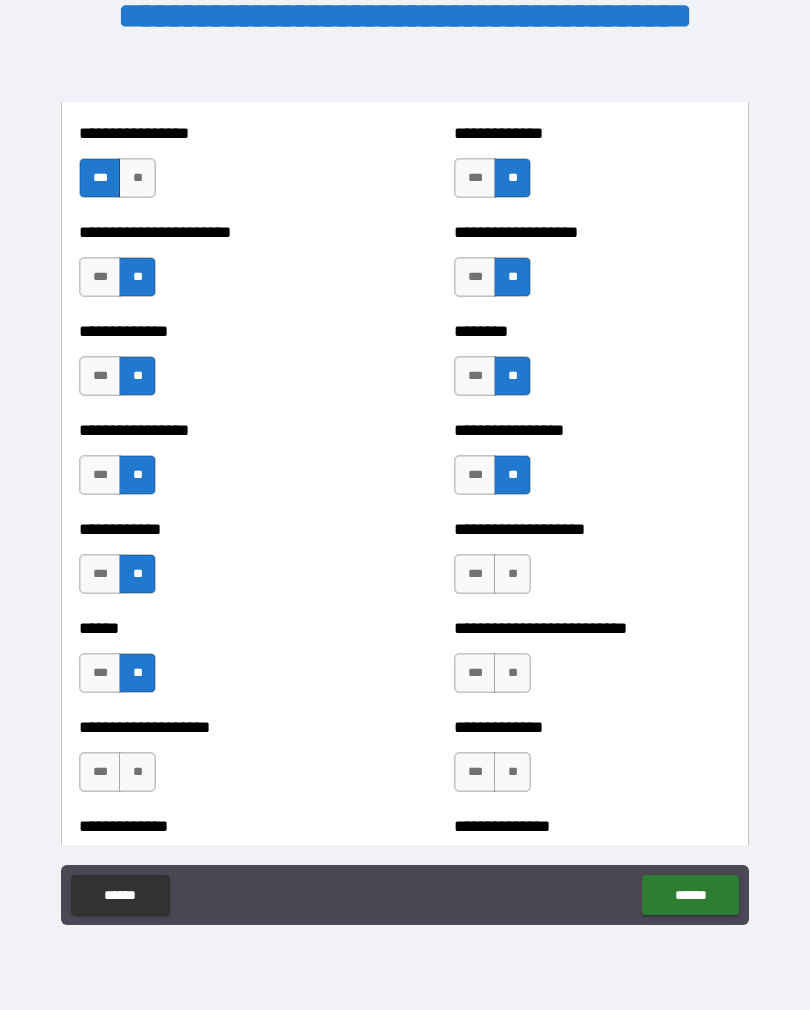 click on "**" at bounding box center [512, 673] 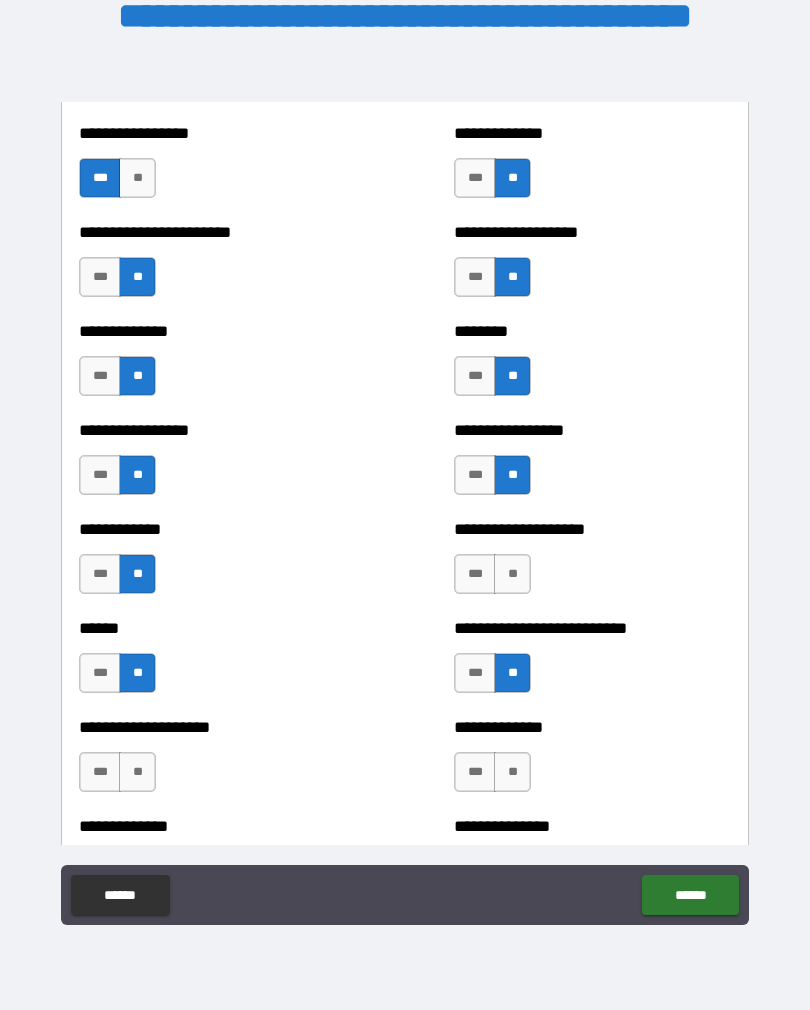 click on "**" at bounding box center [512, 772] 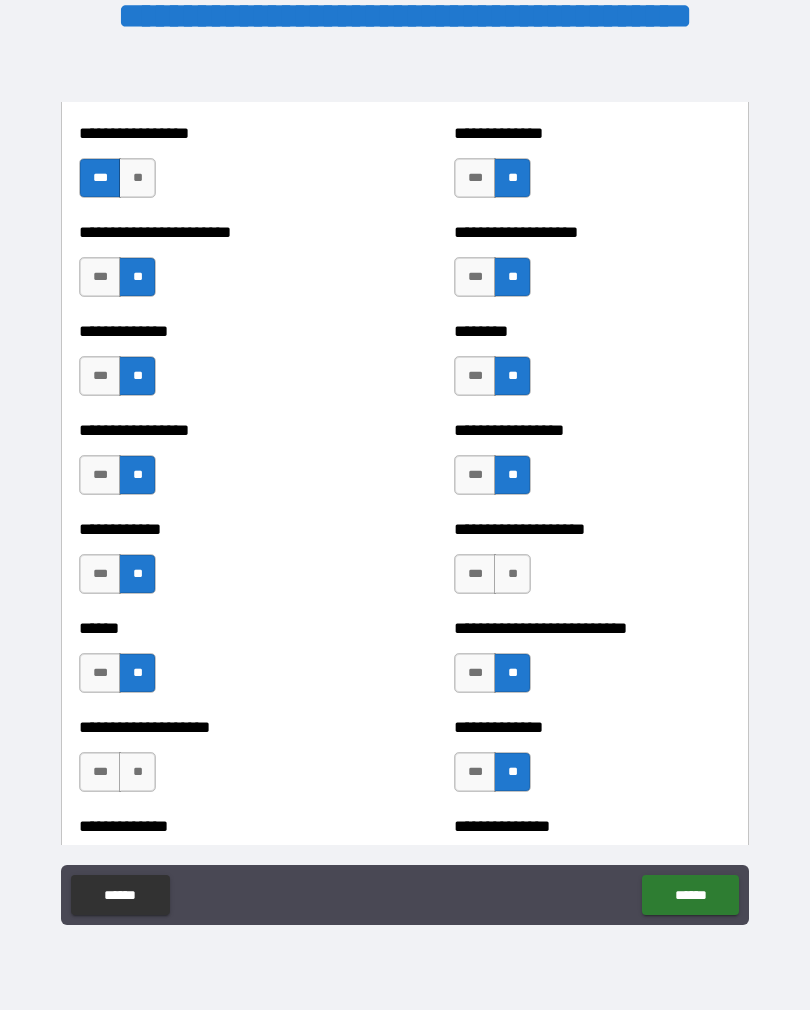 click on "**" at bounding box center [137, 772] 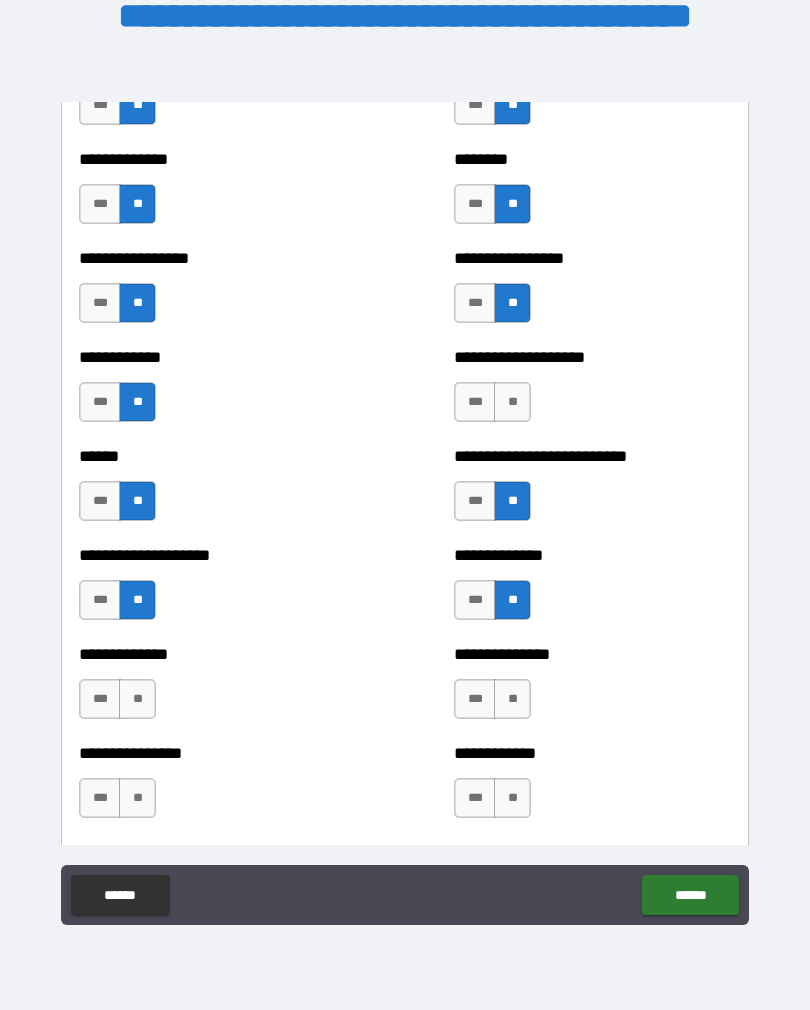 scroll, scrollTop: 3803, scrollLeft: 0, axis: vertical 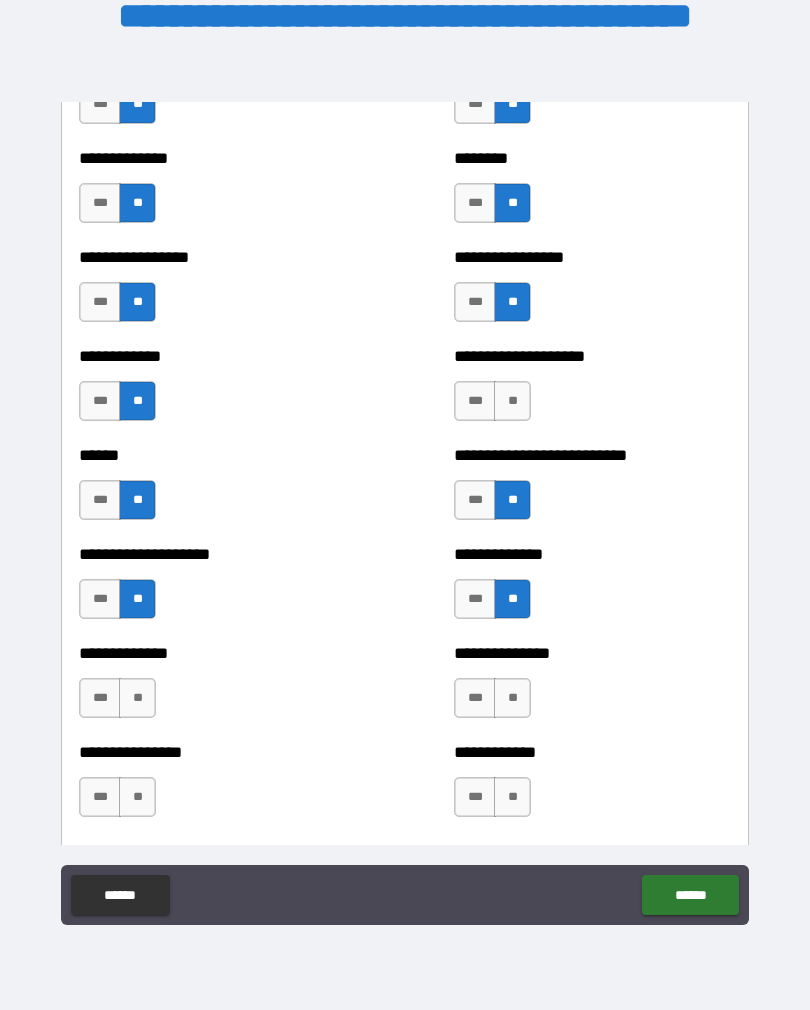 click on "**" at bounding box center (137, 698) 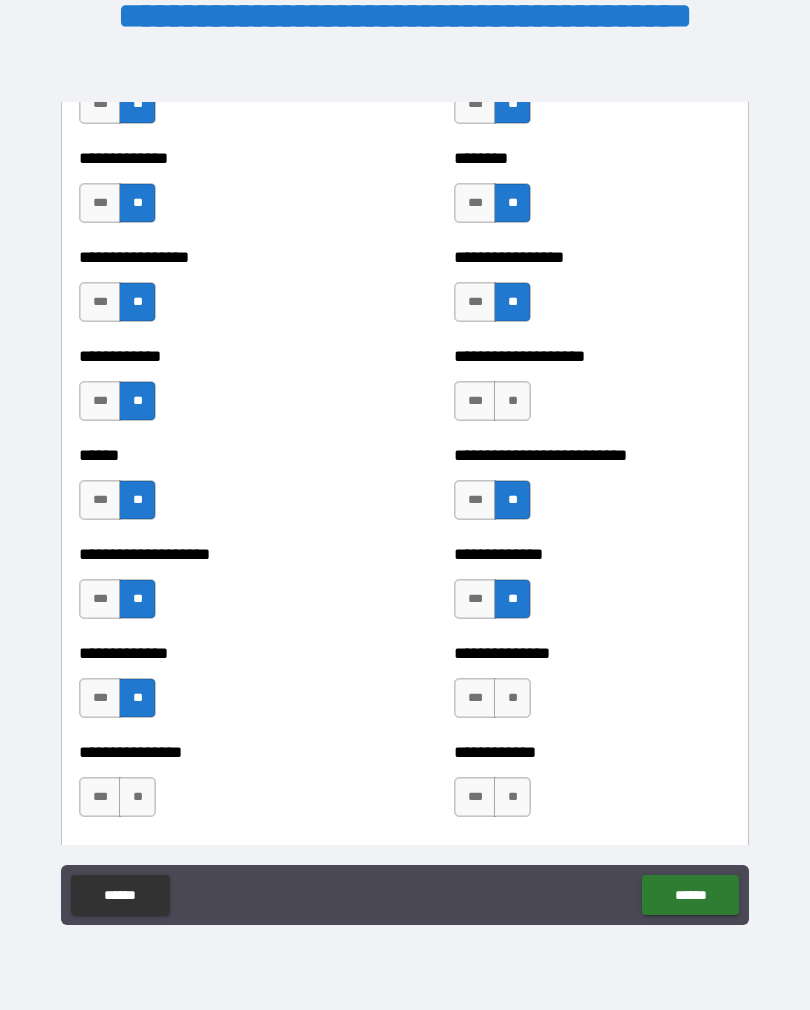 click on "***" at bounding box center (475, 698) 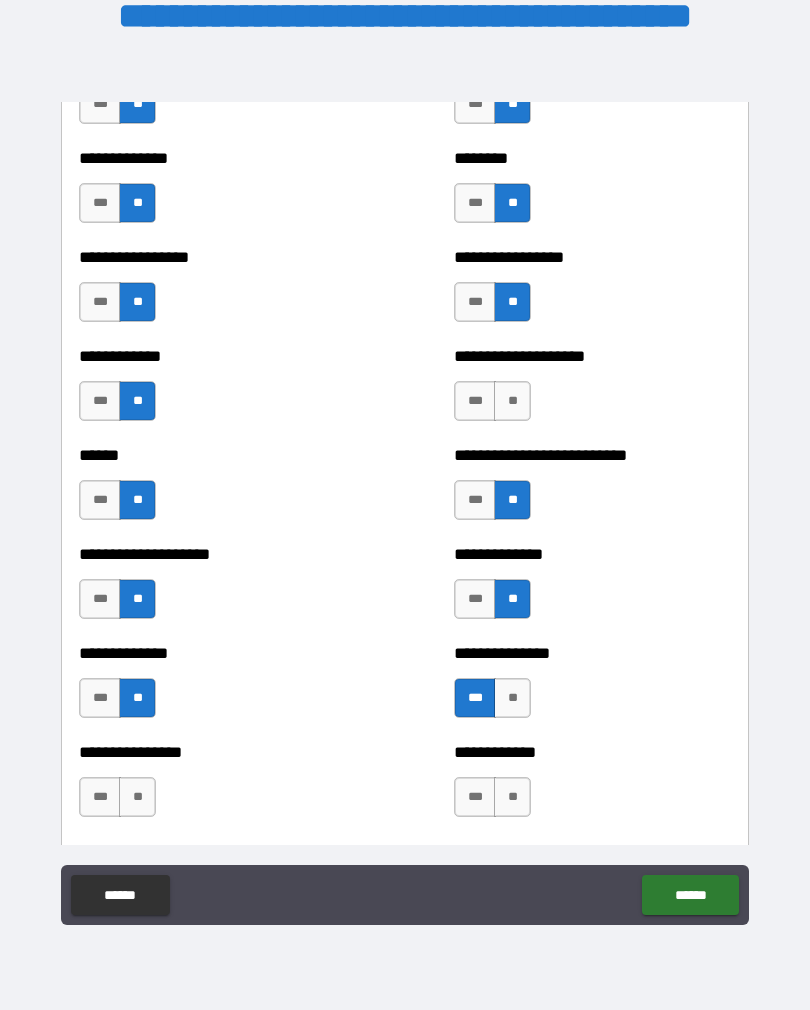 click on "**" at bounding box center [512, 797] 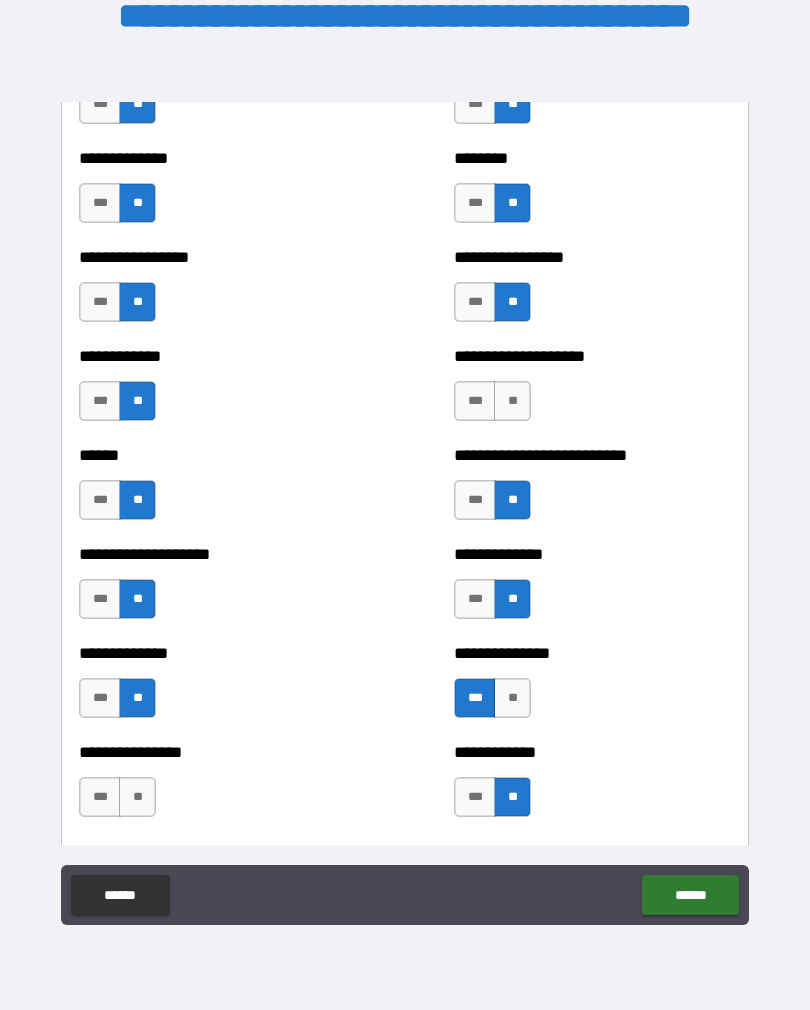 click on "**" at bounding box center (137, 797) 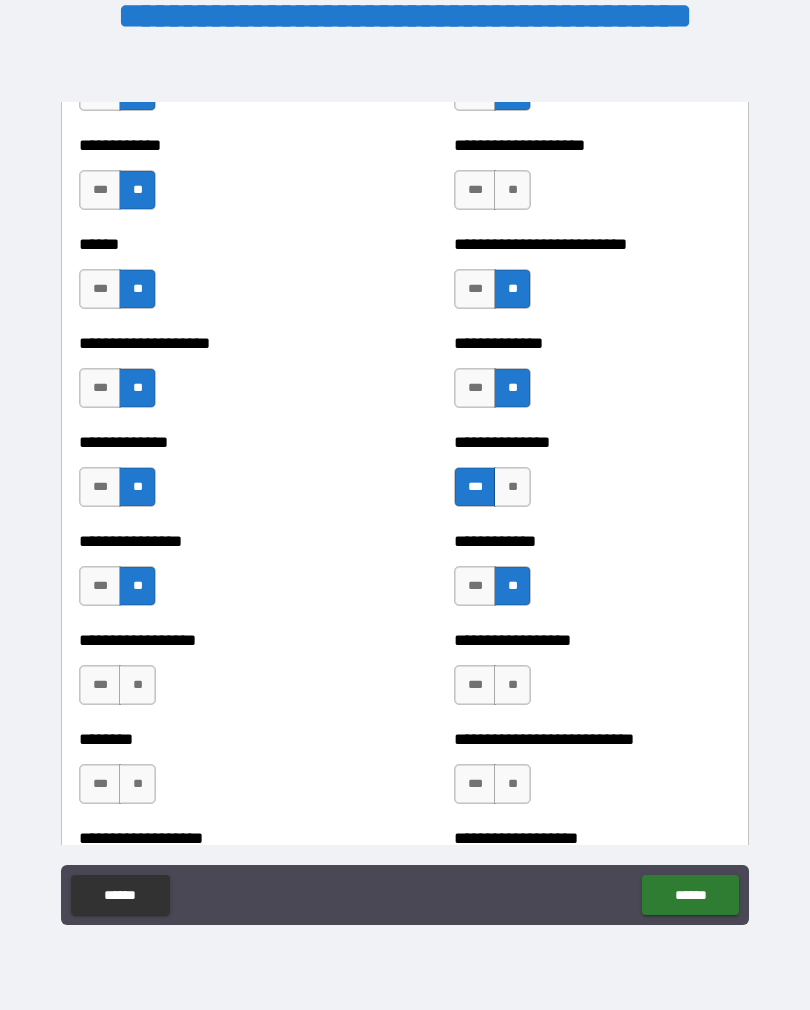 scroll, scrollTop: 4022, scrollLeft: 0, axis: vertical 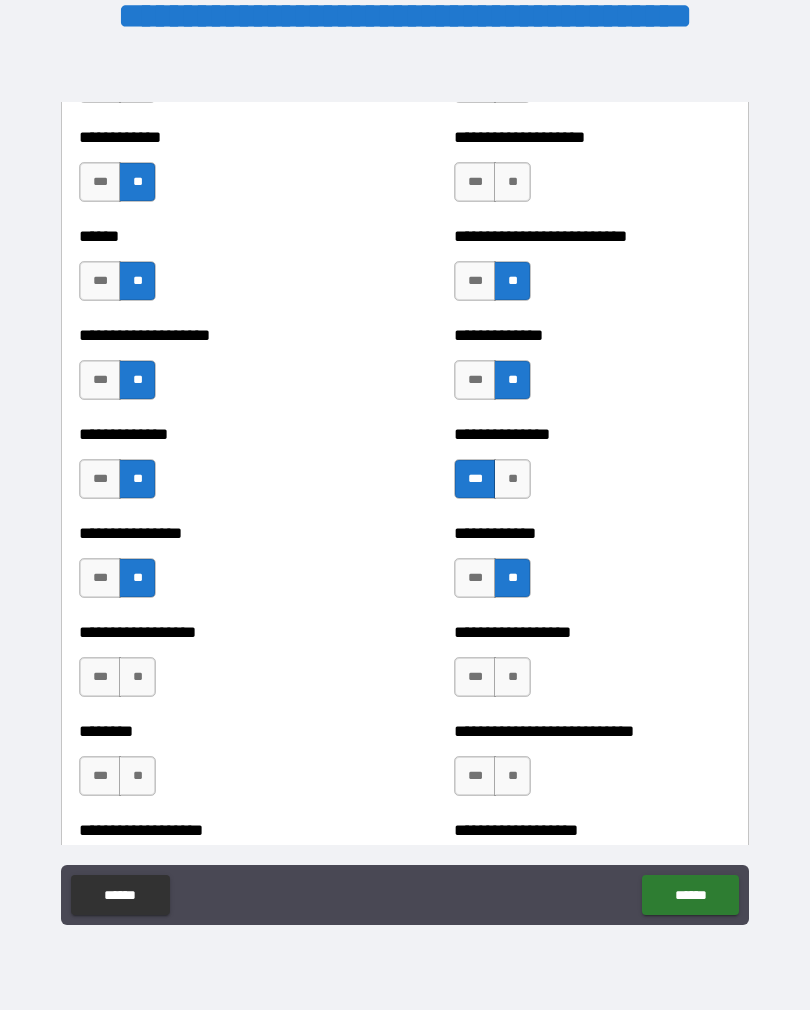 click on "**" at bounding box center (137, 677) 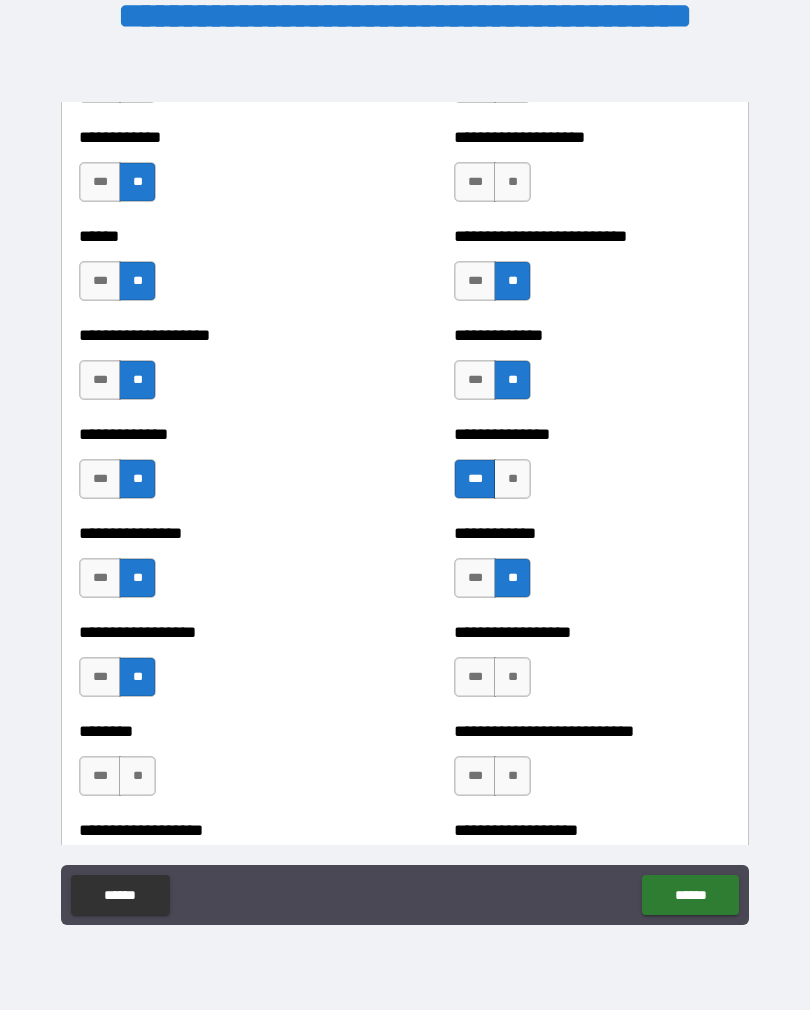 click on "**" at bounding box center (137, 776) 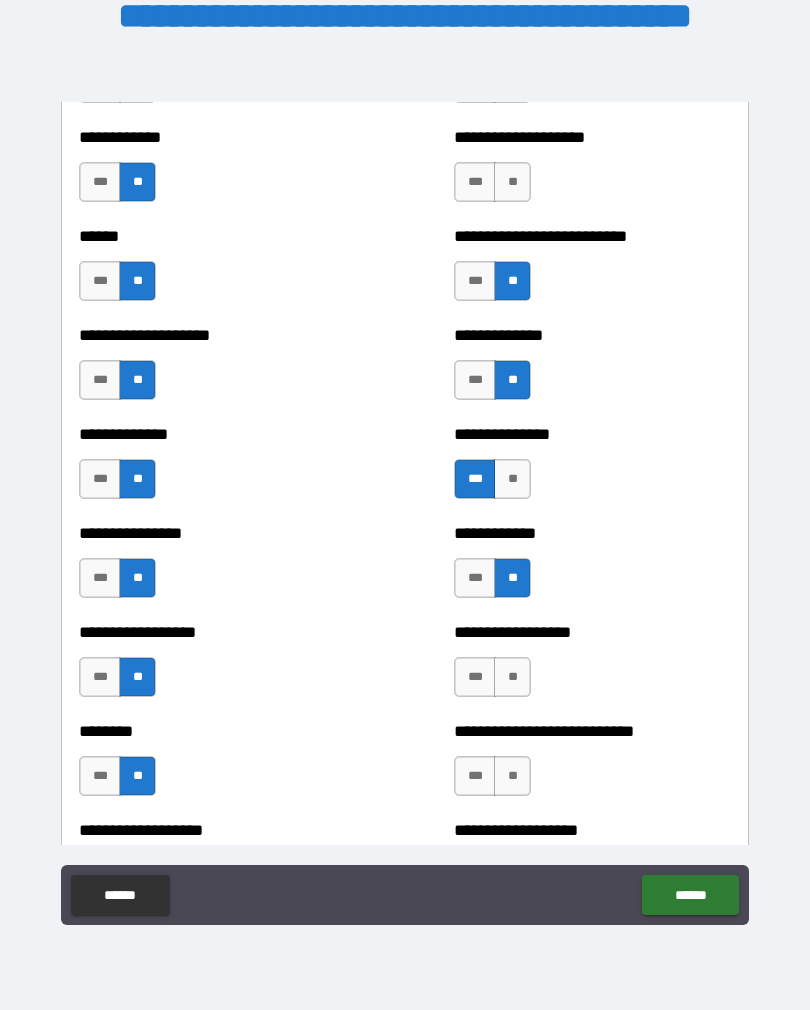 click on "**" at bounding box center [512, 677] 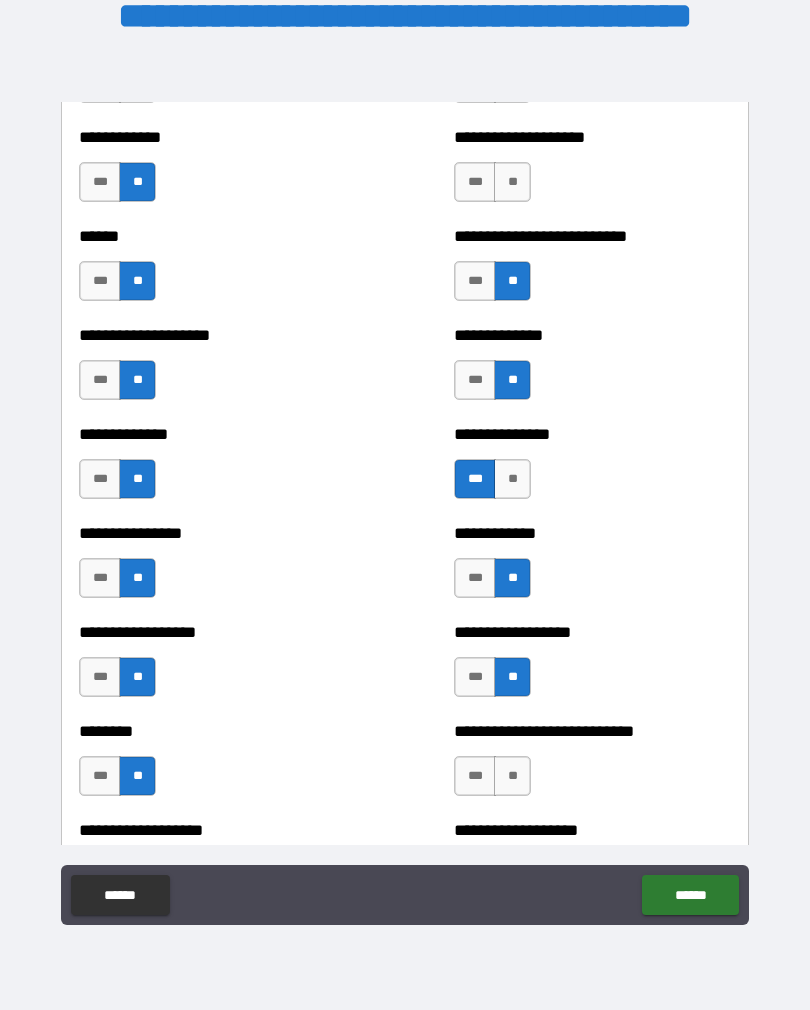 click on "***" at bounding box center (475, 677) 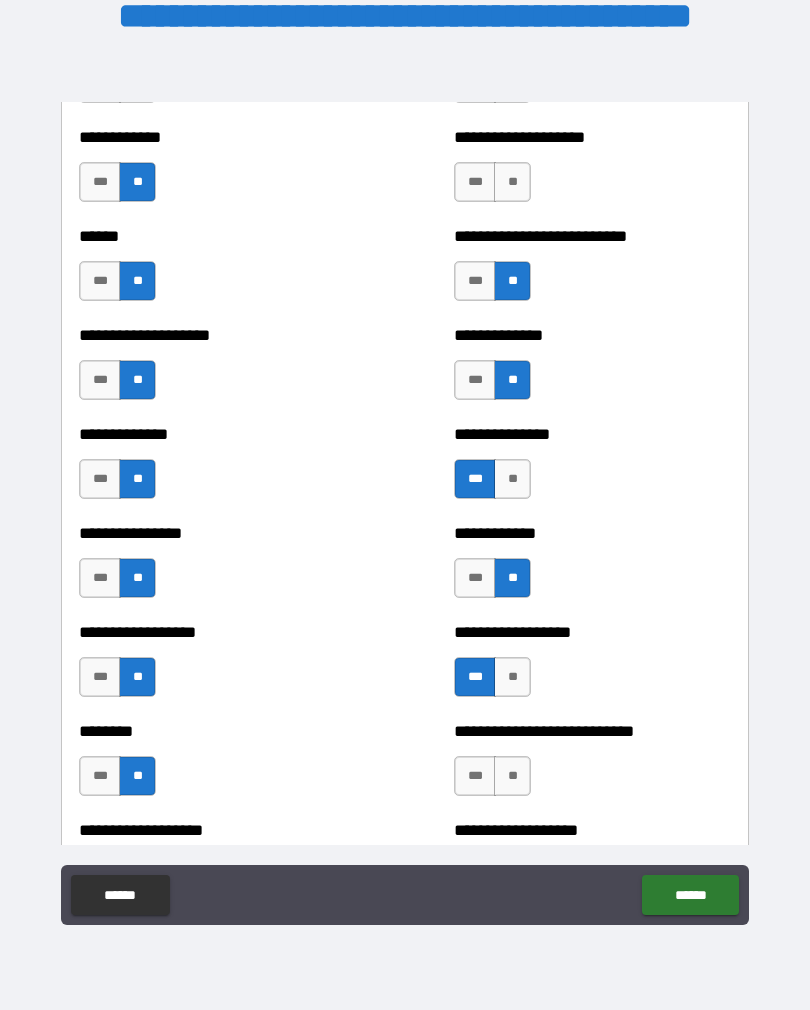 click on "**" at bounding box center (512, 776) 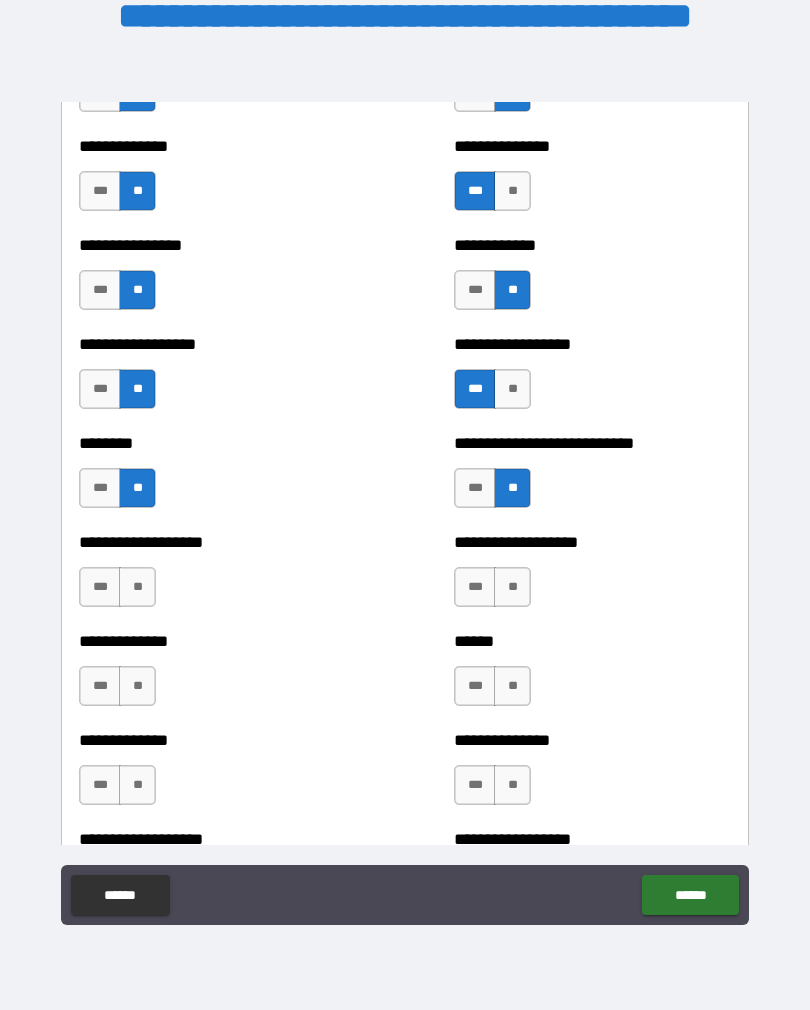 scroll, scrollTop: 4312, scrollLeft: 0, axis: vertical 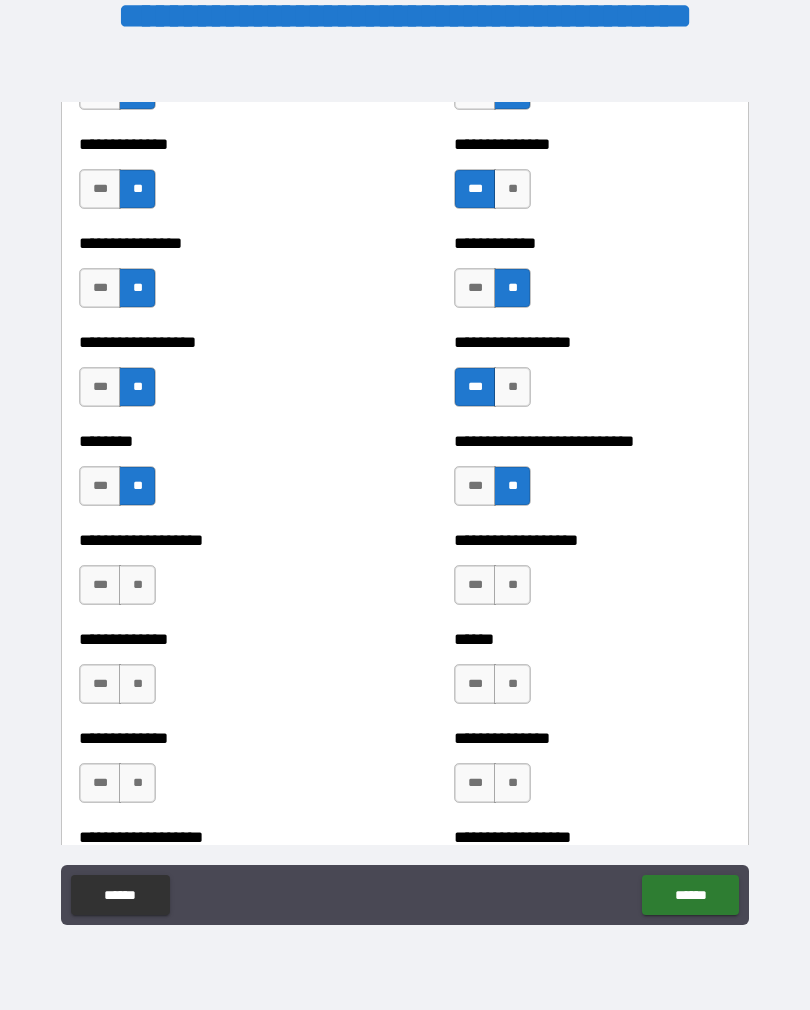 click on "**" at bounding box center [137, 585] 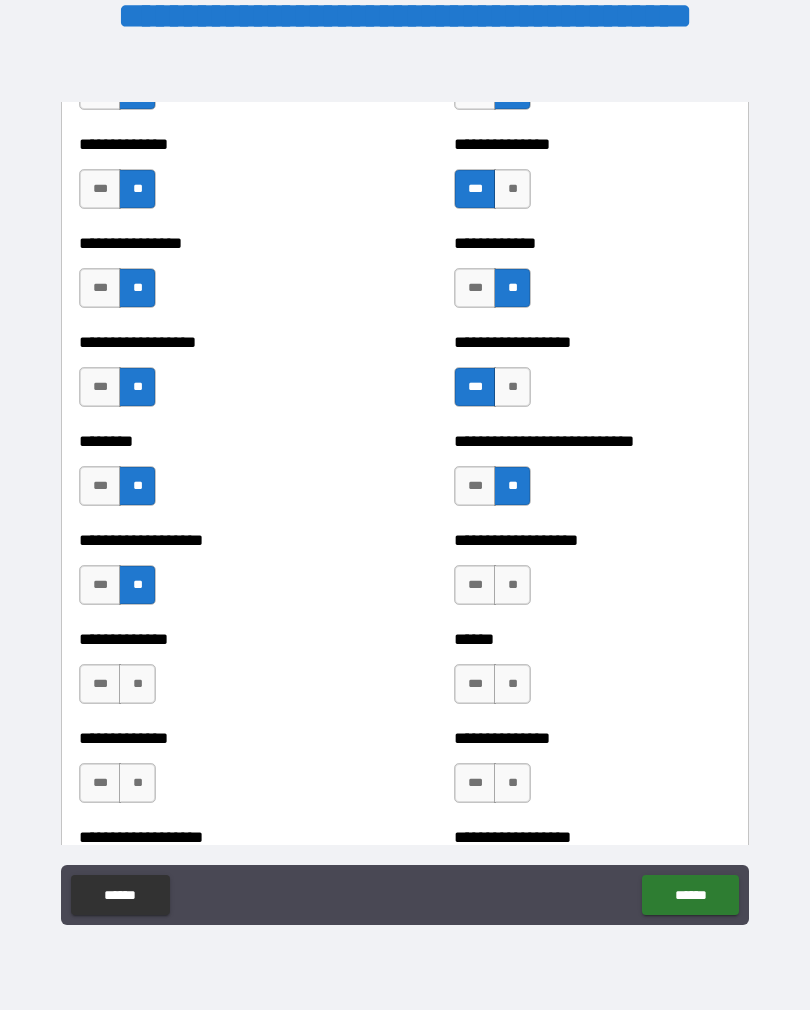 click on "**" at bounding box center (137, 684) 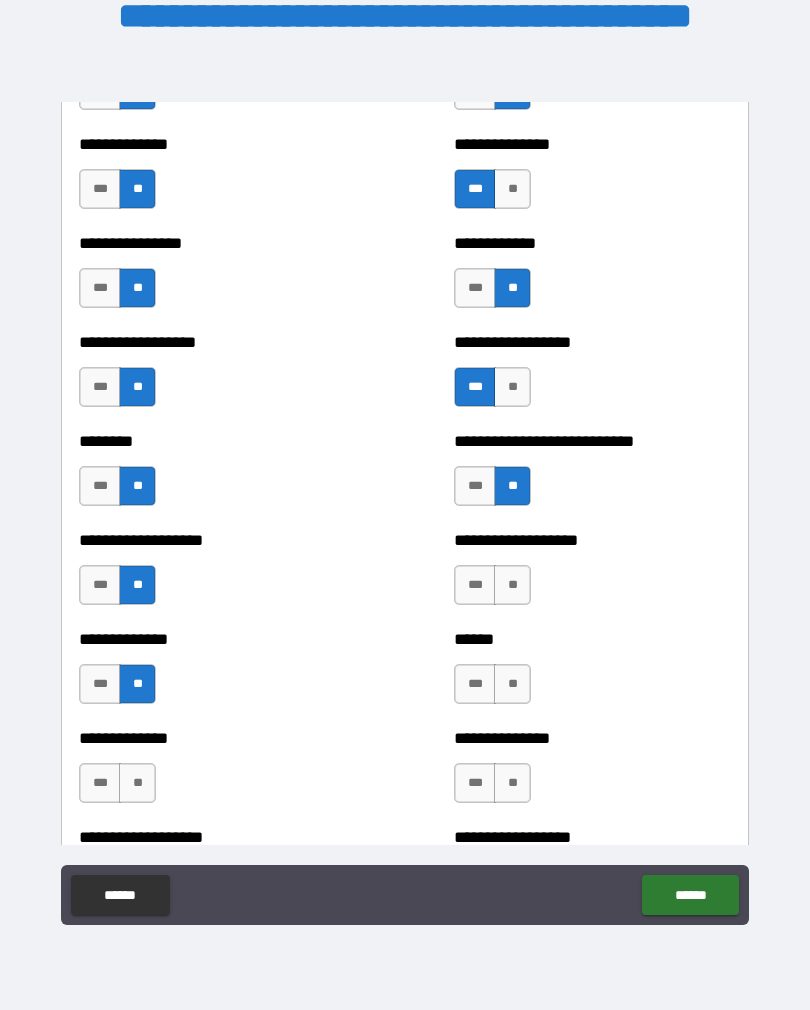 click on "**" at bounding box center [137, 783] 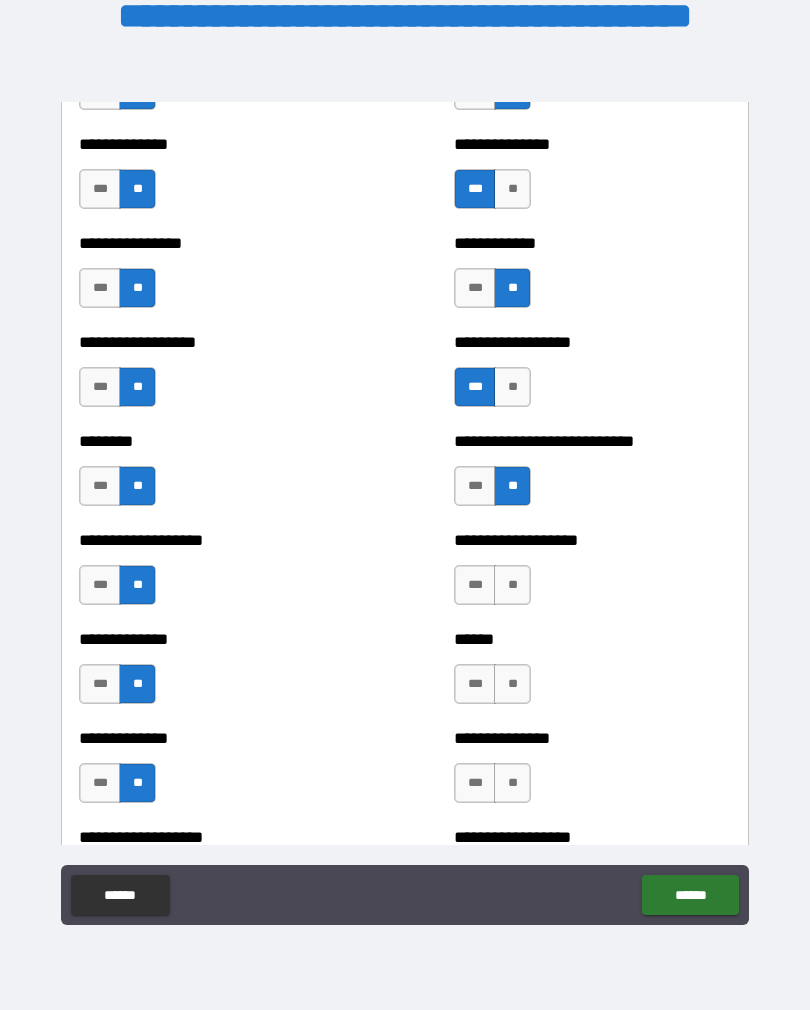 click on "**" at bounding box center [512, 585] 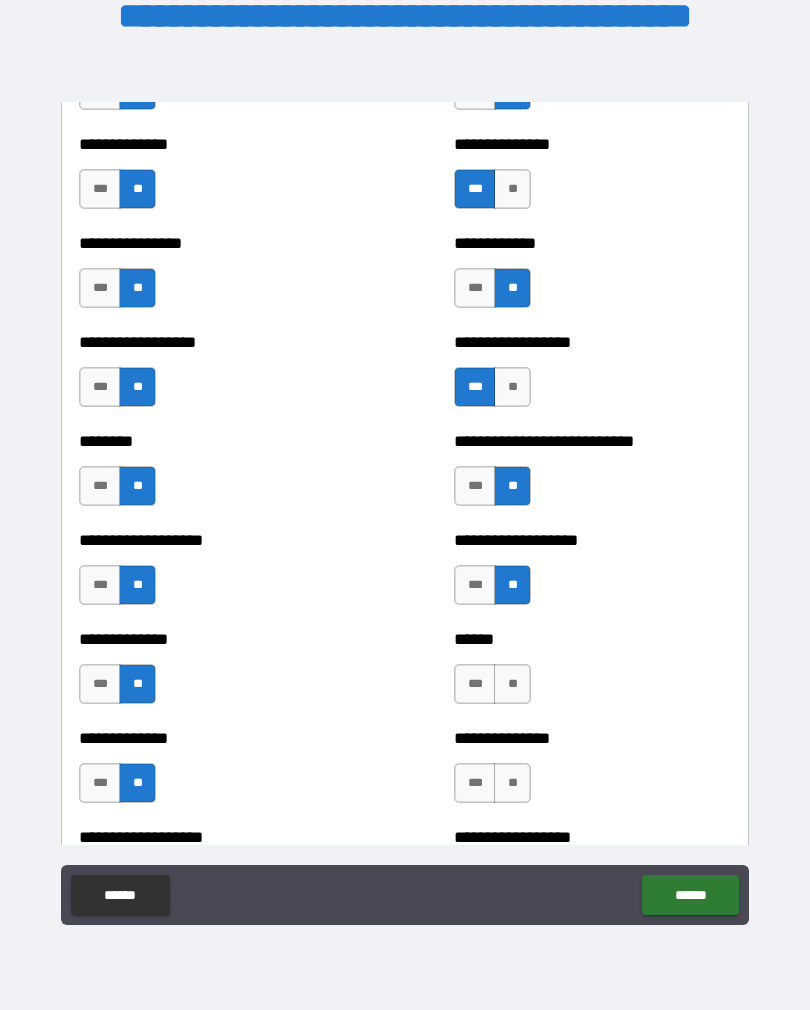 click on "**" at bounding box center [512, 684] 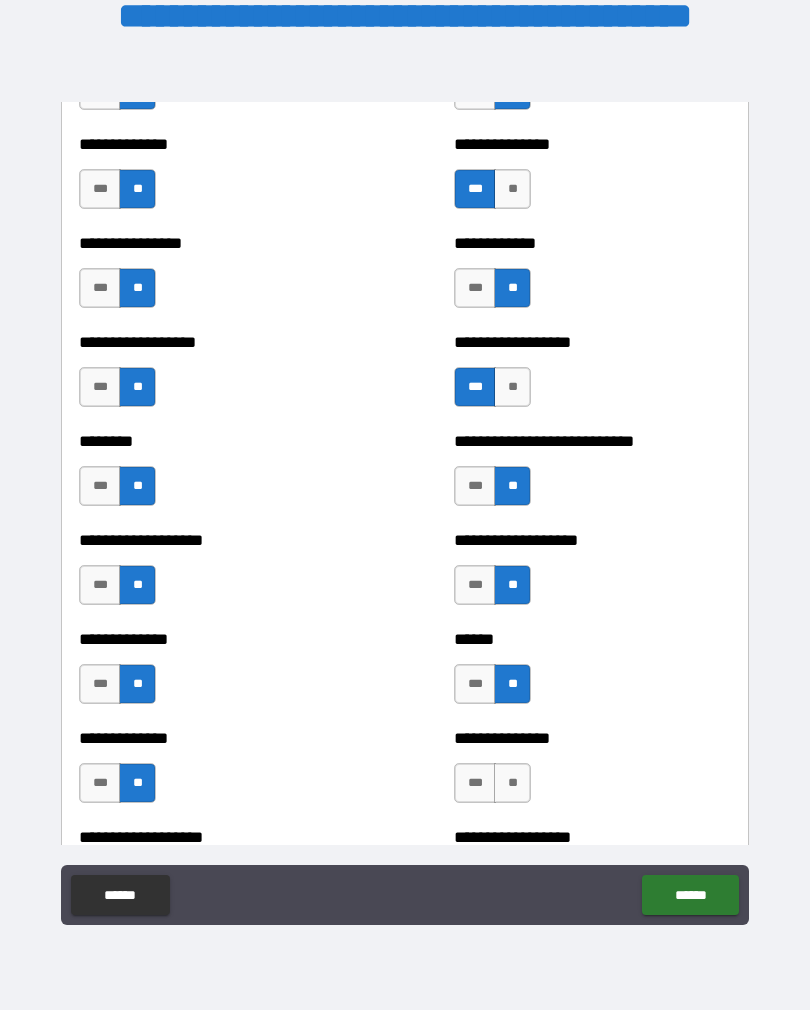 click on "**" at bounding box center [512, 783] 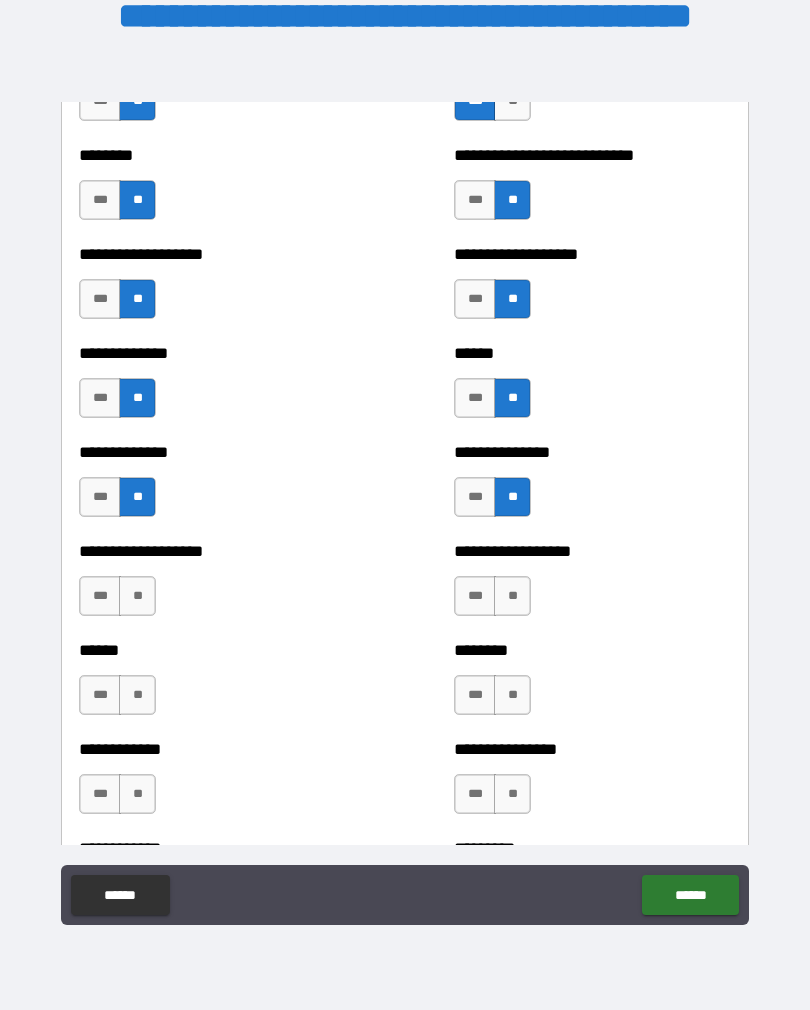 scroll, scrollTop: 4599, scrollLeft: 0, axis: vertical 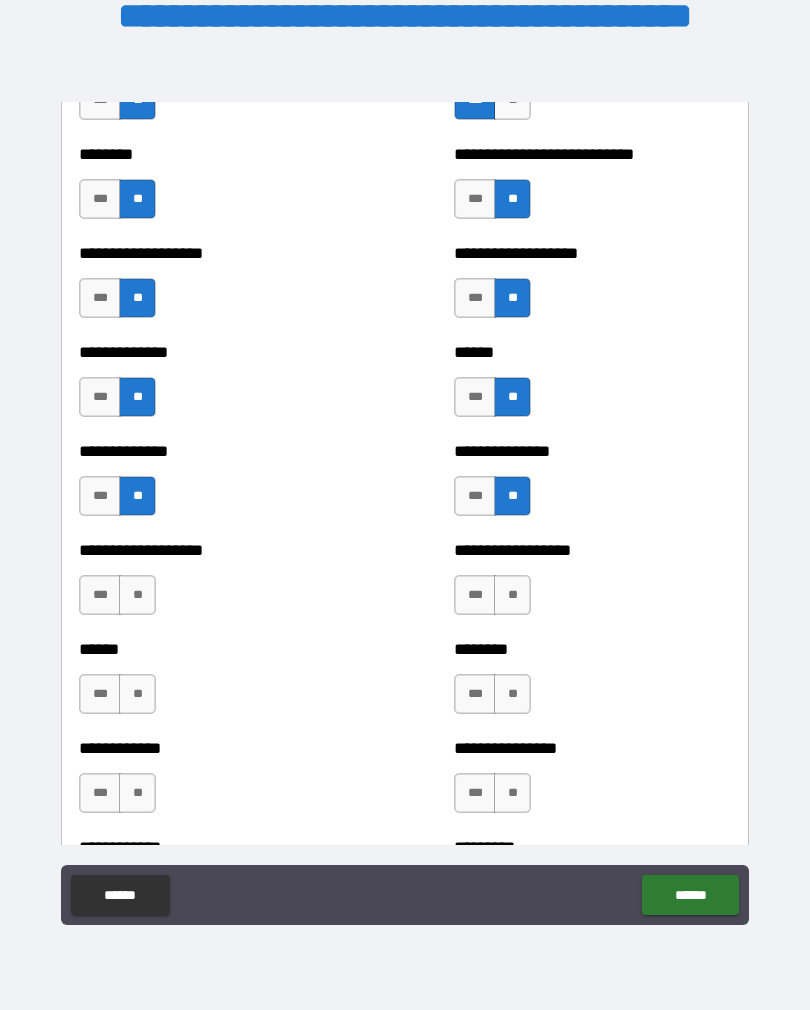 click on "**" at bounding box center [512, 595] 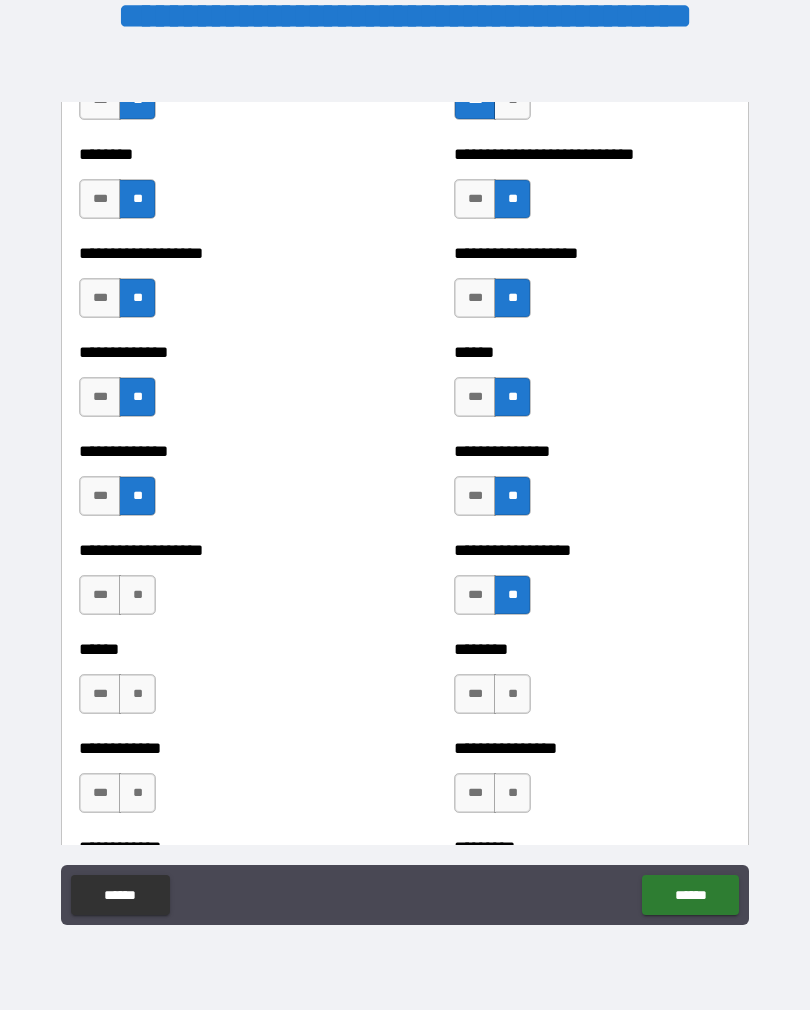 click on "**" at bounding box center [512, 694] 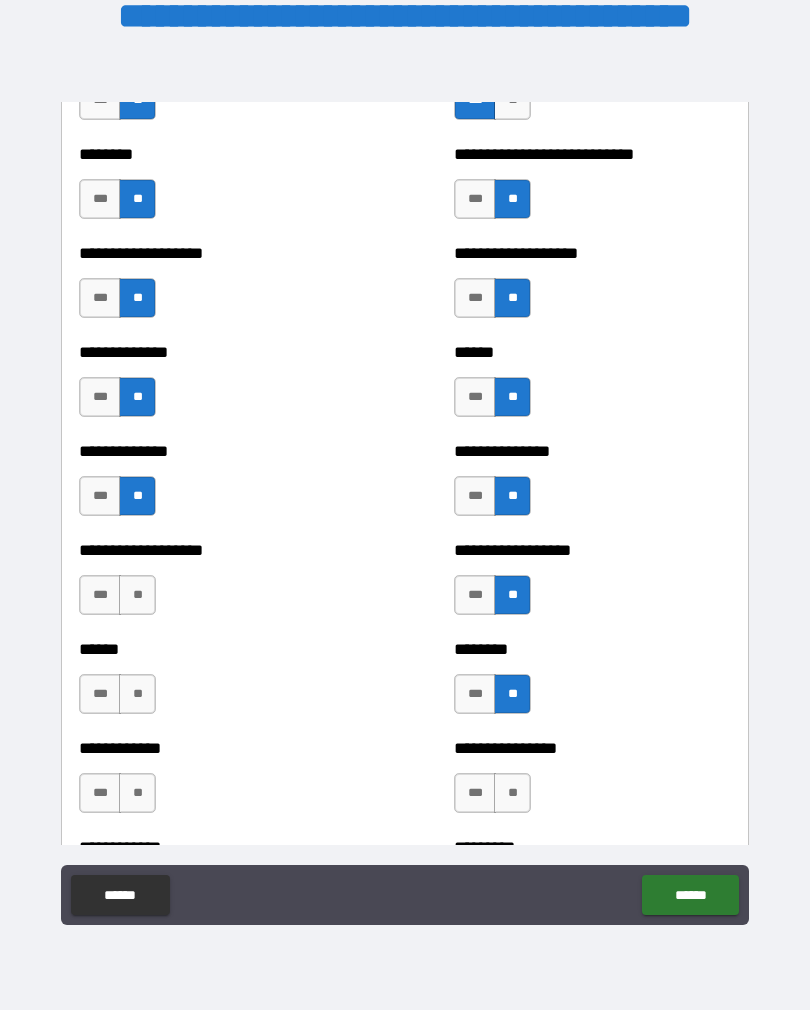click on "**" at bounding box center [512, 793] 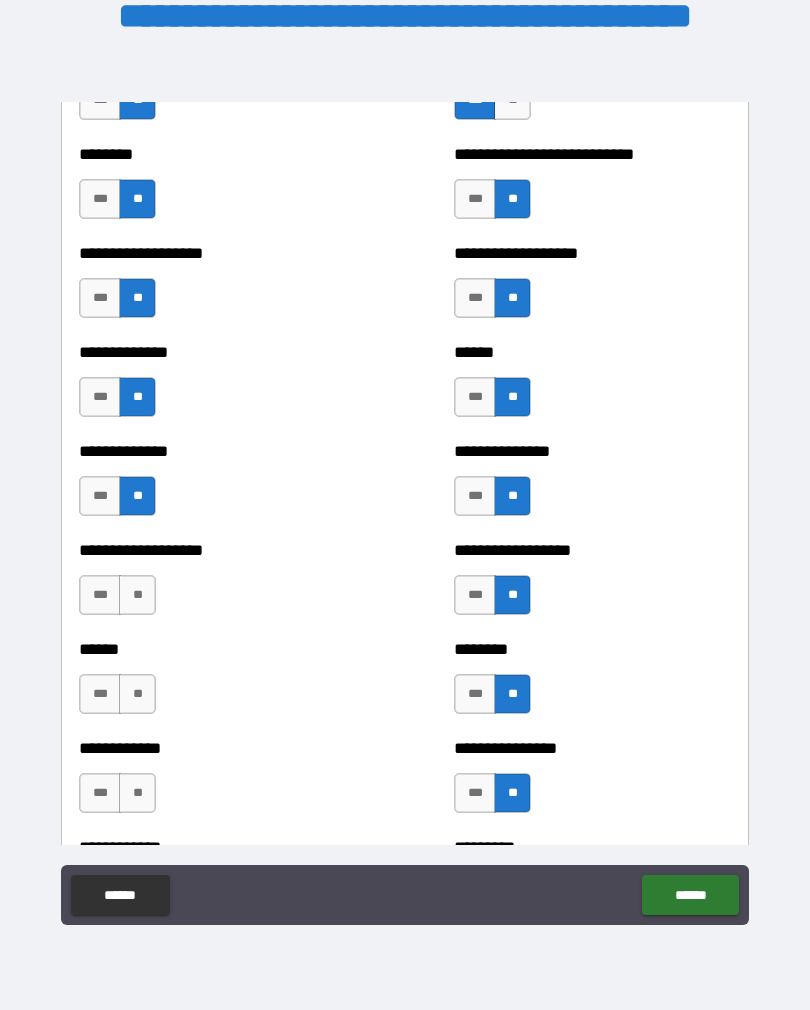 click on "**" at bounding box center [137, 793] 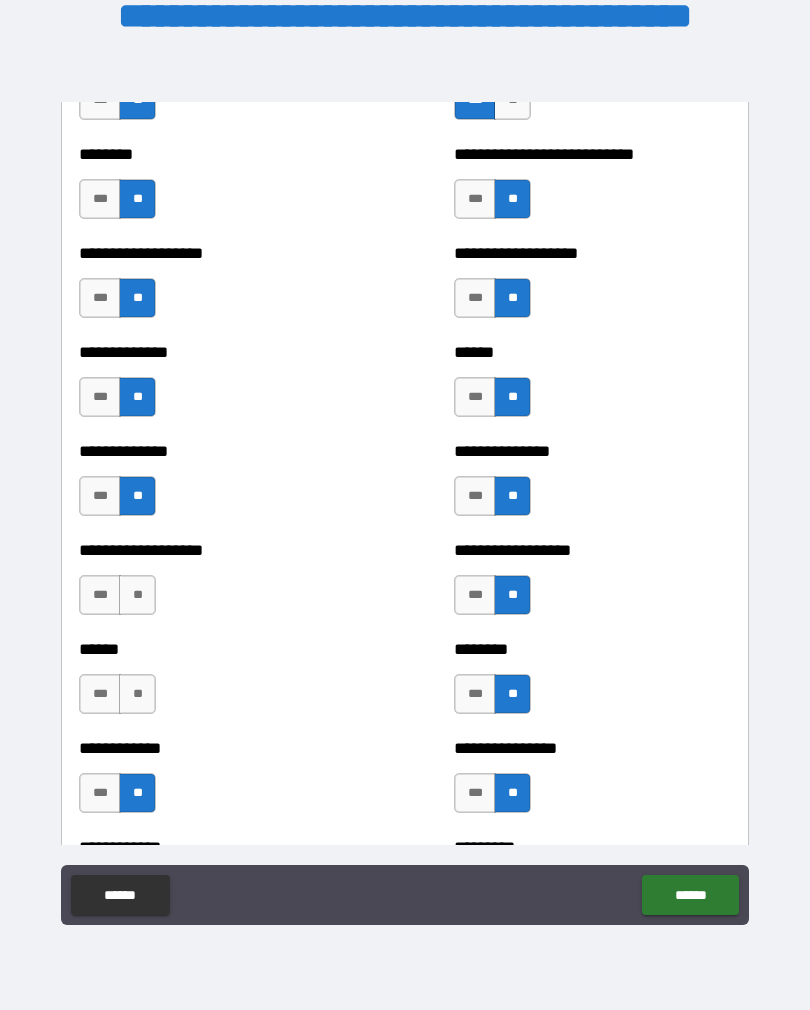 click on "**" at bounding box center (137, 694) 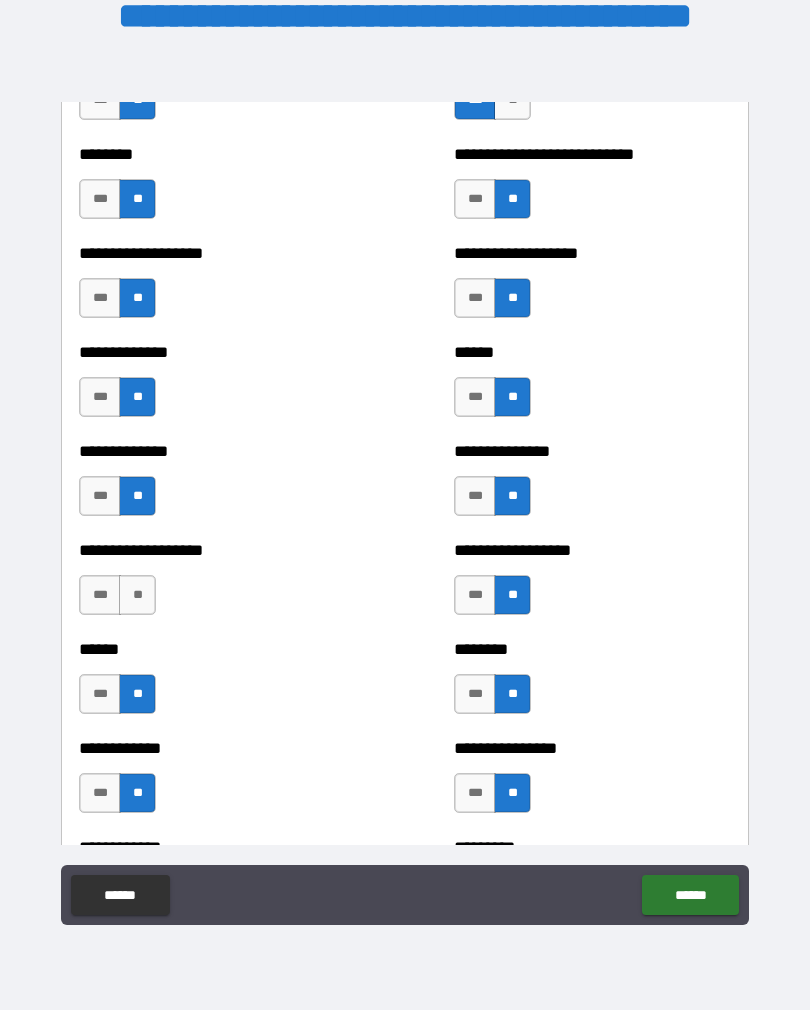 click on "**" at bounding box center [137, 595] 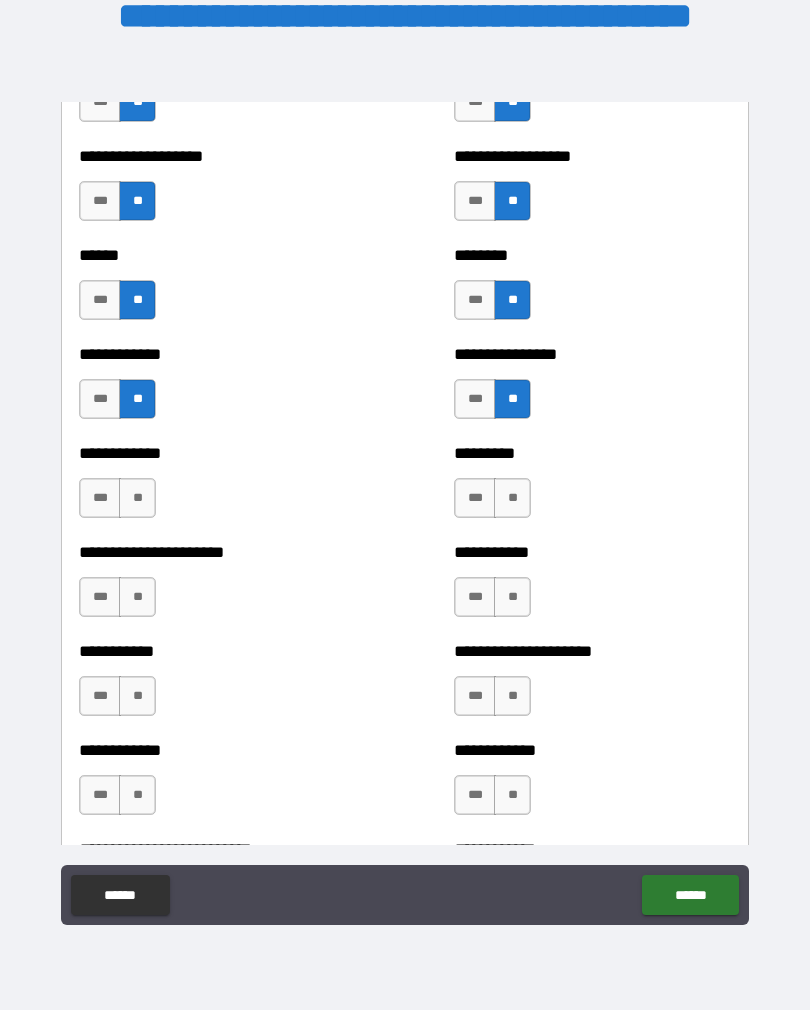 scroll, scrollTop: 4997, scrollLeft: 0, axis: vertical 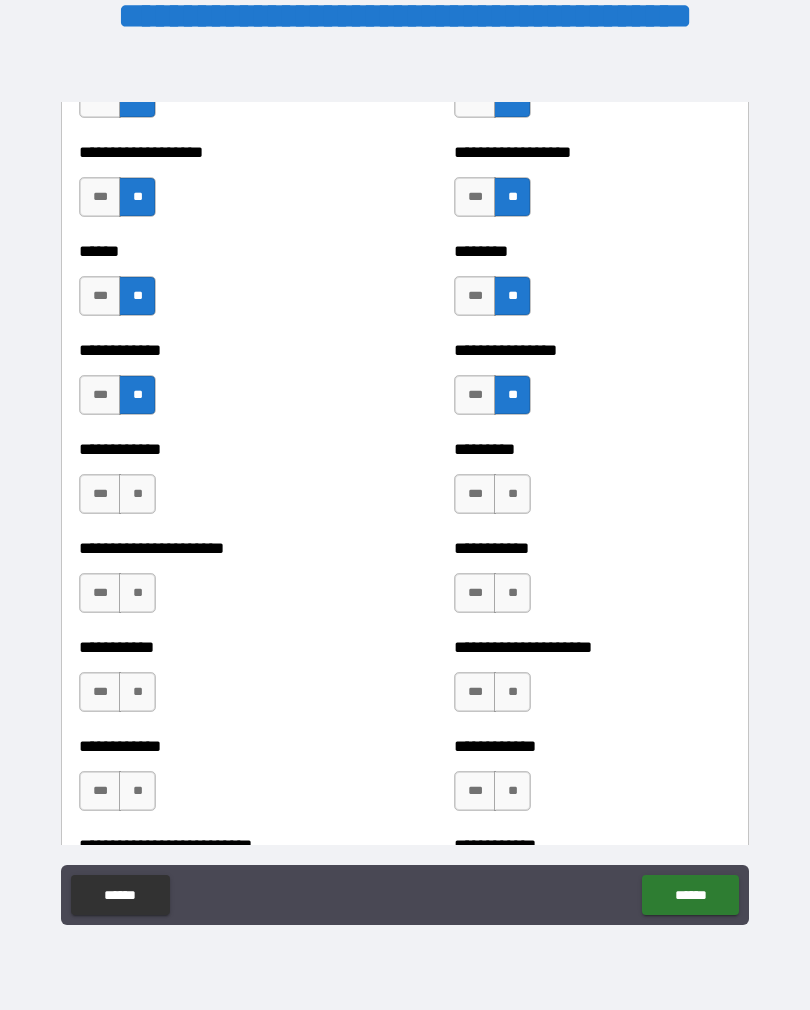 click on "**" at bounding box center (137, 494) 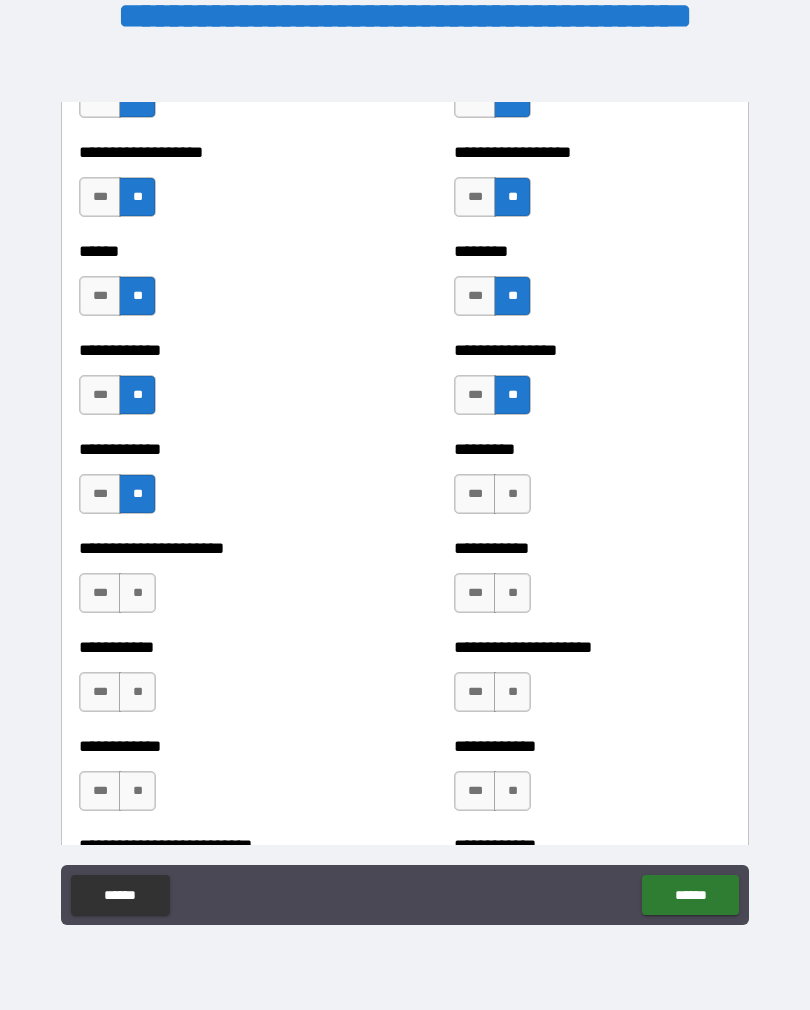 click on "**" at bounding box center (137, 593) 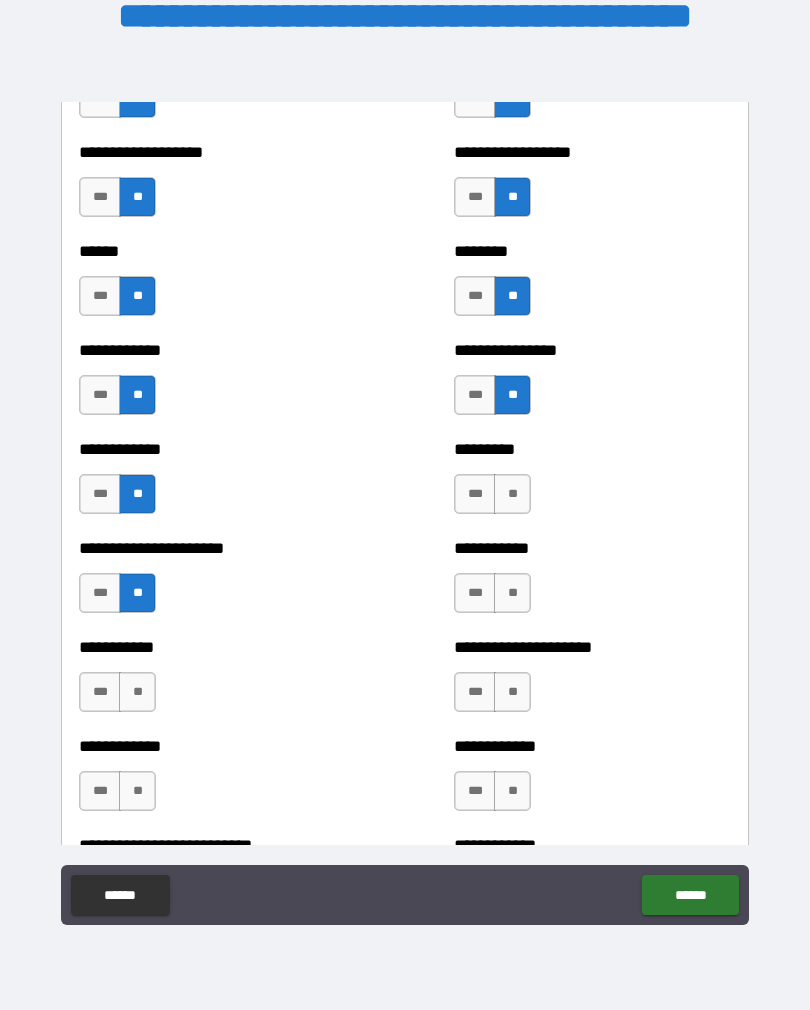 click on "**" at bounding box center (137, 692) 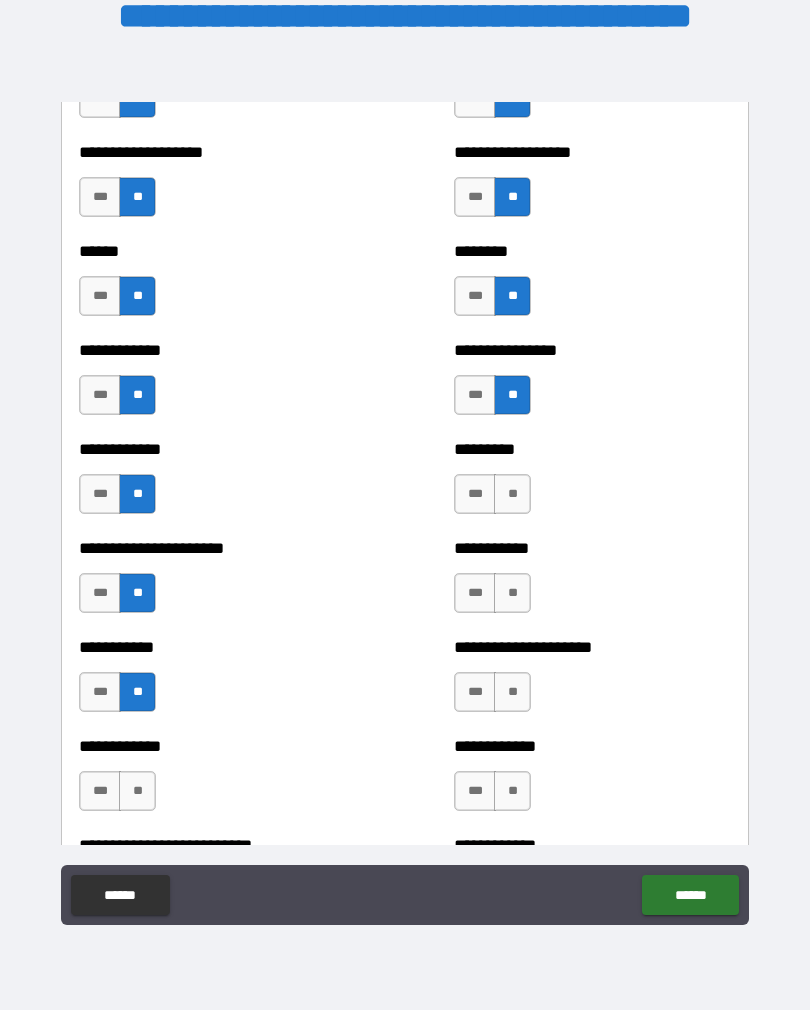 click on "**" at bounding box center [137, 791] 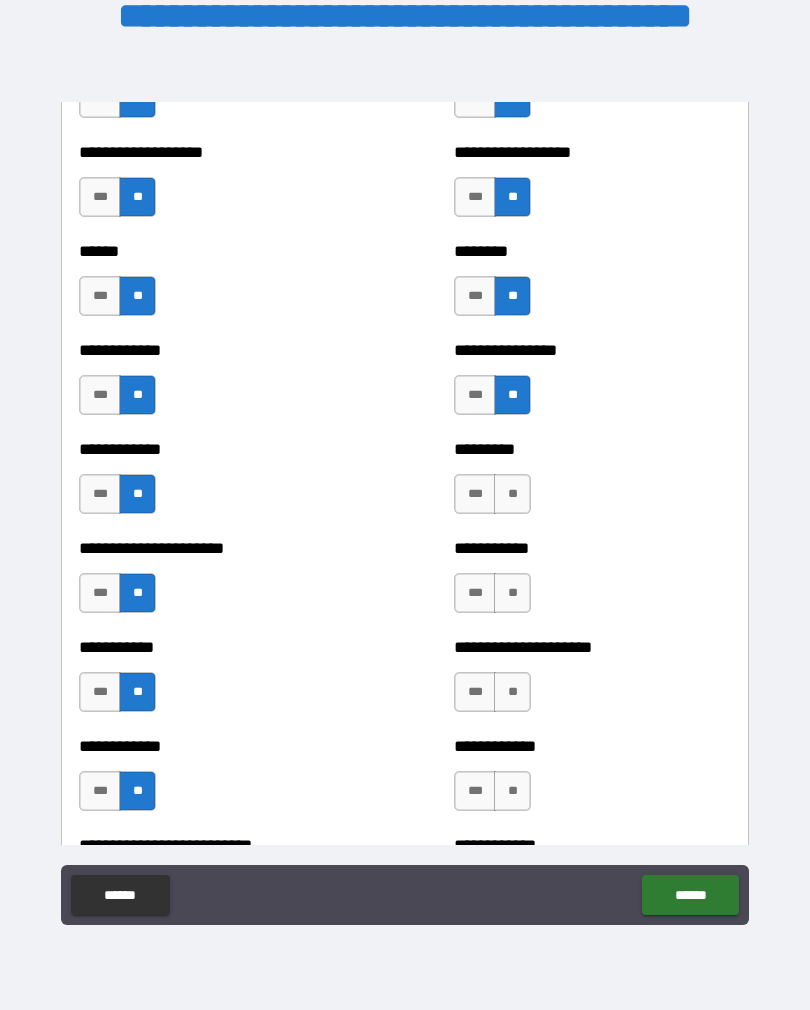 click on "**" at bounding box center (512, 791) 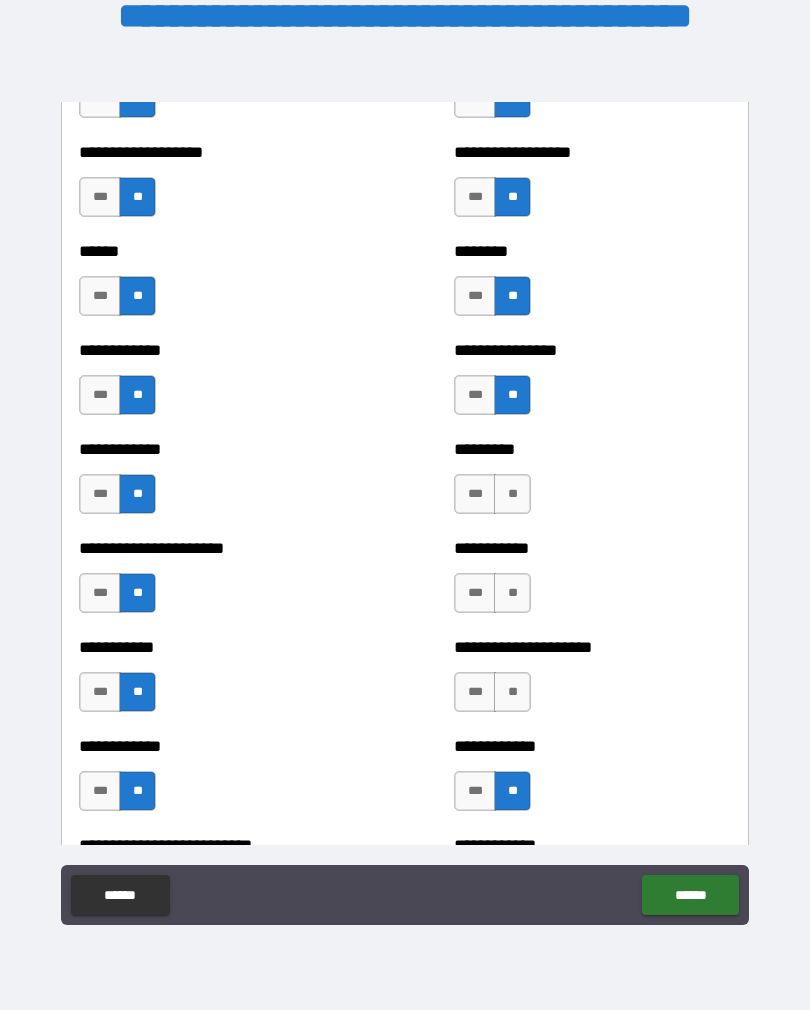 click on "**" at bounding box center [512, 692] 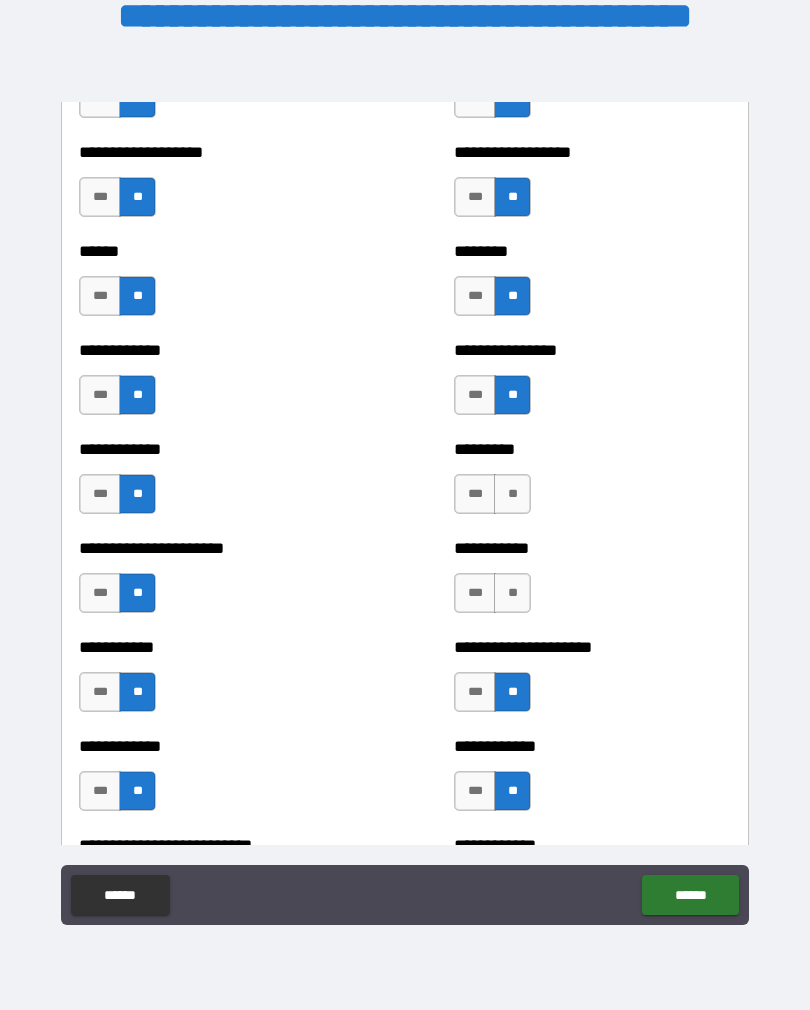 click on "**" at bounding box center [512, 593] 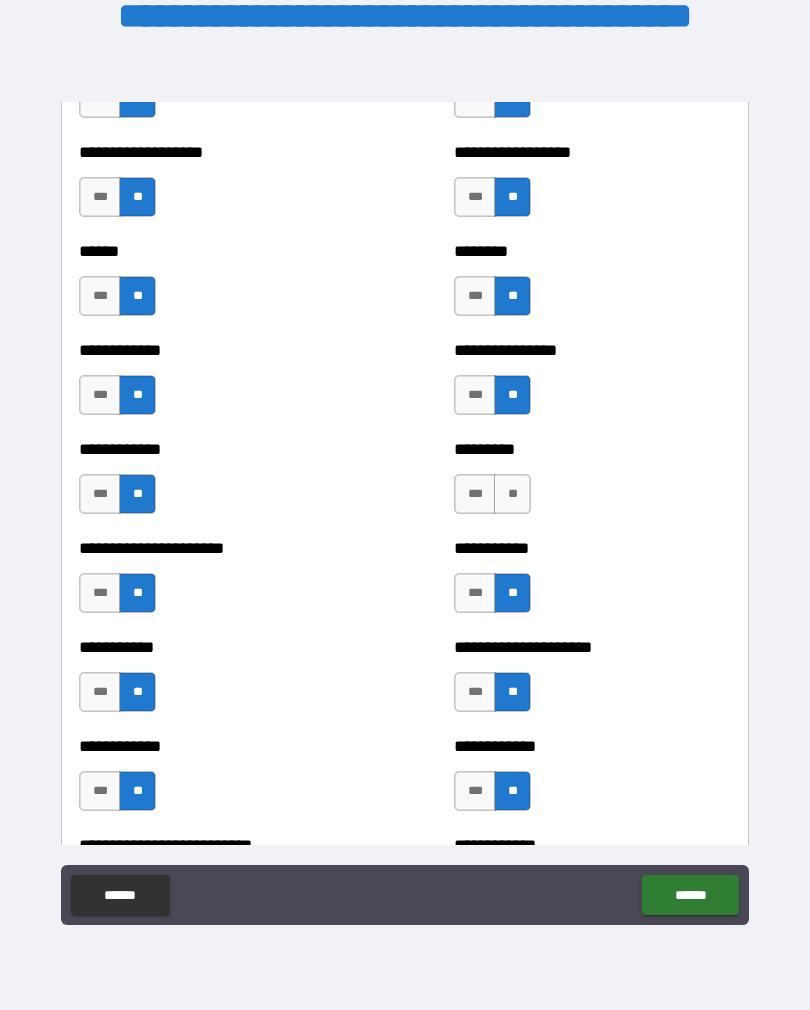 click on "**" at bounding box center [512, 494] 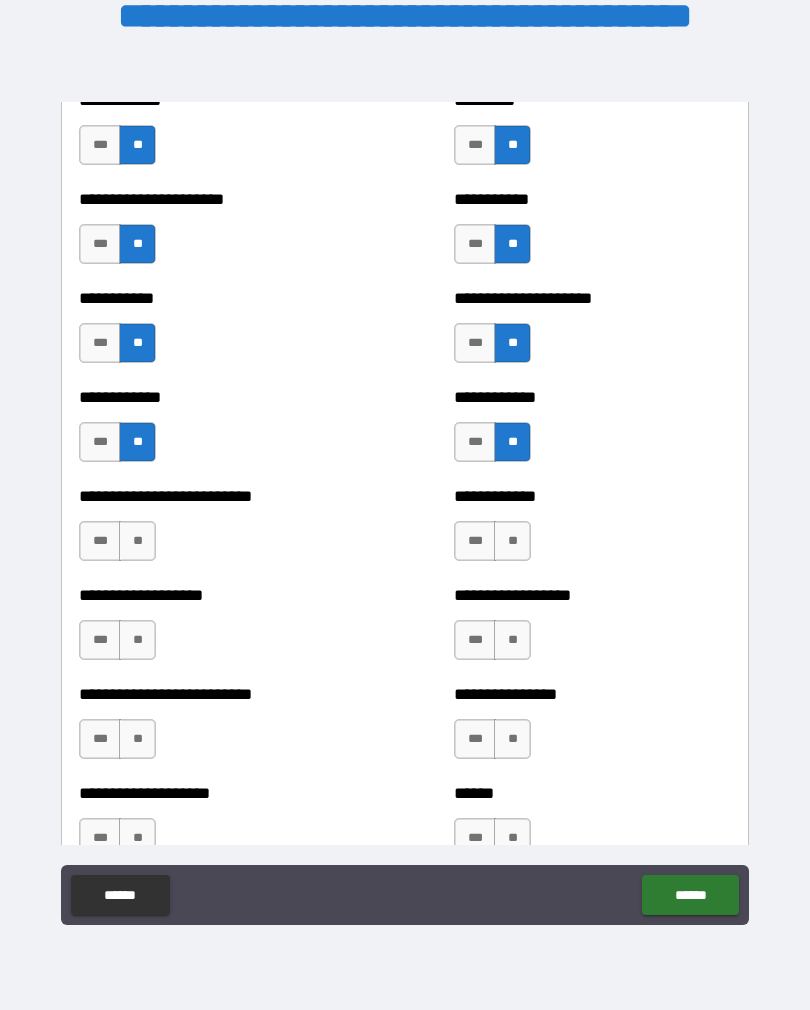 scroll, scrollTop: 5347, scrollLeft: 0, axis: vertical 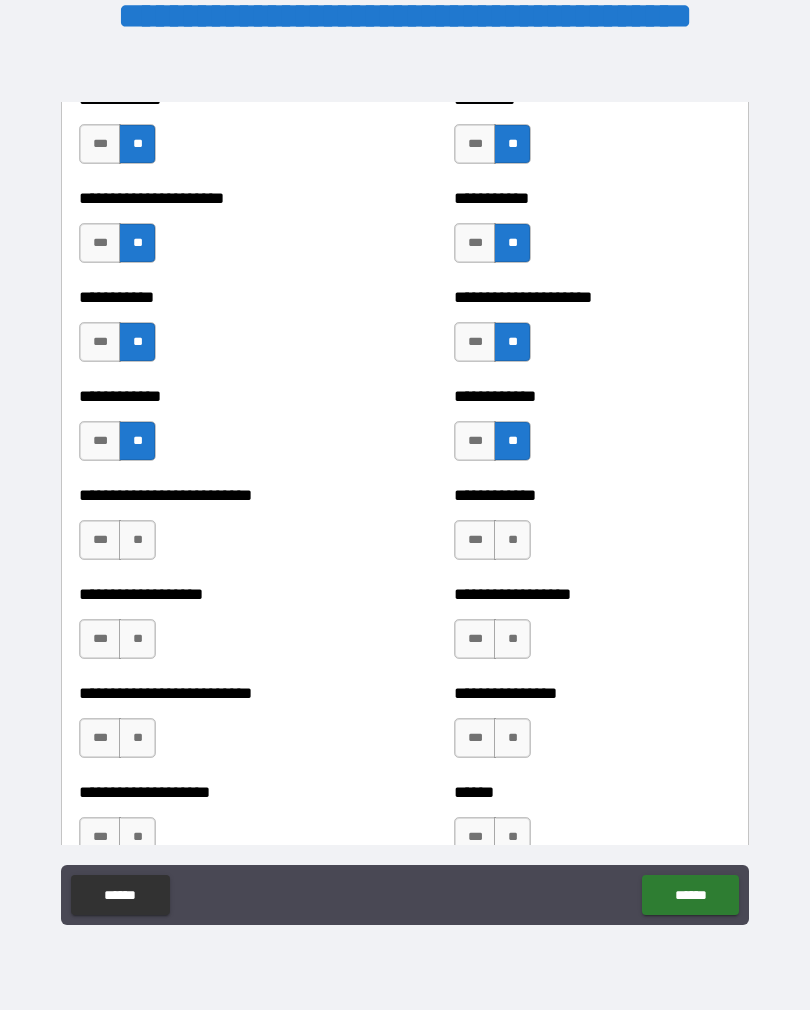 click on "**" at bounding box center [512, 540] 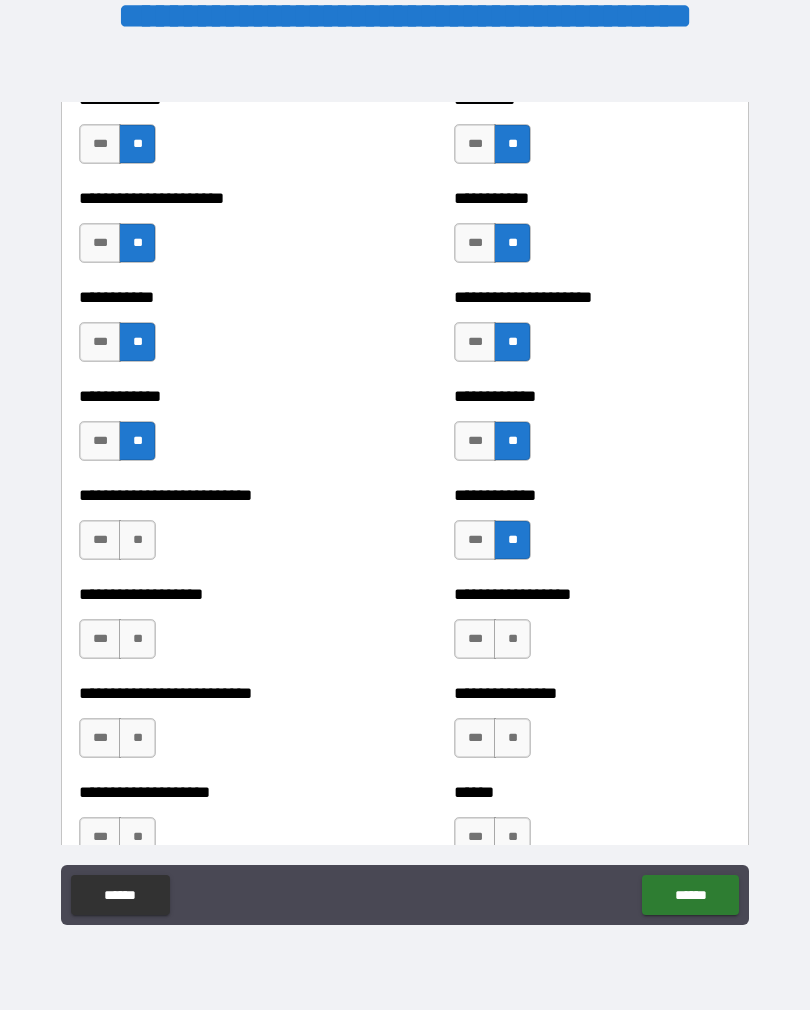 click on "**********" at bounding box center [592, 629] 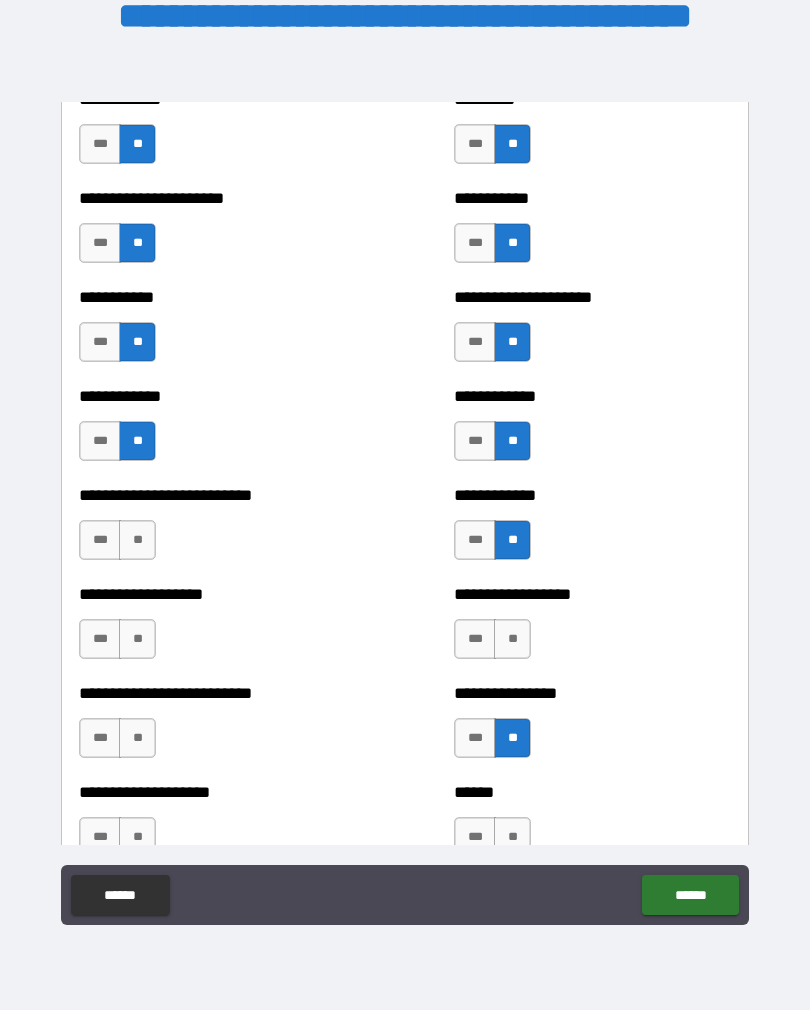 click on "**********" at bounding box center (592, 629) 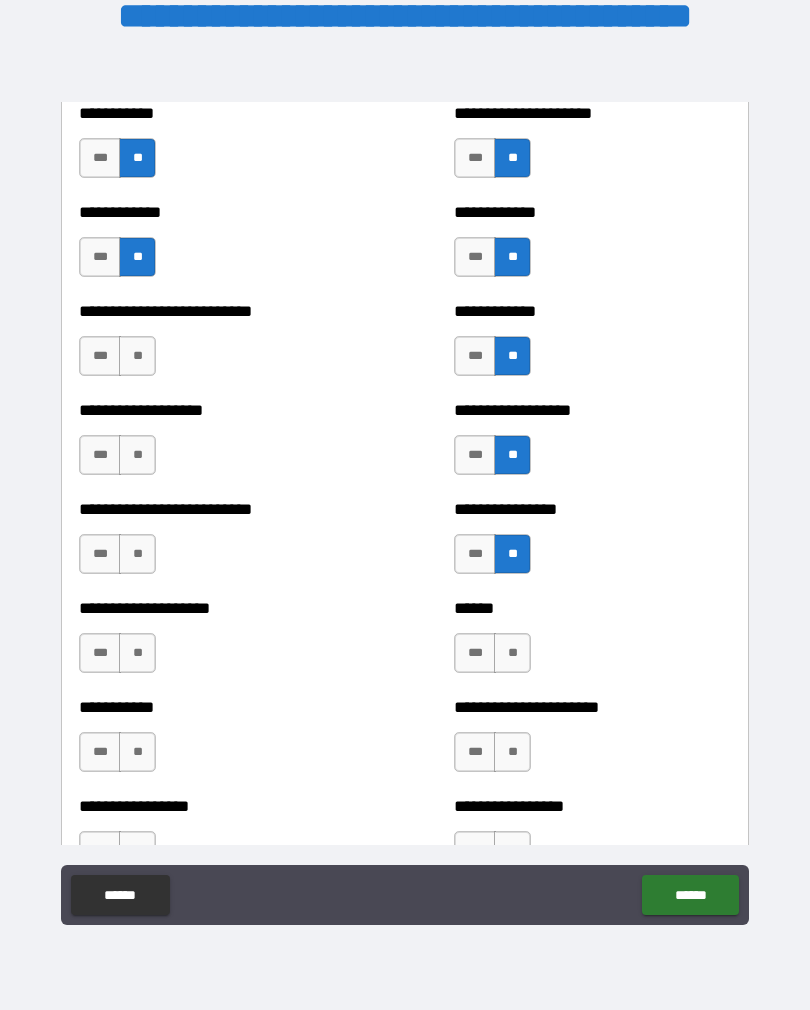 scroll, scrollTop: 5530, scrollLeft: 0, axis: vertical 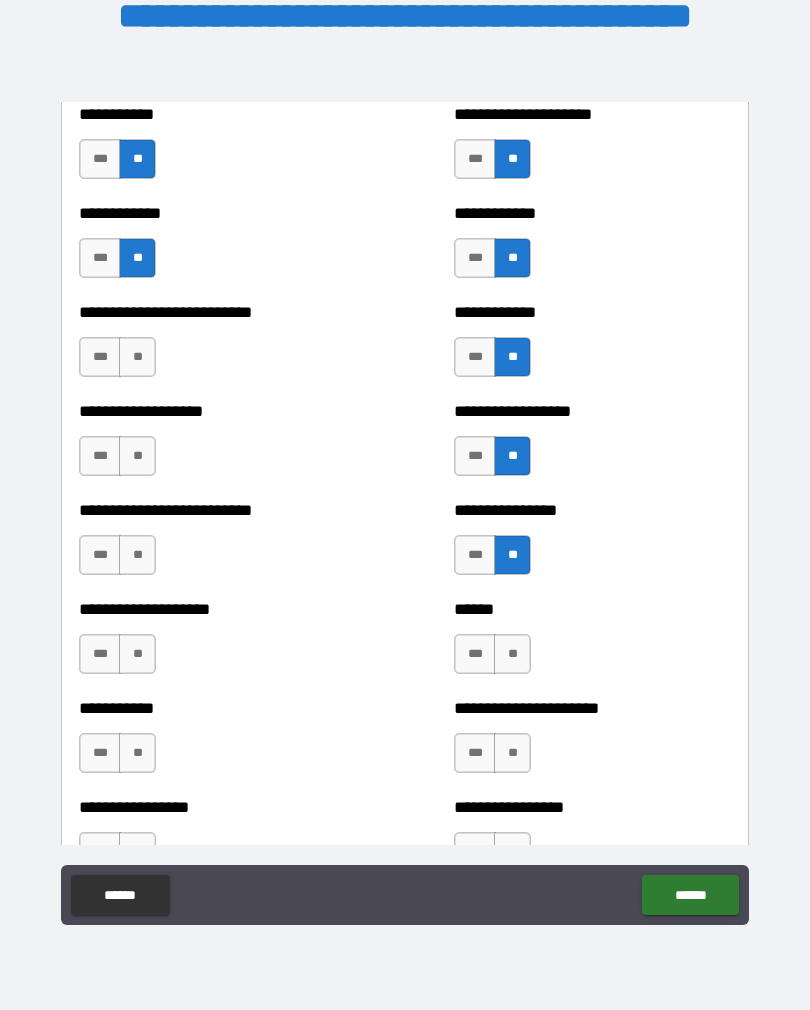 click on "**" at bounding box center (512, 654) 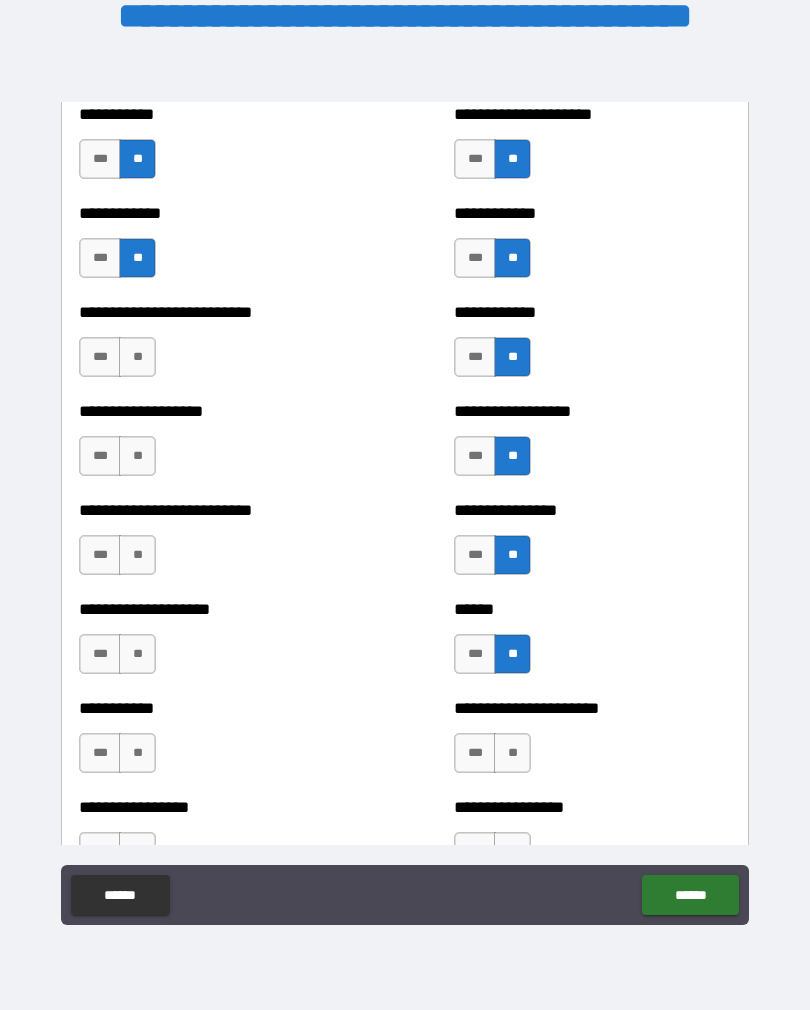 click on "**" at bounding box center (512, 753) 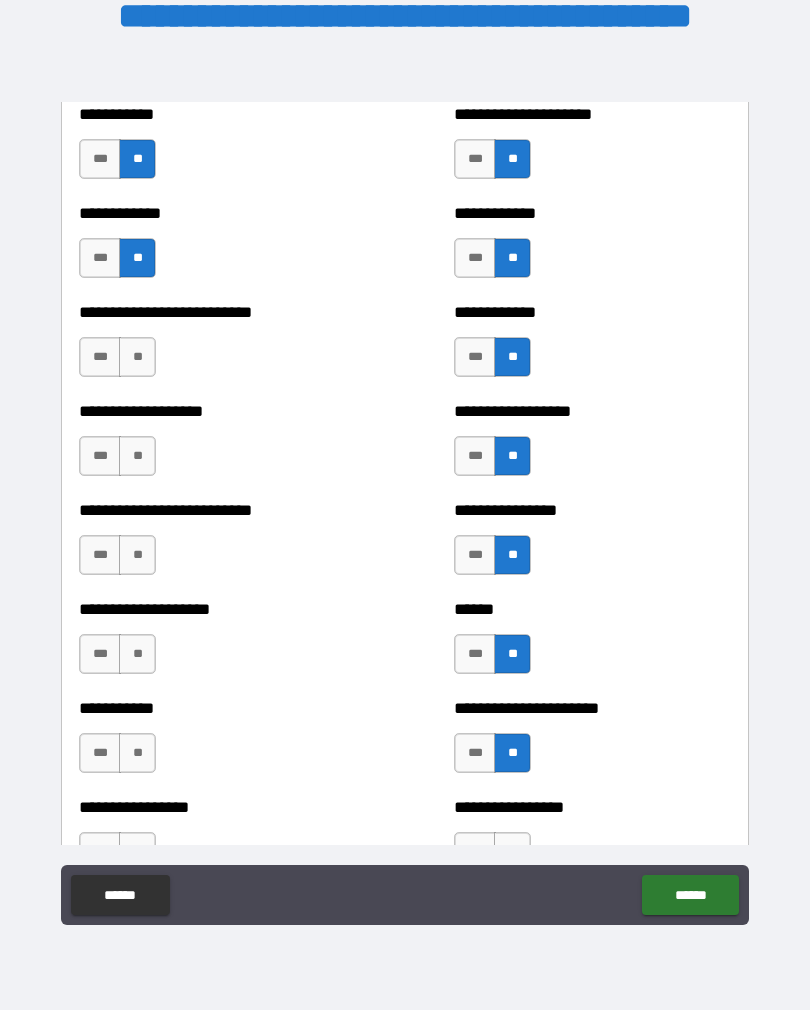 click on "**" at bounding box center (137, 456) 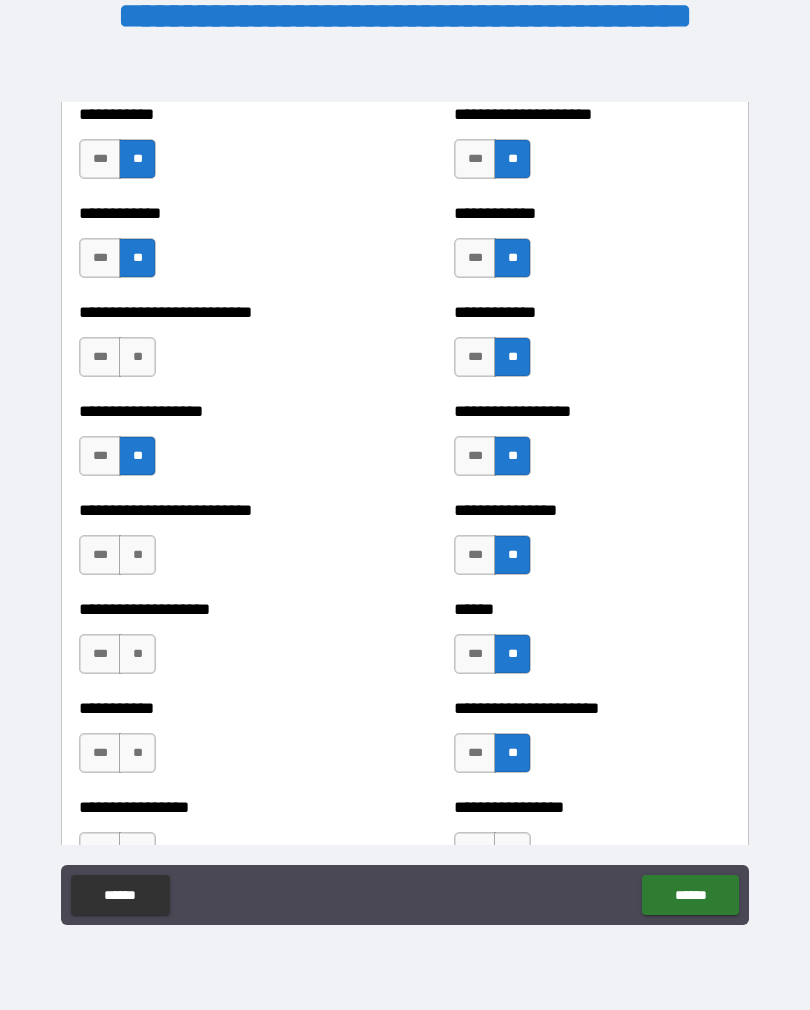 click on "**" at bounding box center (137, 555) 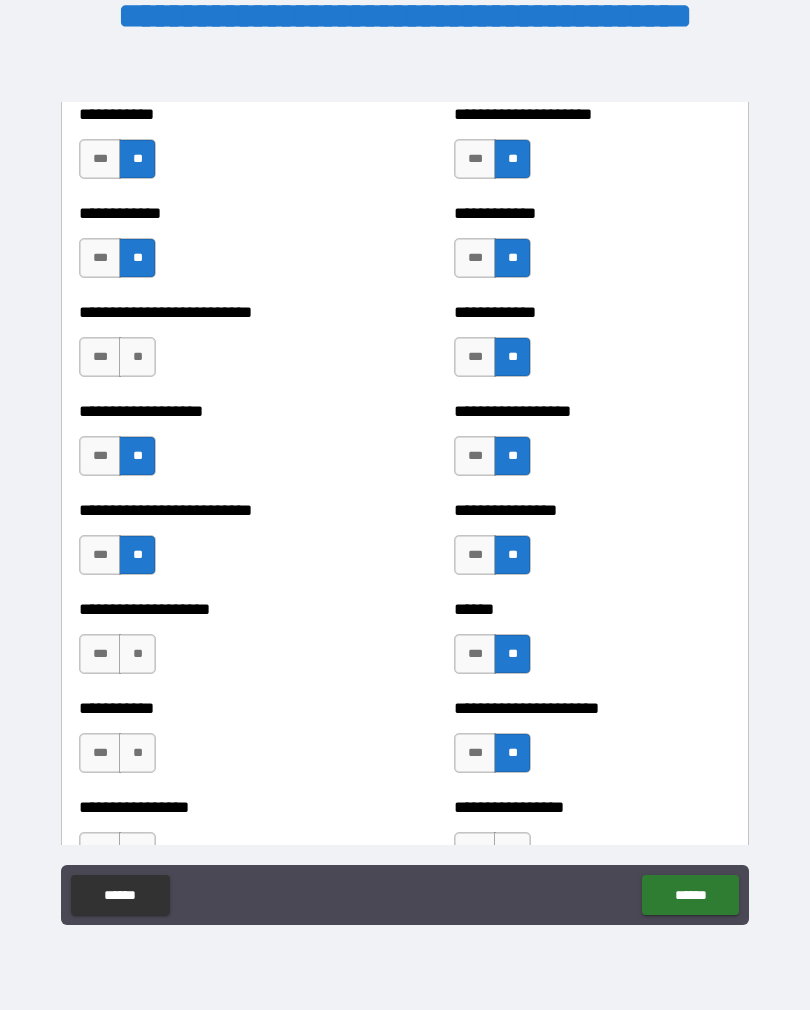 click on "**" at bounding box center [137, 654] 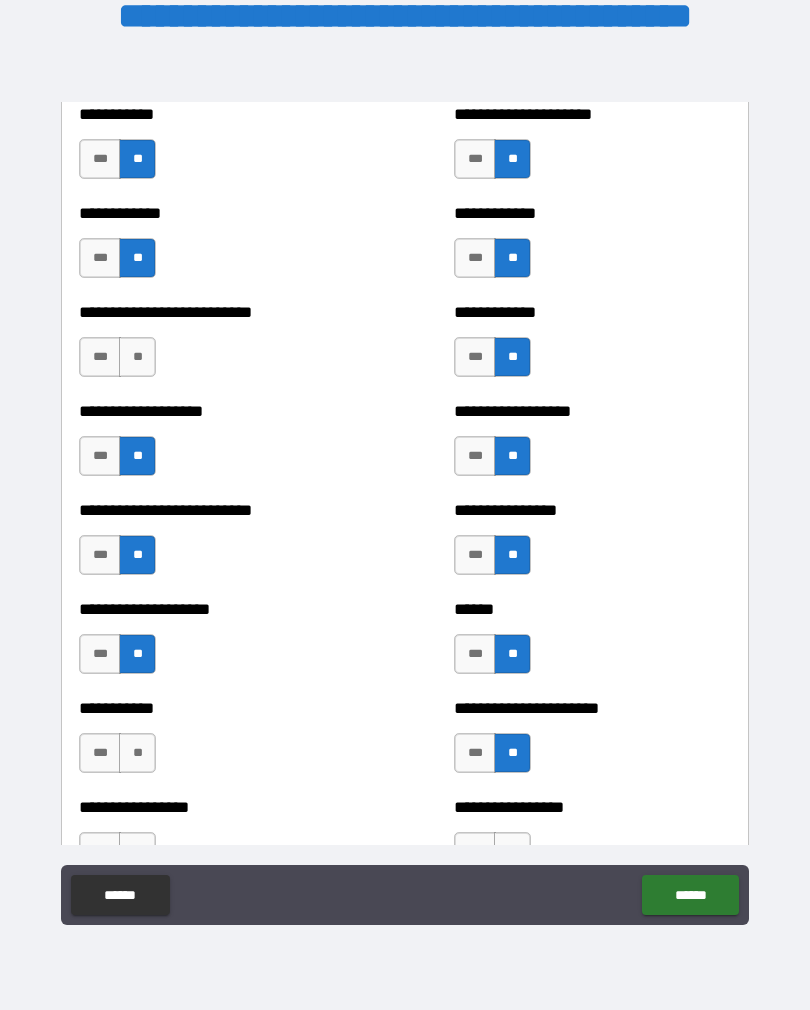 click on "**" at bounding box center (137, 753) 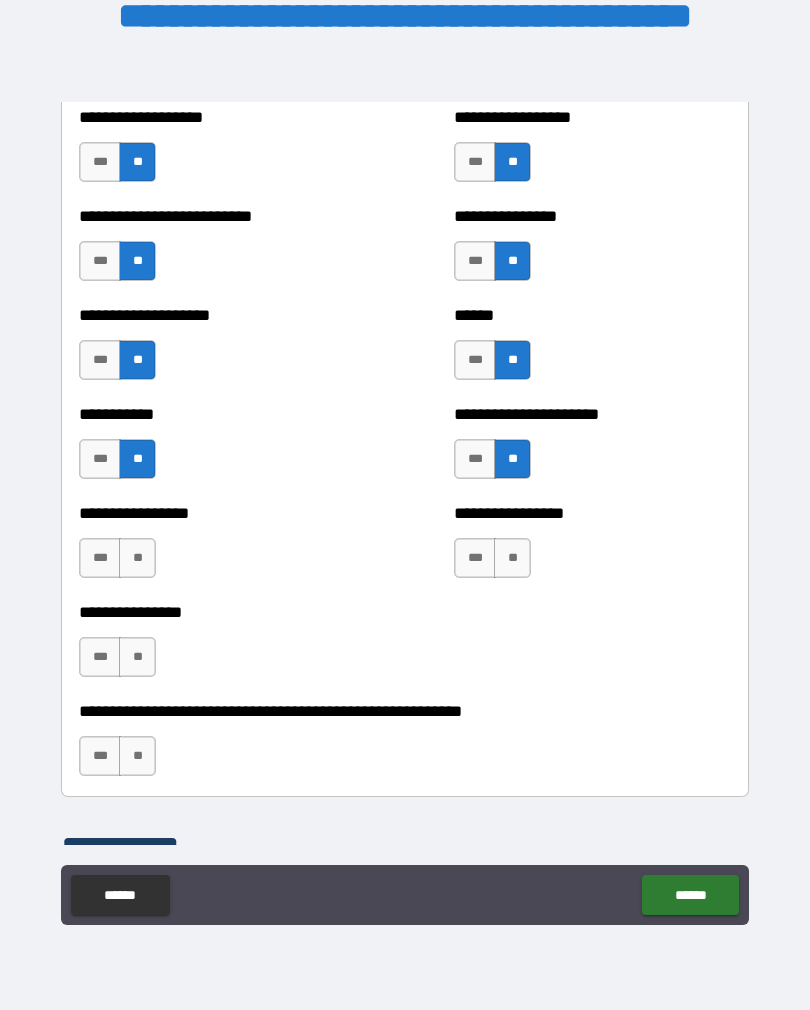 scroll, scrollTop: 5847, scrollLeft: 0, axis: vertical 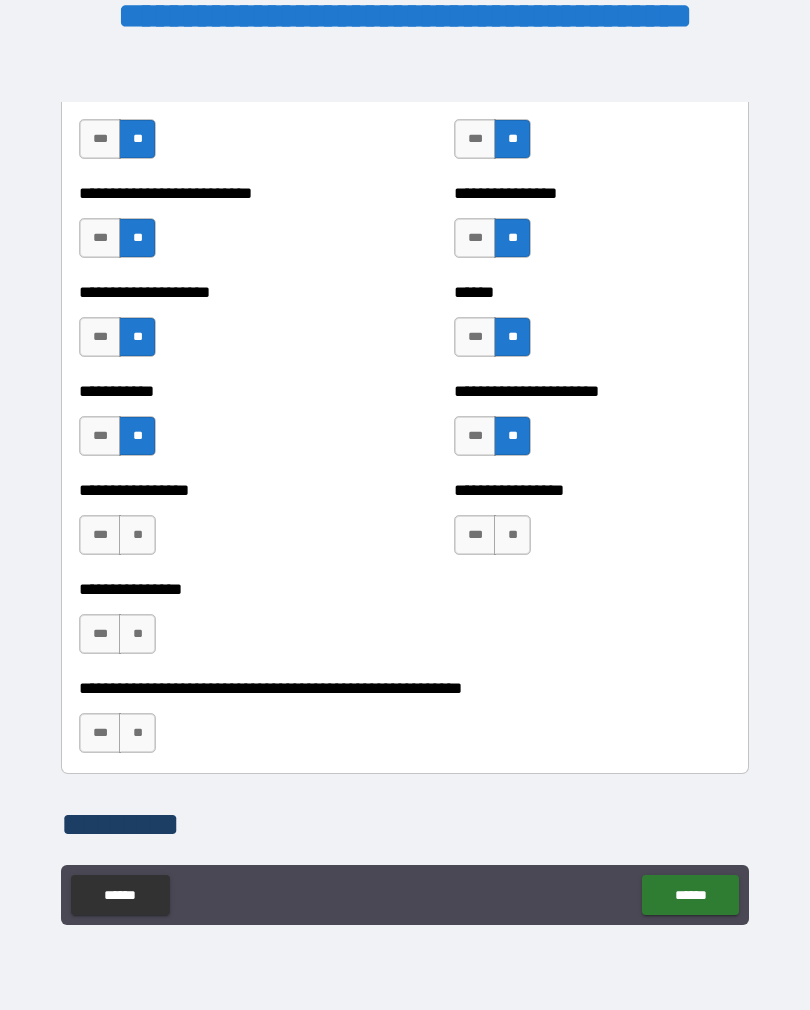 click on "**" at bounding box center [137, 535] 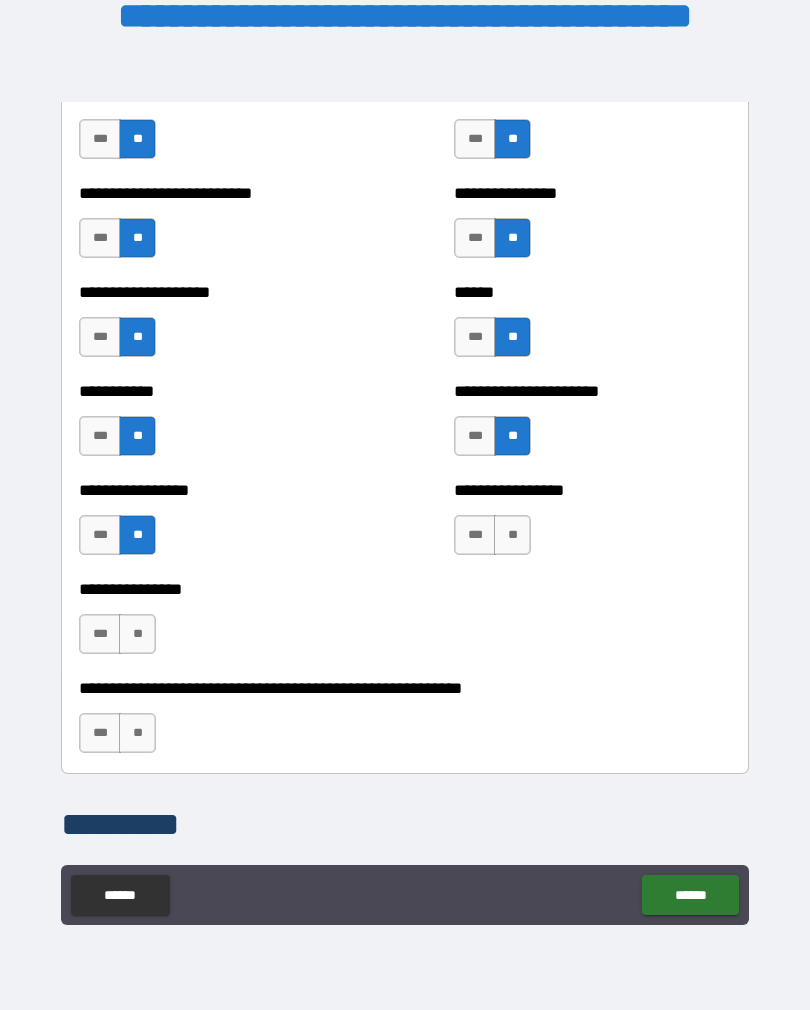 click on "**********" at bounding box center [217, 624] 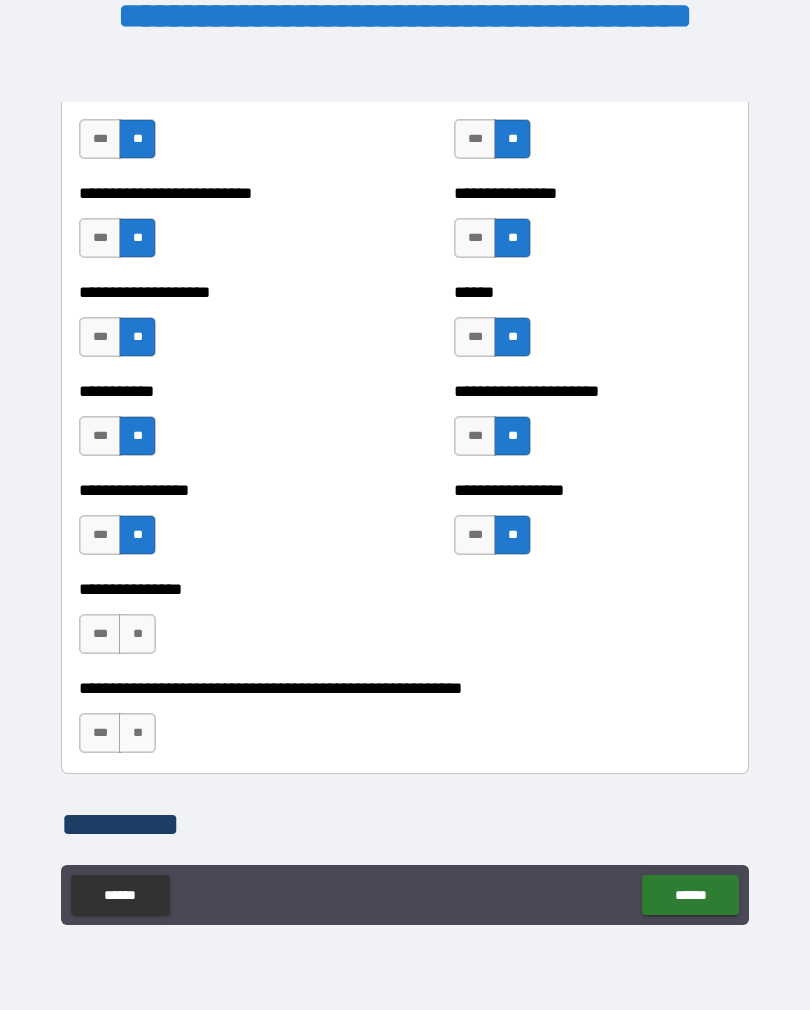 click on "**" at bounding box center [137, 634] 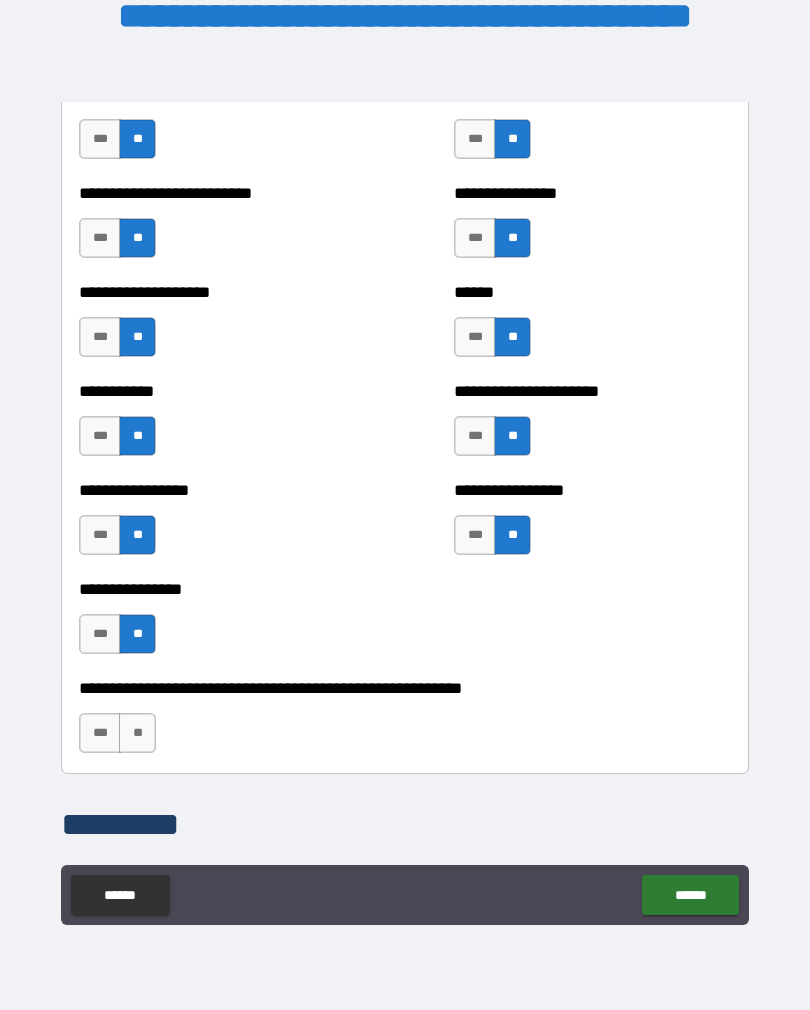 click on "**" at bounding box center (137, 733) 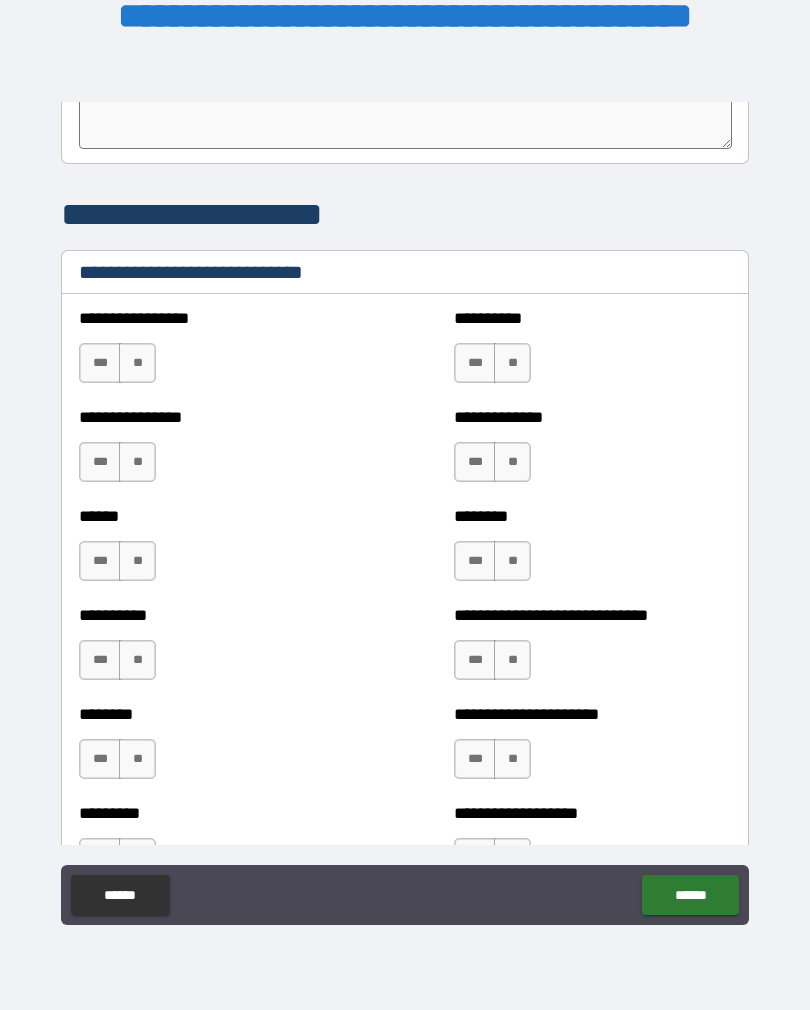 scroll, scrollTop: 6638, scrollLeft: 0, axis: vertical 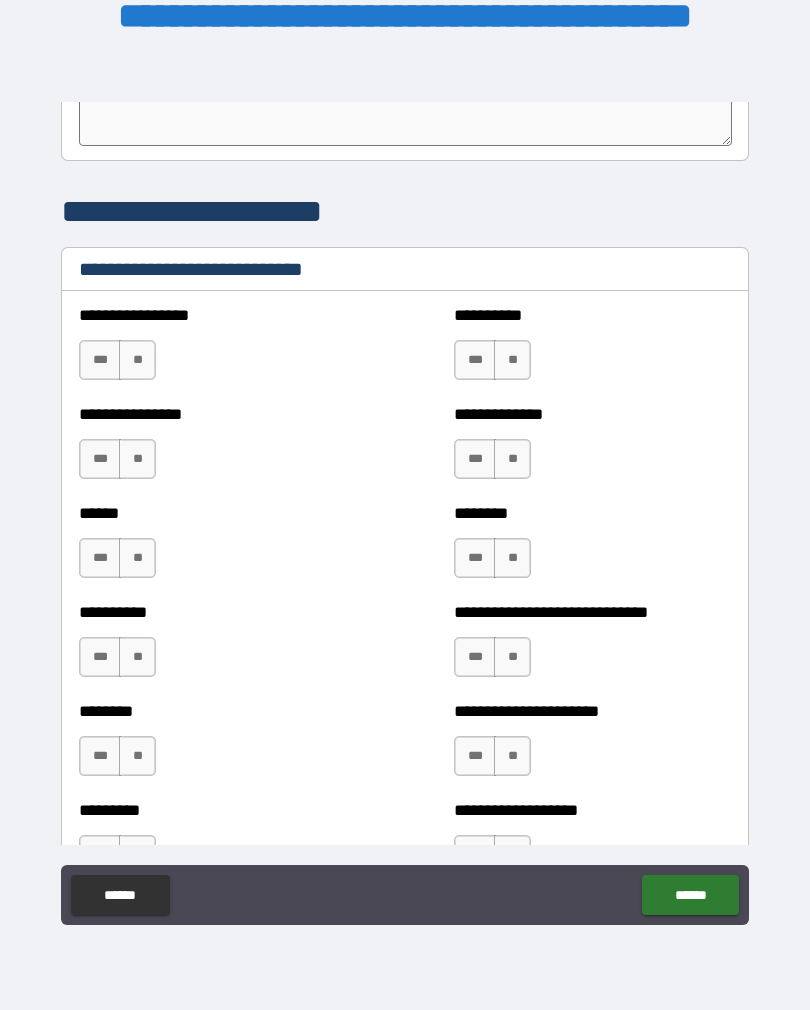 click on "***" at bounding box center [100, 360] 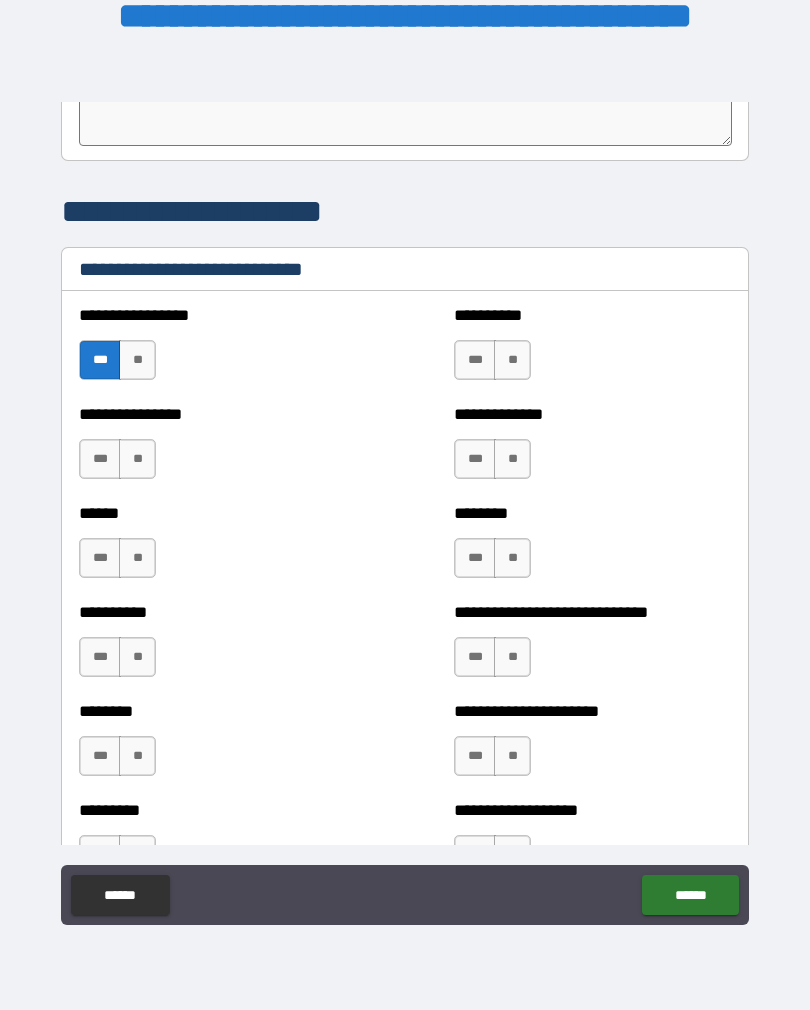 click on "***" at bounding box center (475, 360) 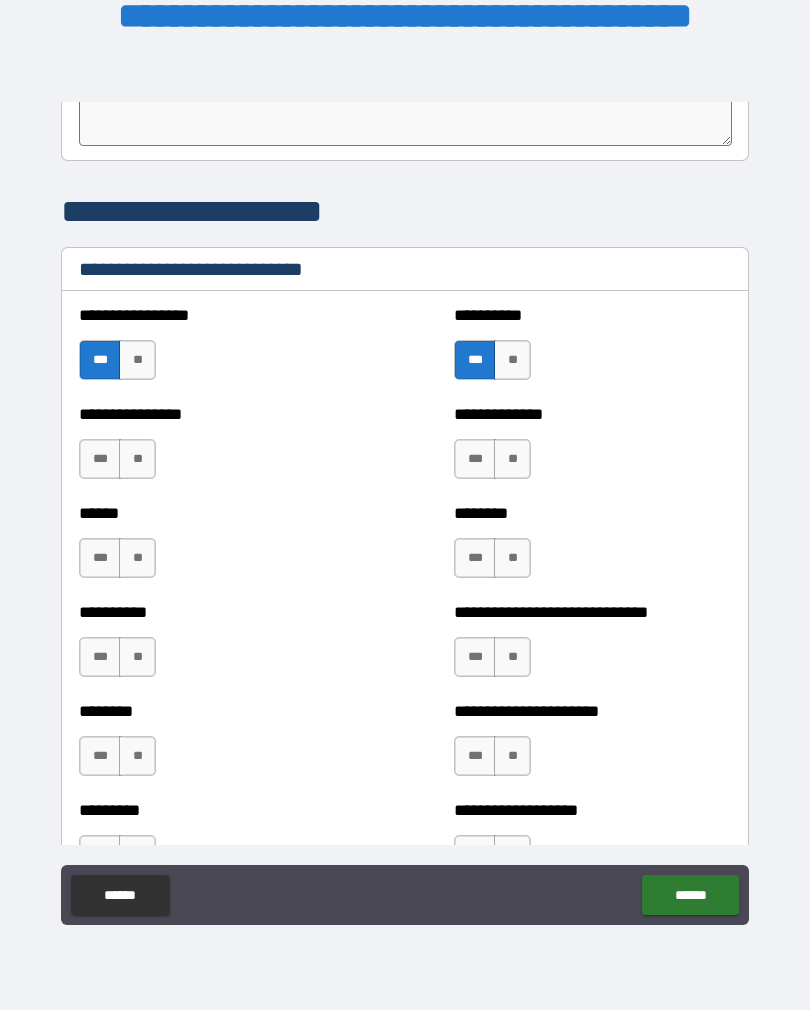 click on "***" at bounding box center (475, 459) 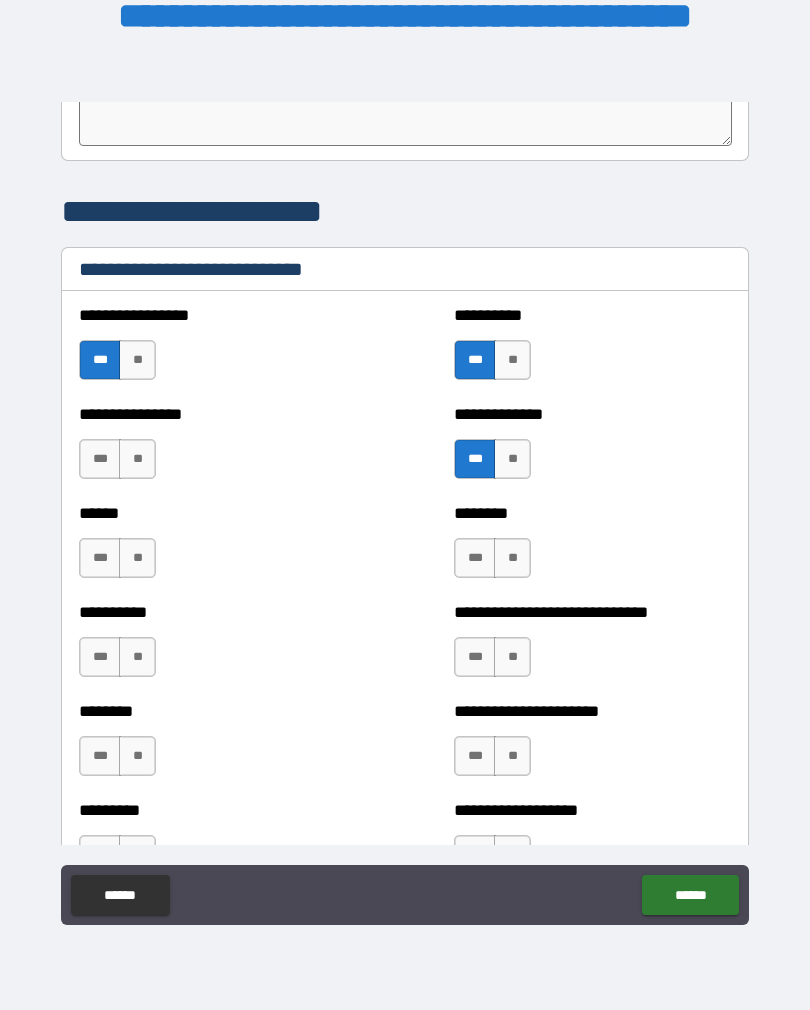 click on "***" at bounding box center [100, 459] 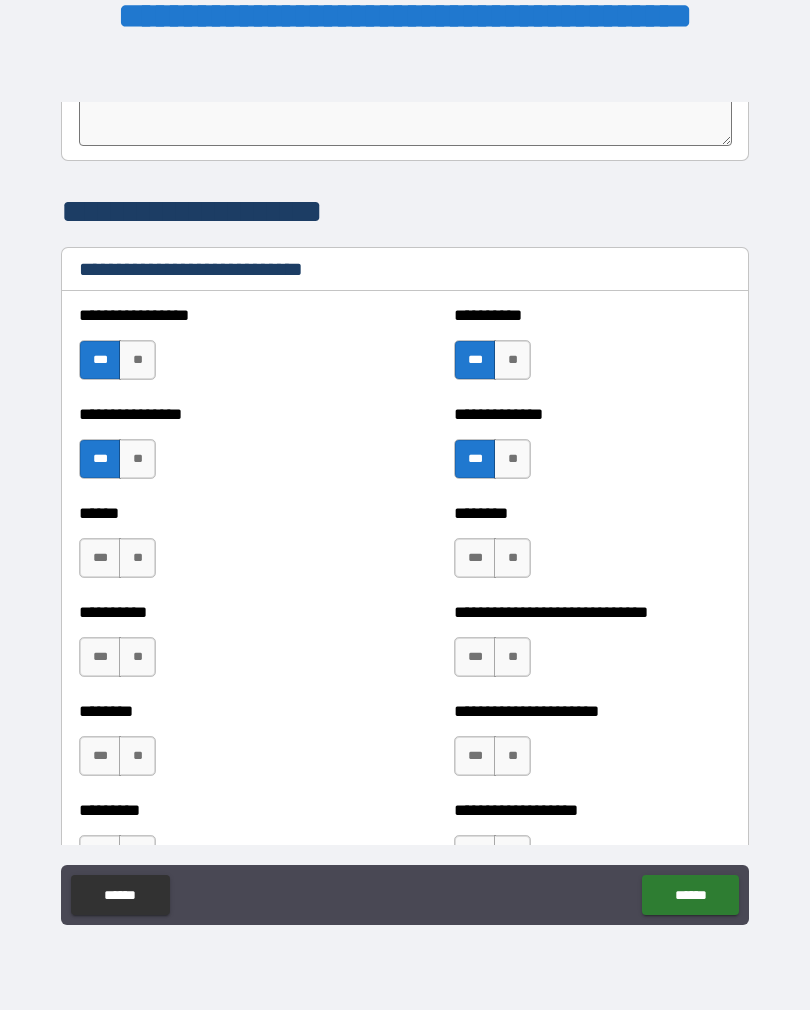 click on "***" at bounding box center (475, 558) 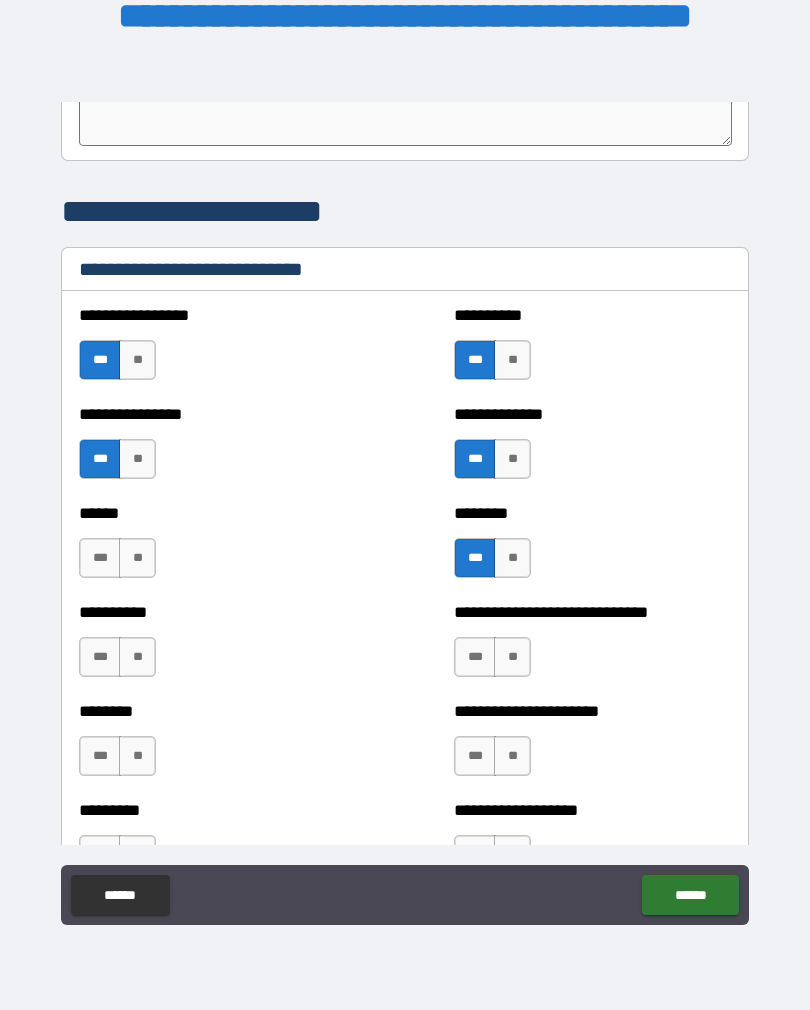 click on "***" at bounding box center (100, 558) 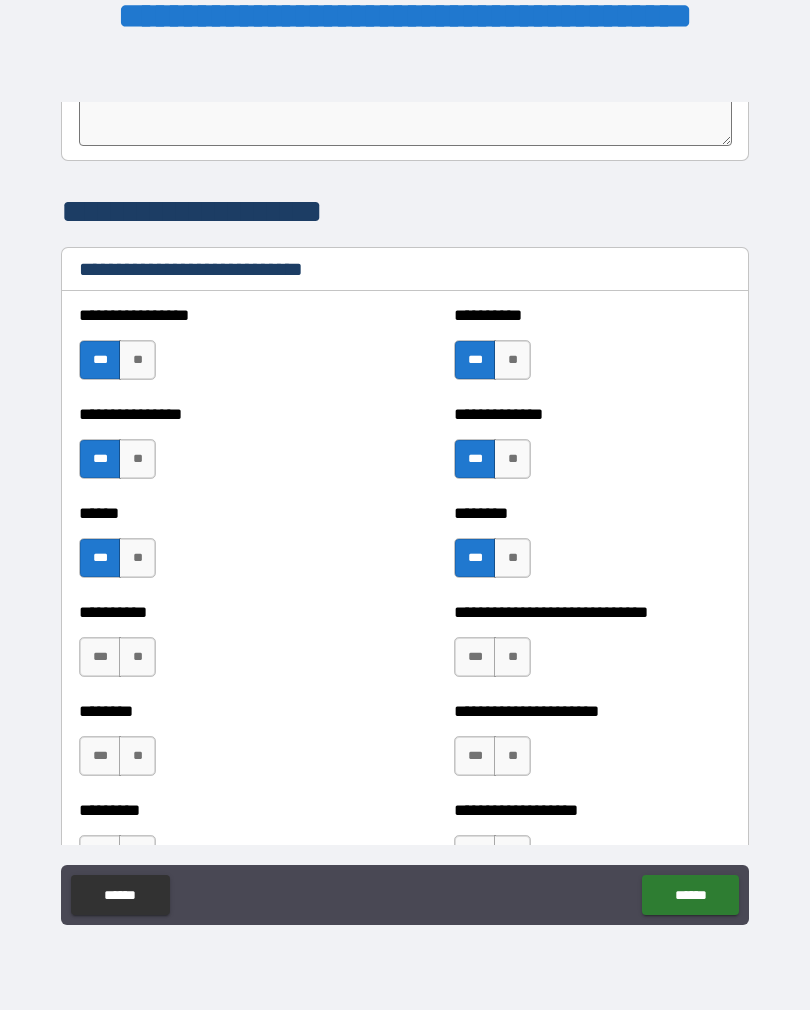 click on "**" at bounding box center (137, 657) 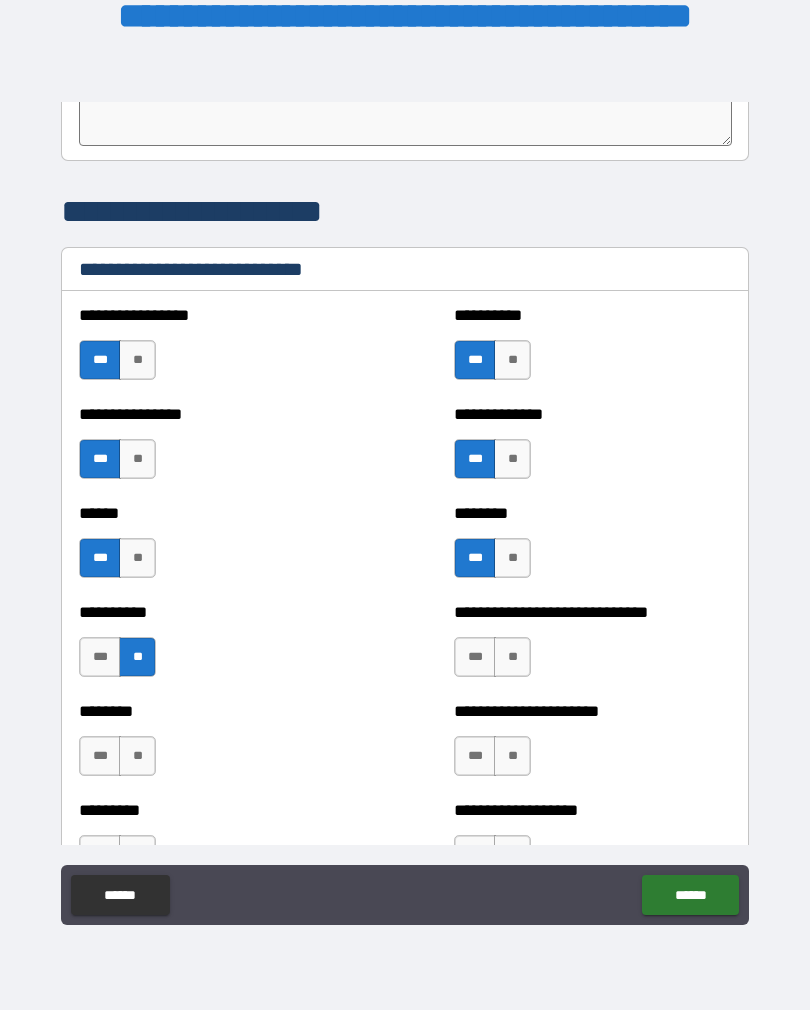 click on "***" at bounding box center [475, 657] 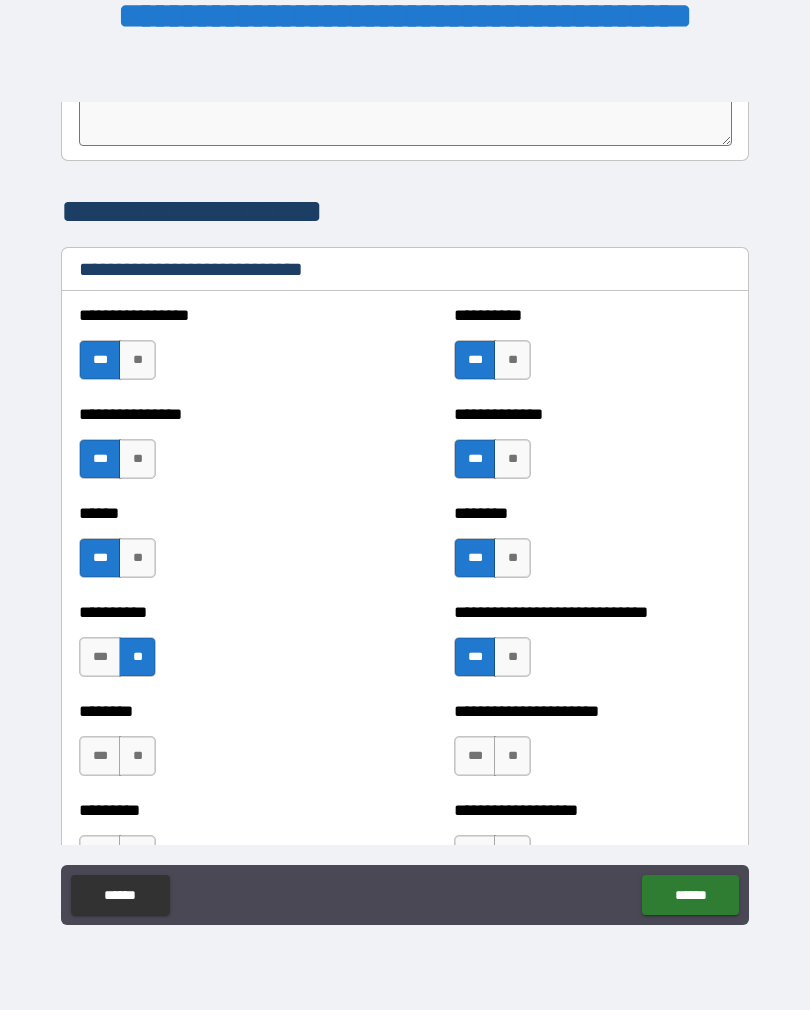 click on "***" at bounding box center (475, 756) 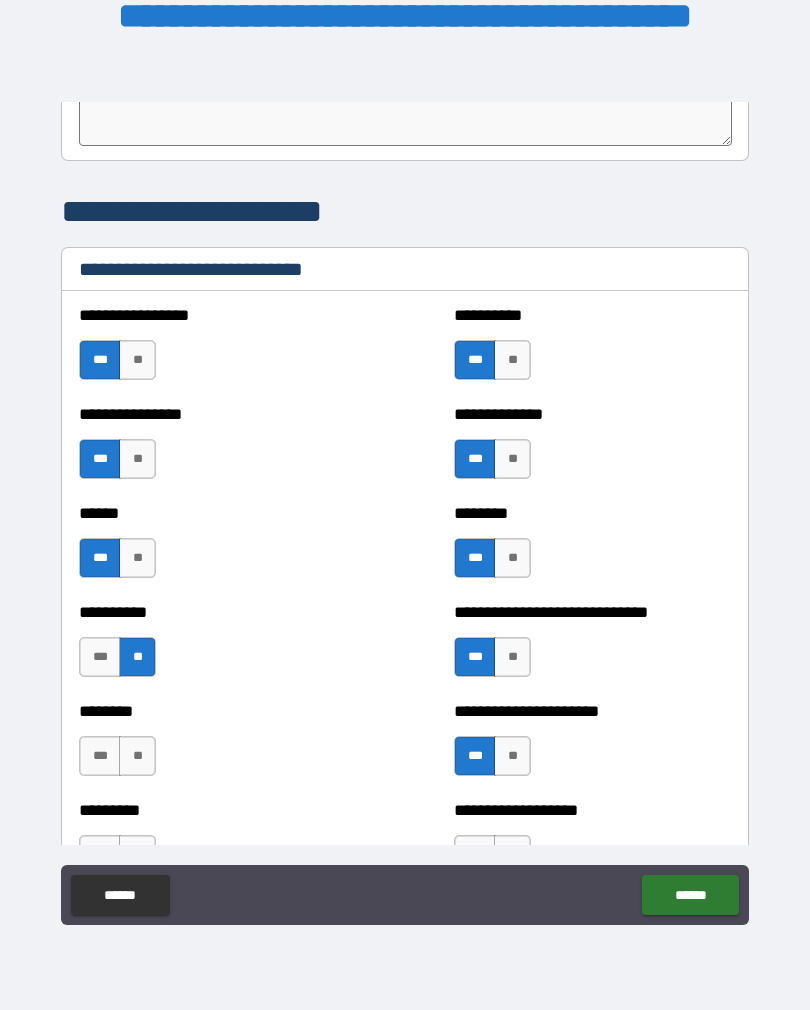 click on "***" at bounding box center (100, 756) 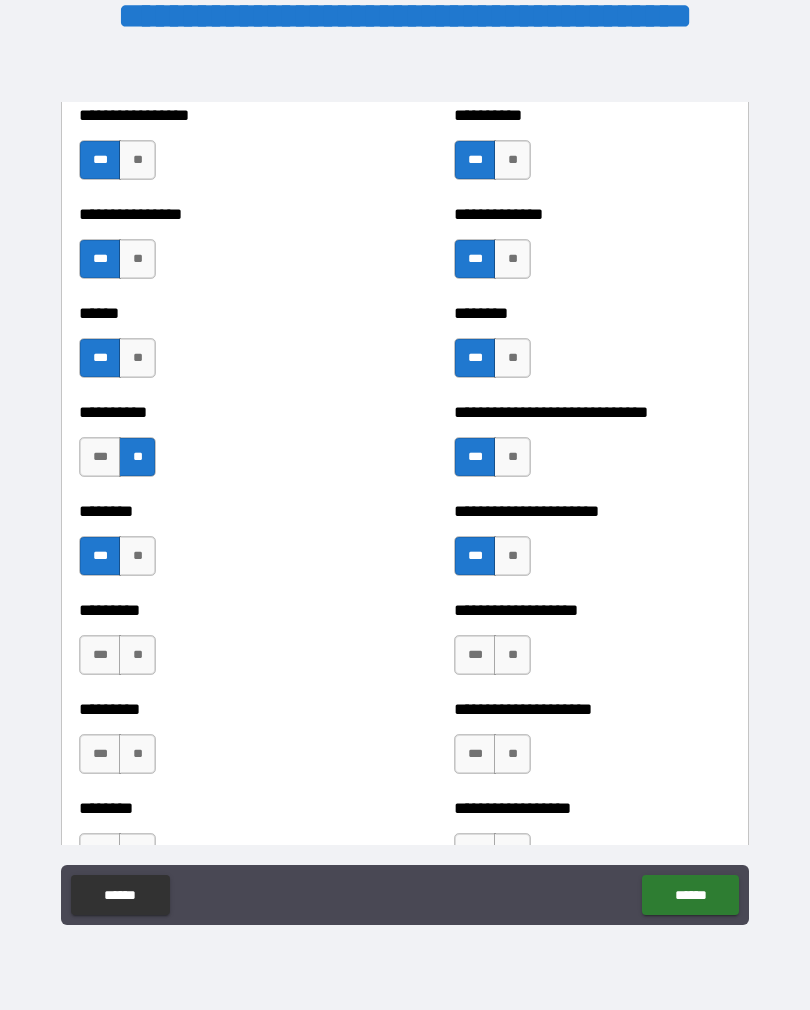 scroll, scrollTop: 6845, scrollLeft: 0, axis: vertical 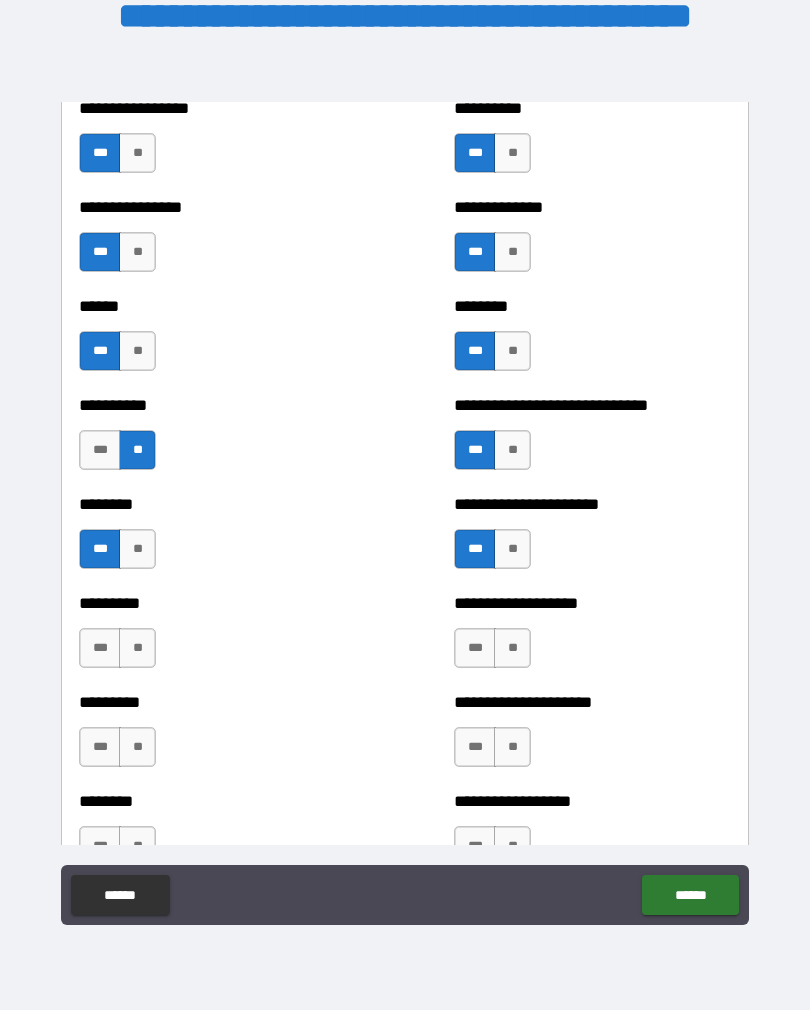 click on "**" at bounding box center (137, 648) 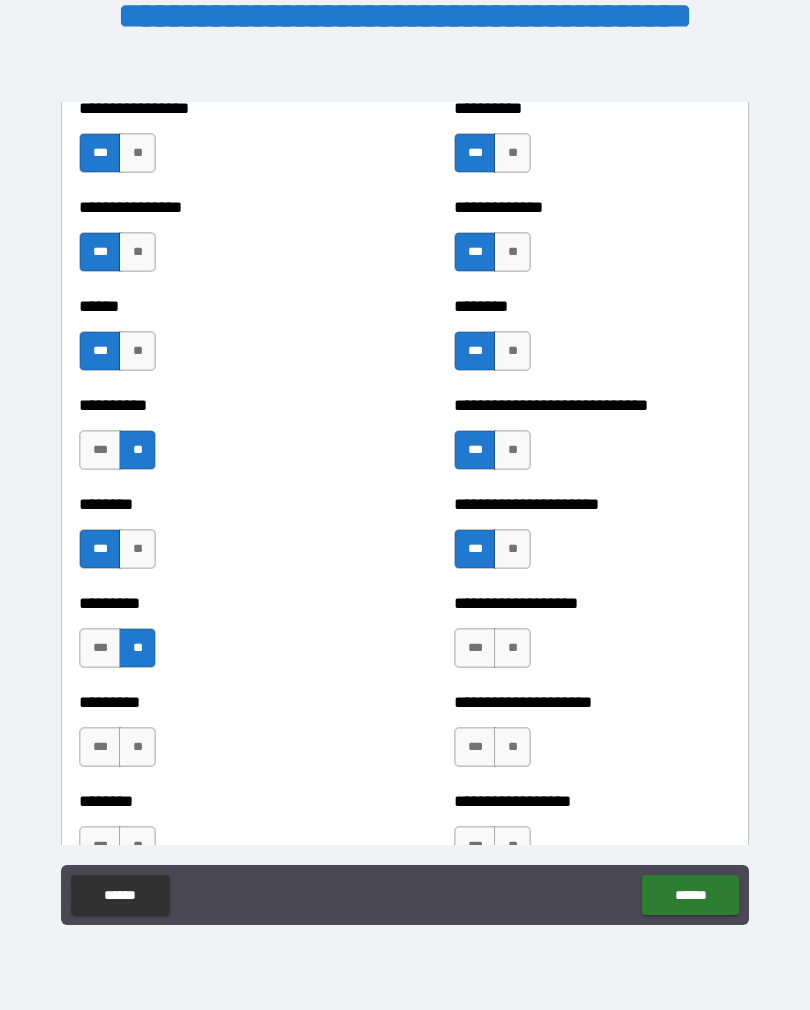 click on "***" at bounding box center [475, 648] 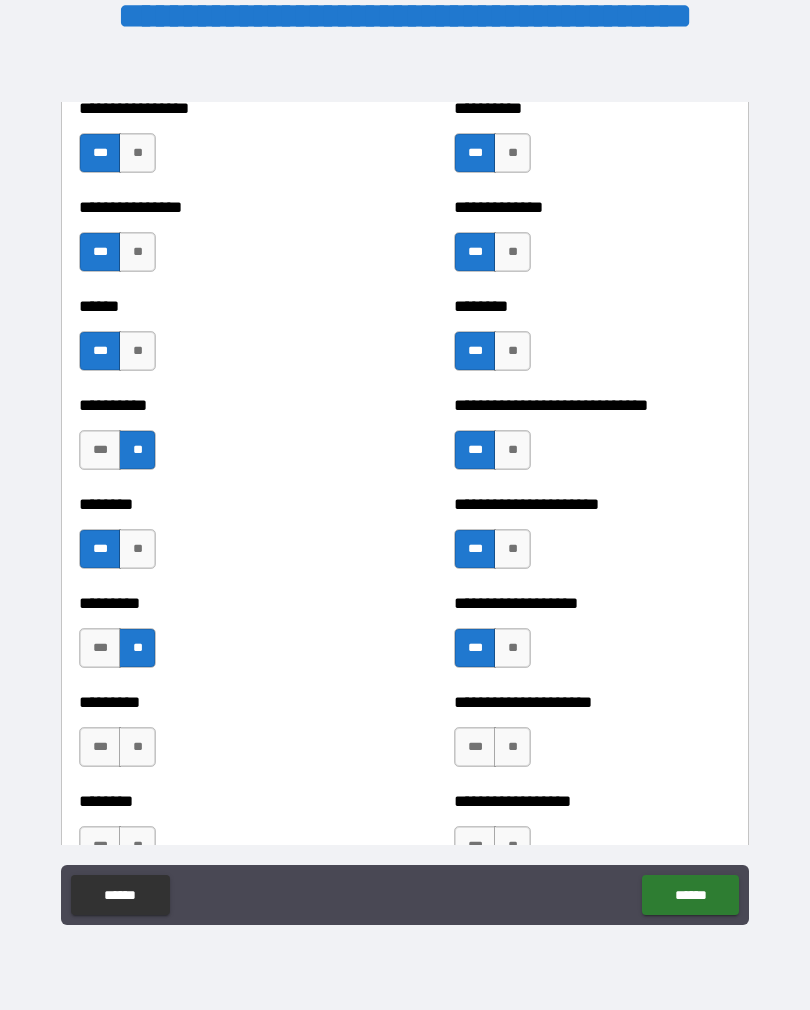 click on "**" at bounding box center [512, 747] 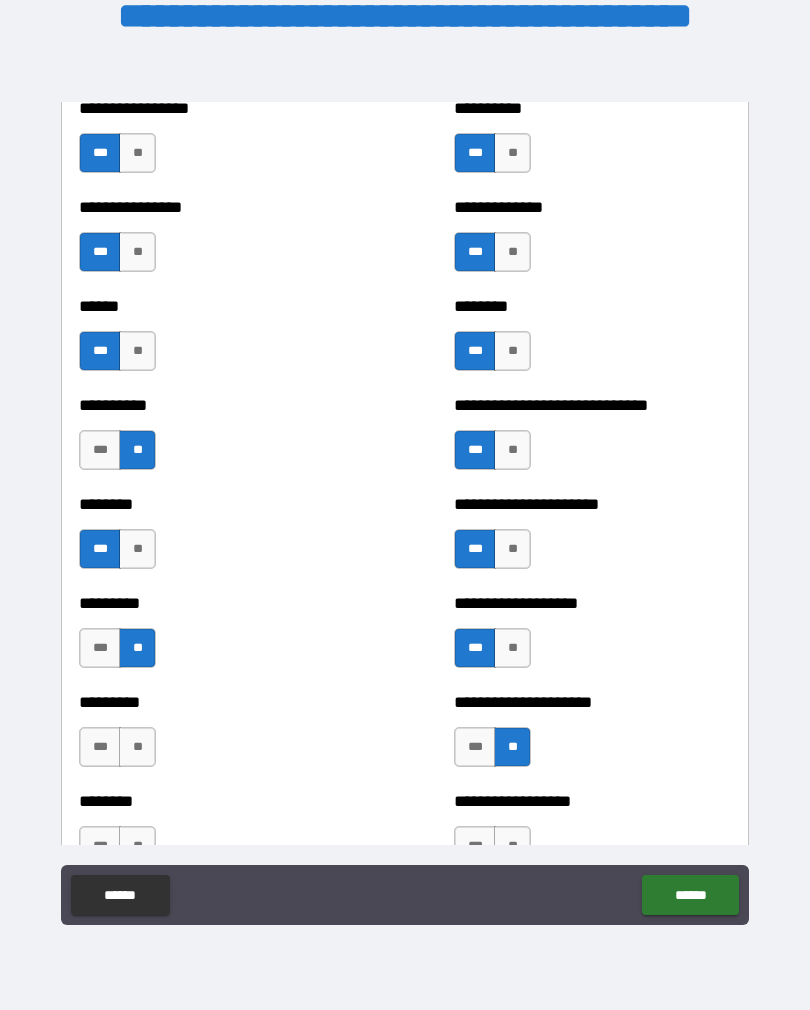 click on "***" at bounding box center (100, 747) 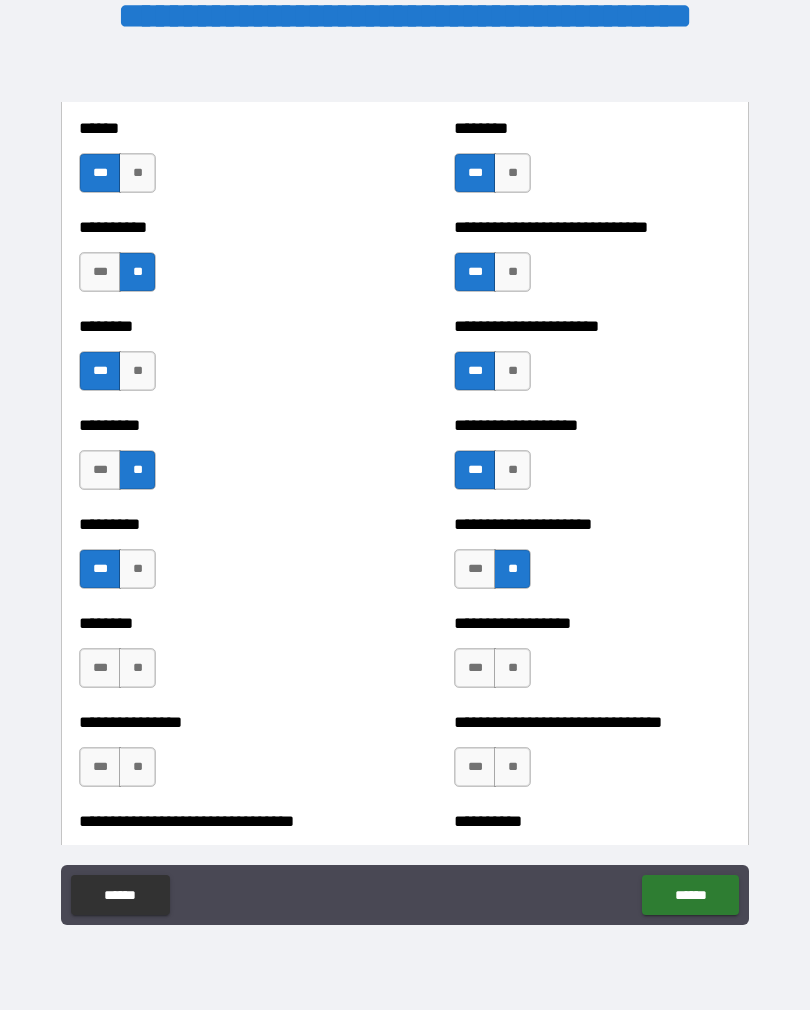 scroll, scrollTop: 7031, scrollLeft: 0, axis: vertical 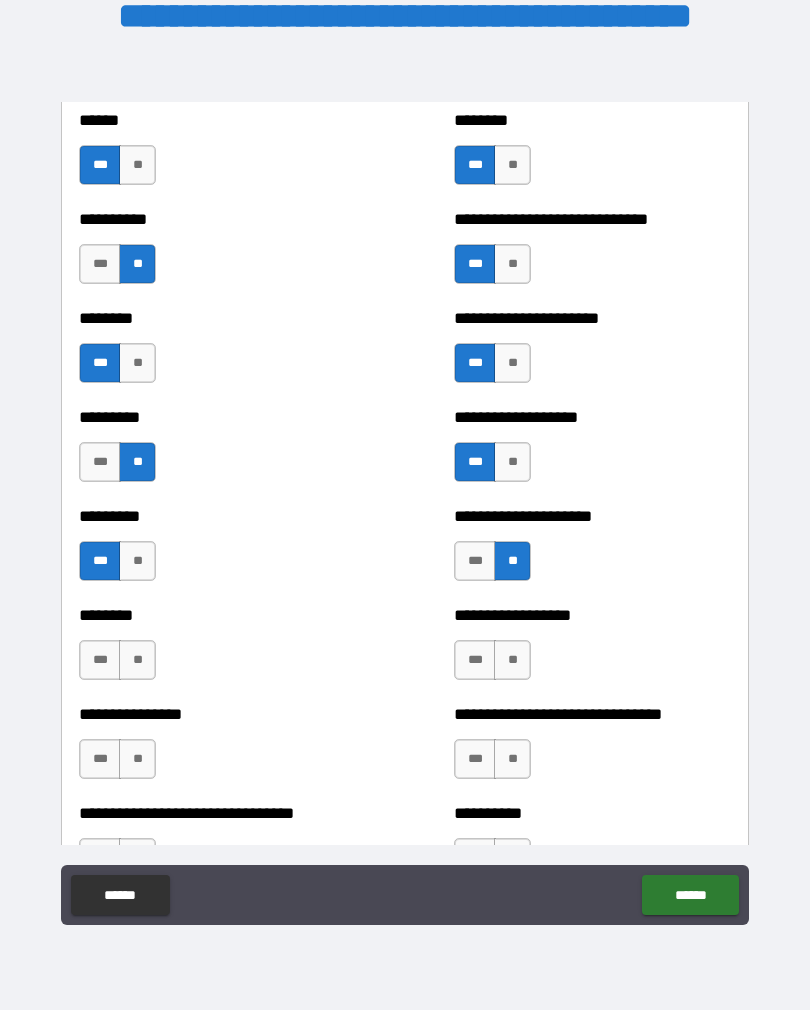 click on "**" at bounding box center [137, 660] 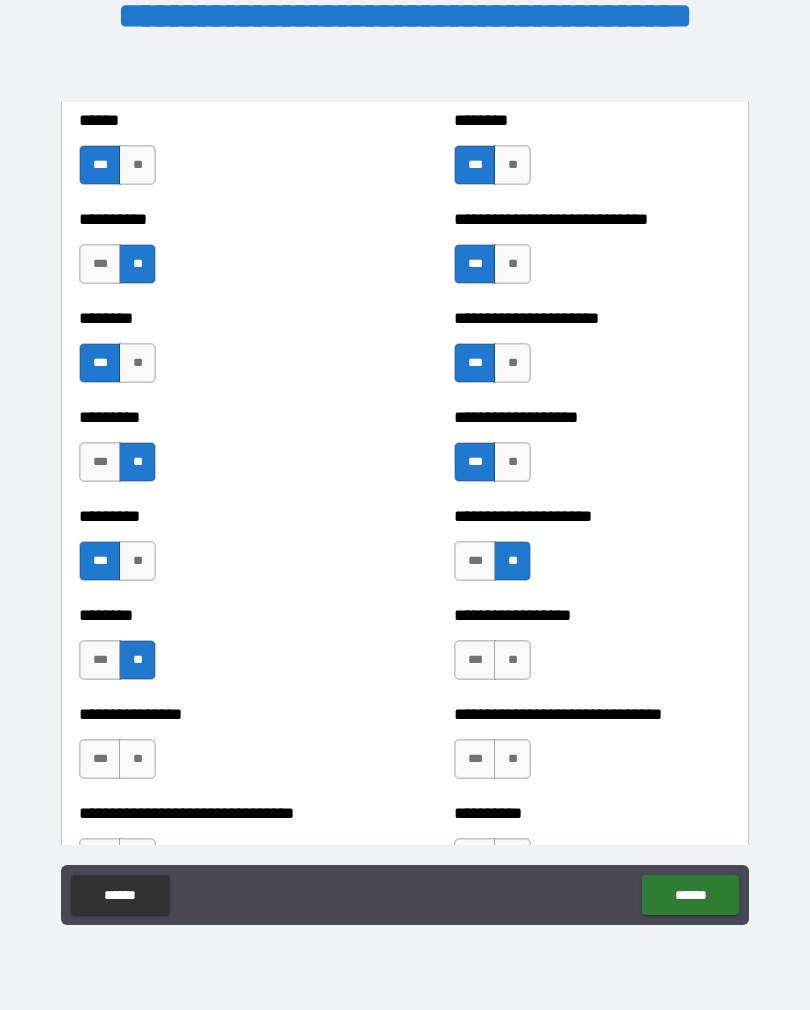 click on "**" at bounding box center (512, 660) 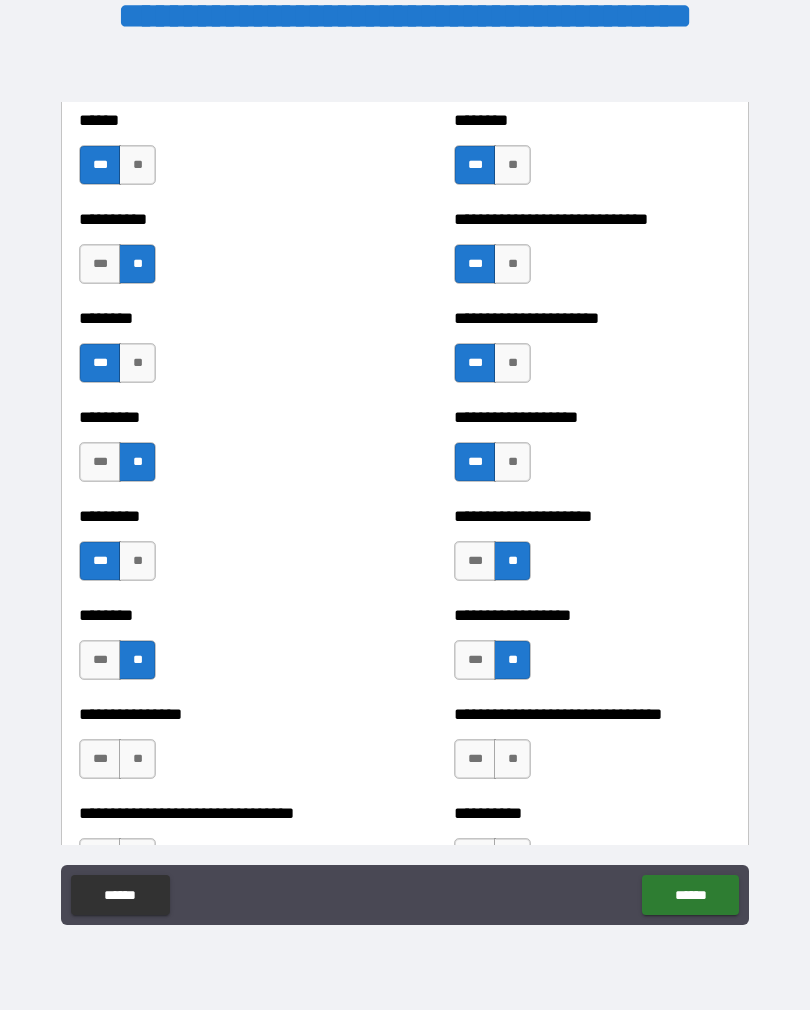 click on "**" at bounding box center (512, 759) 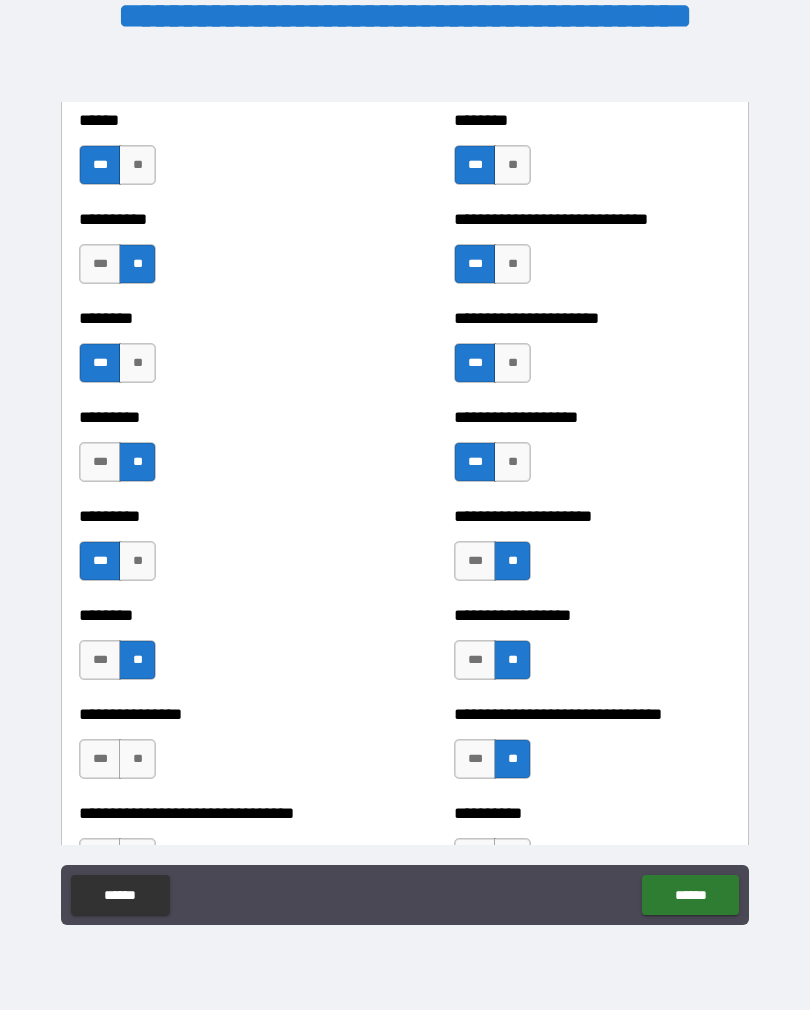 click on "**" at bounding box center [137, 759] 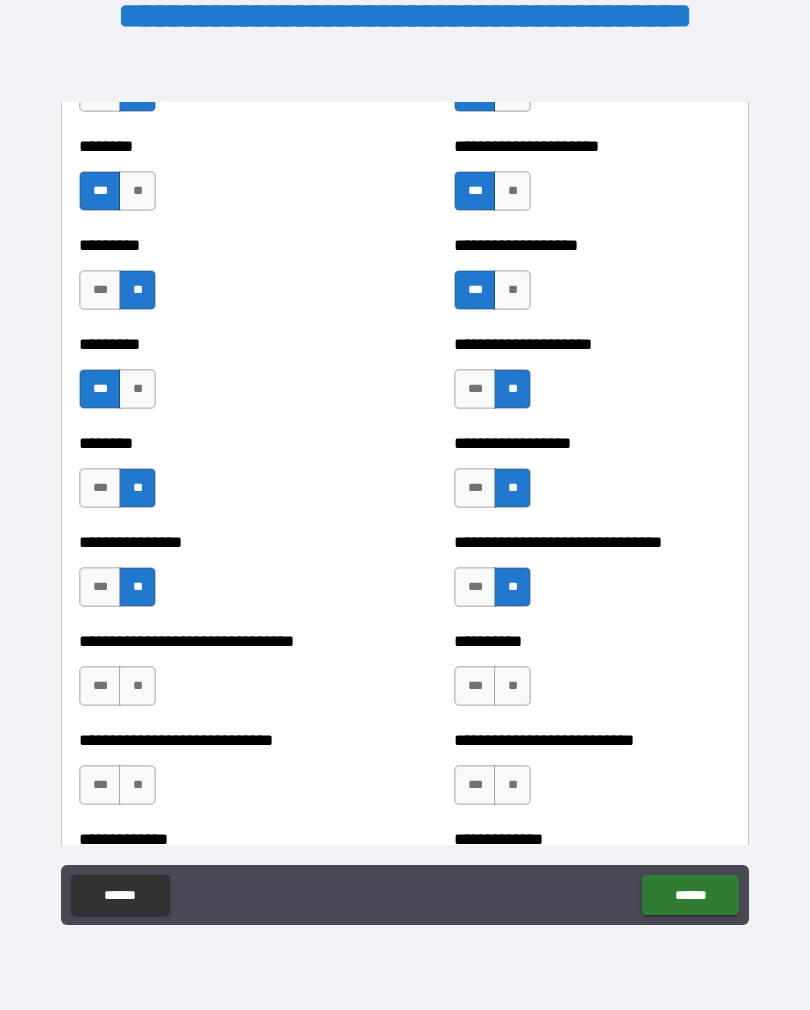 scroll, scrollTop: 7206, scrollLeft: 0, axis: vertical 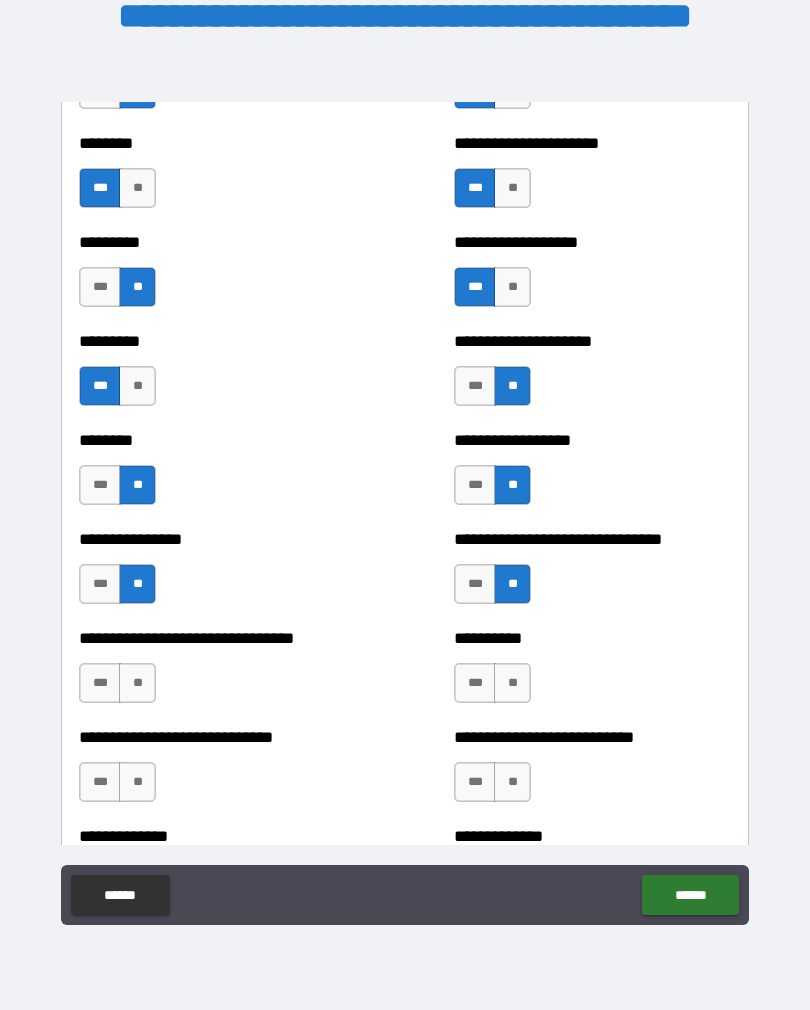 click on "***" at bounding box center [100, 683] 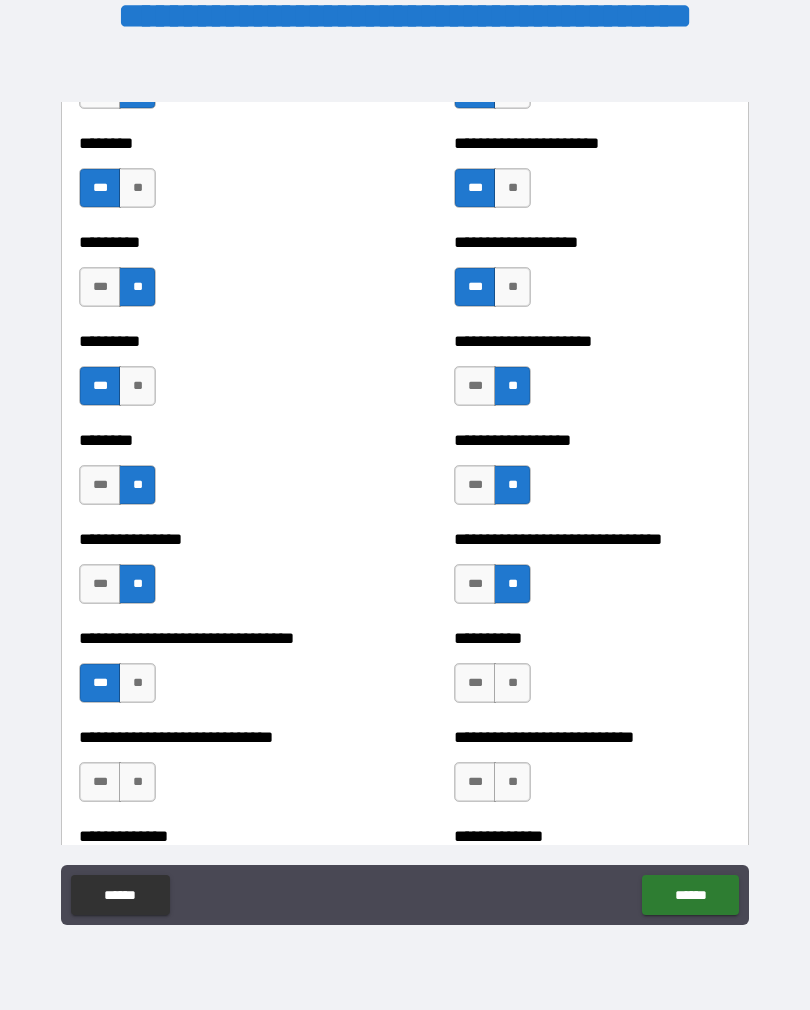 click on "***" at bounding box center [475, 683] 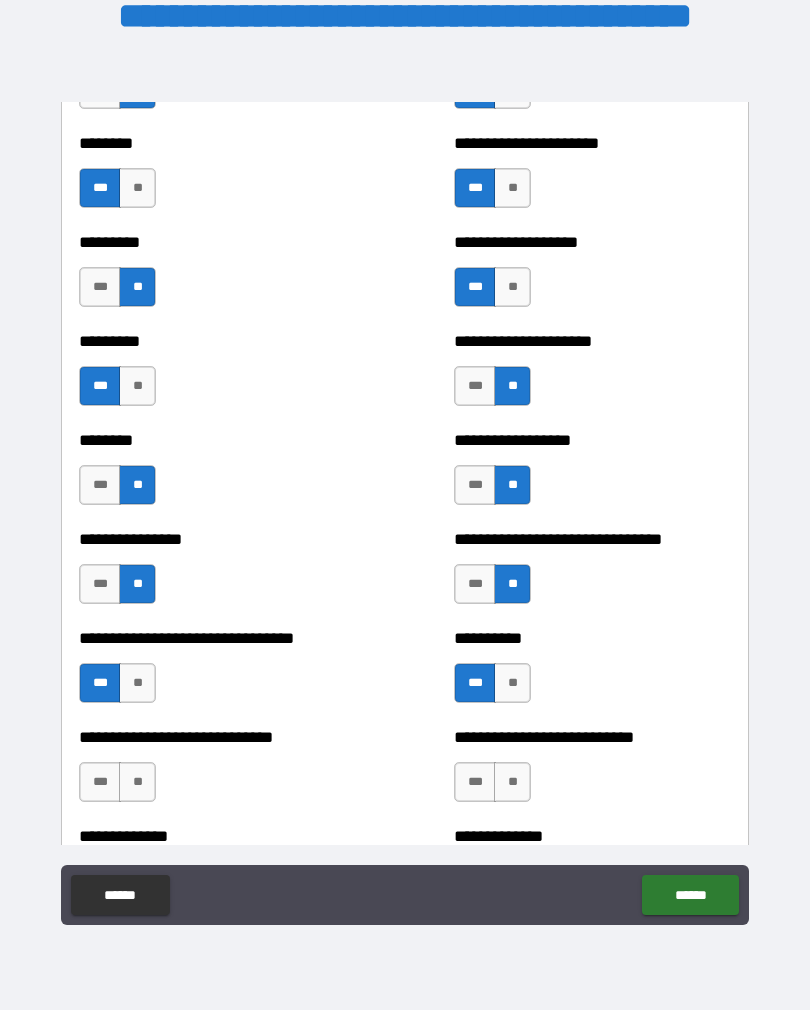 click on "**" at bounding box center (512, 782) 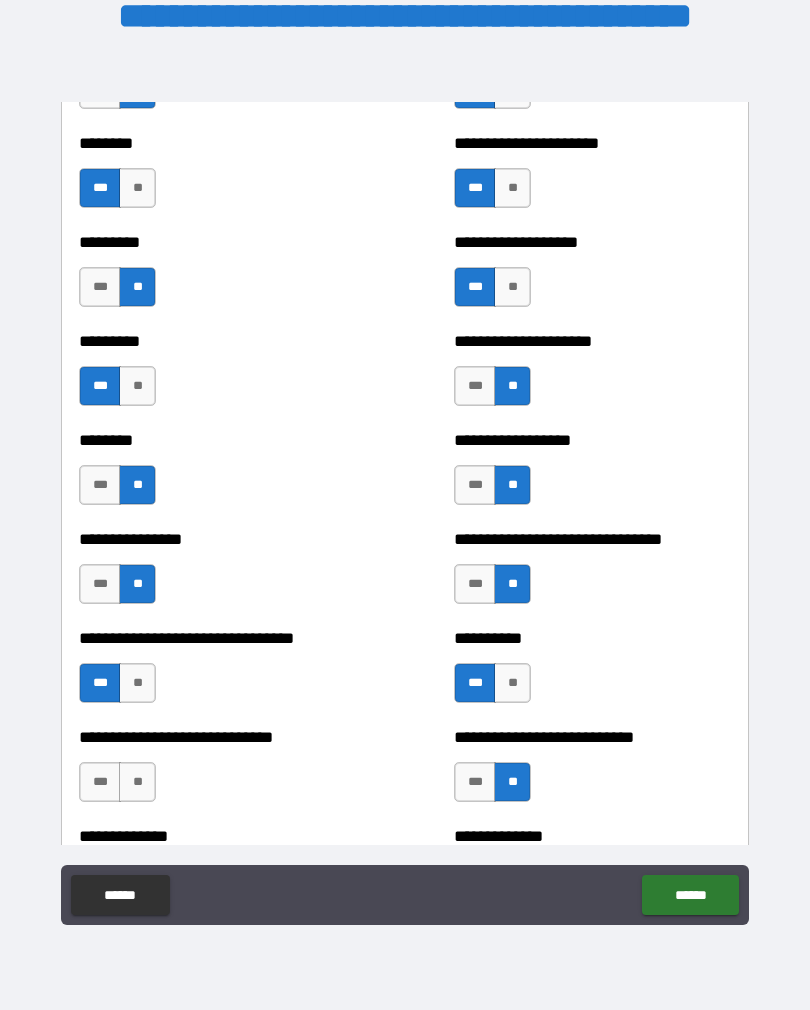 click on "**" at bounding box center (137, 782) 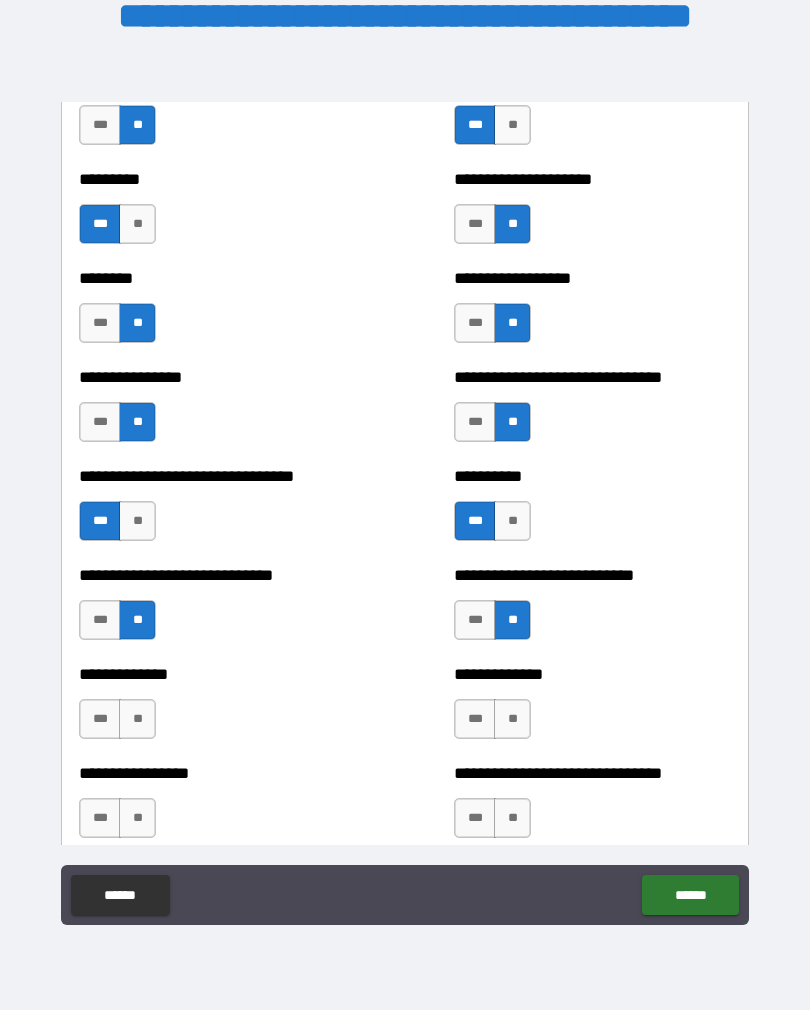 scroll, scrollTop: 7370, scrollLeft: 0, axis: vertical 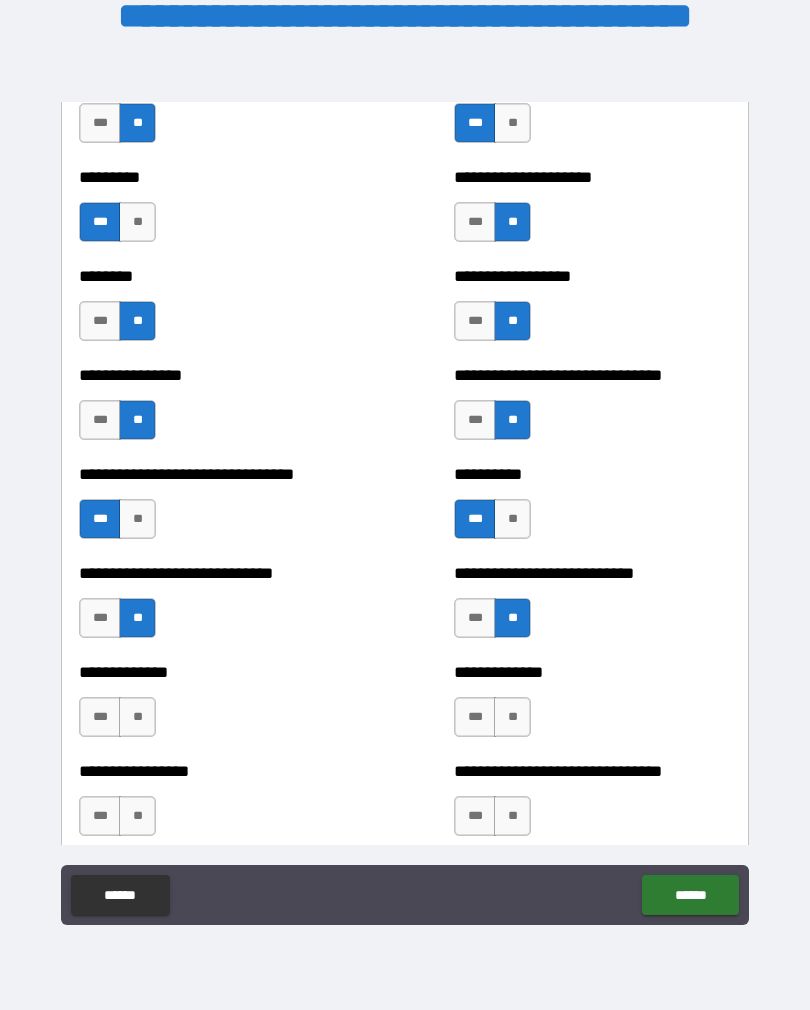 click on "**" at bounding box center [137, 717] 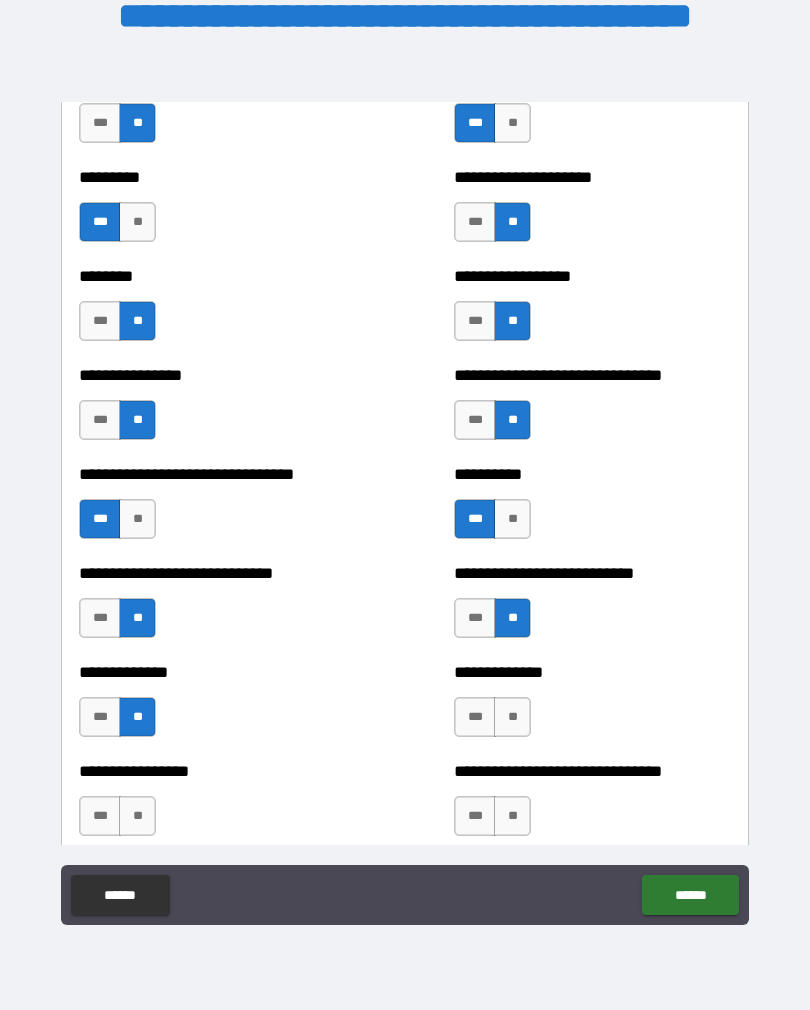 click on "***" at bounding box center (475, 717) 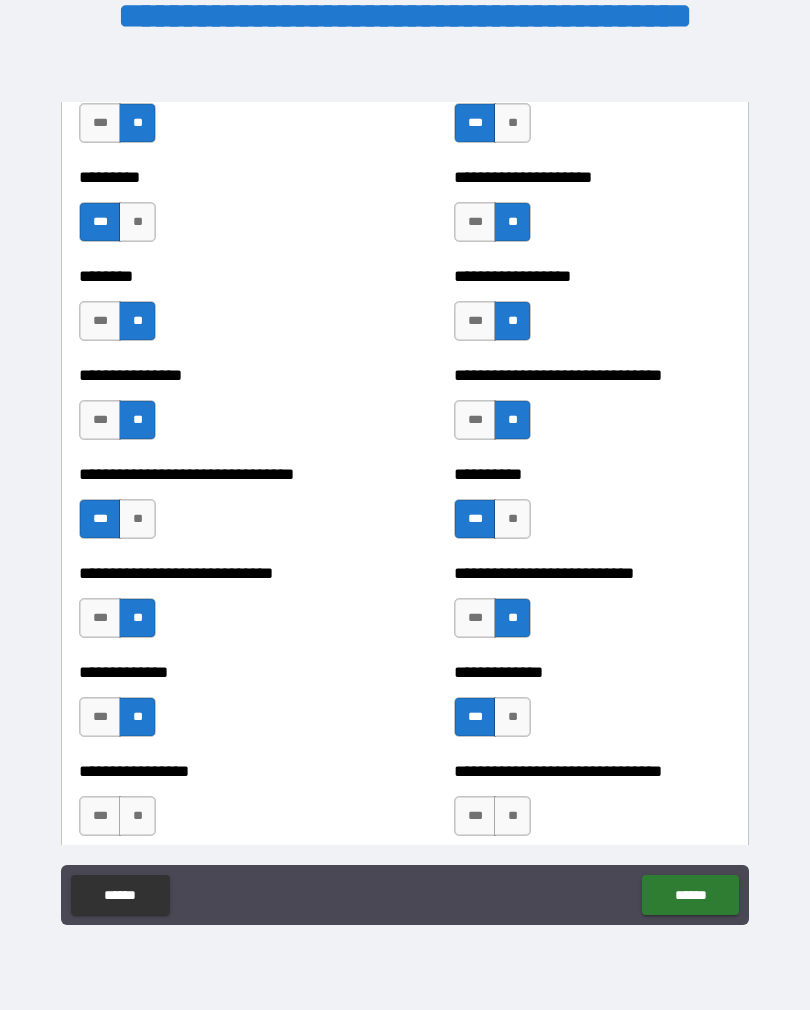 click on "**" at bounding box center [512, 816] 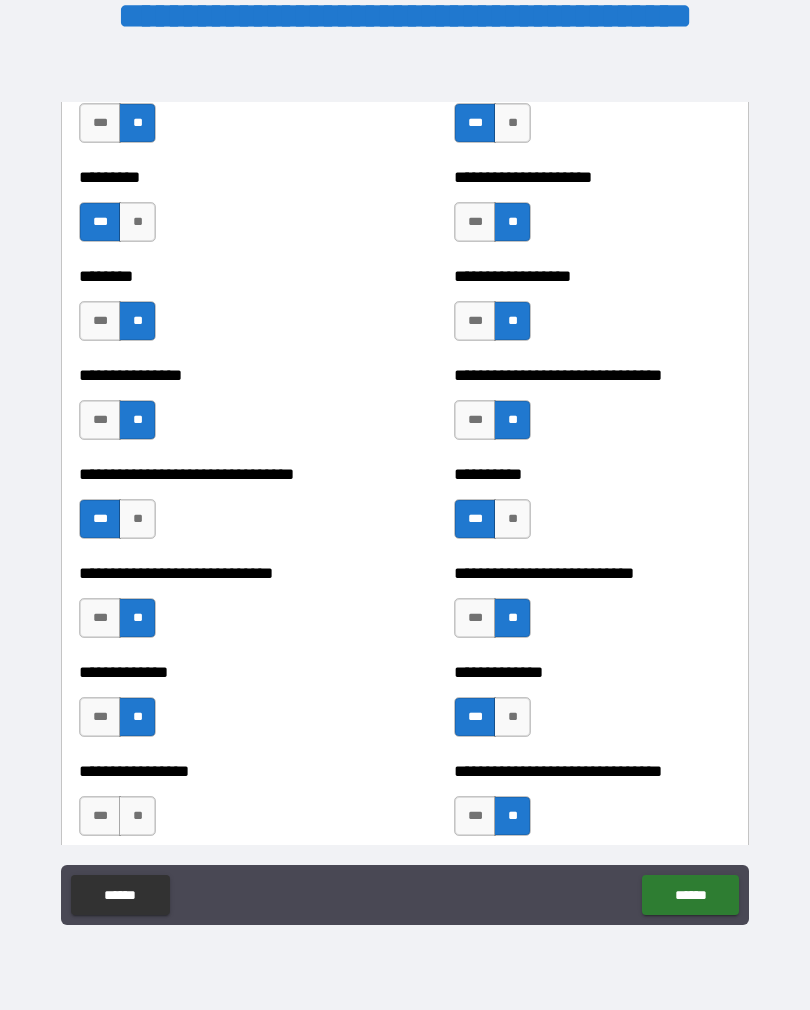 click on "***" at bounding box center (100, 816) 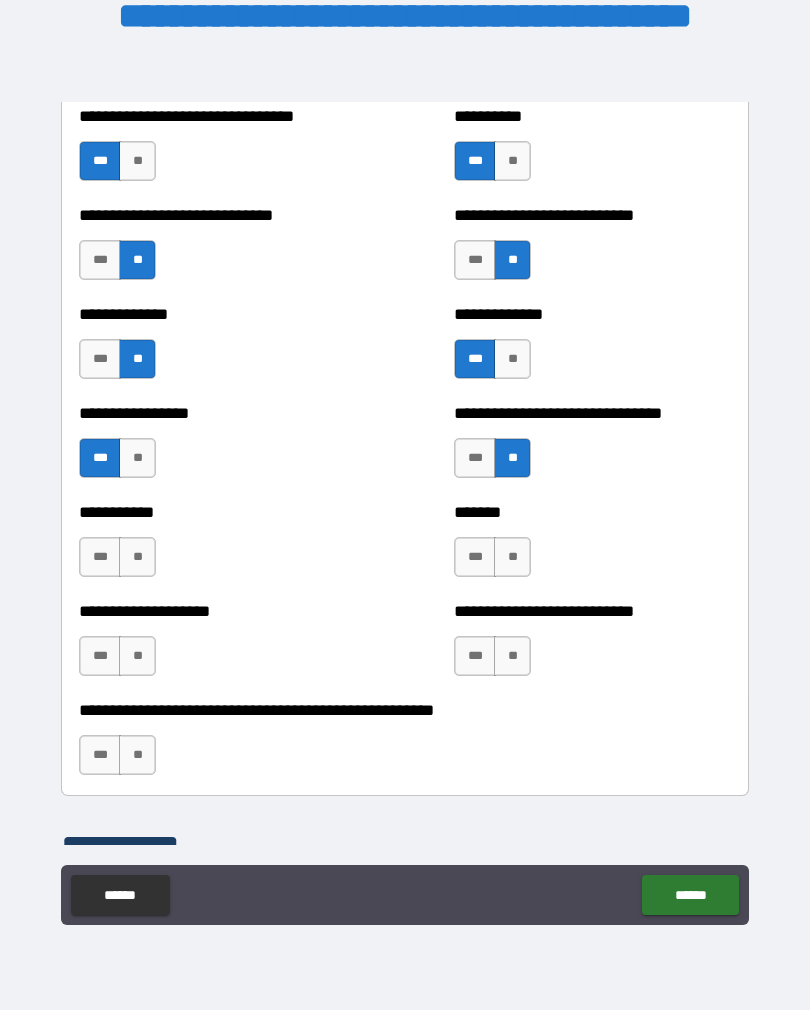 scroll, scrollTop: 7729, scrollLeft: 0, axis: vertical 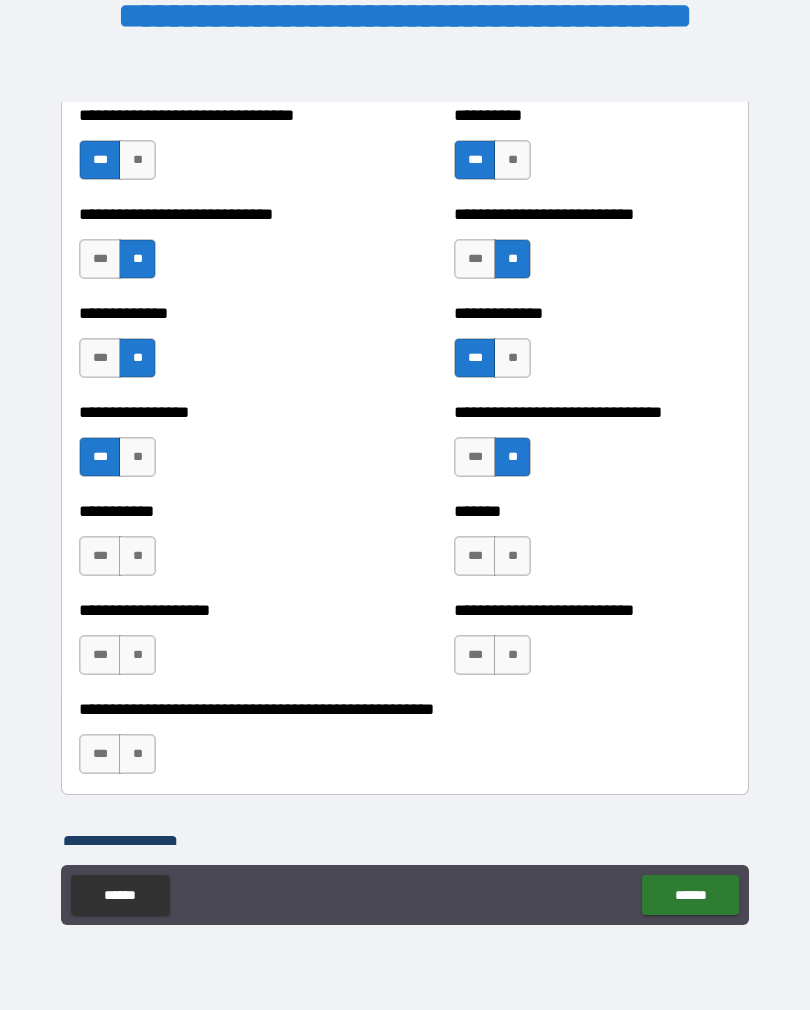 click on "***" at bounding box center [475, 556] 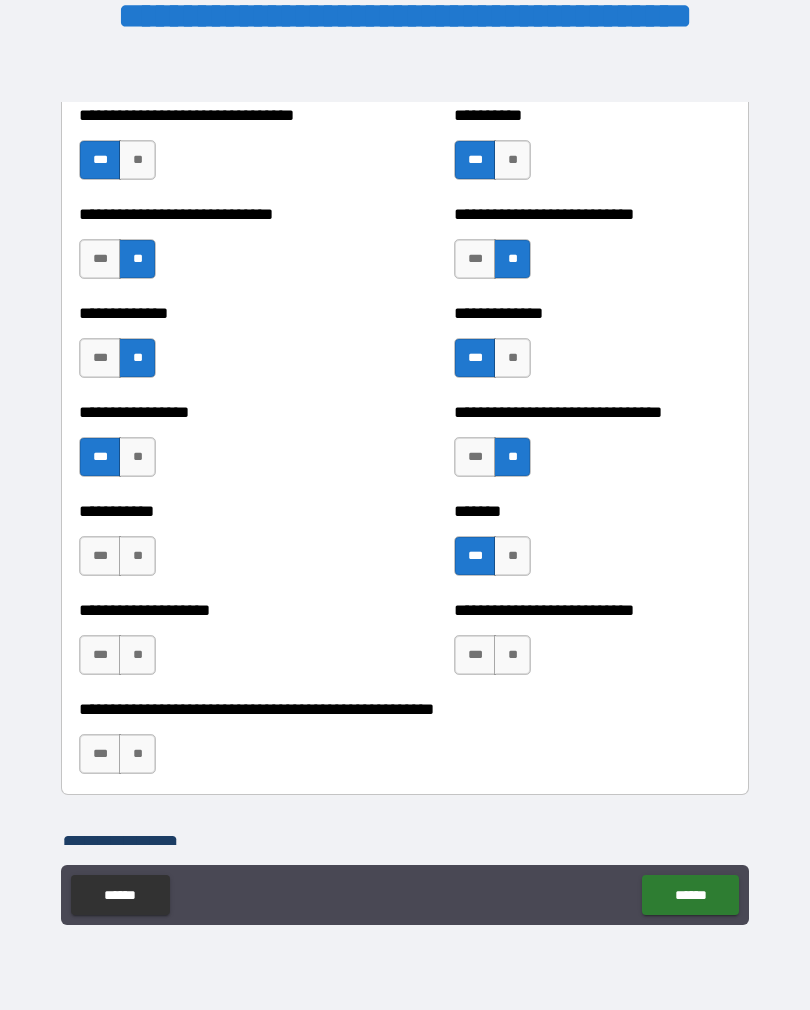 click on "**" at bounding box center [512, 655] 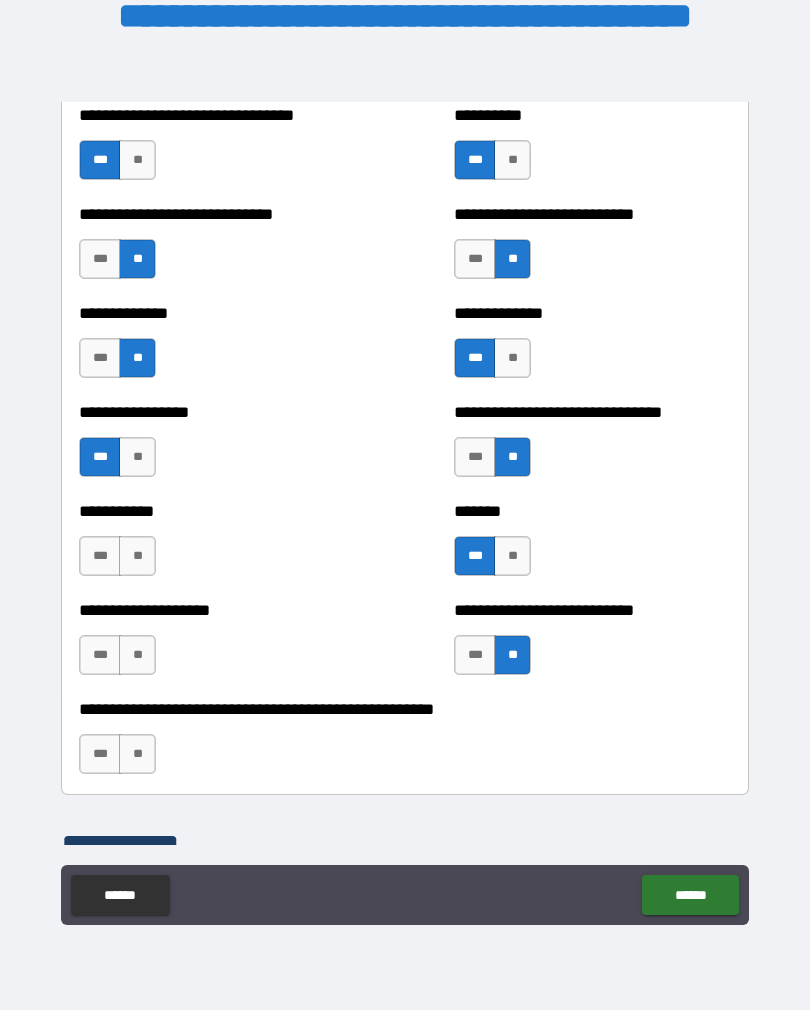 click on "**" at bounding box center [137, 556] 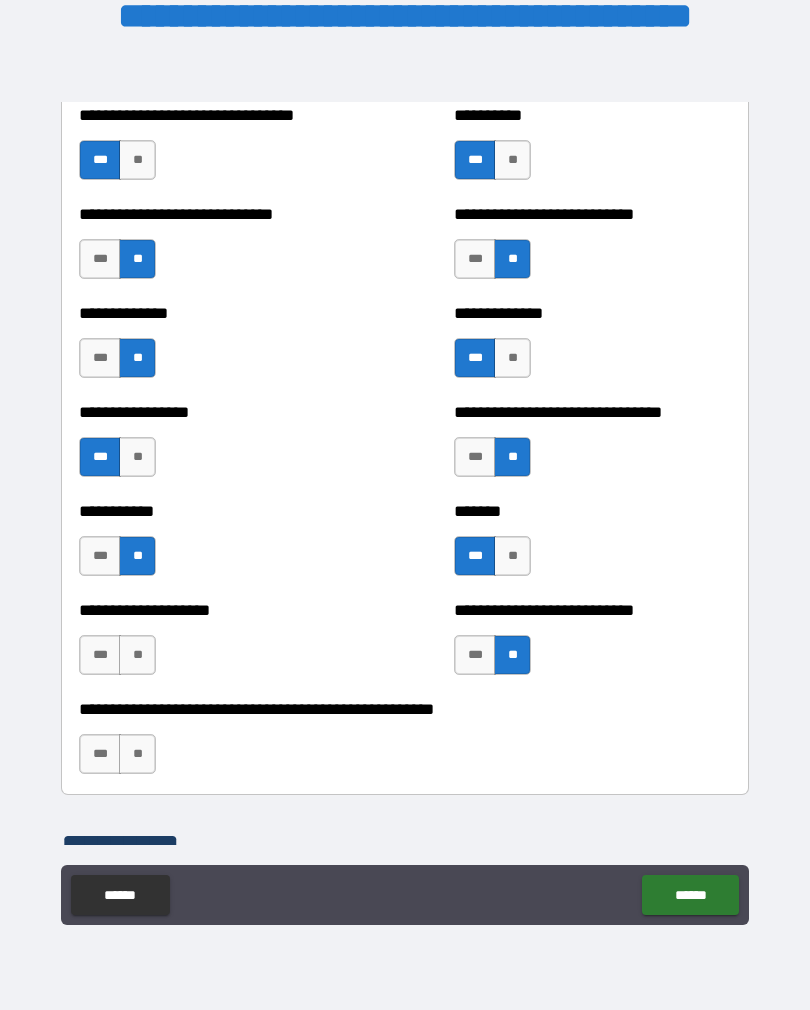 click on "**" at bounding box center [137, 754] 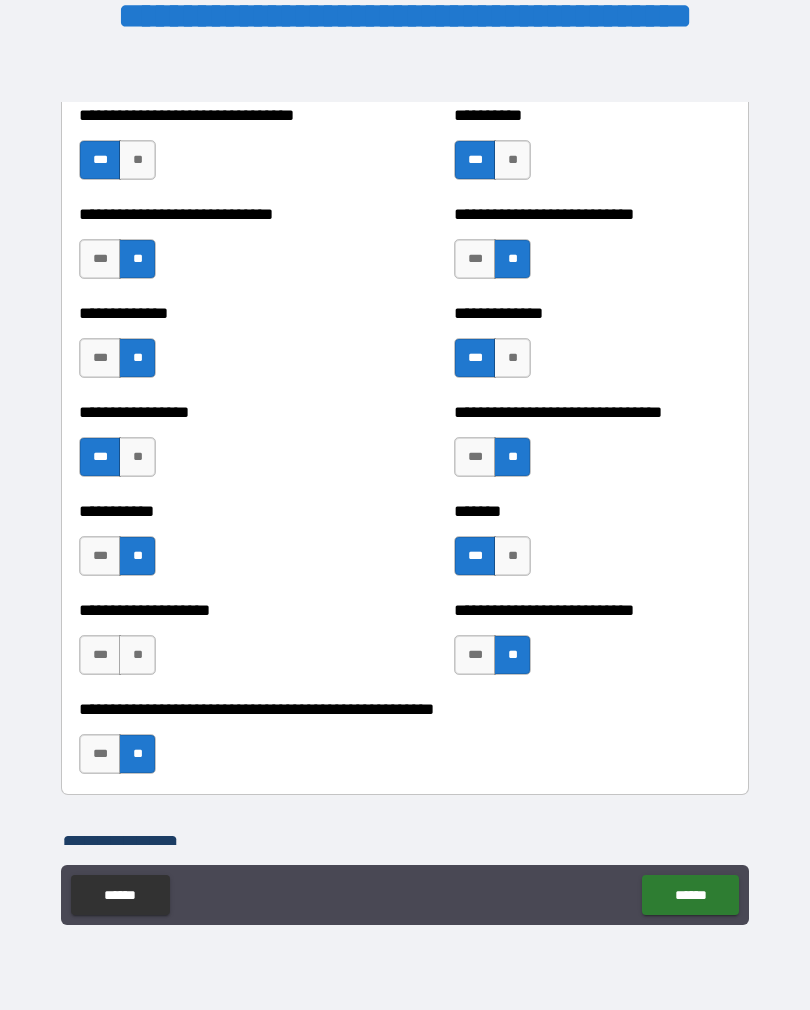 click on "***" at bounding box center (100, 655) 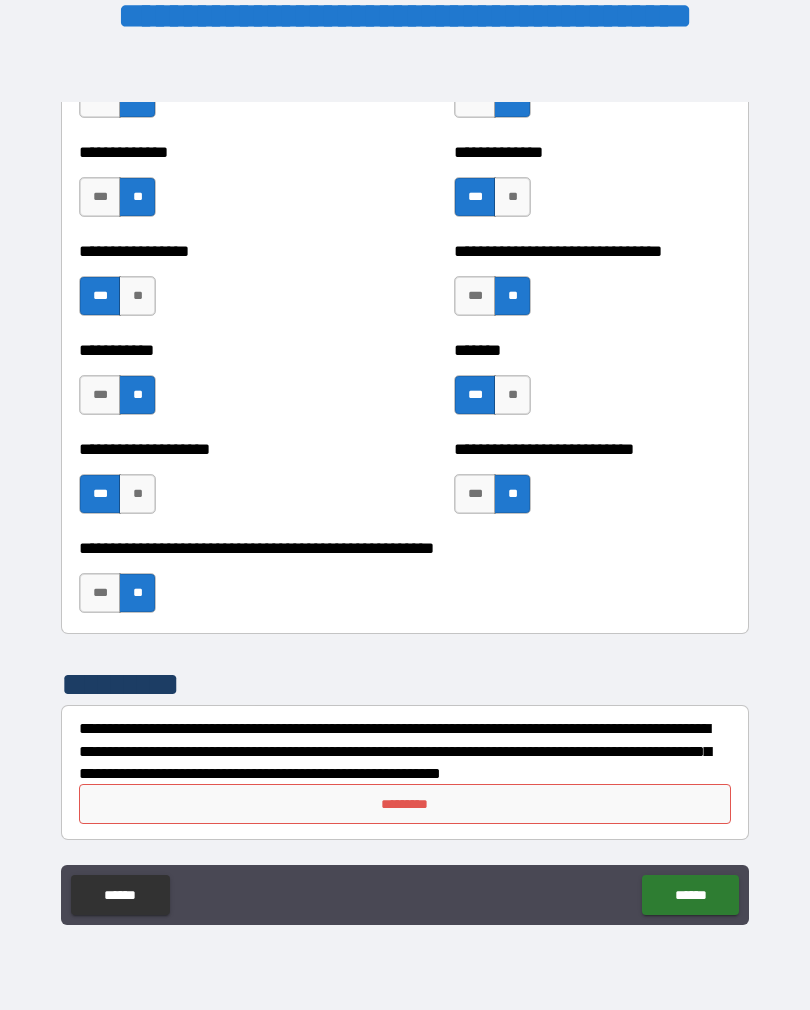 scroll, scrollTop: 7890, scrollLeft: 0, axis: vertical 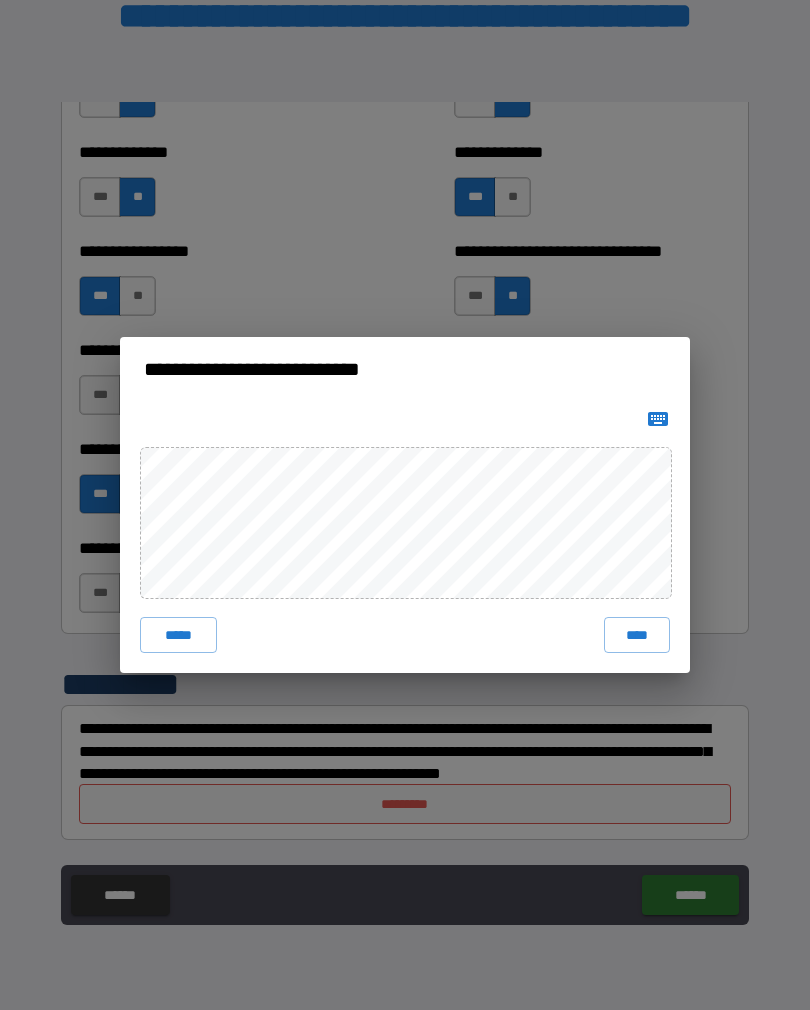 click on "*****" at bounding box center (178, 635) 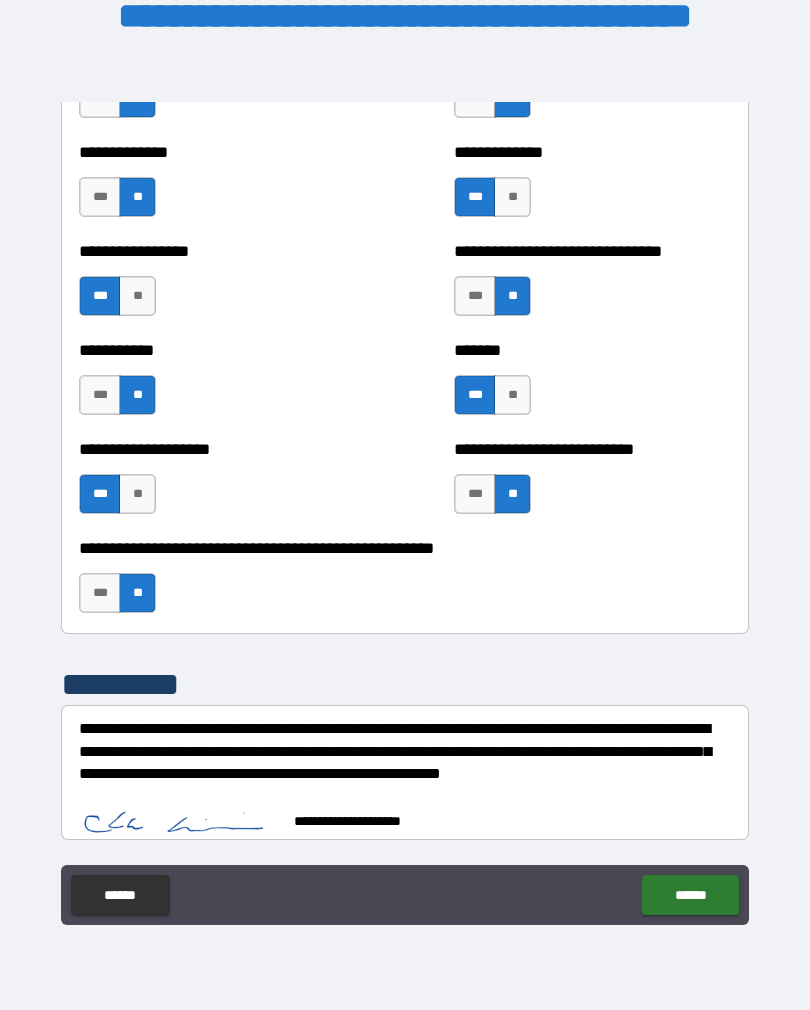 scroll, scrollTop: 7880, scrollLeft: 0, axis: vertical 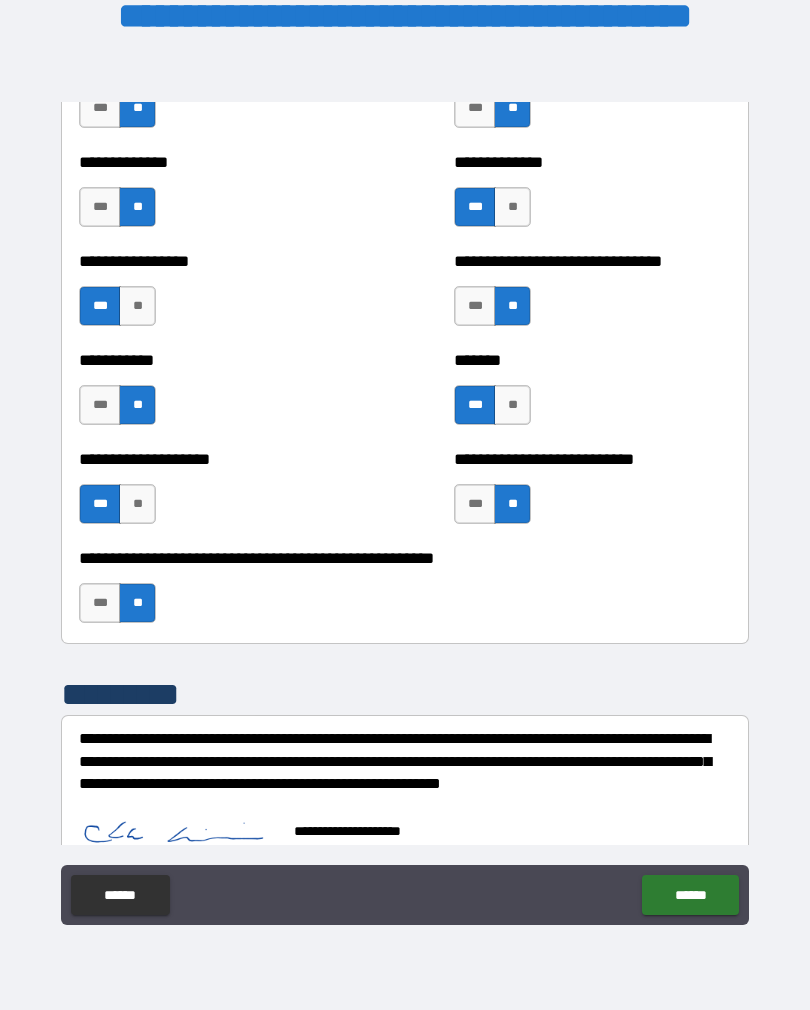 click on "******" at bounding box center (690, 895) 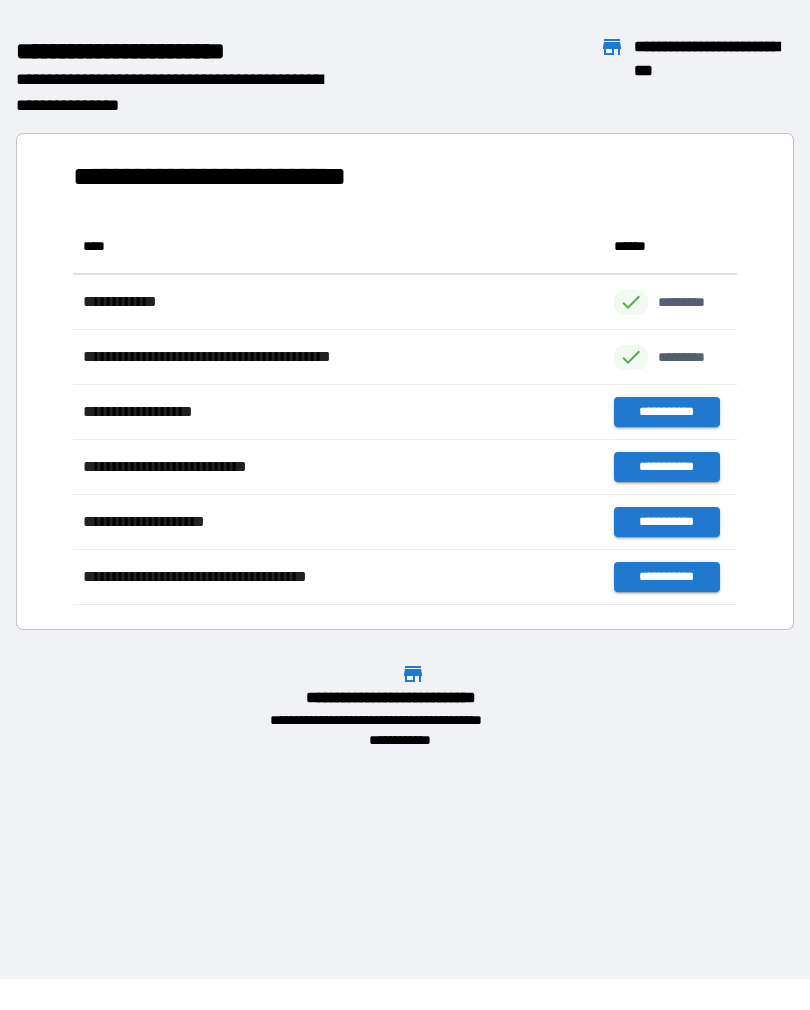 scroll, scrollTop: 386, scrollLeft: 664, axis: both 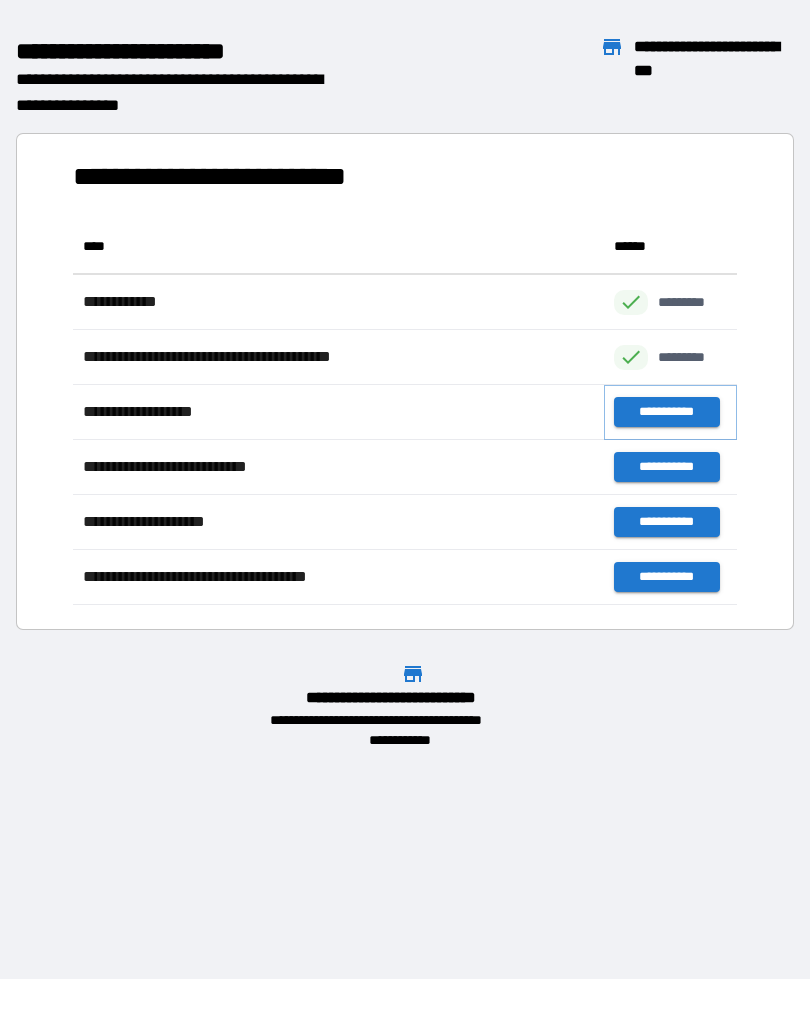 click on "**********" at bounding box center [666, 412] 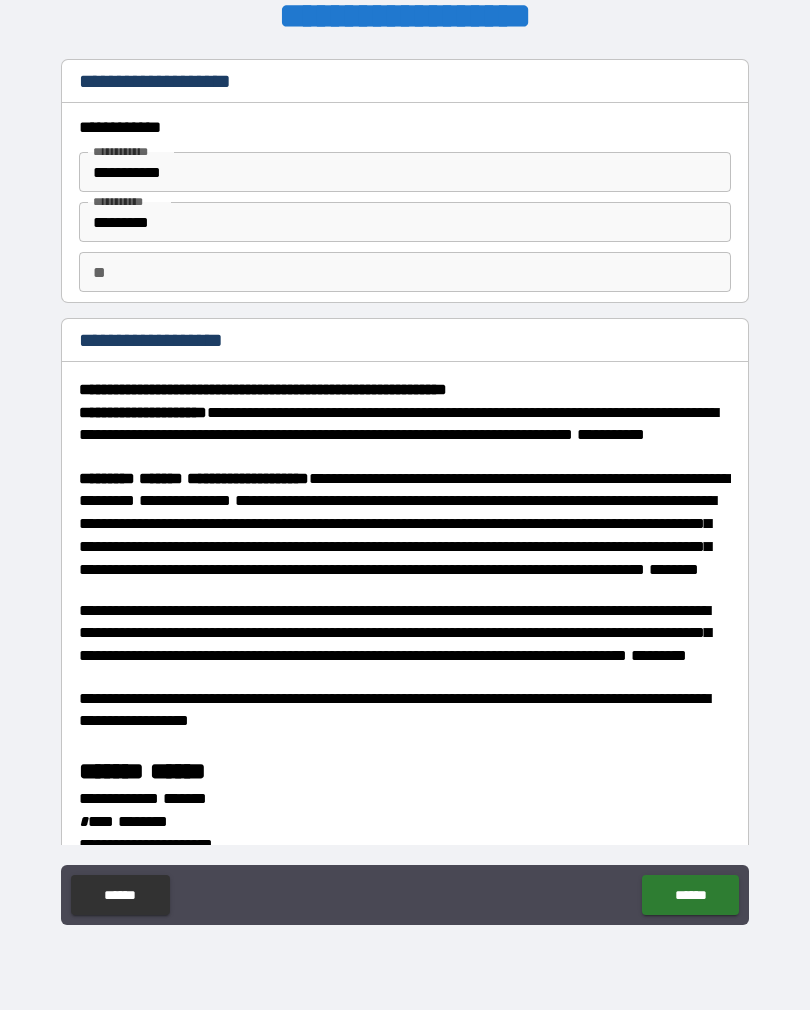 scroll, scrollTop: 0, scrollLeft: 0, axis: both 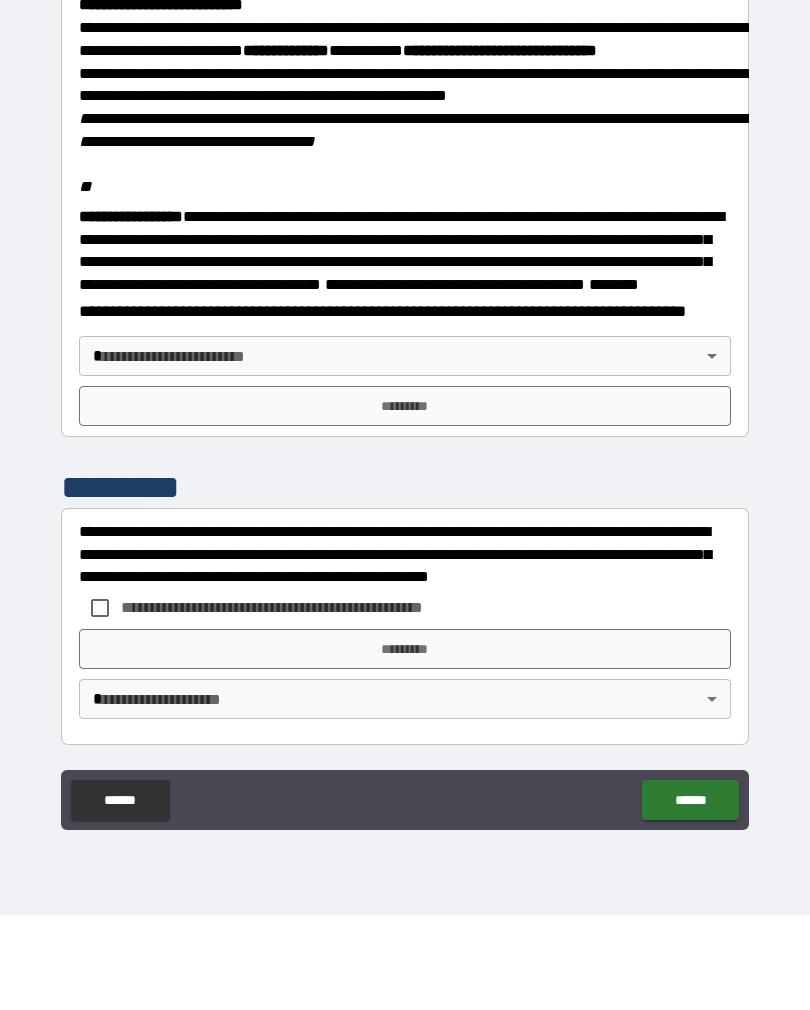 type on "*" 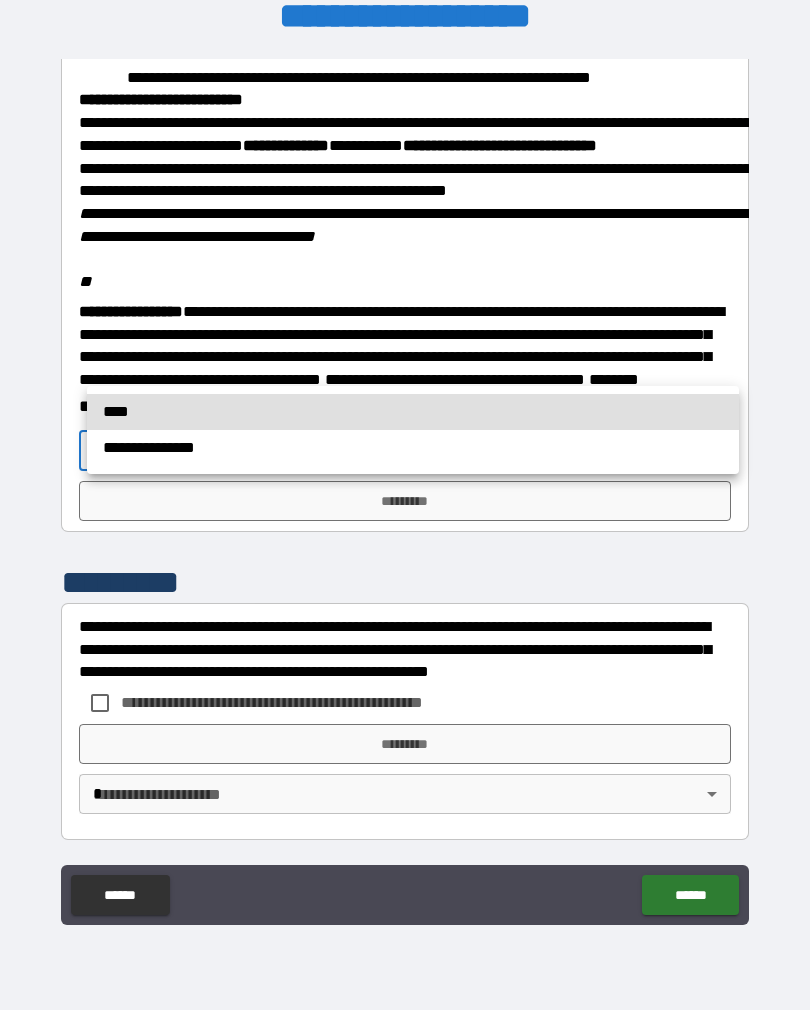click on "****" at bounding box center (413, 412) 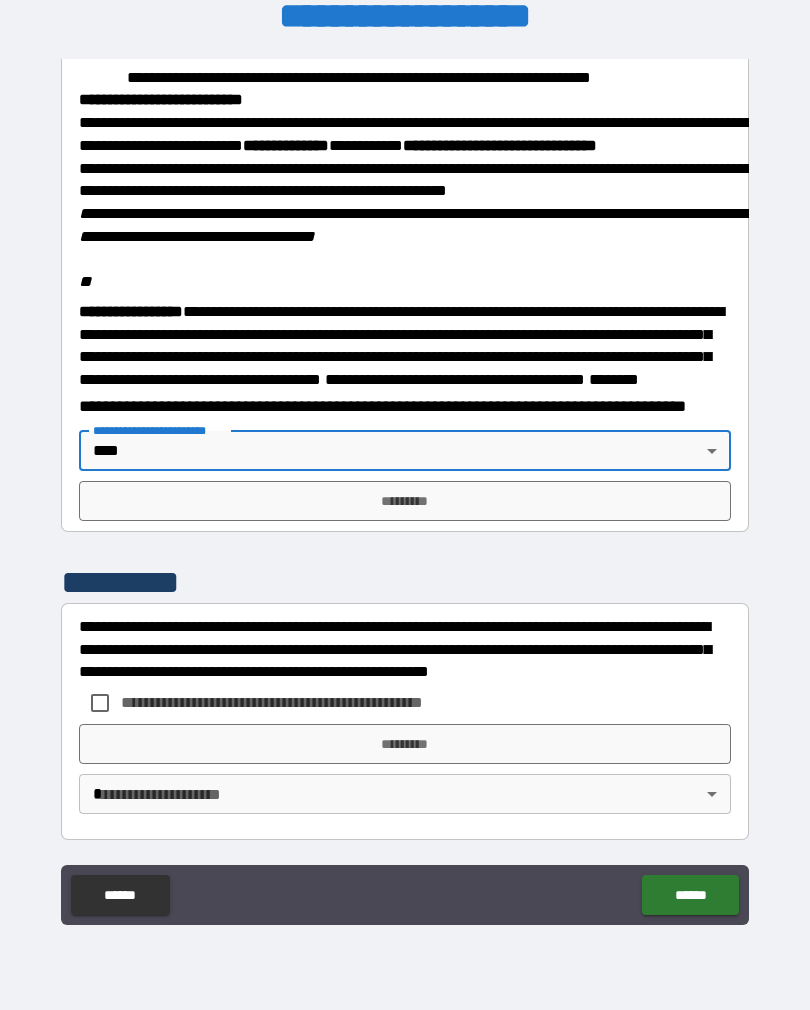 click on "*********" at bounding box center [405, 501] 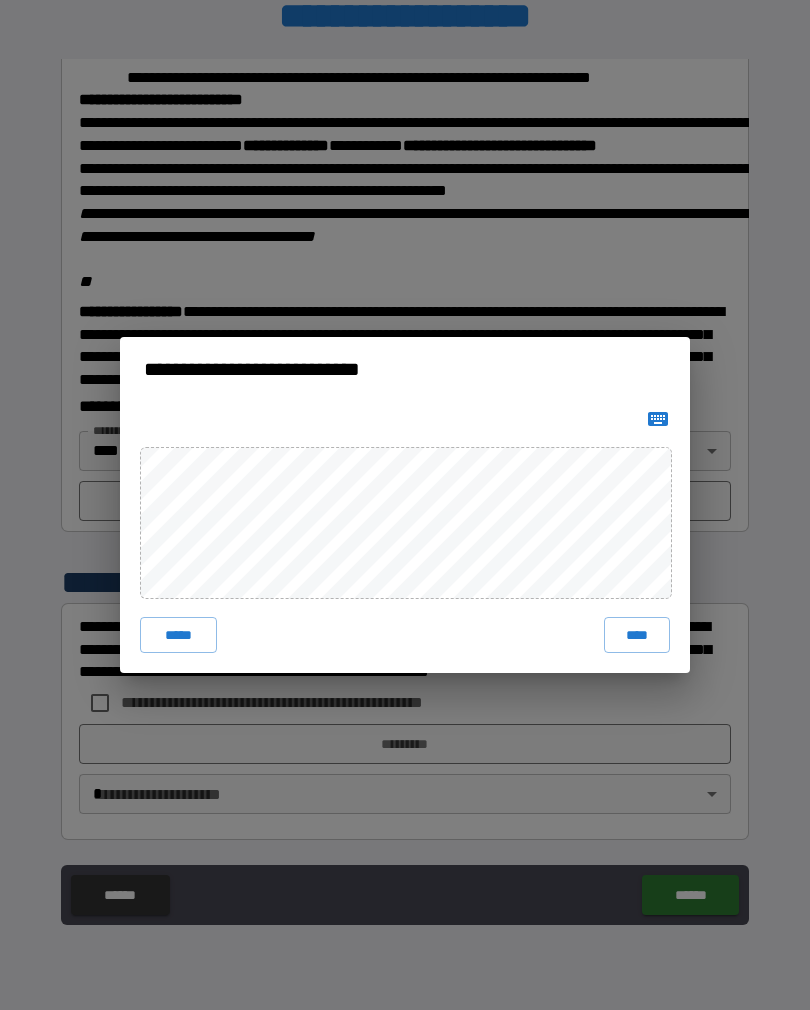 click on "****" at bounding box center [637, 635] 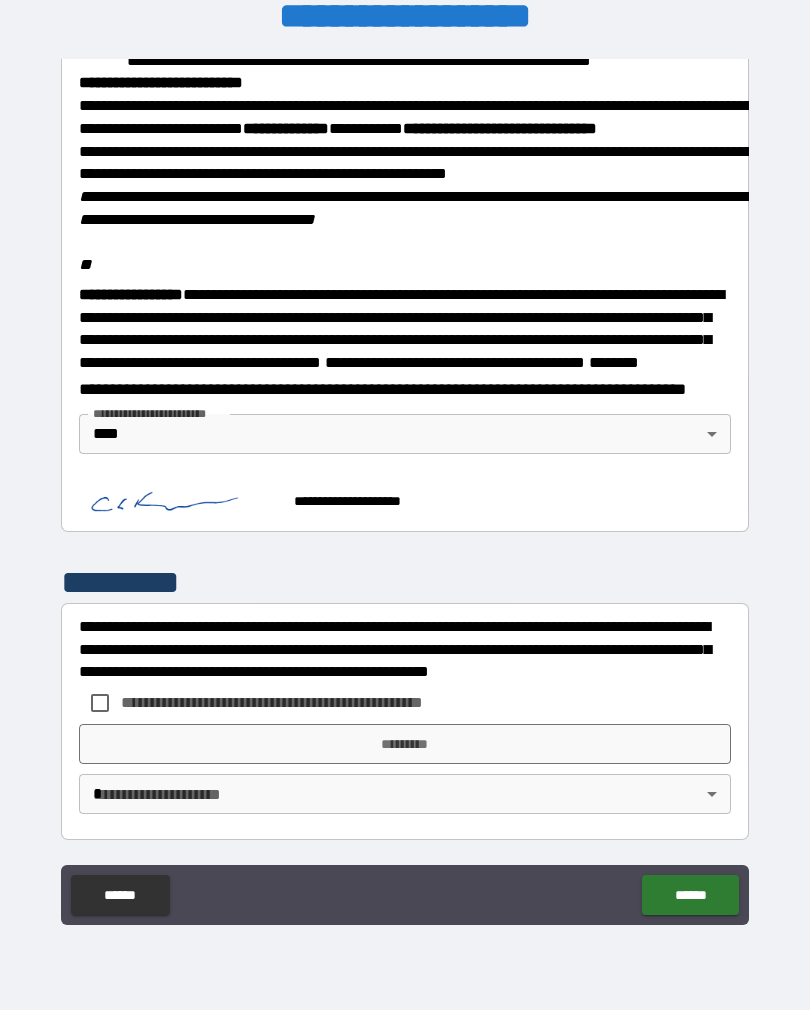 scroll, scrollTop: 2340, scrollLeft: 0, axis: vertical 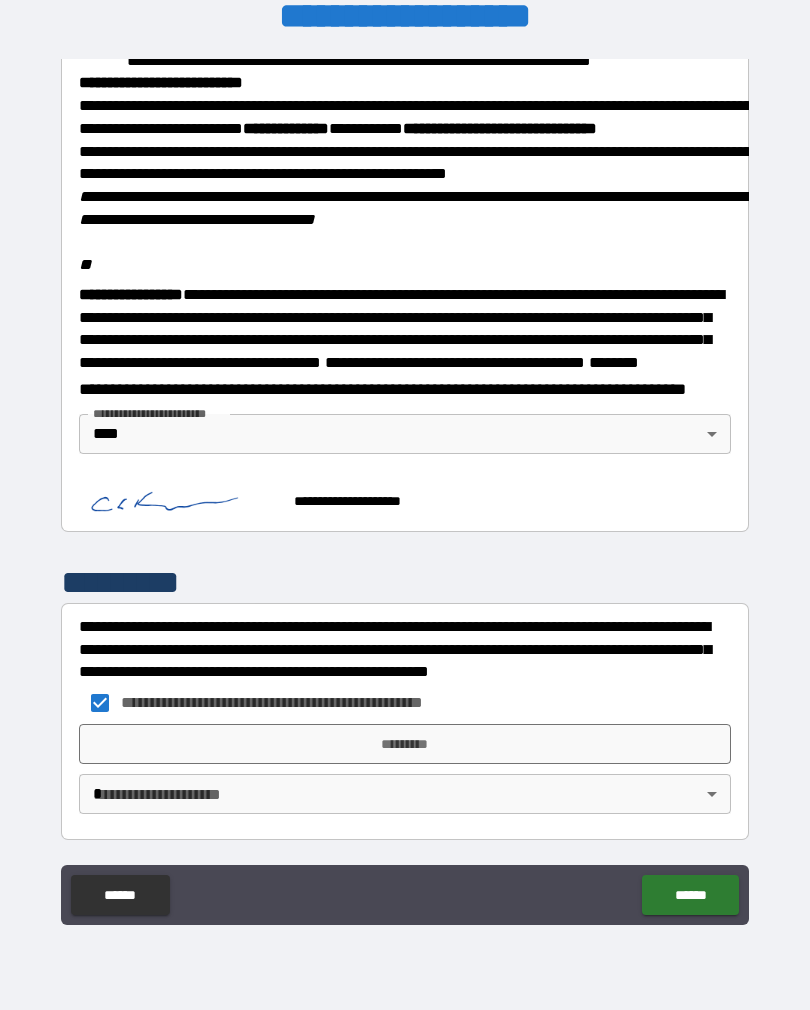 click on "**********" at bounding box center (405, 489) 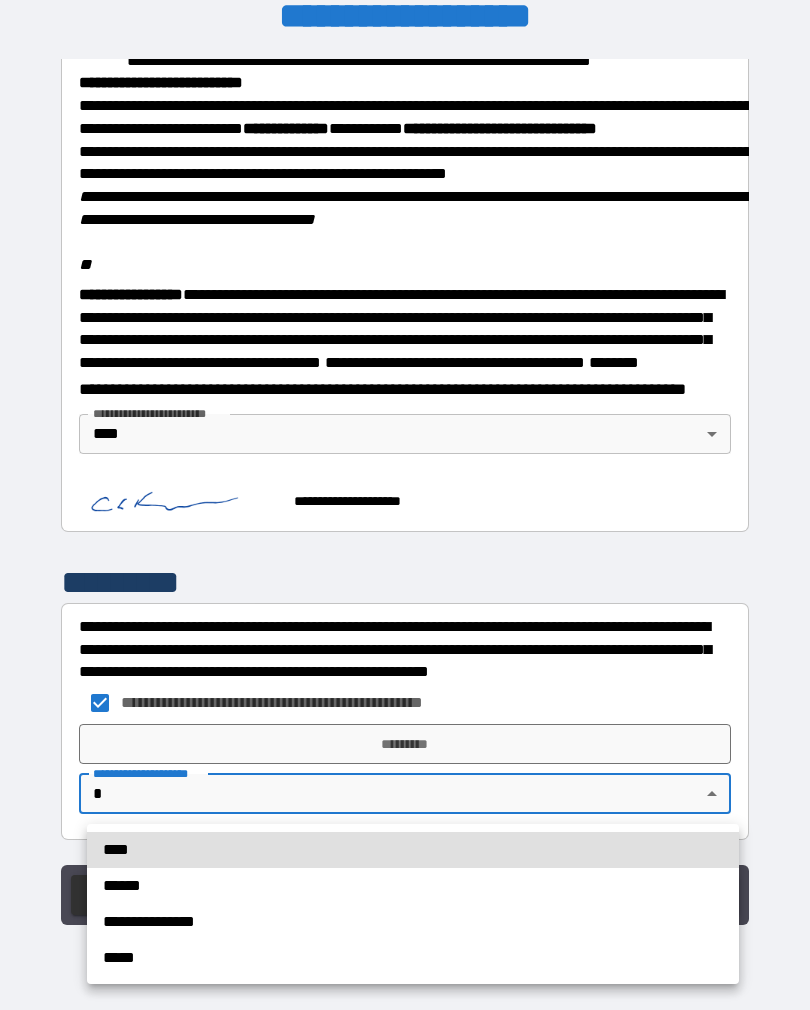 click on "****" at bounding box center (413, 850) 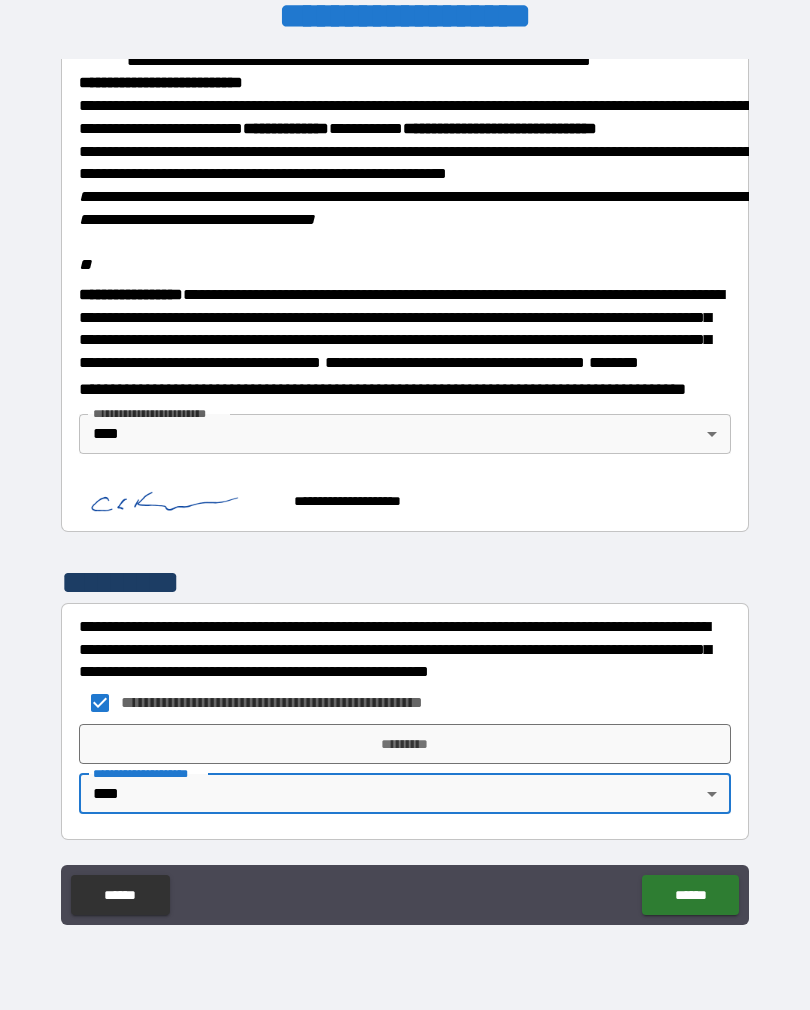 click on "*********" at bounding box center (405, 744) 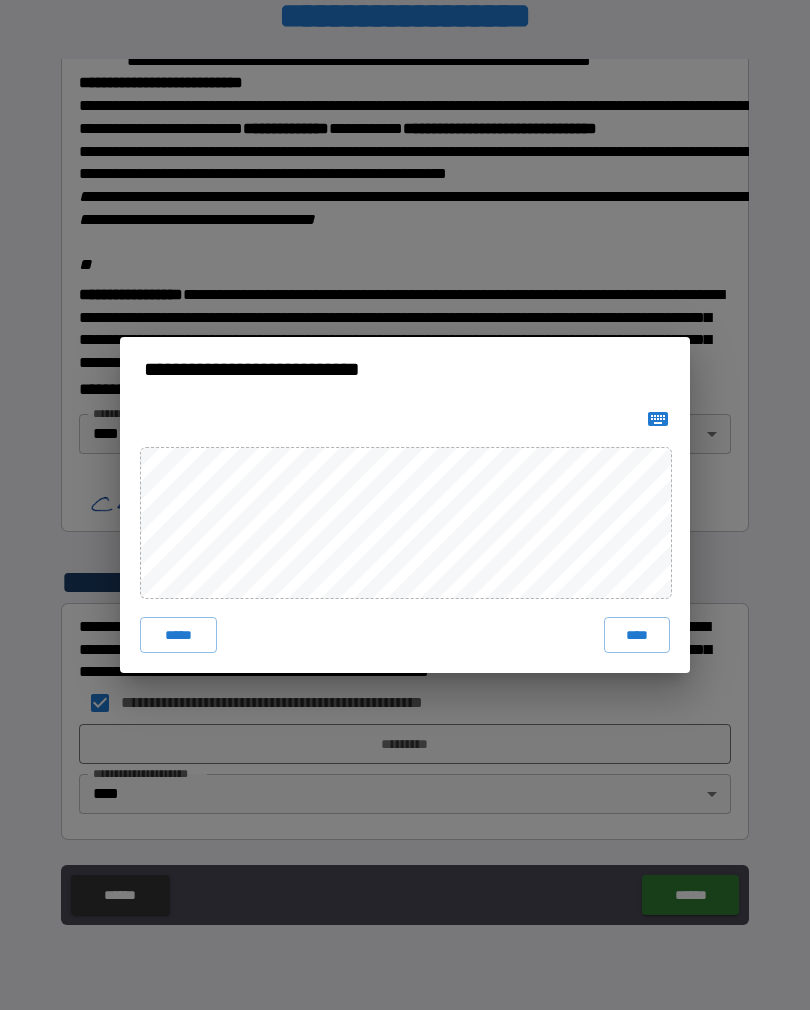 click on "****" at bounding box center [637, 635] 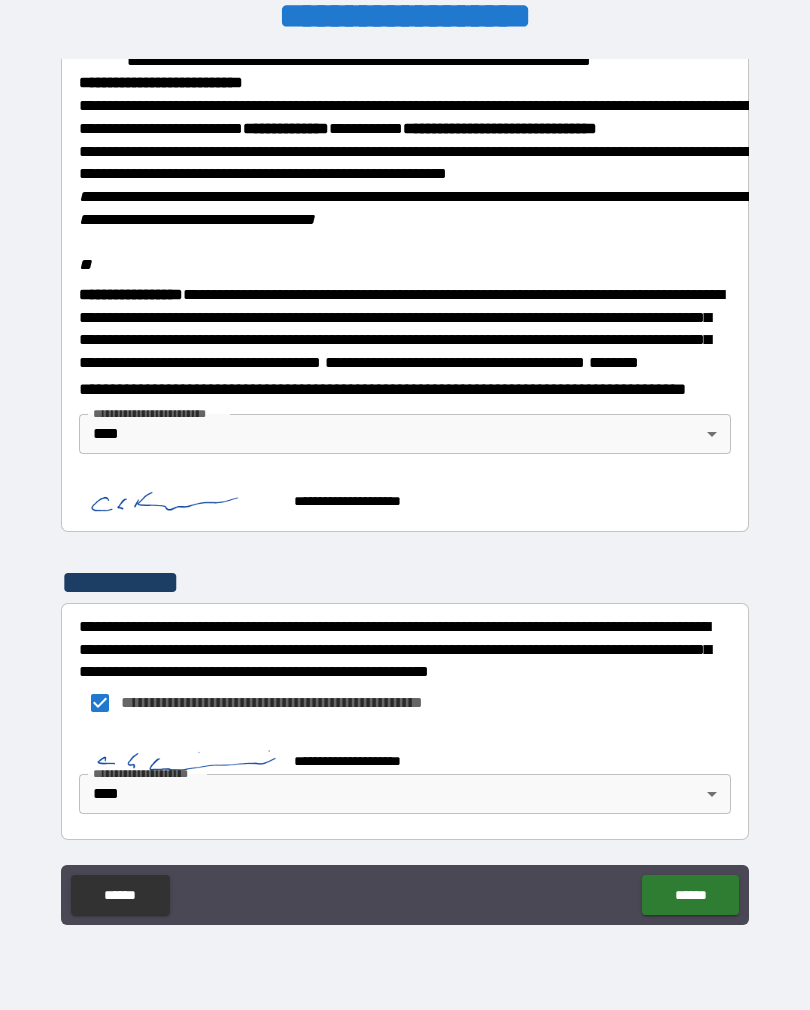 scroll, scrollTop: 2330, scrollLeft: 0, axis: vertical 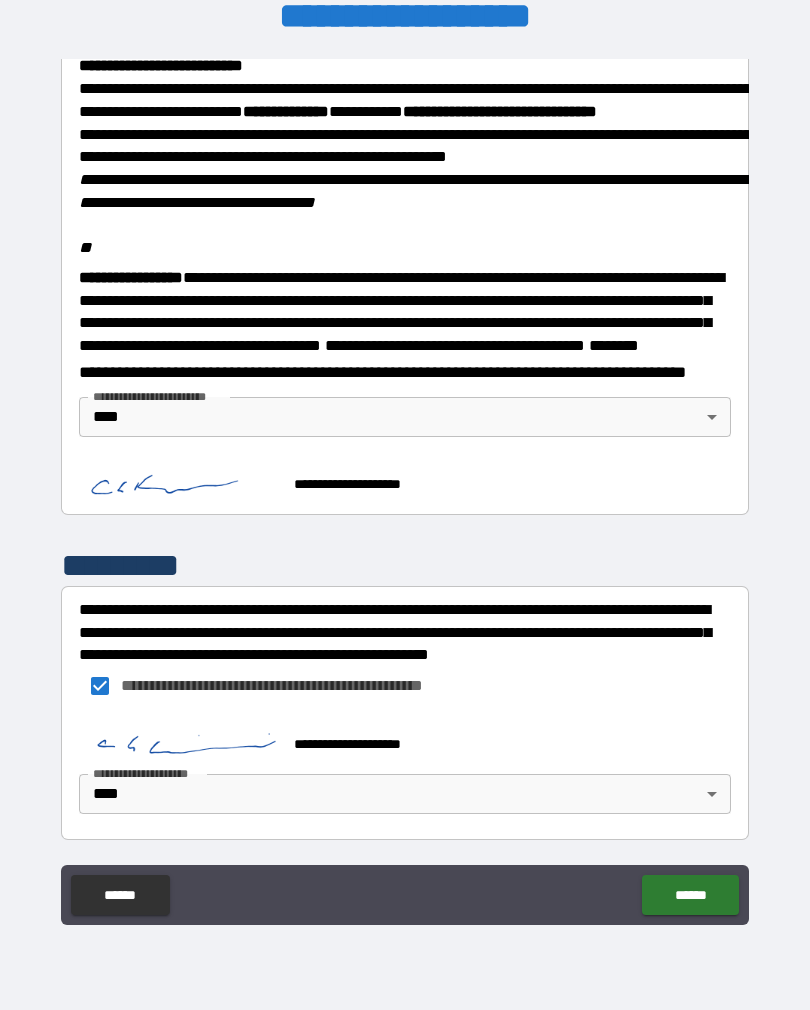 click on "******" at bounding box center [690, 895] 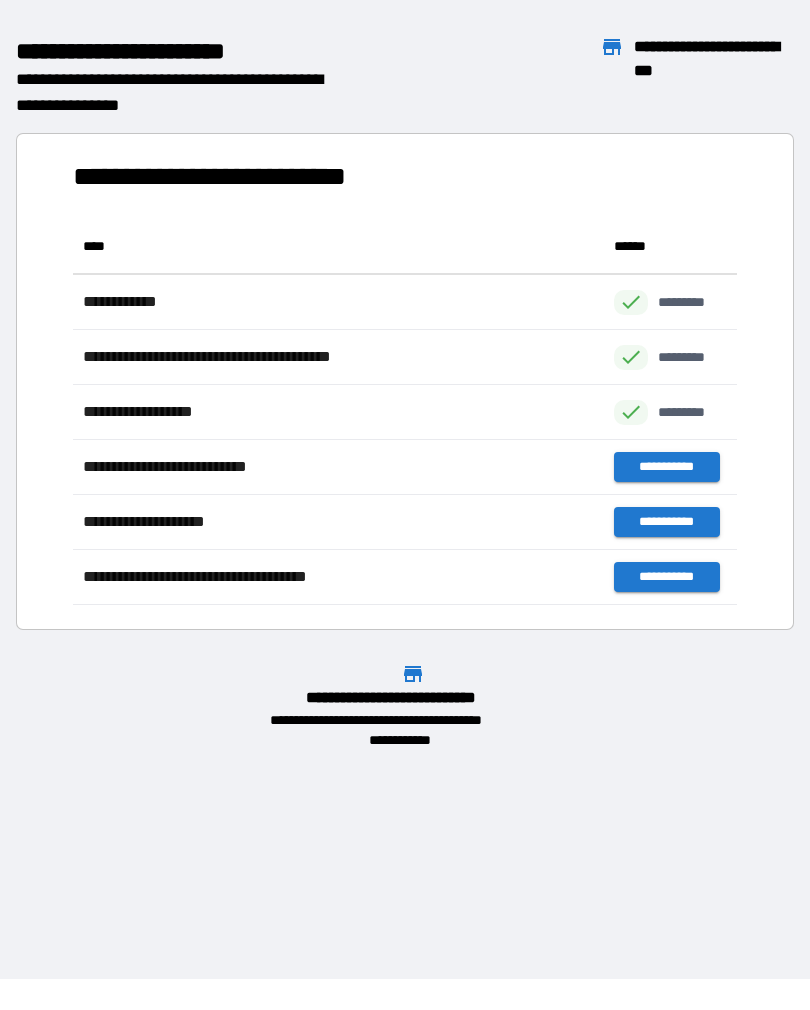 scroll, scrollTop: 386, scrollLeft: 664, axis: both 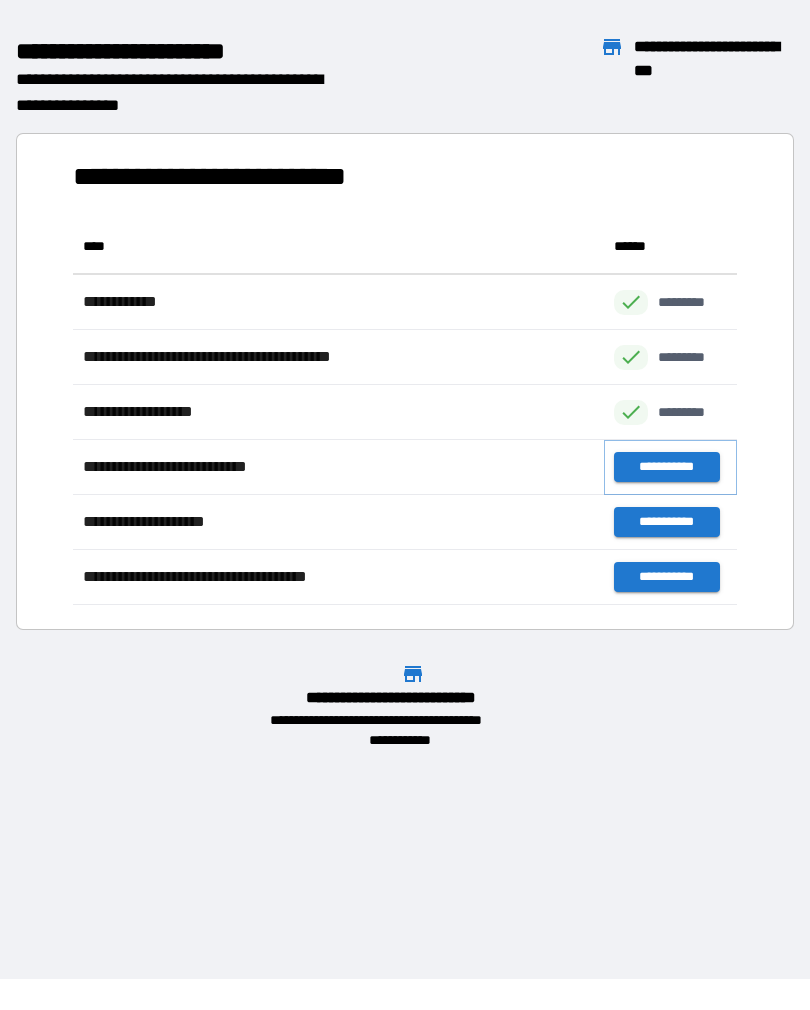 click on "**********" at bounding box center (666, 467) 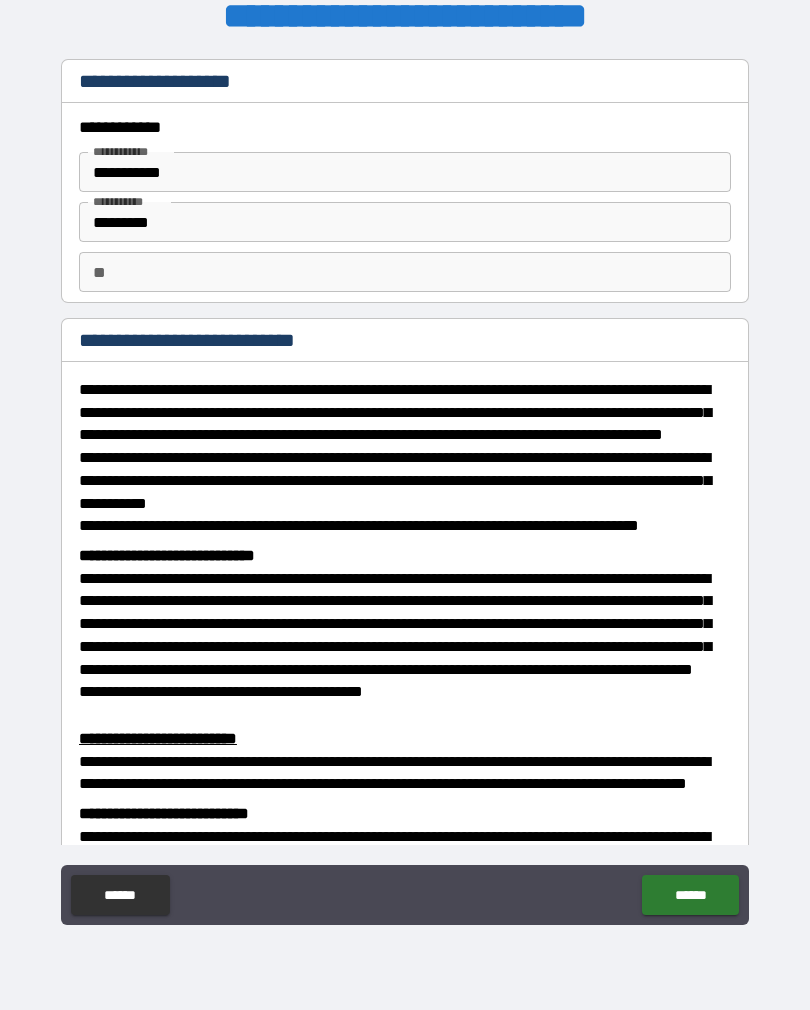 click on "**" at bounding box center (405, 272) 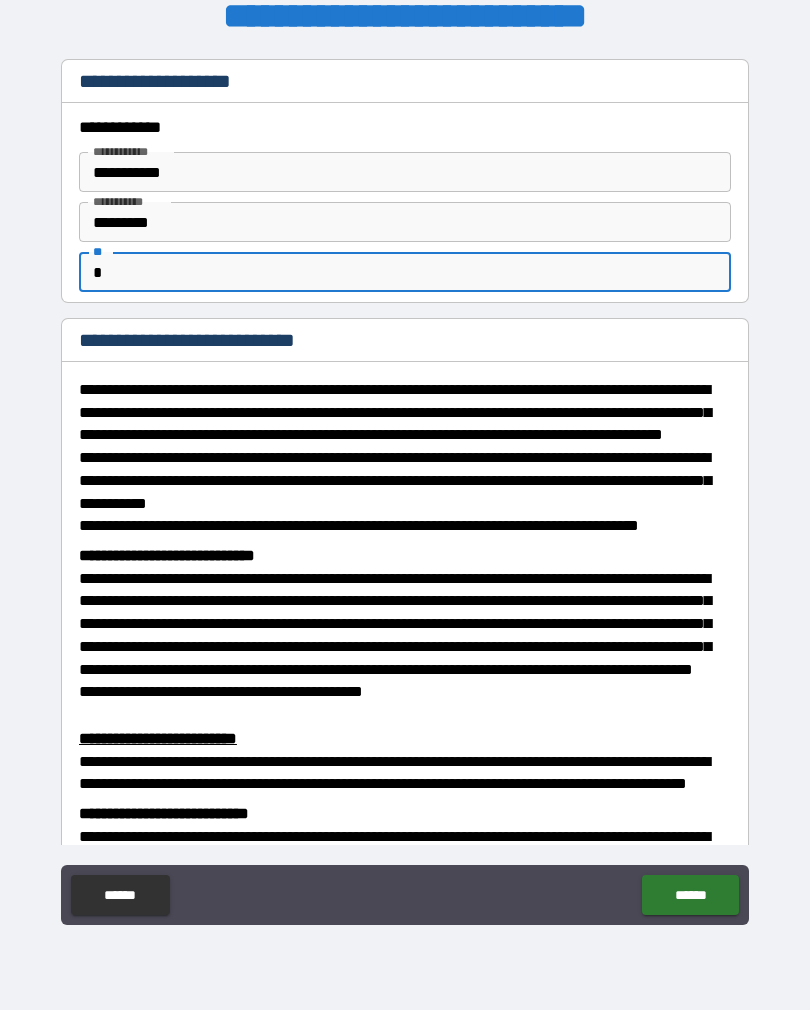 type on "*" 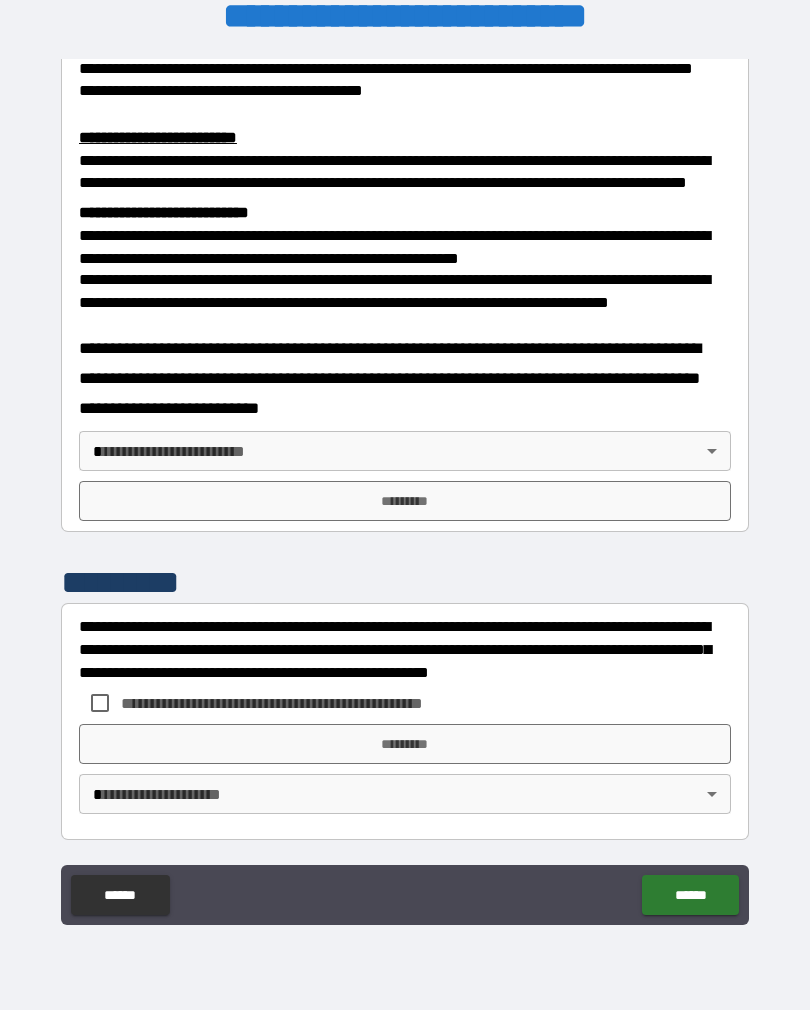 scroll, scrollTop: 632, scrollLeft: 0, axis: vertical 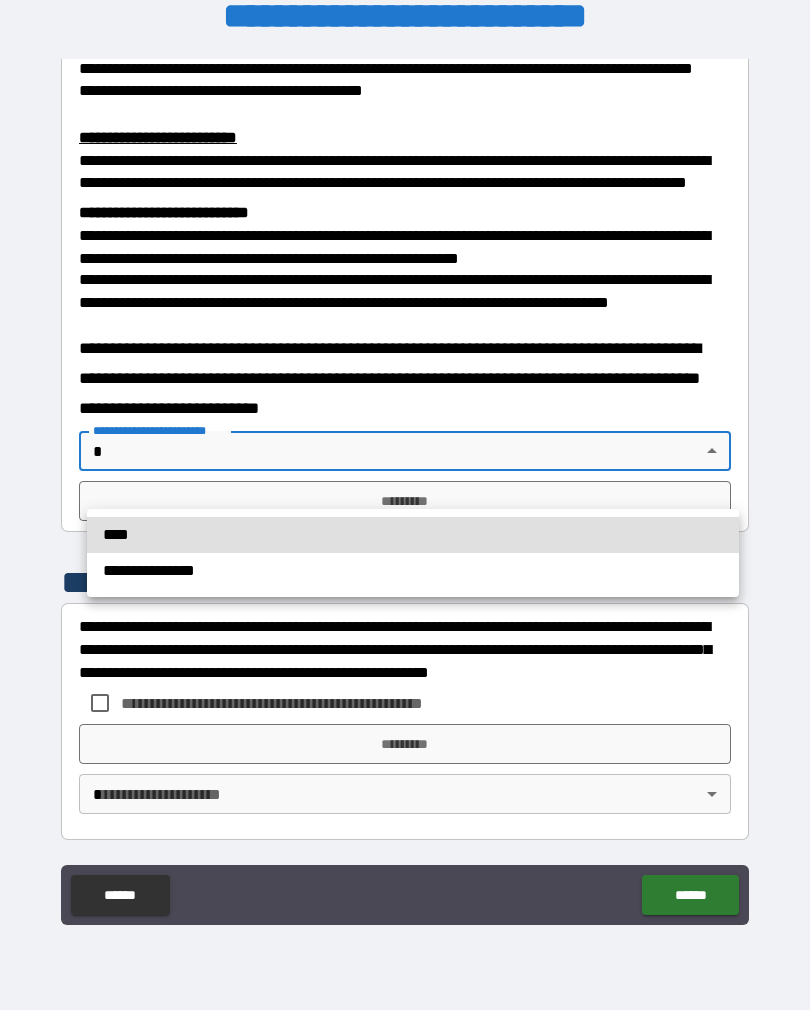 click on "****" at bounding box center [413, 535] 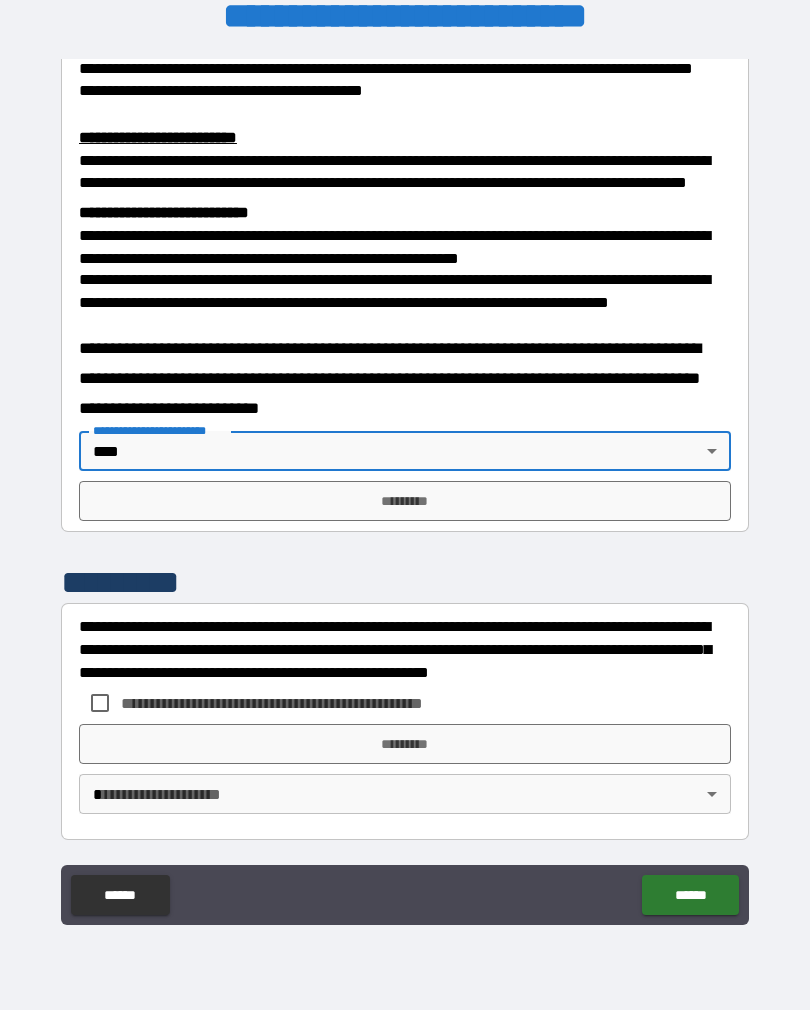click on "*********" at bounding box center (405, 501) 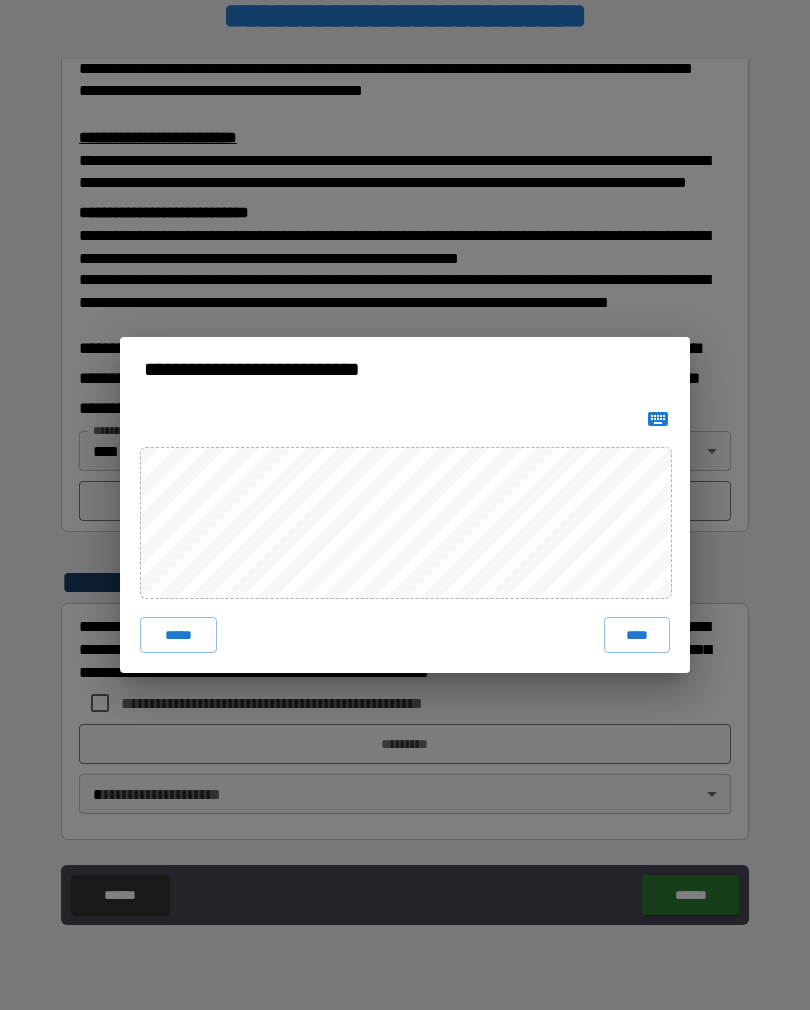 click on "****" at bounding box center [637, 635] 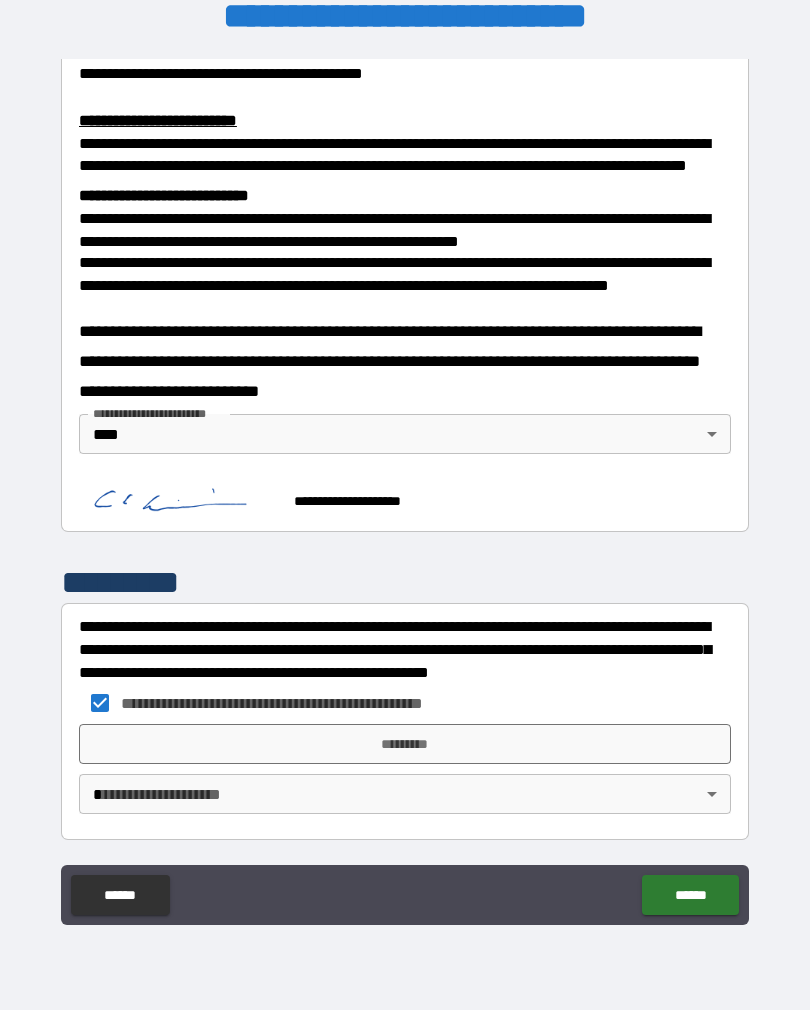 click on "*********" at bounding box center (405, 744) 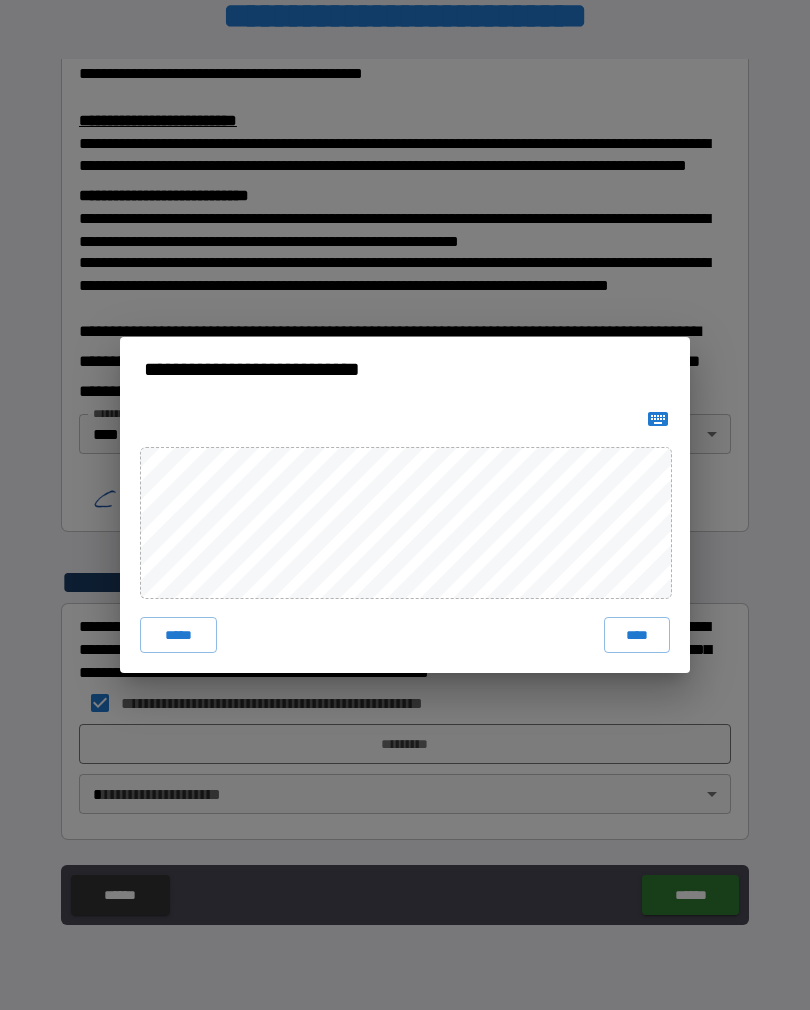 click on "****" at bounding box center (637, 635) 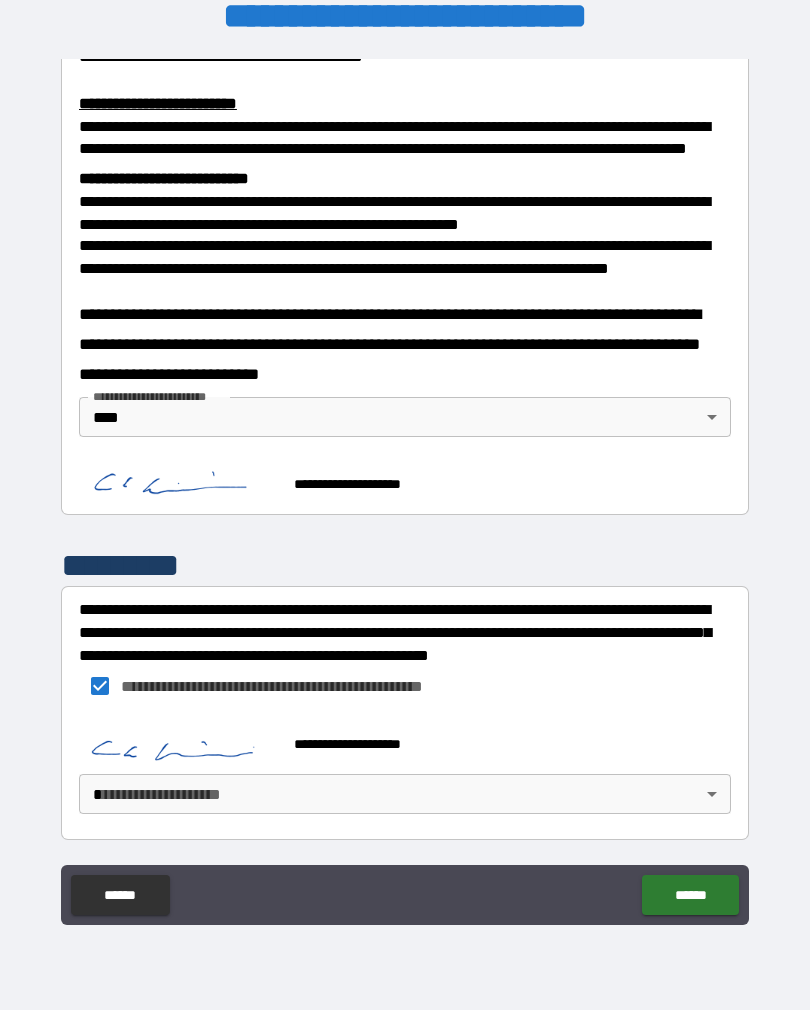 scroll, scrollTop: 694, scrollLeft: 0, axis: vertical 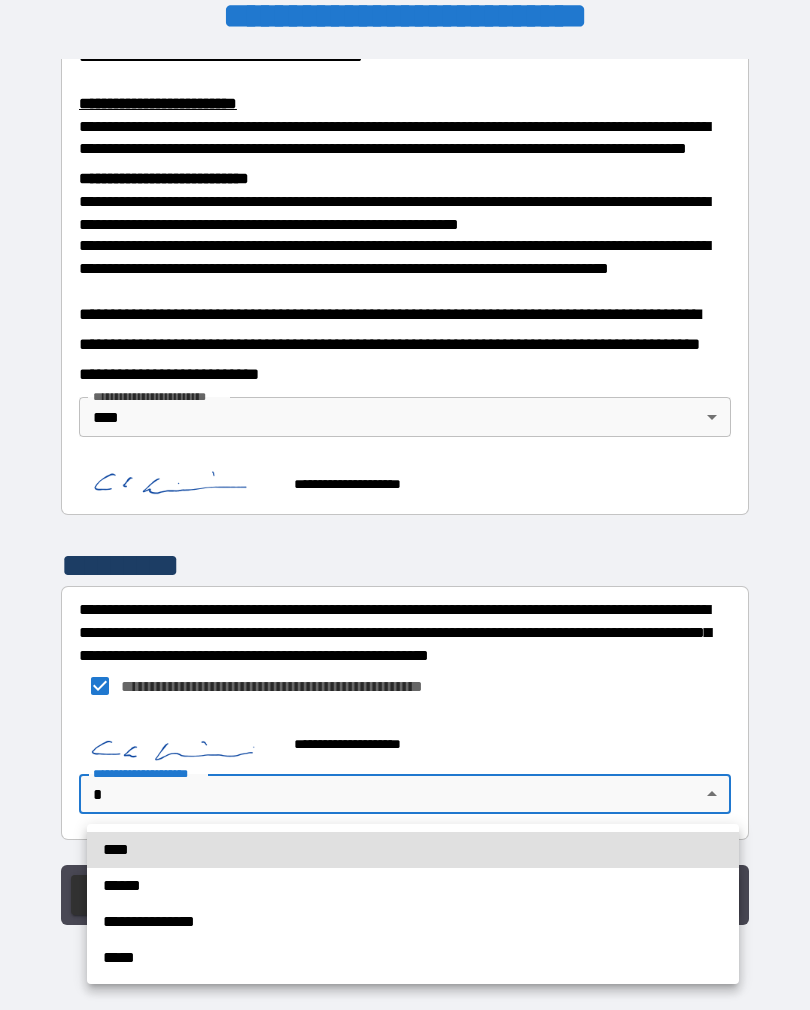 click on "****" at bounding box center [413, 850] 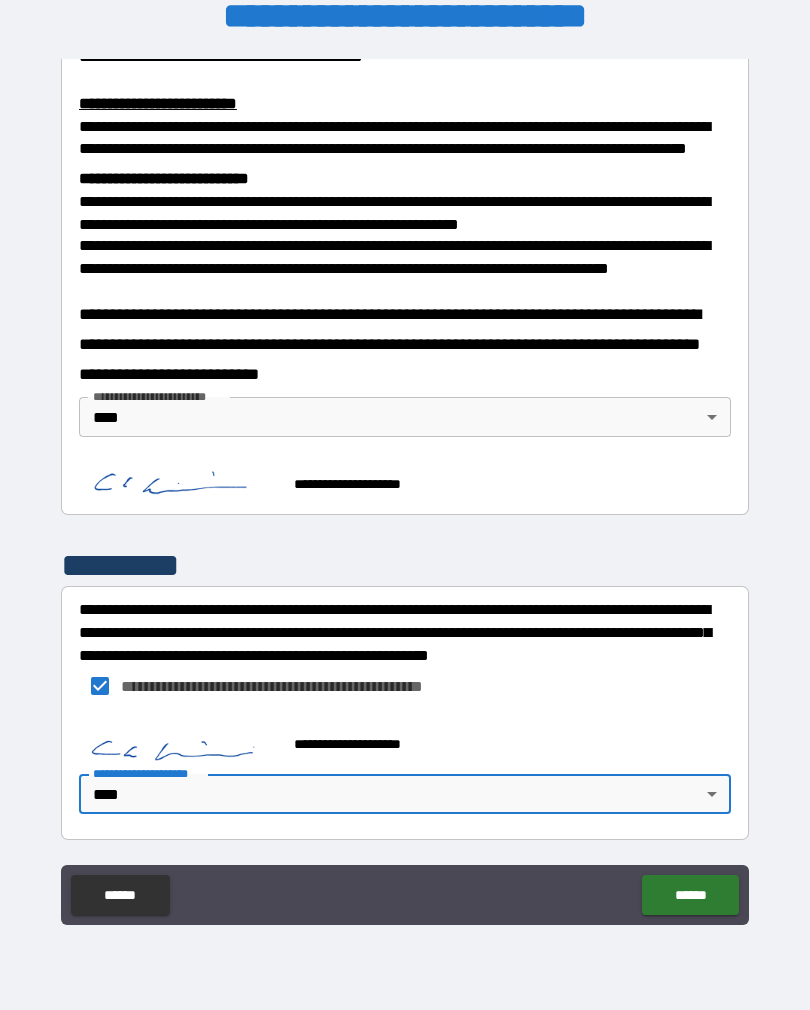 click on "******" at bounding box center (690, 895) 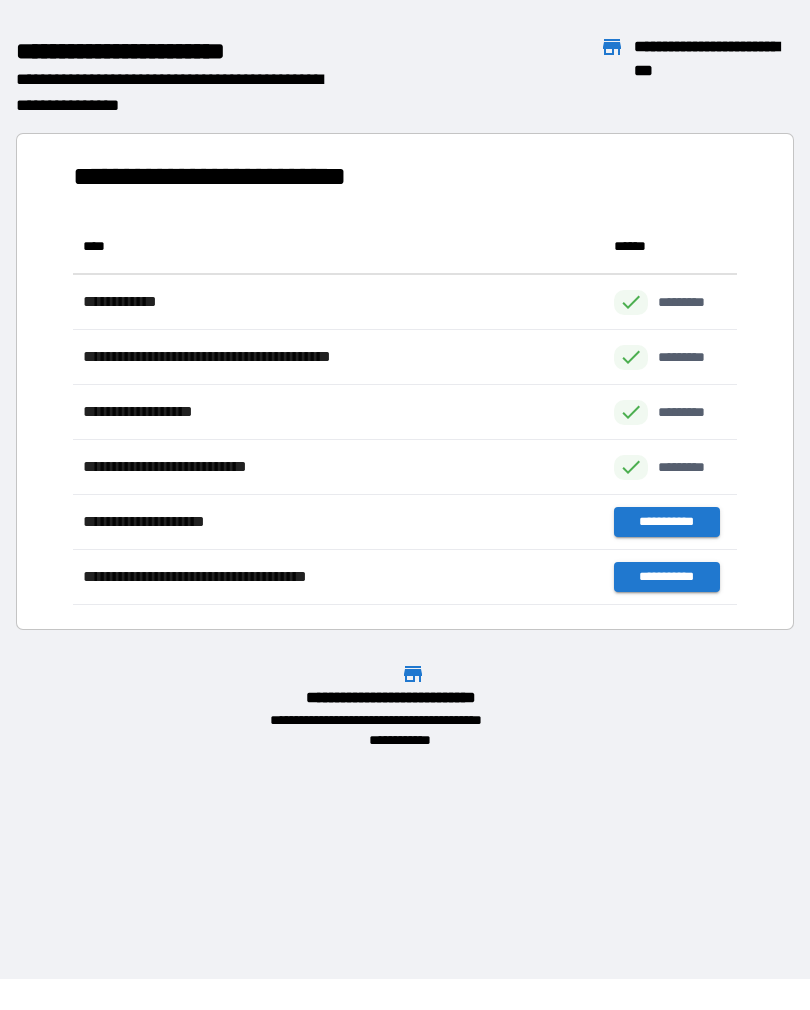 scroll, scrollTop: 386, scrollLeft: 664, axis: both 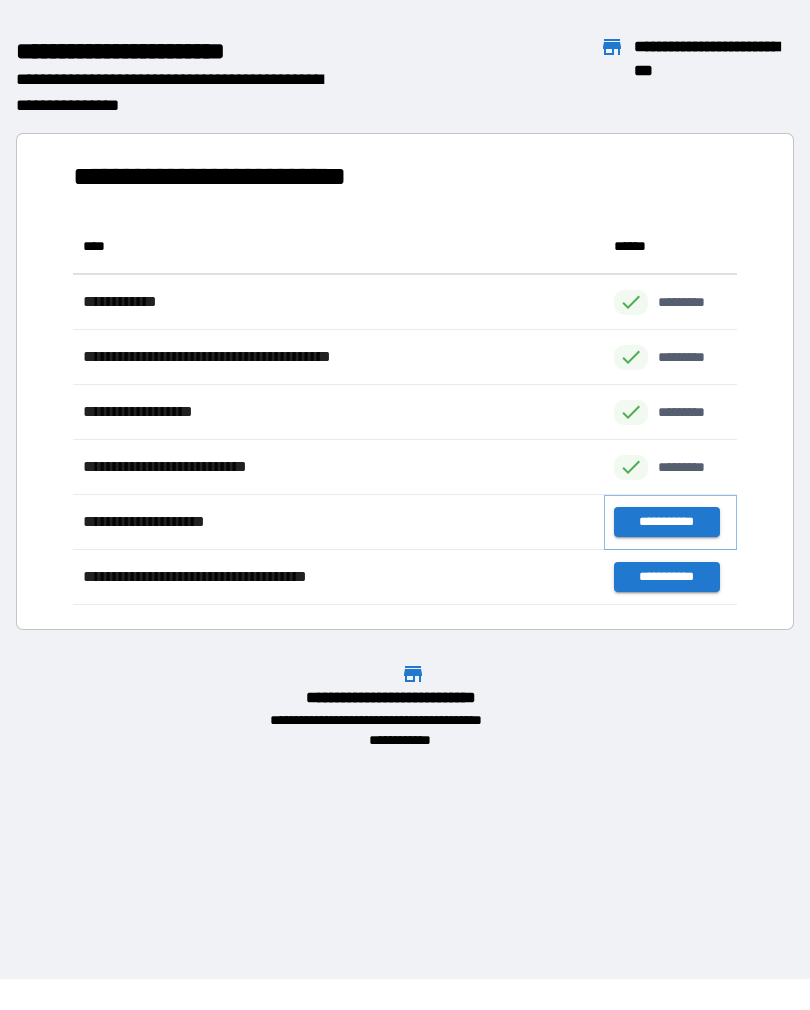 click on "**********" at bounding box center [666, 522] 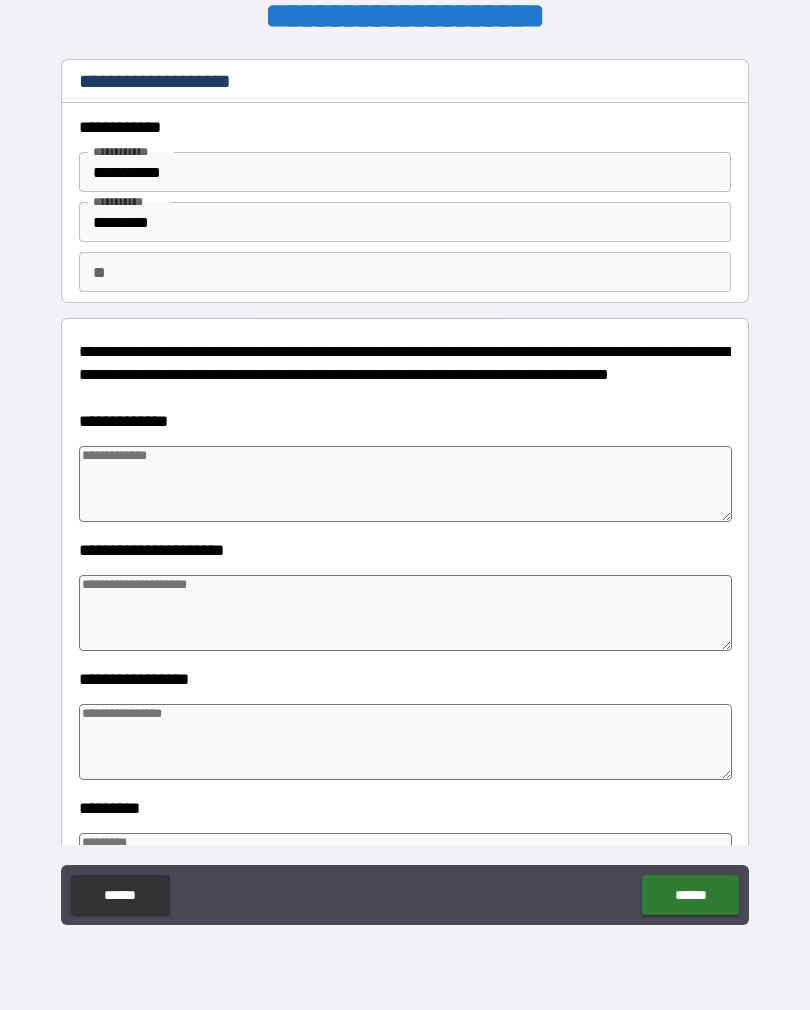type on "*" 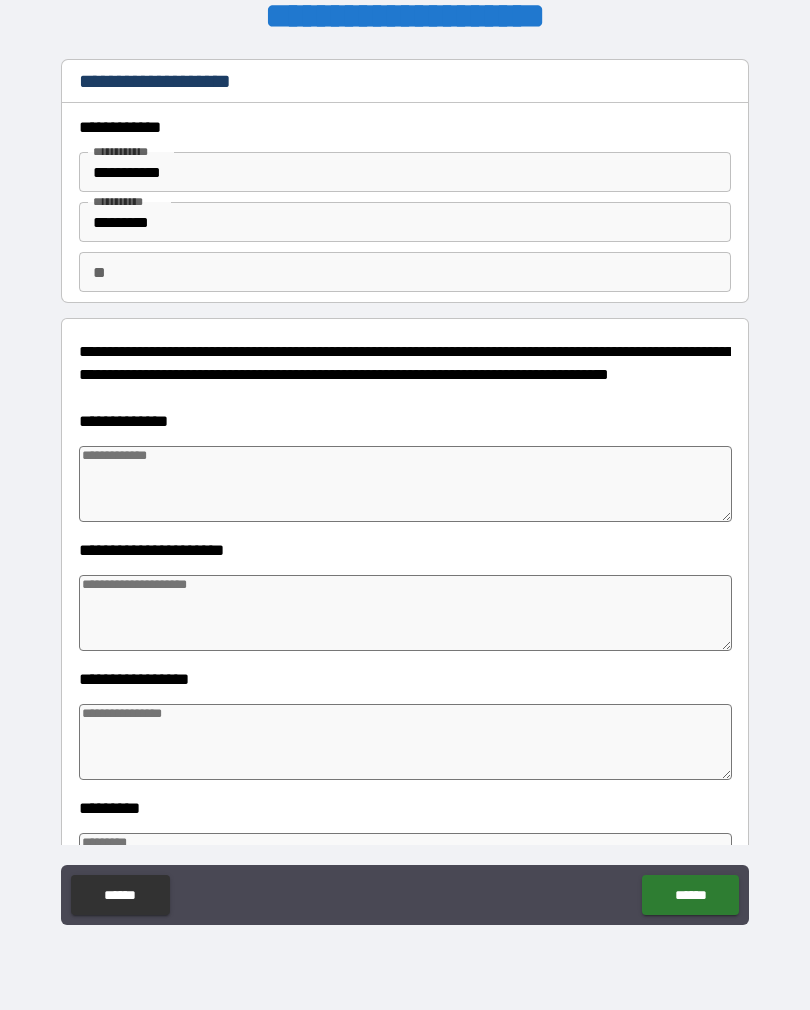 type on "*" 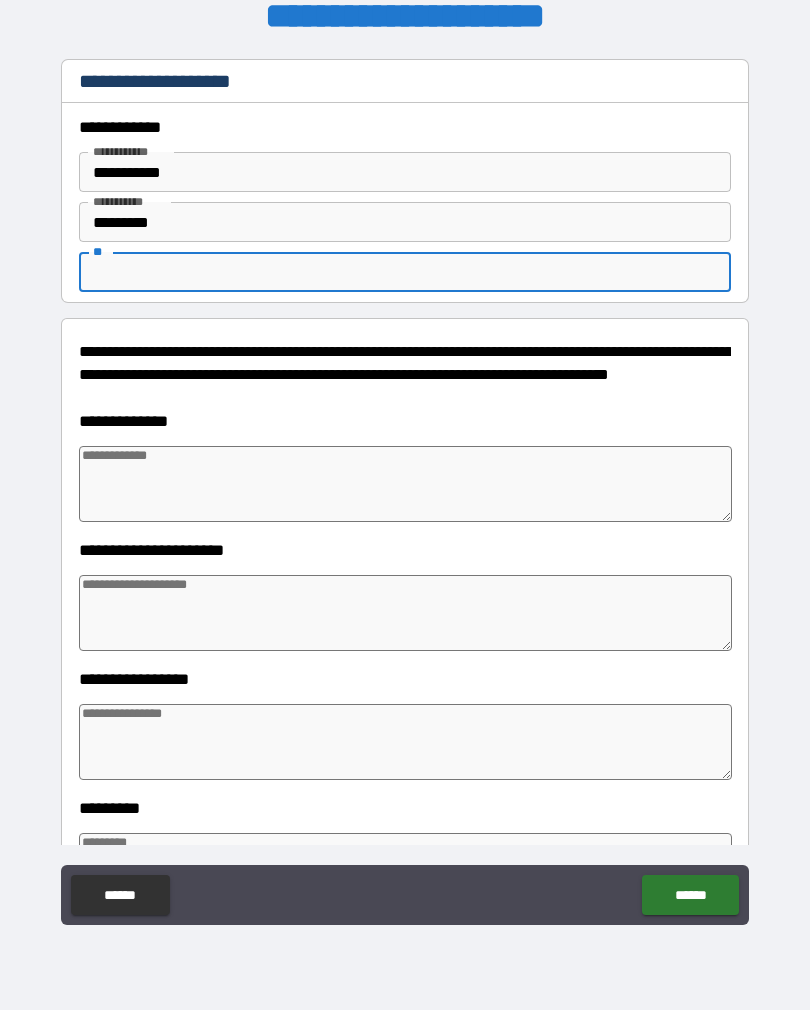 type on "*" 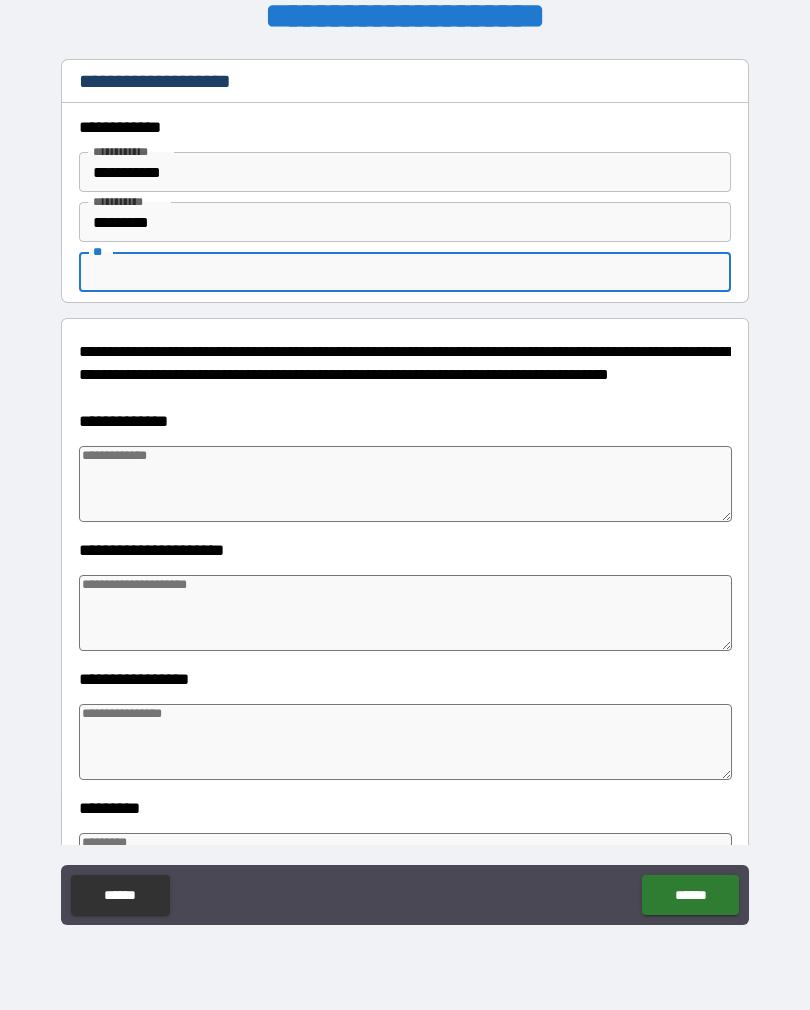 type on "*" 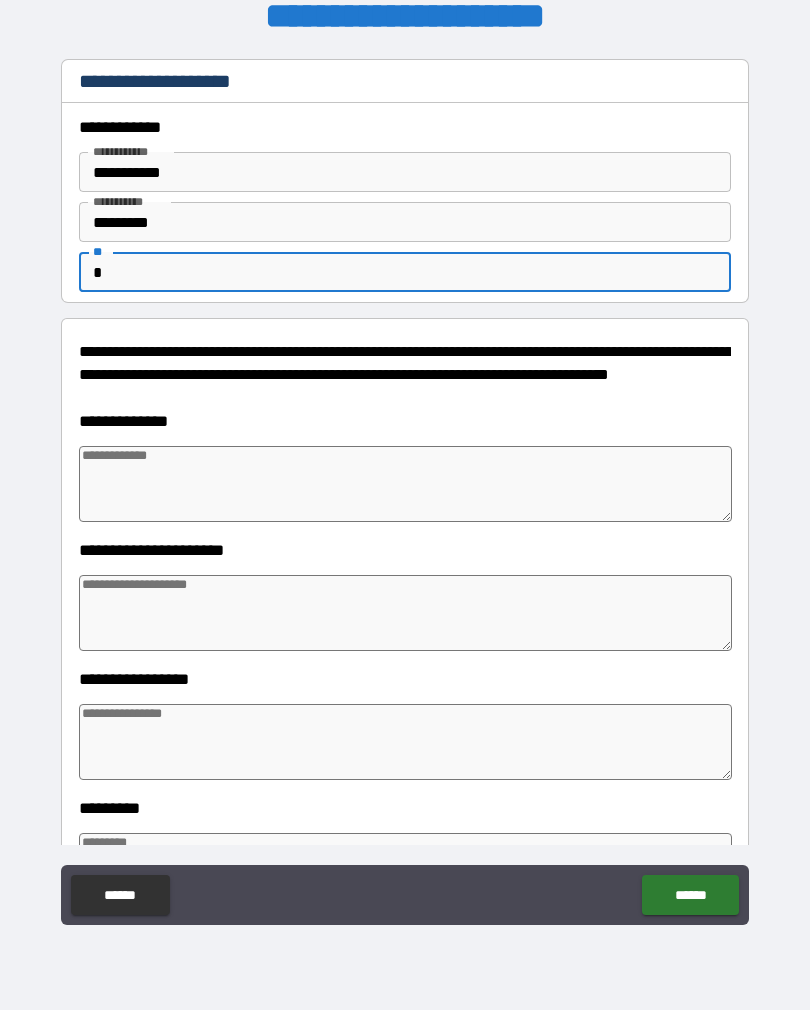 type on "*" 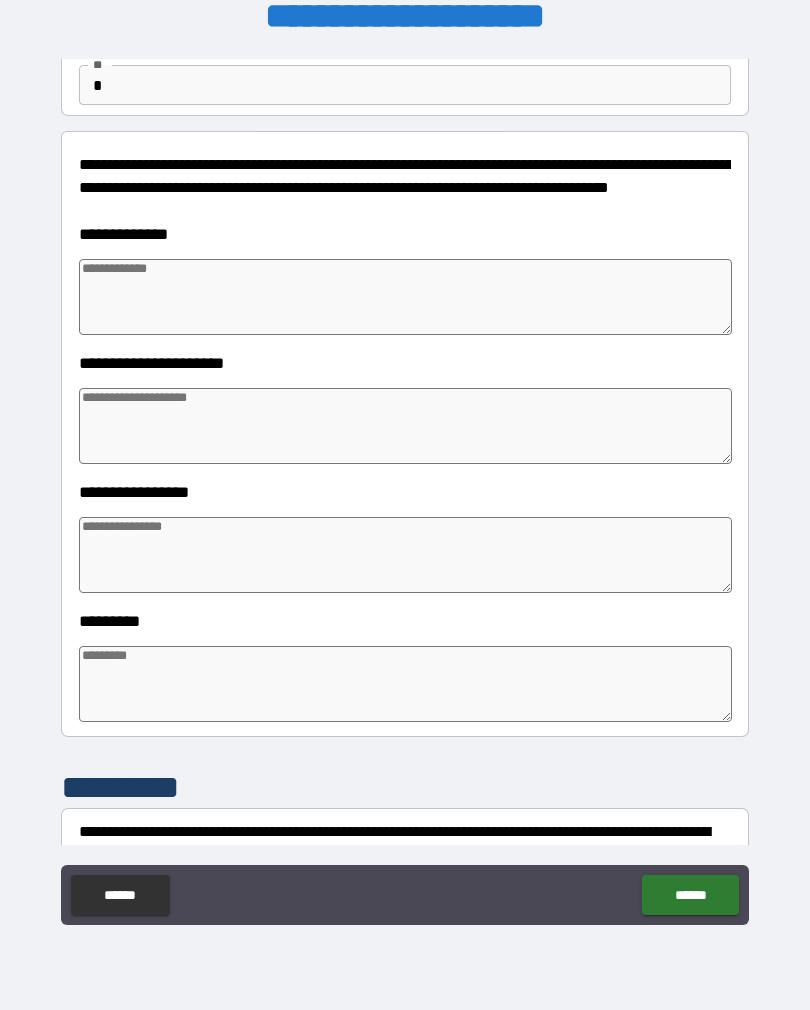 scroll, scrollTop: 195, scrollLeft: 0, axis: vertical 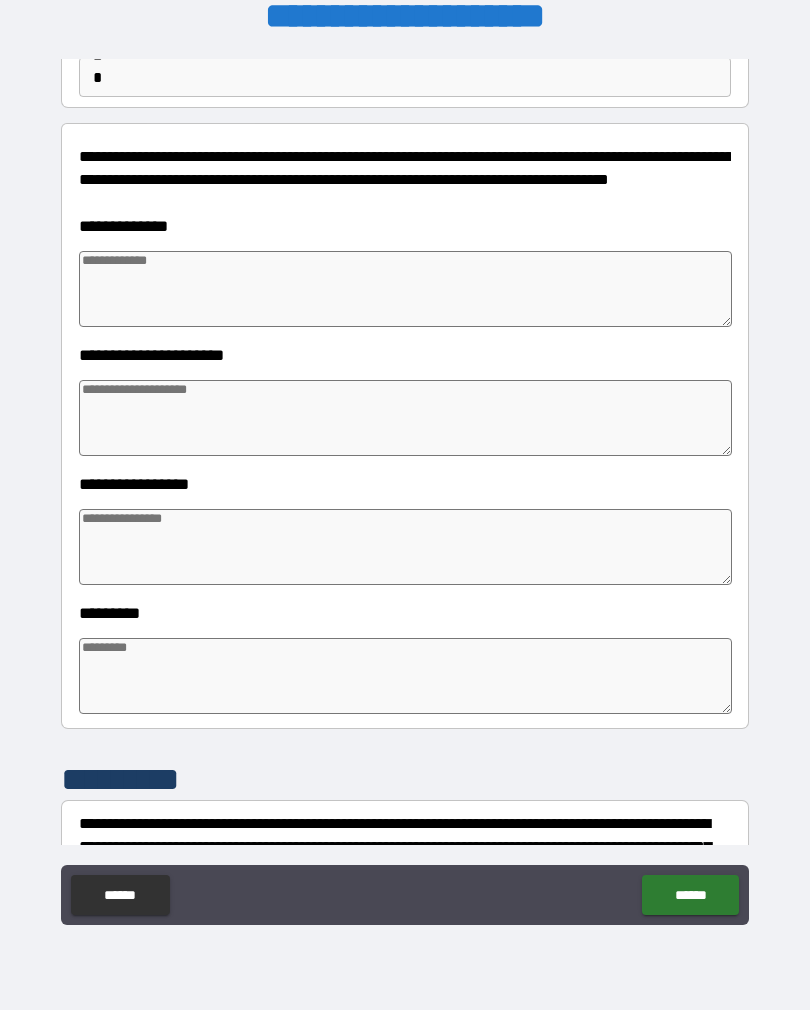 click at bounding box center [405, 289] 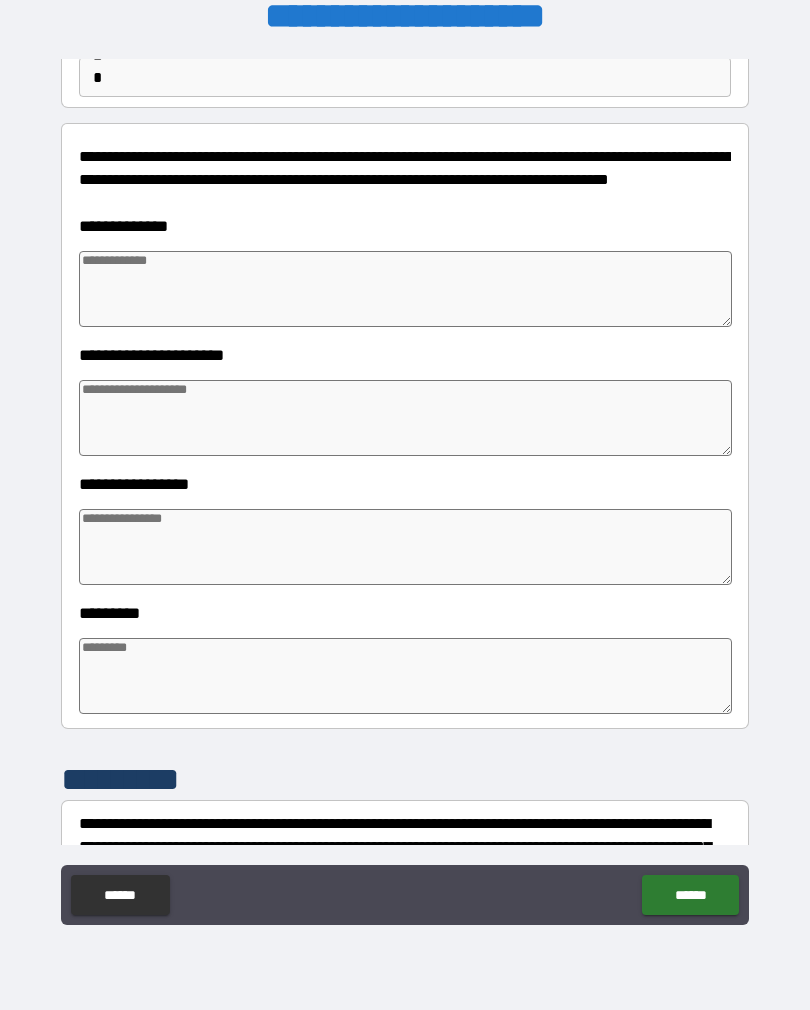 type on "*" 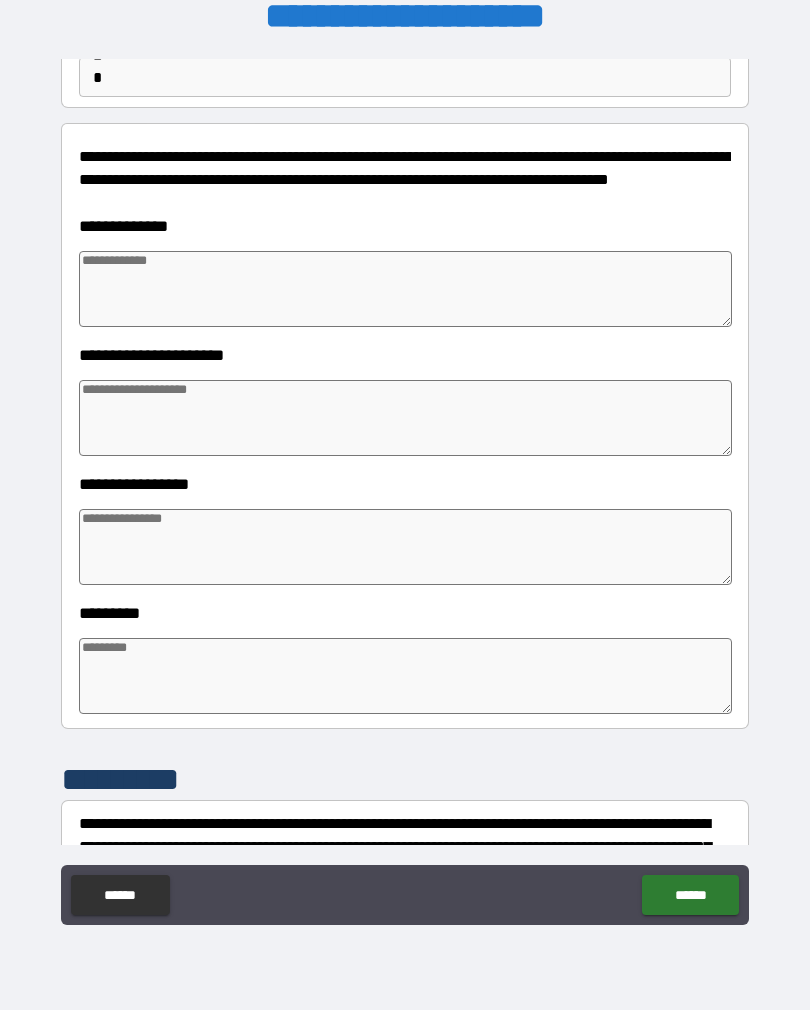type on "*" 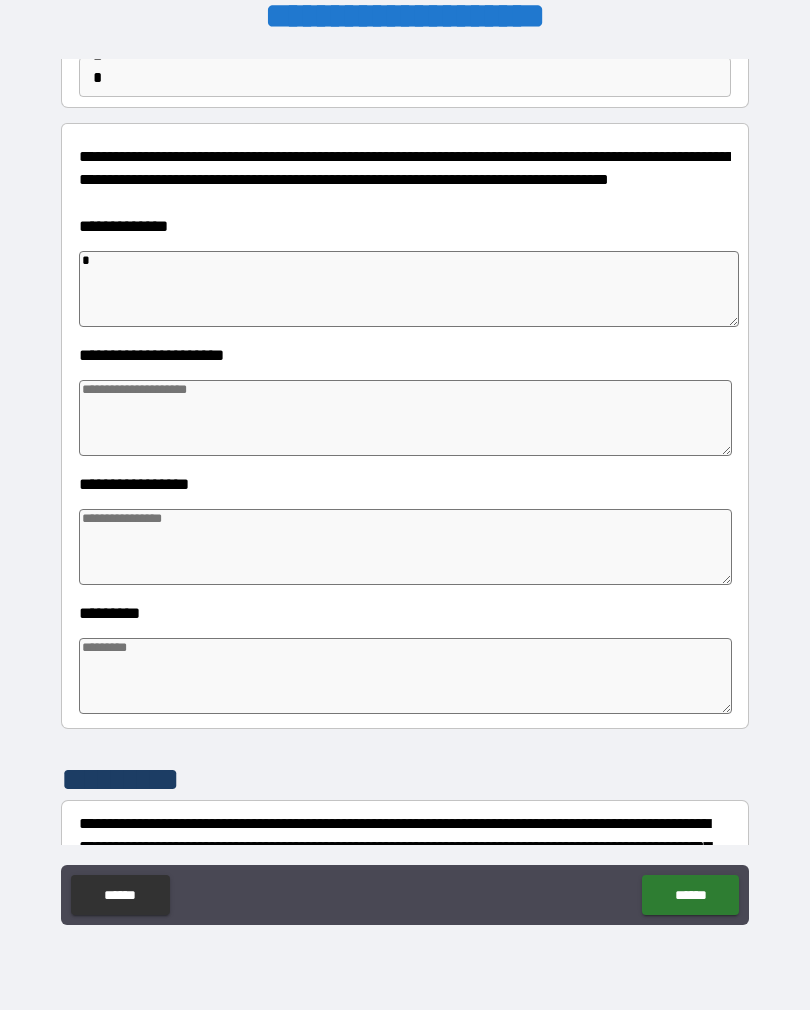 type on "*" 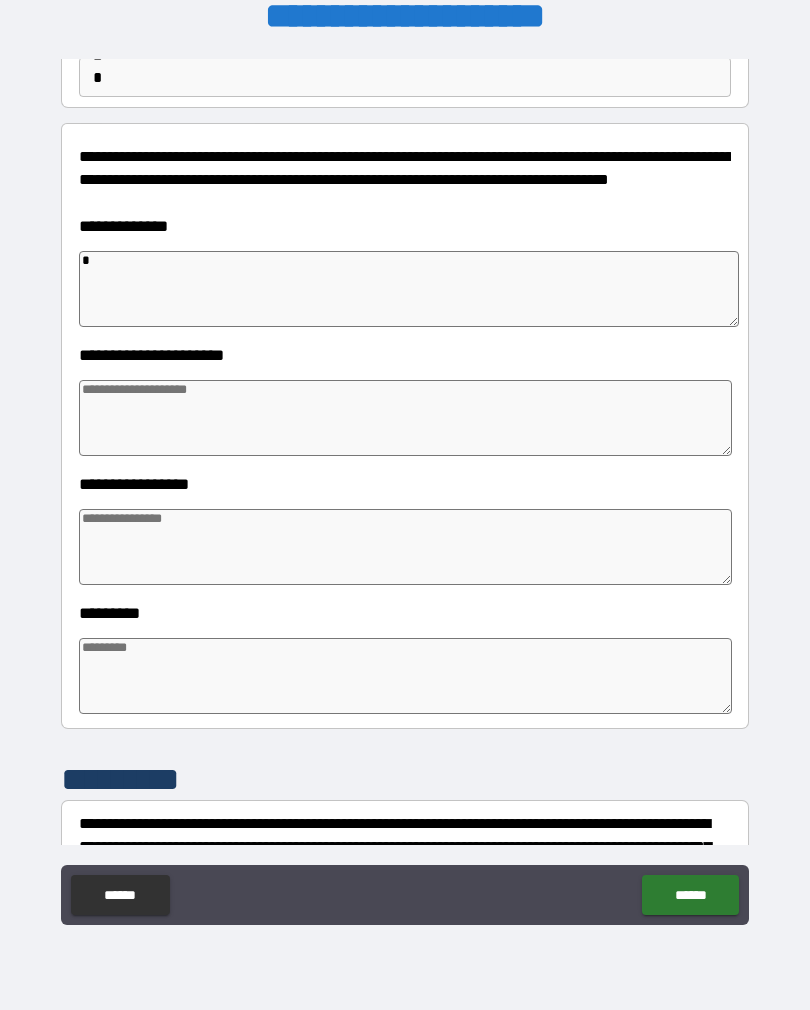 type on "*" 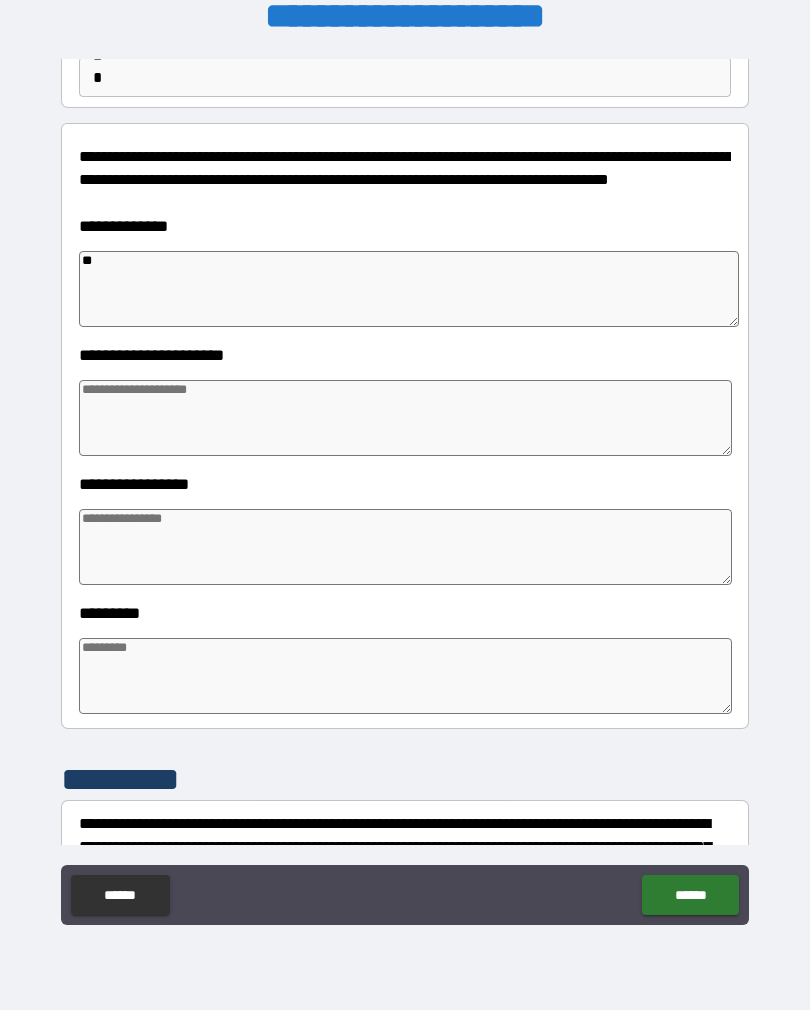type on "*" 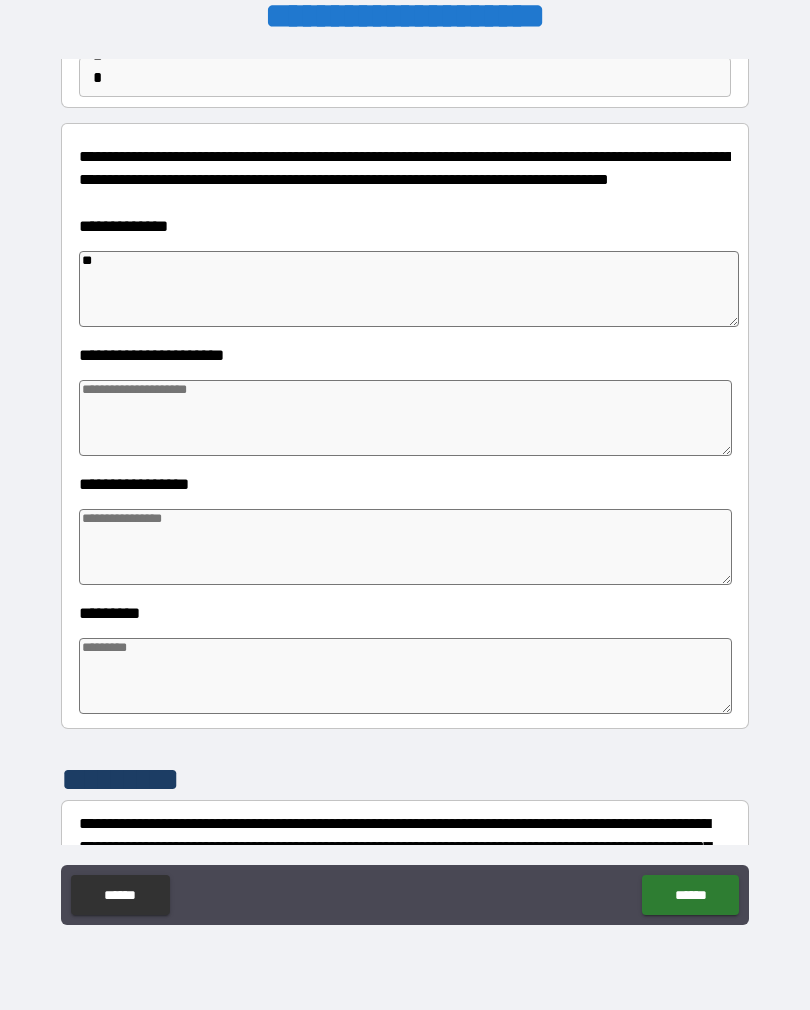 type on "*" 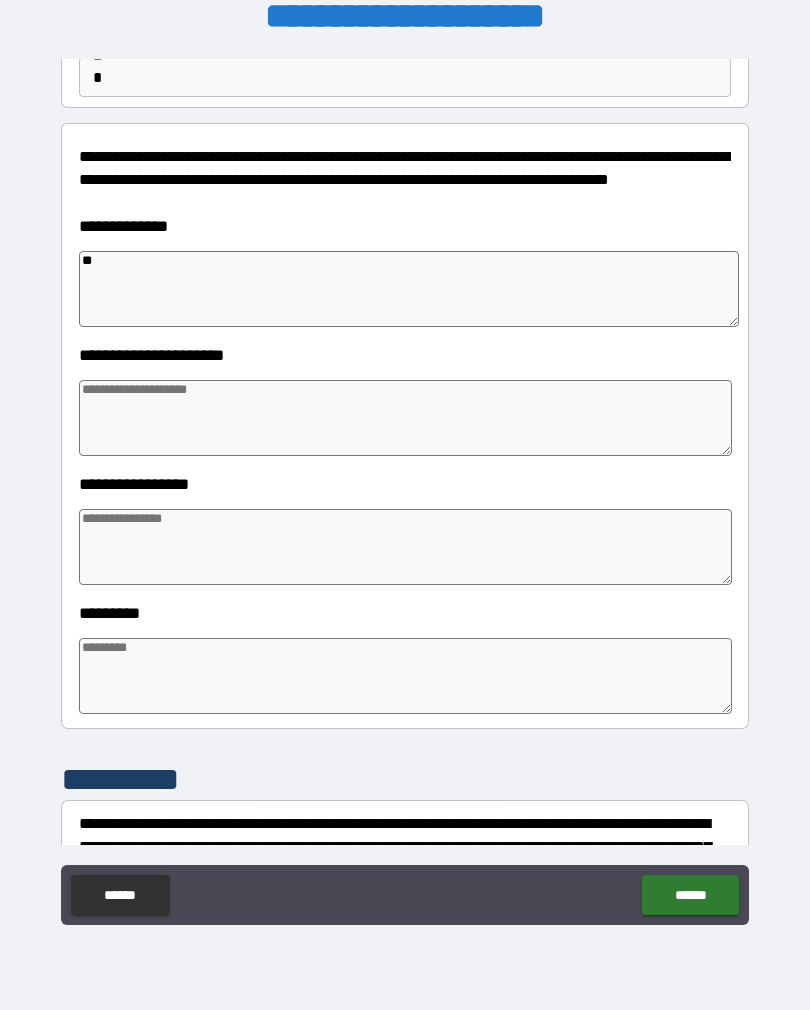 type on "*" 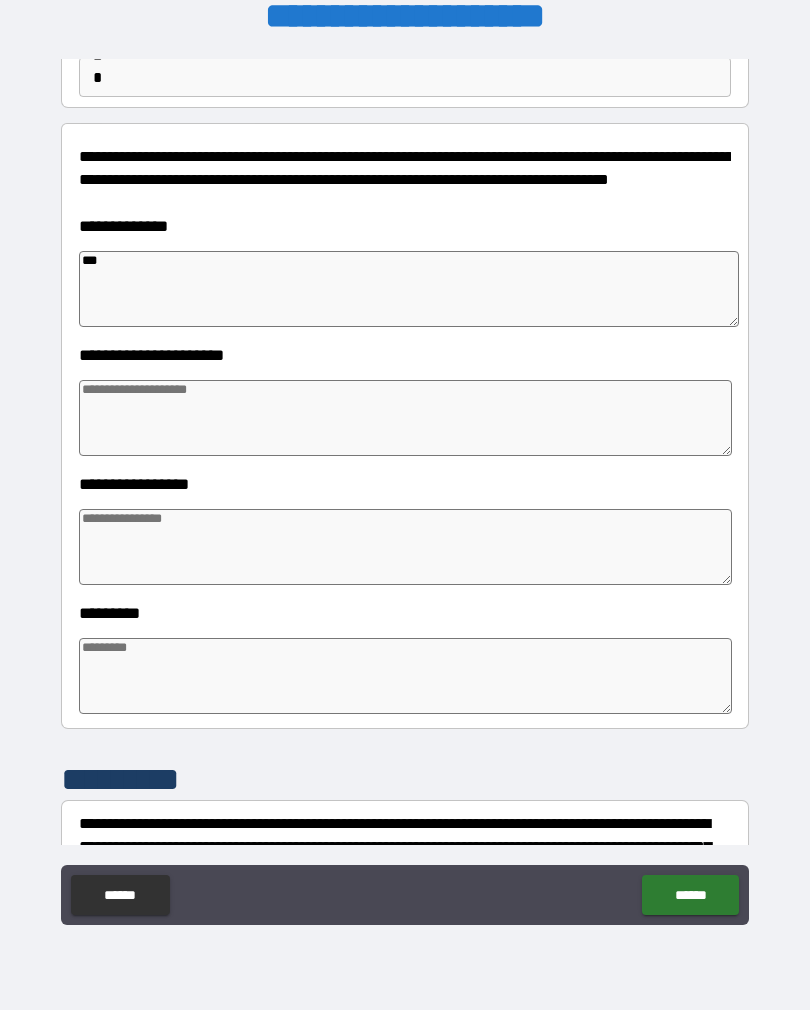type on "*" 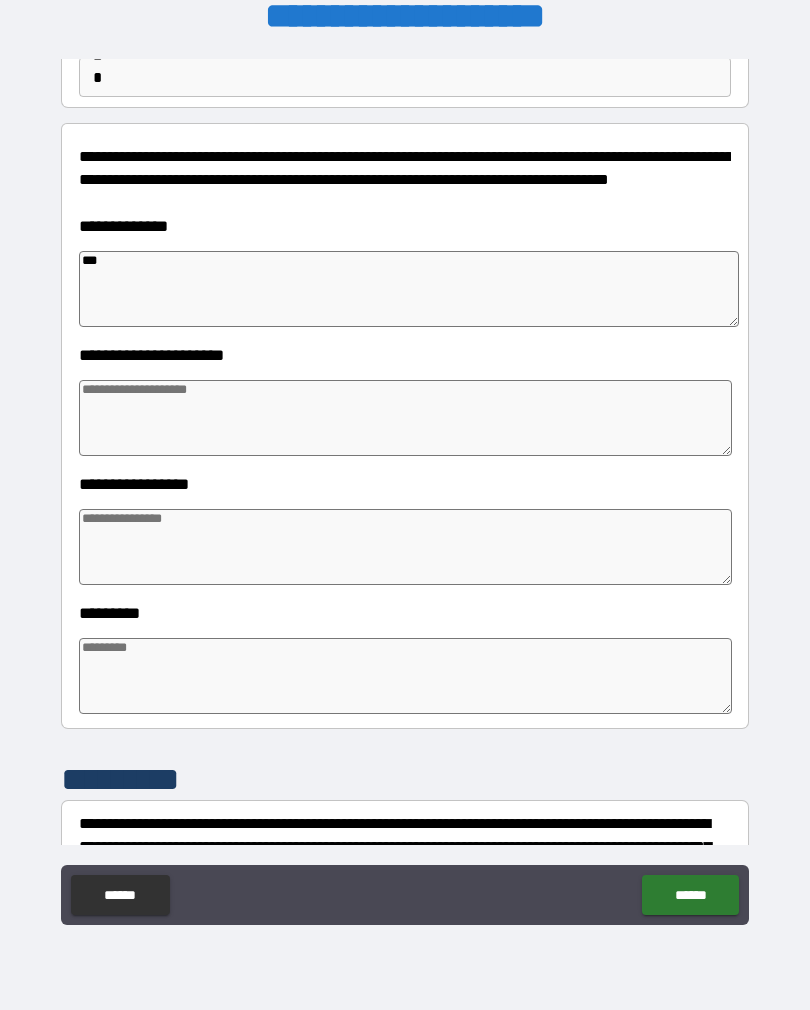 type on "*" 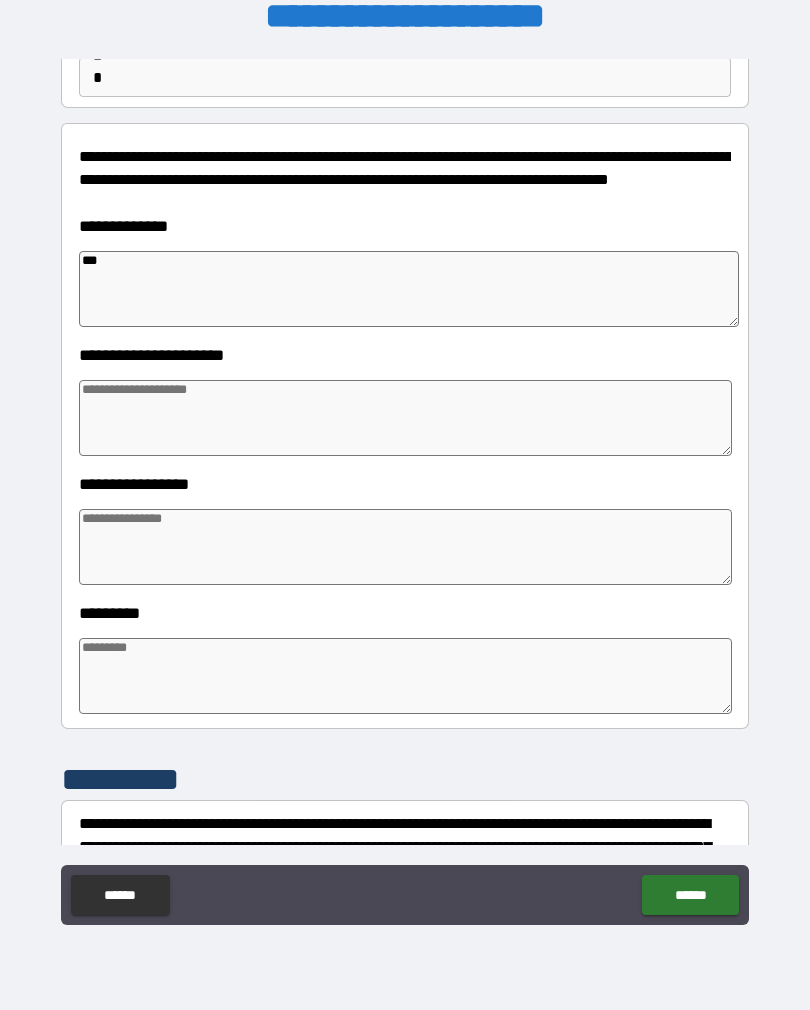 type on "*" 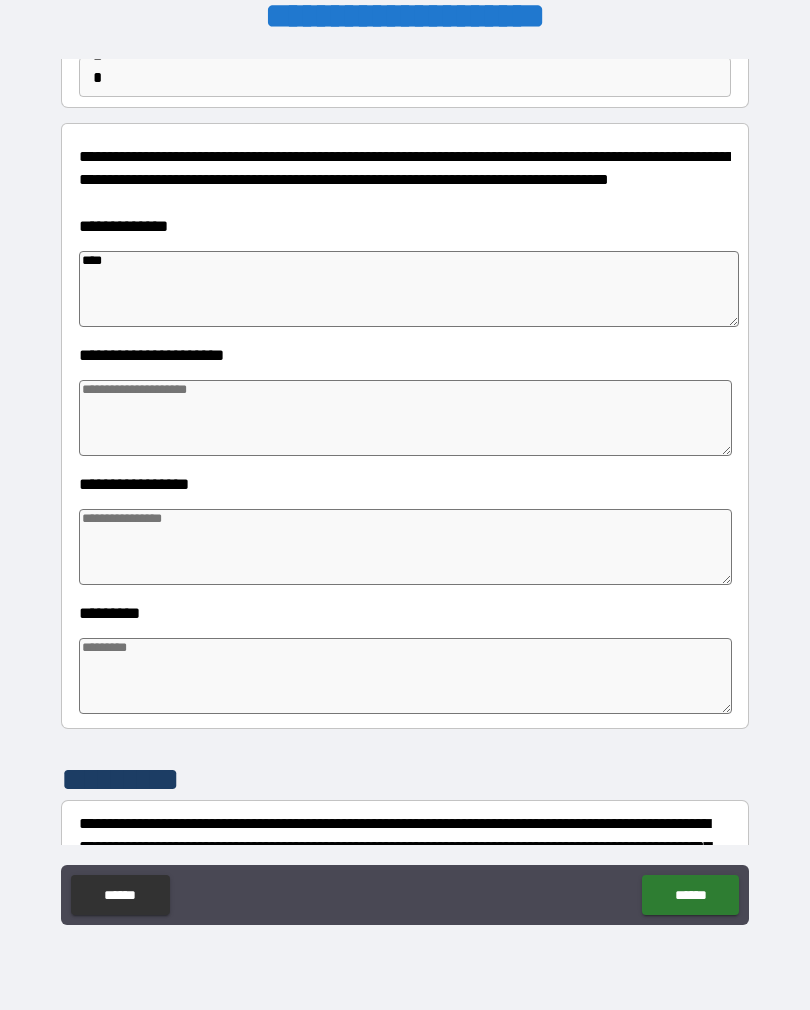 type on "*" 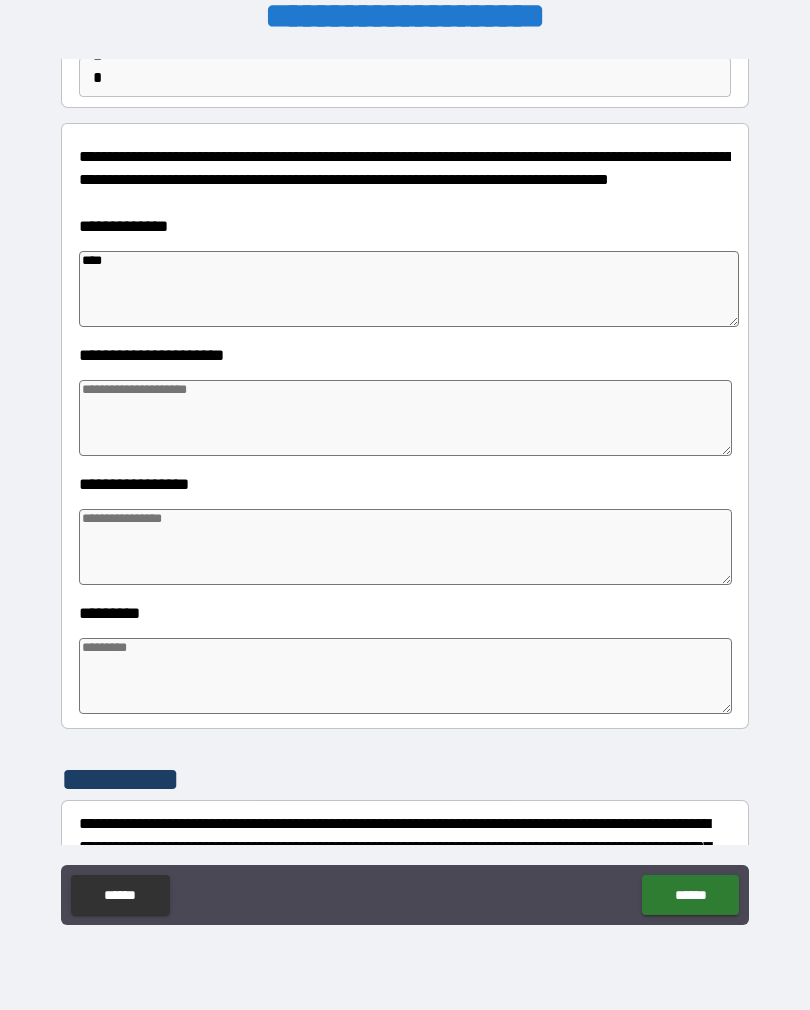type on "*" 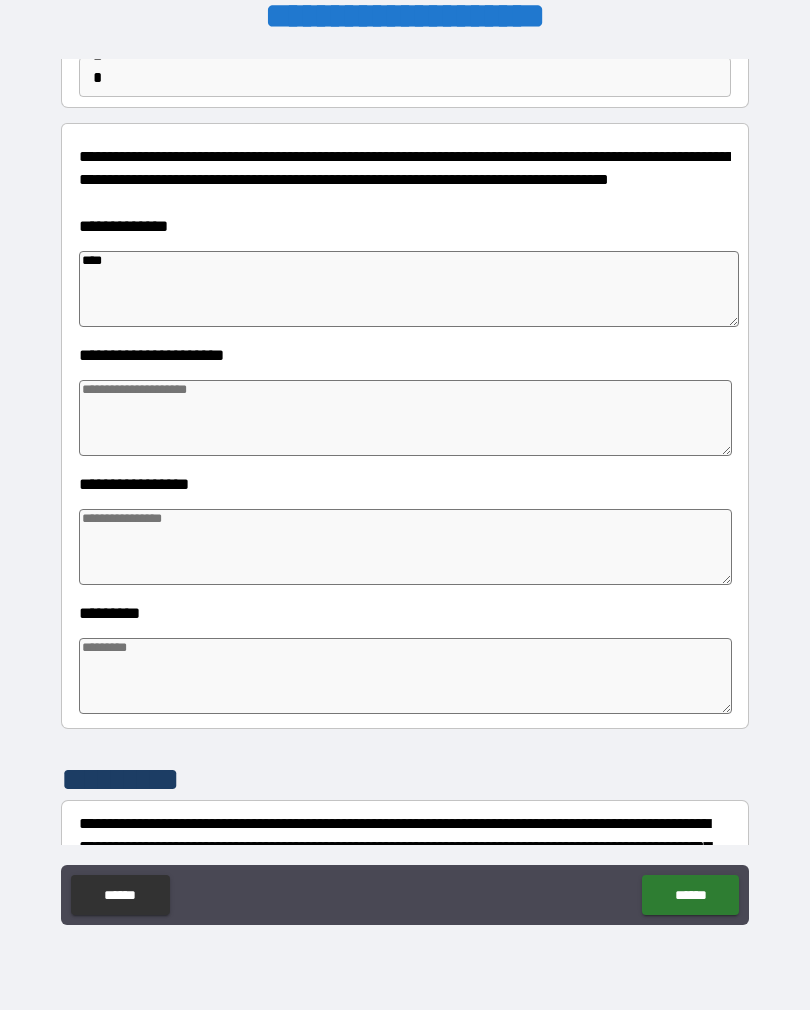 type on "*****" 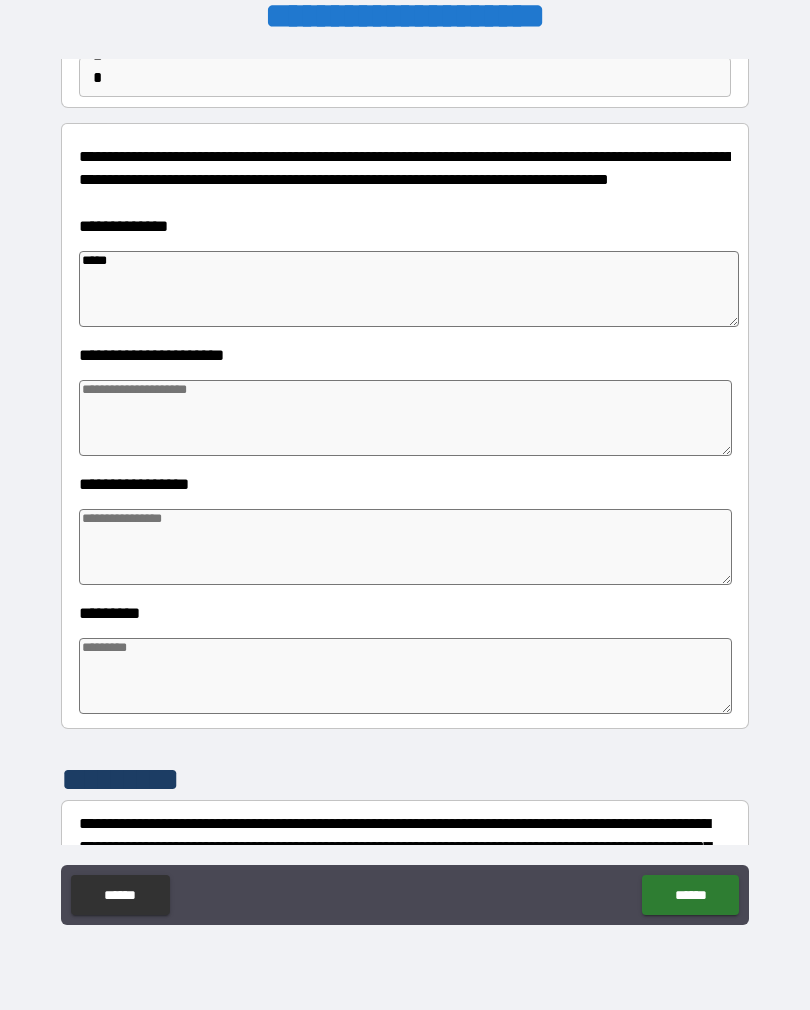 type on "*" 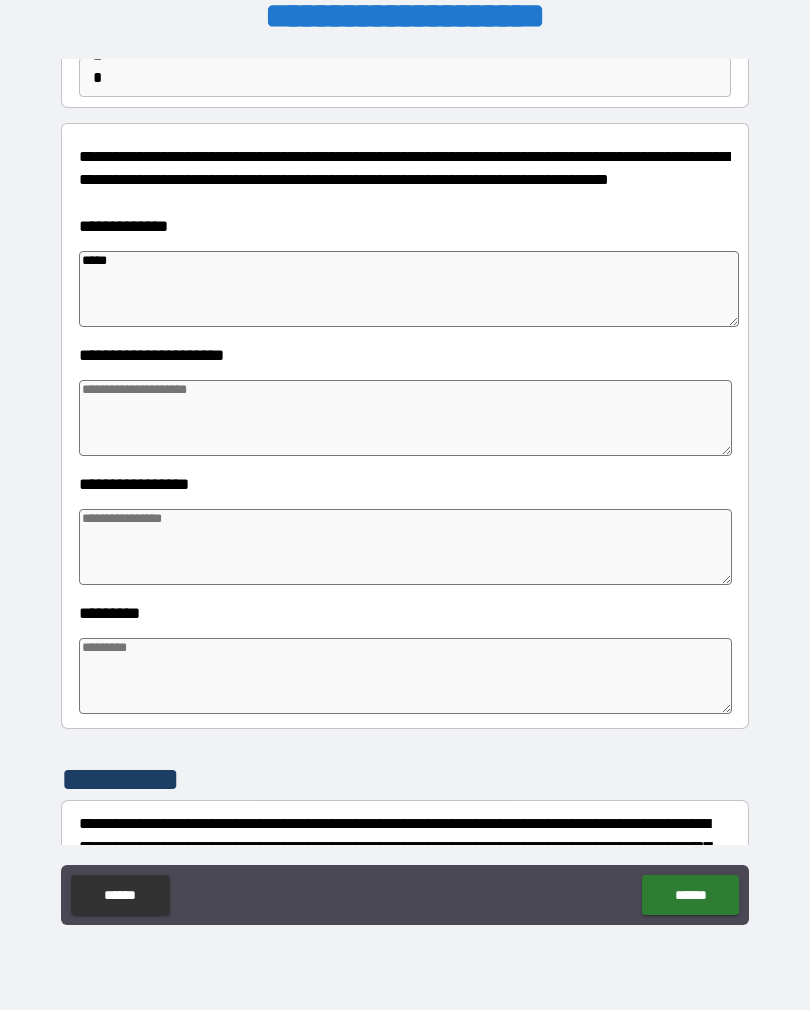 type on "*" 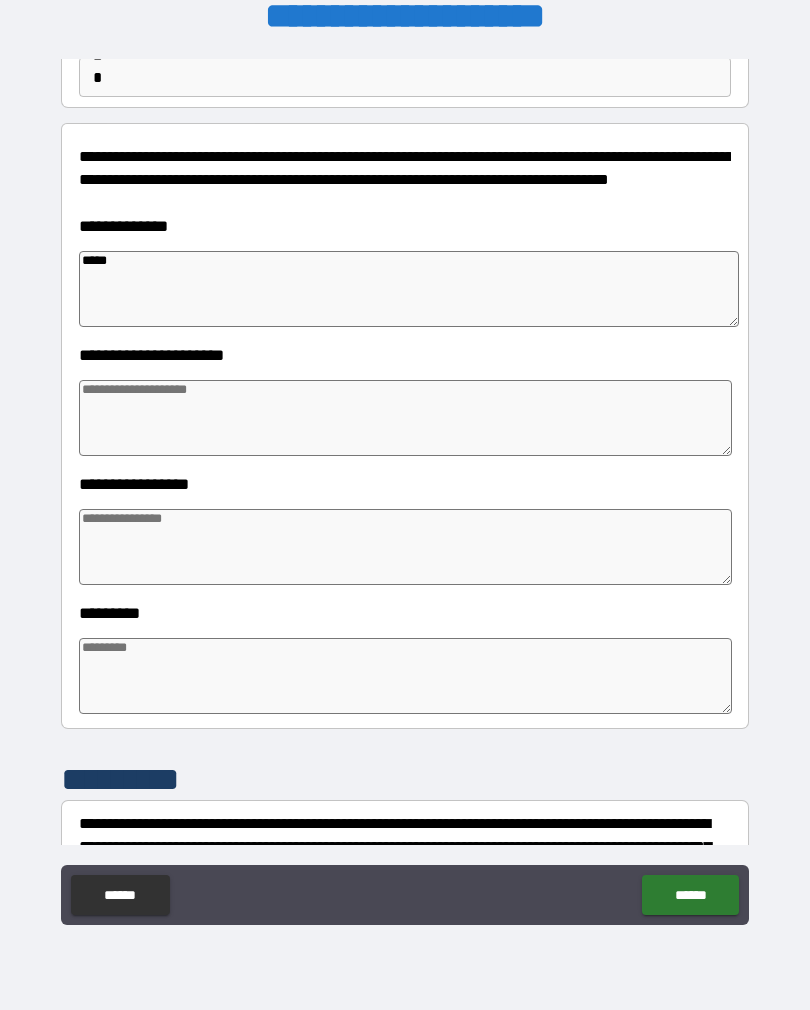 type on "*" 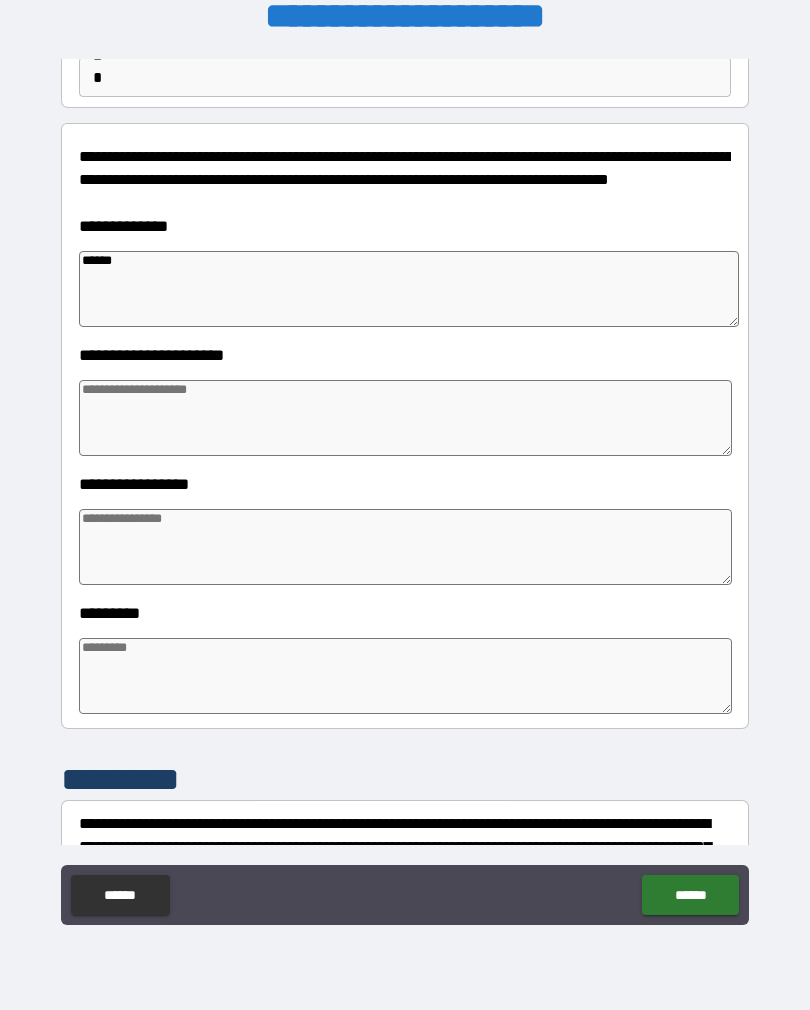 type on "*" 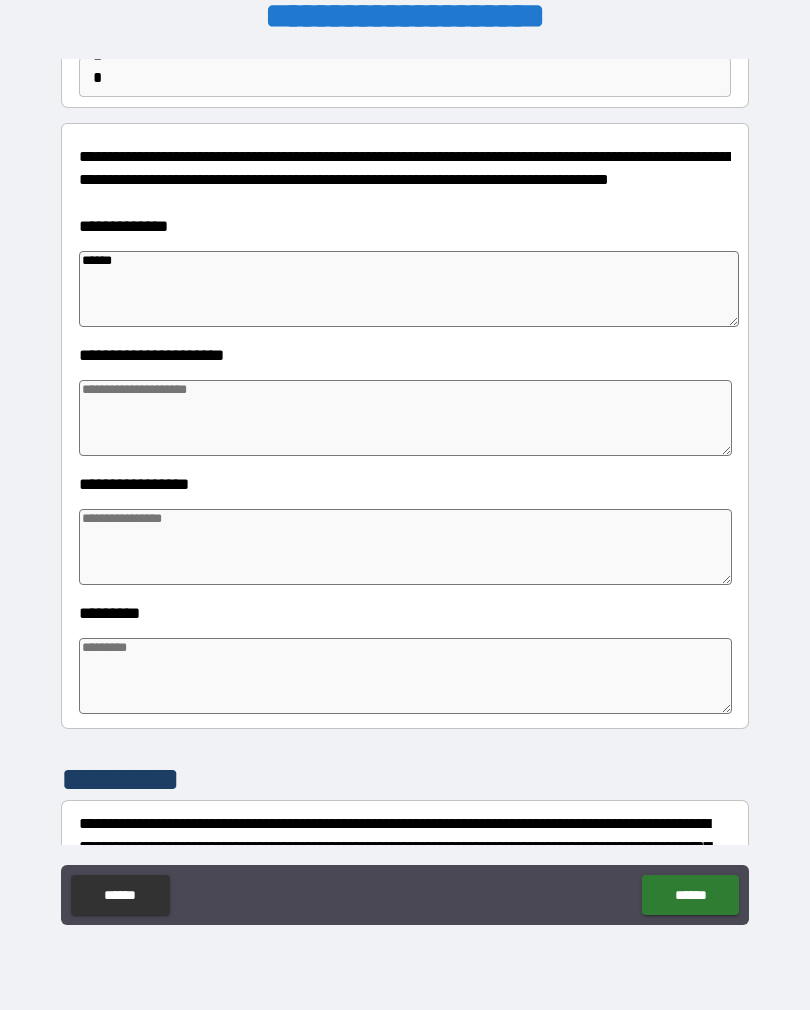 type on "*******" 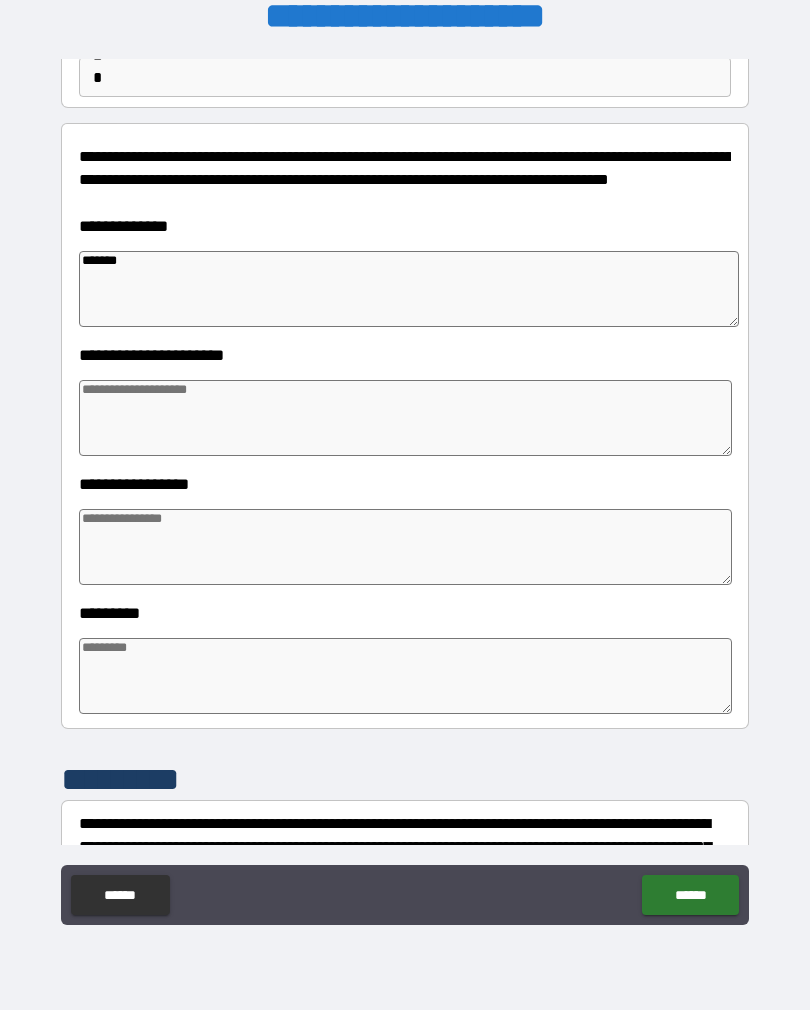 type on "*" 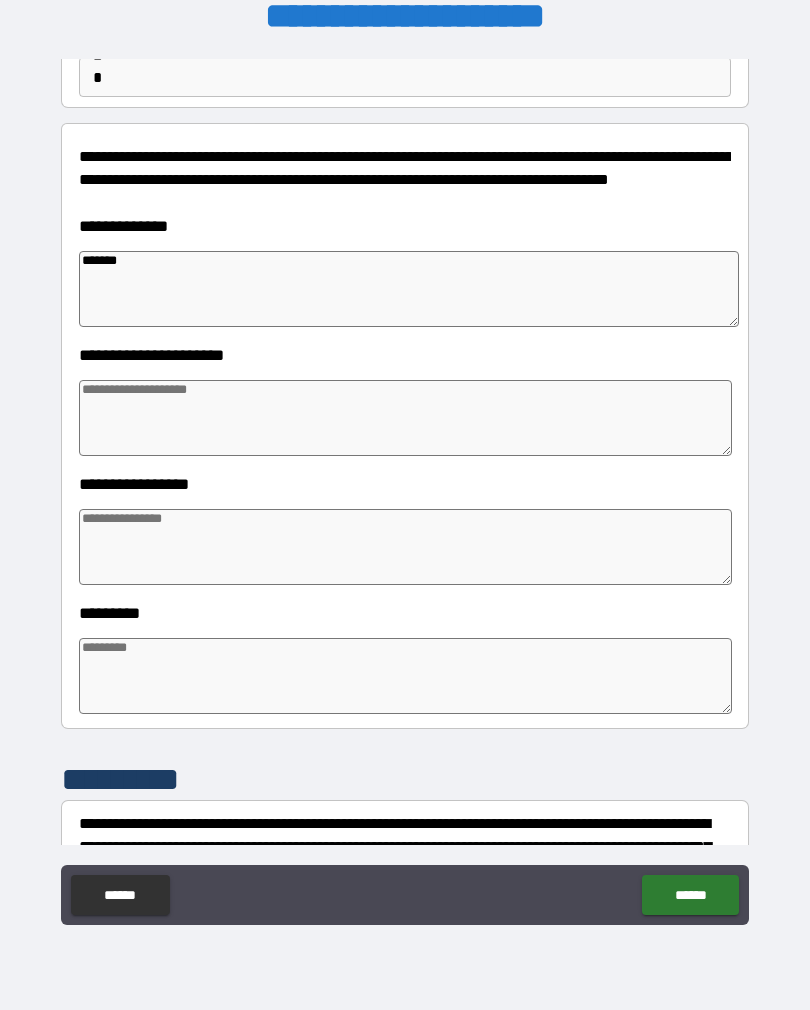 type on "*" 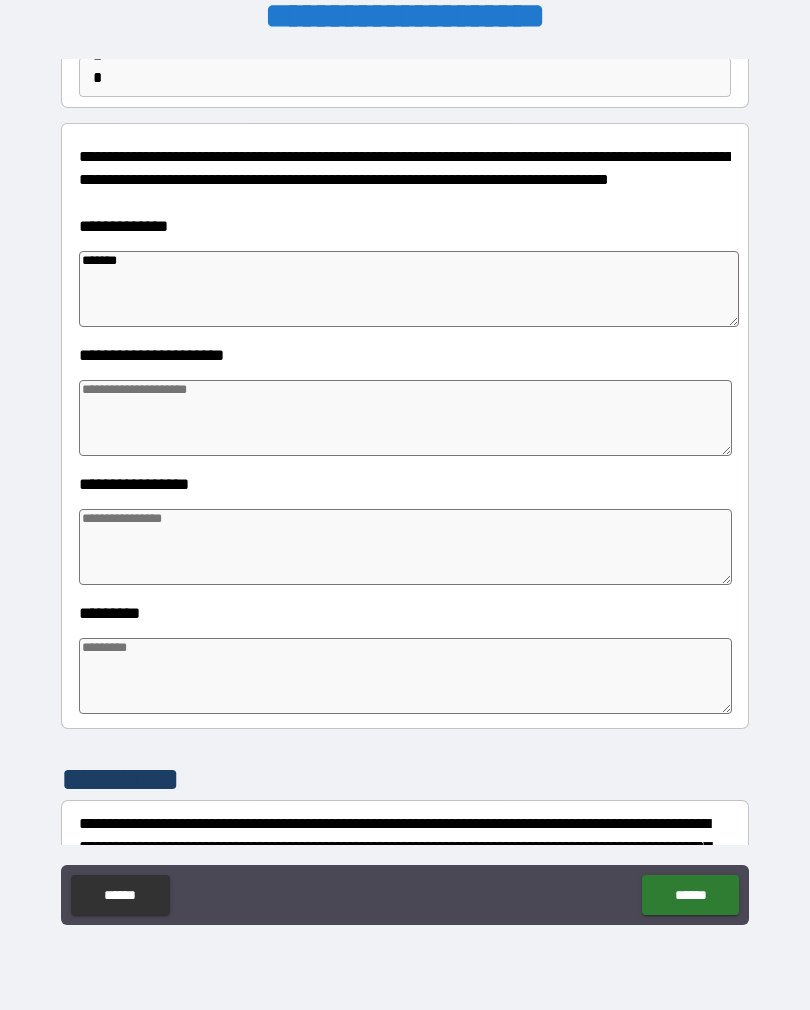 type on "*" 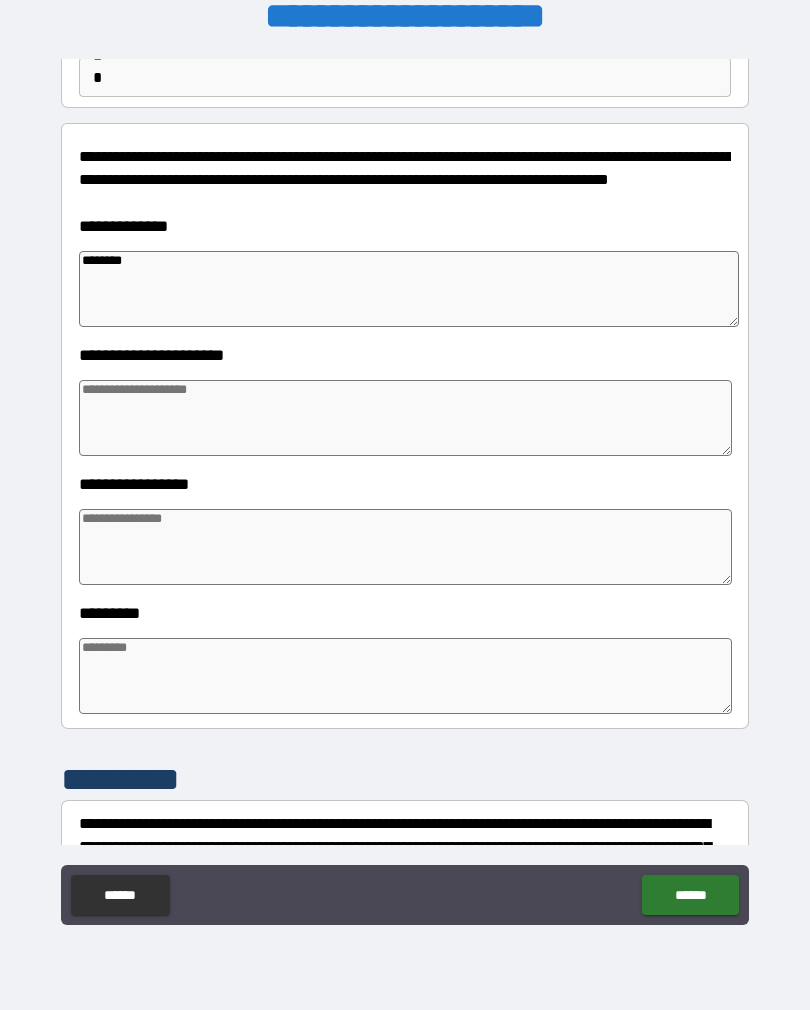 type on "*" 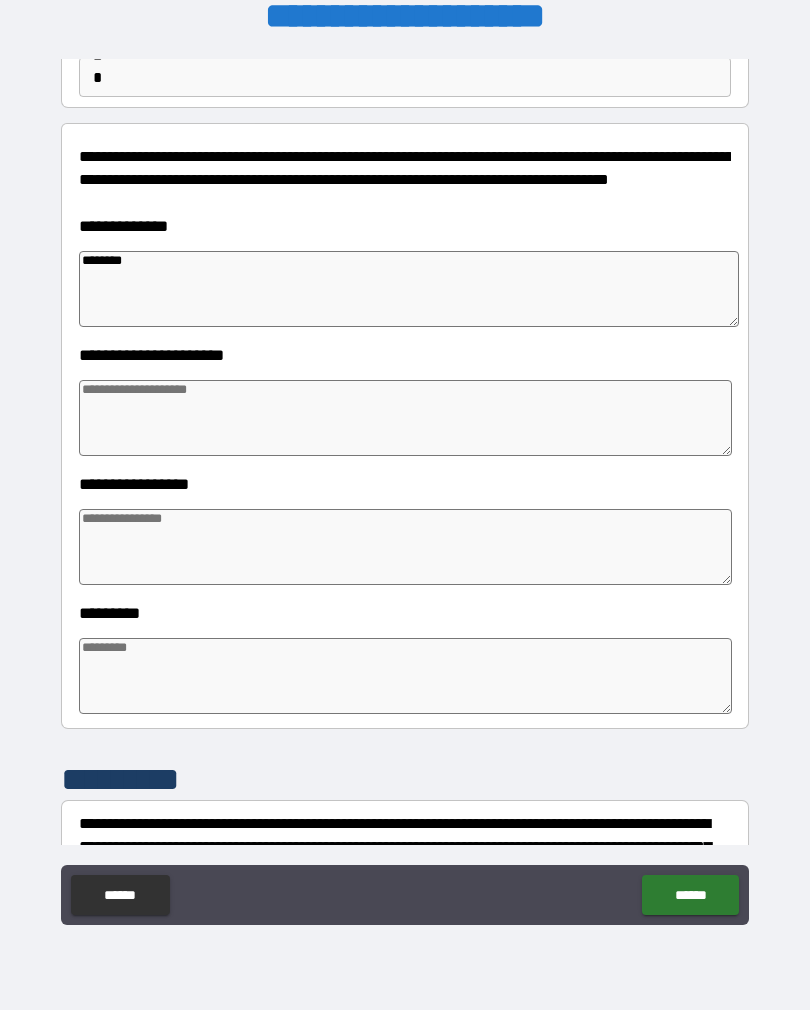type on "*" 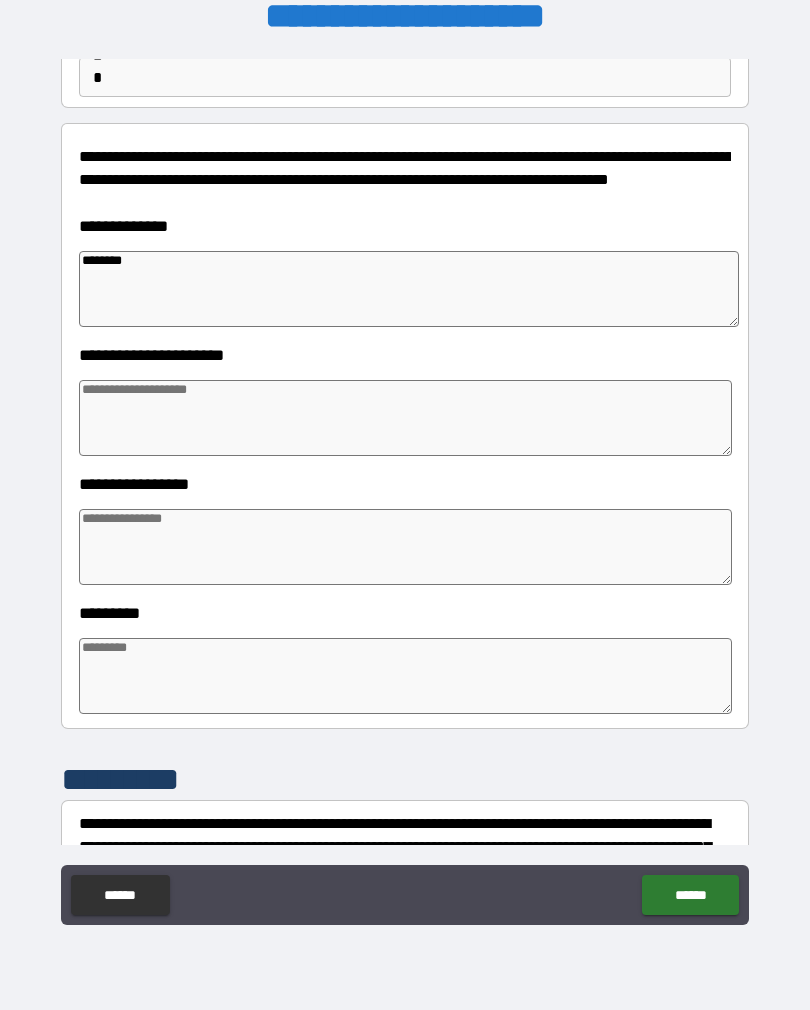 type on "*" 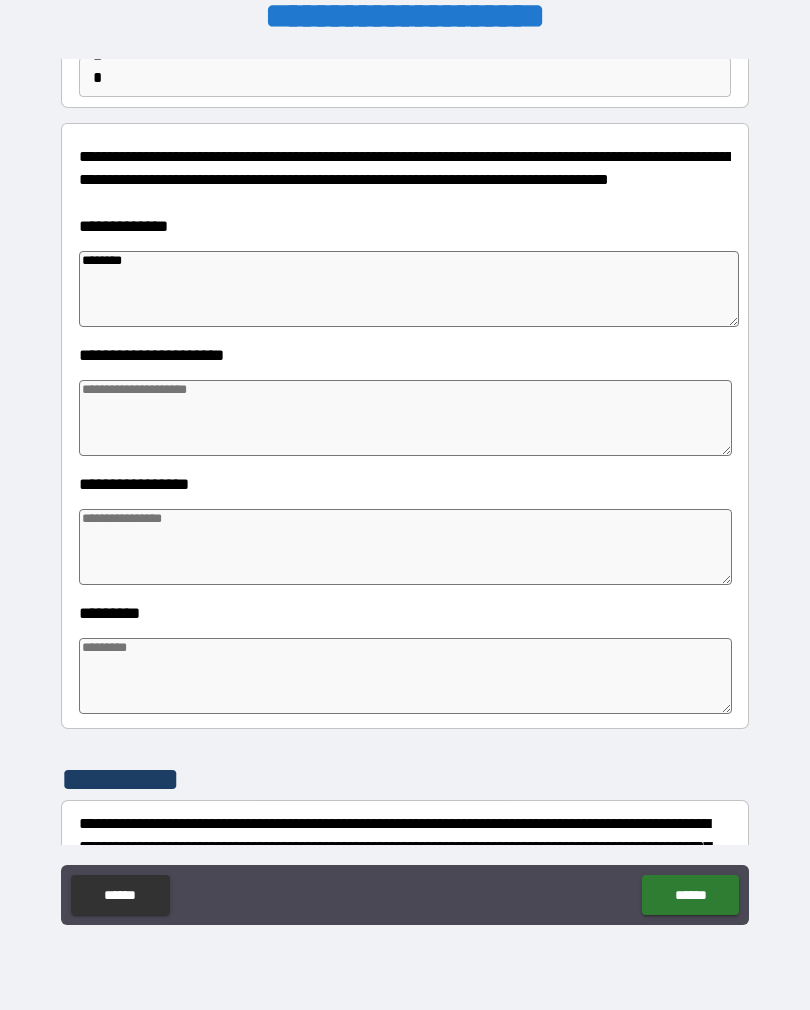 type on "********" 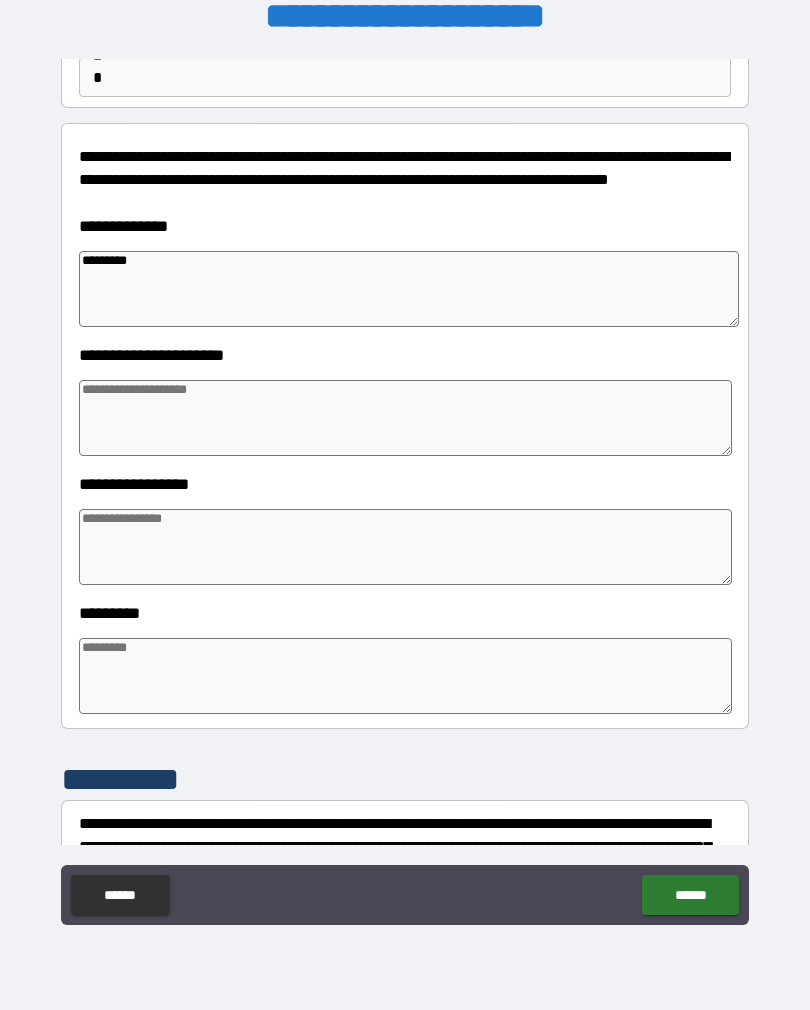 type on "*" 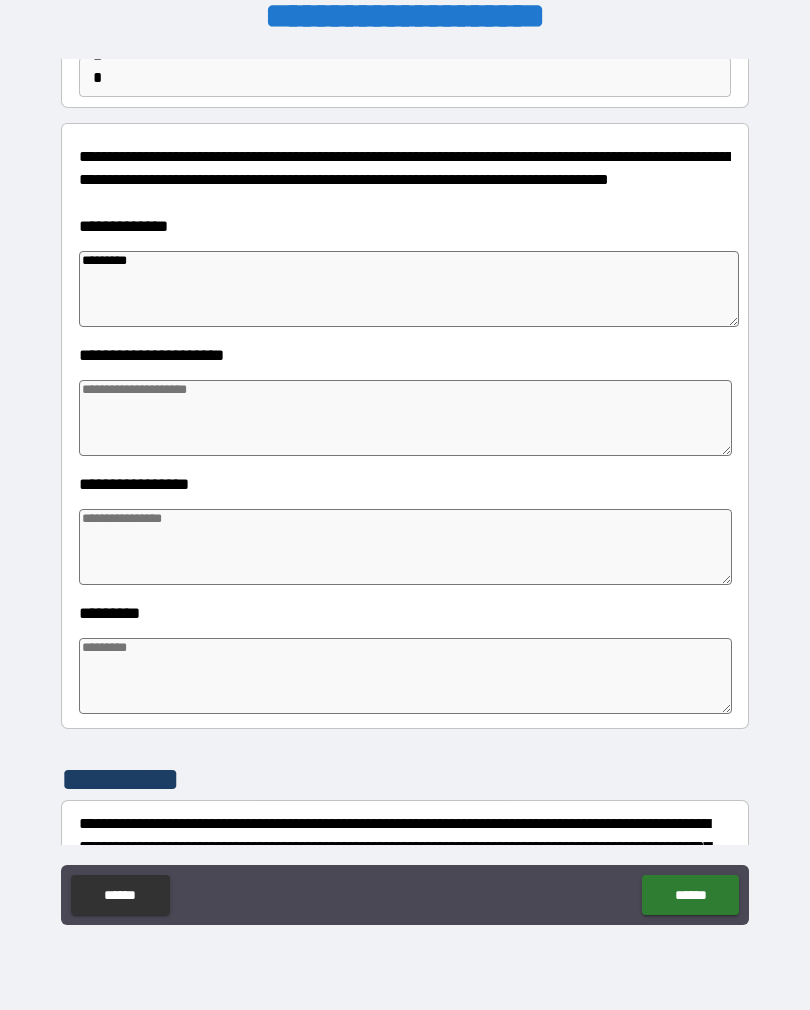 type on "*" 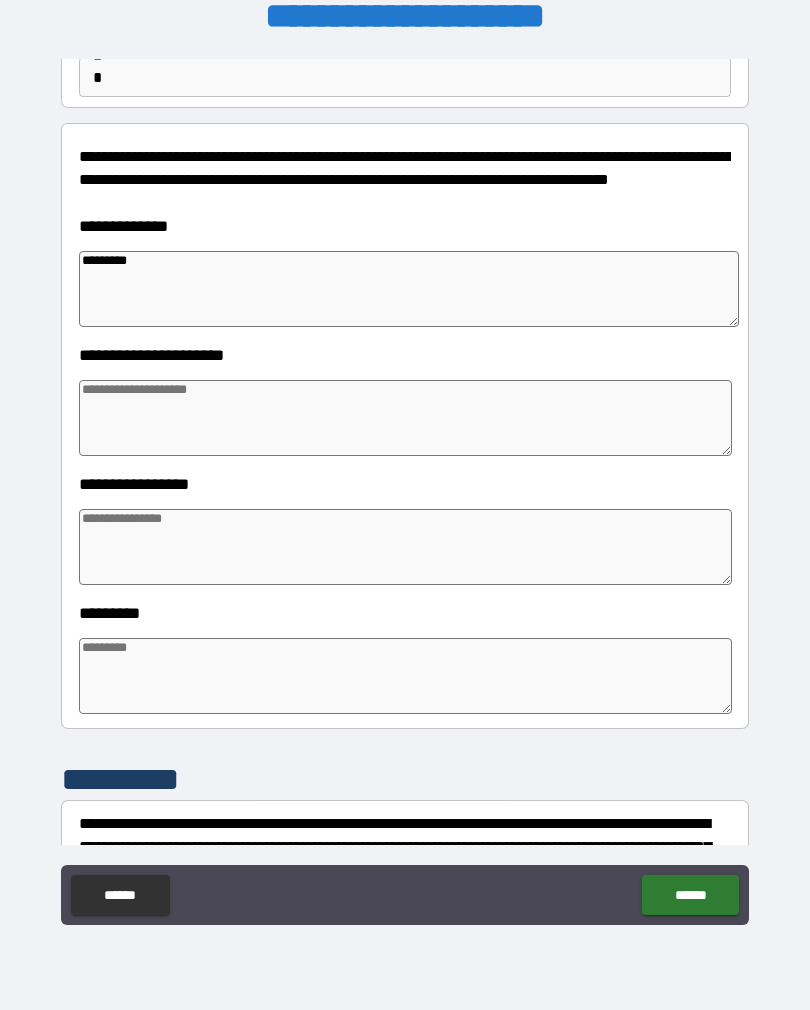 type on "*" 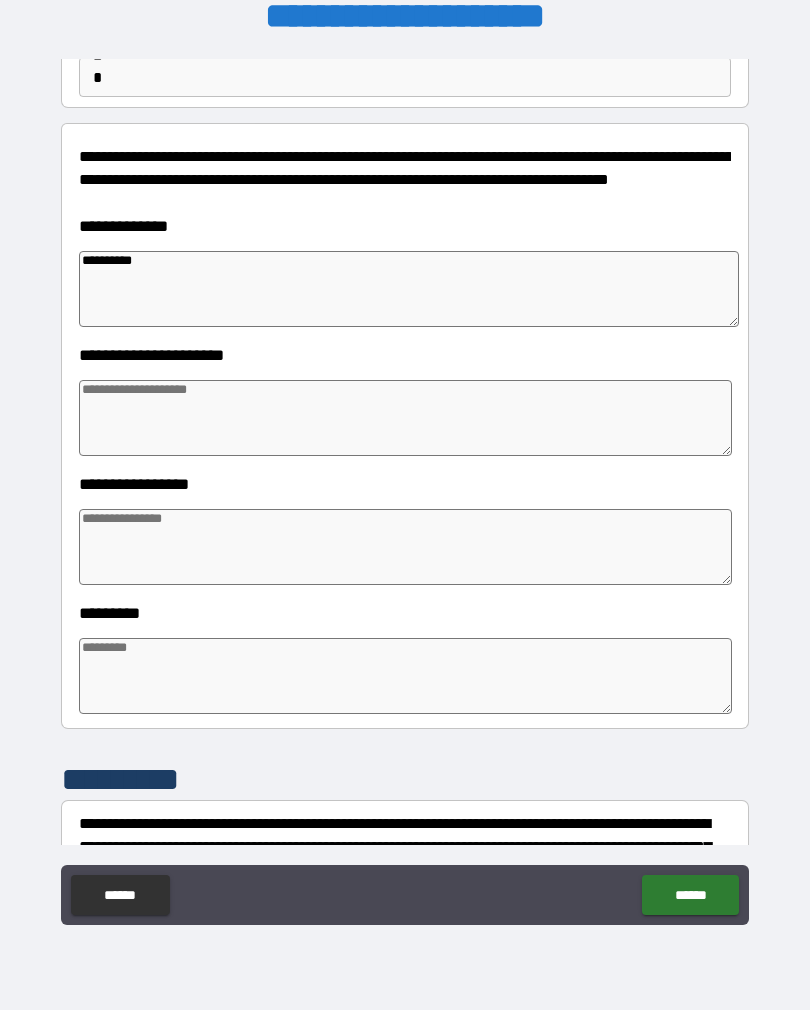 type on "*" 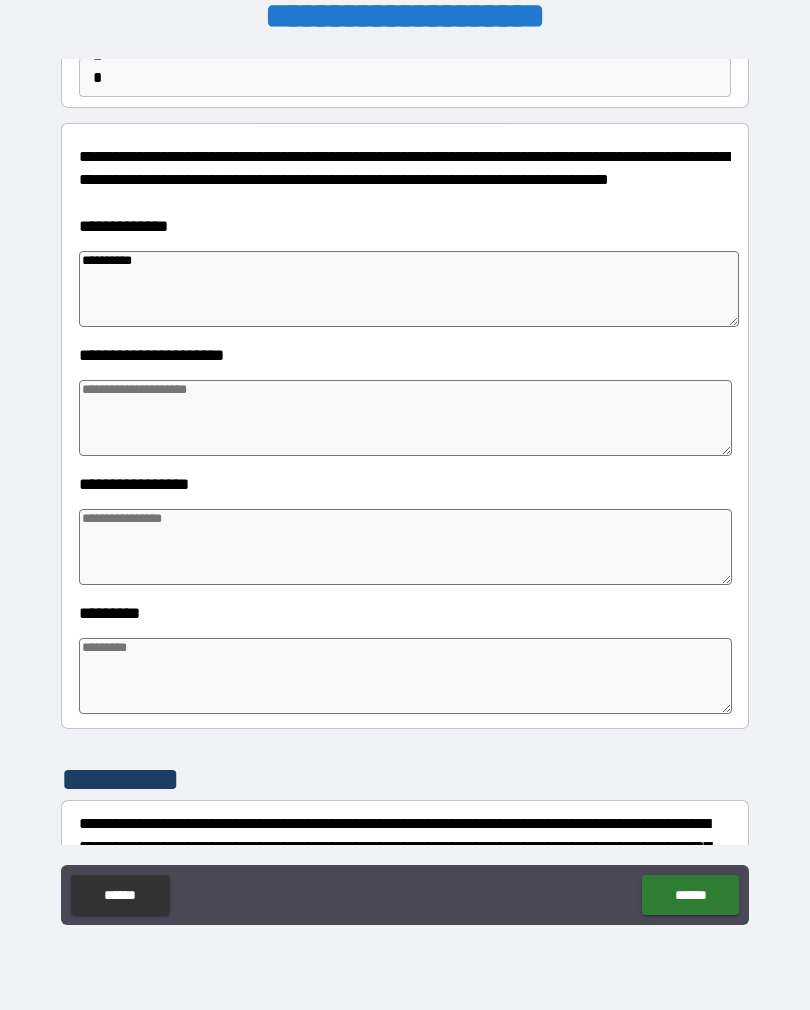 type on "*" 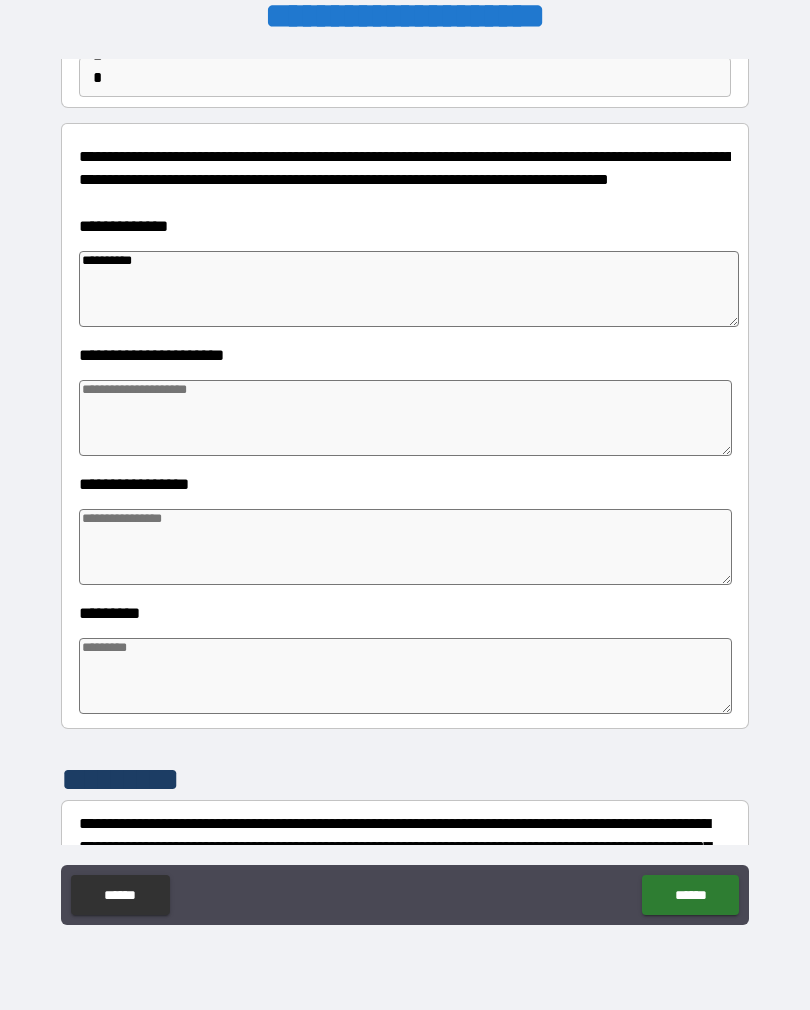 type on "*" 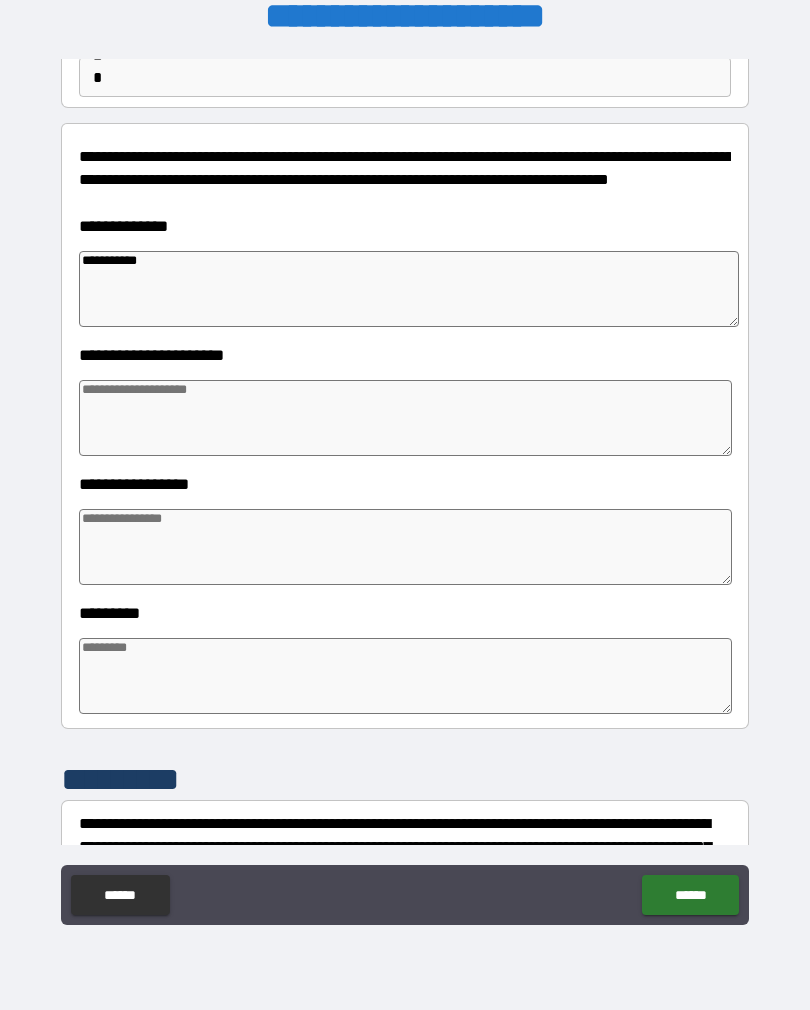 type on "*" 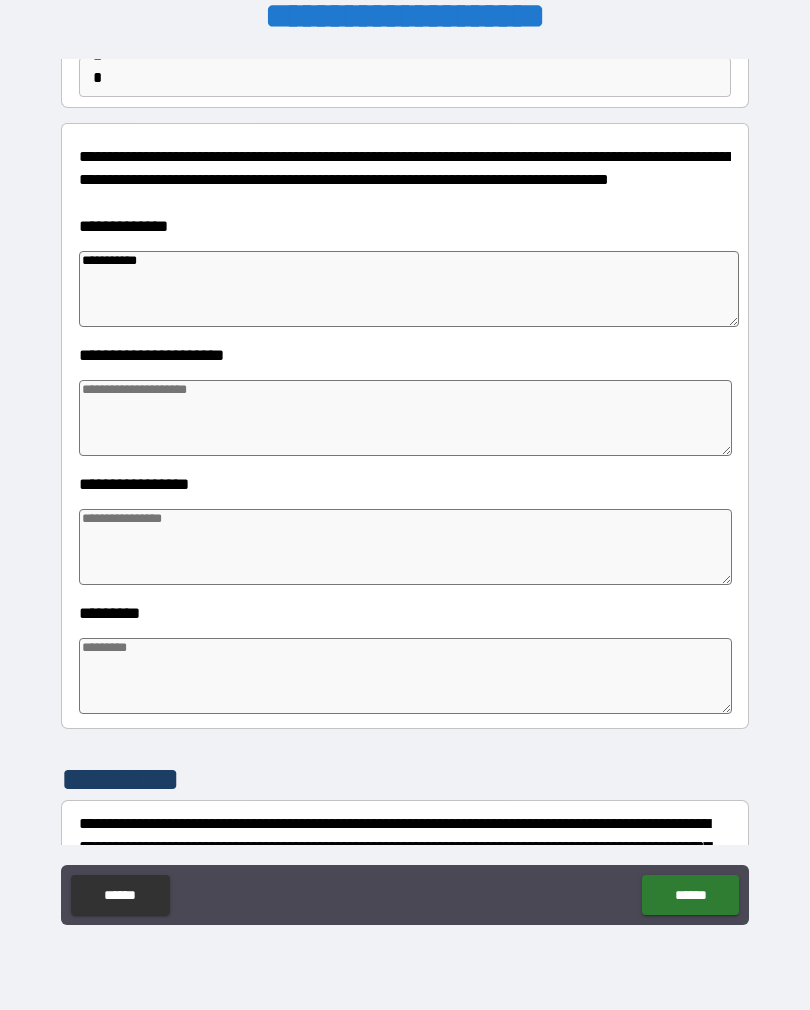 type on "*" 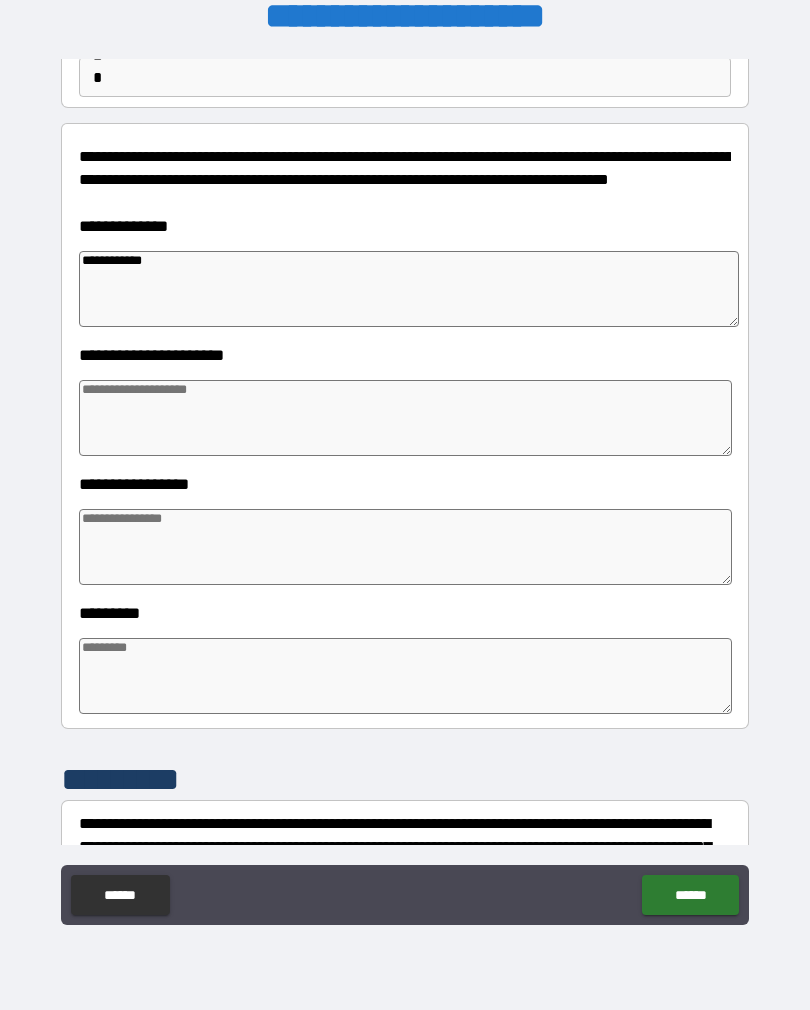 type on "*" 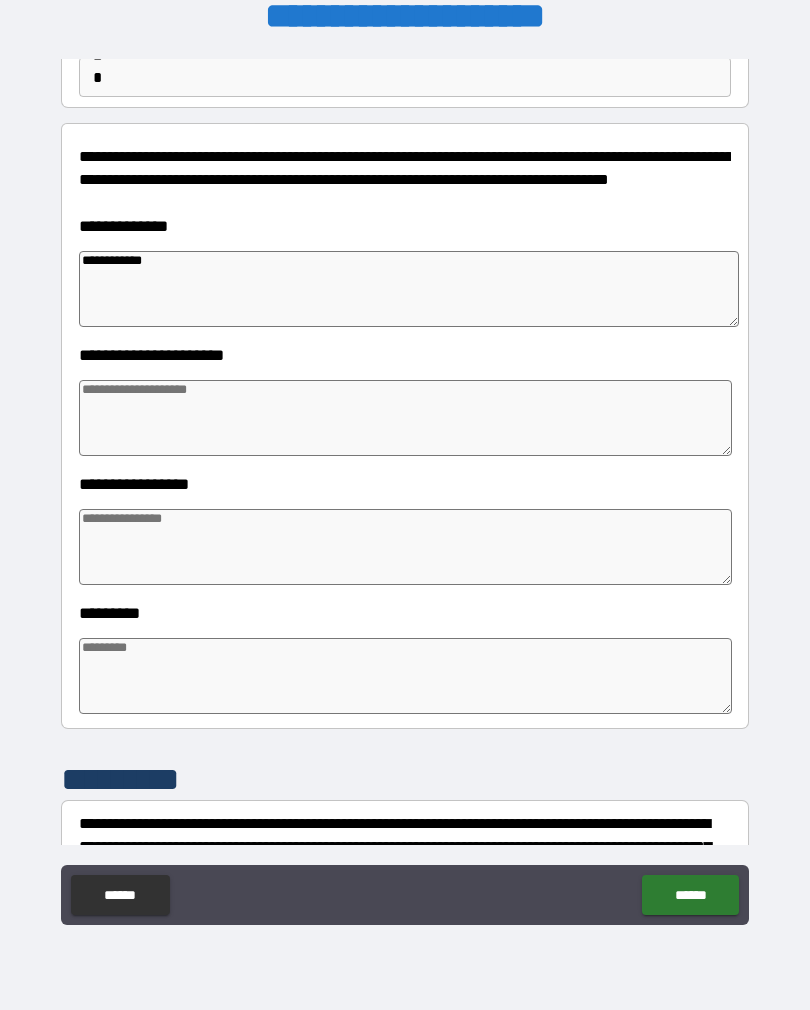type on "*" 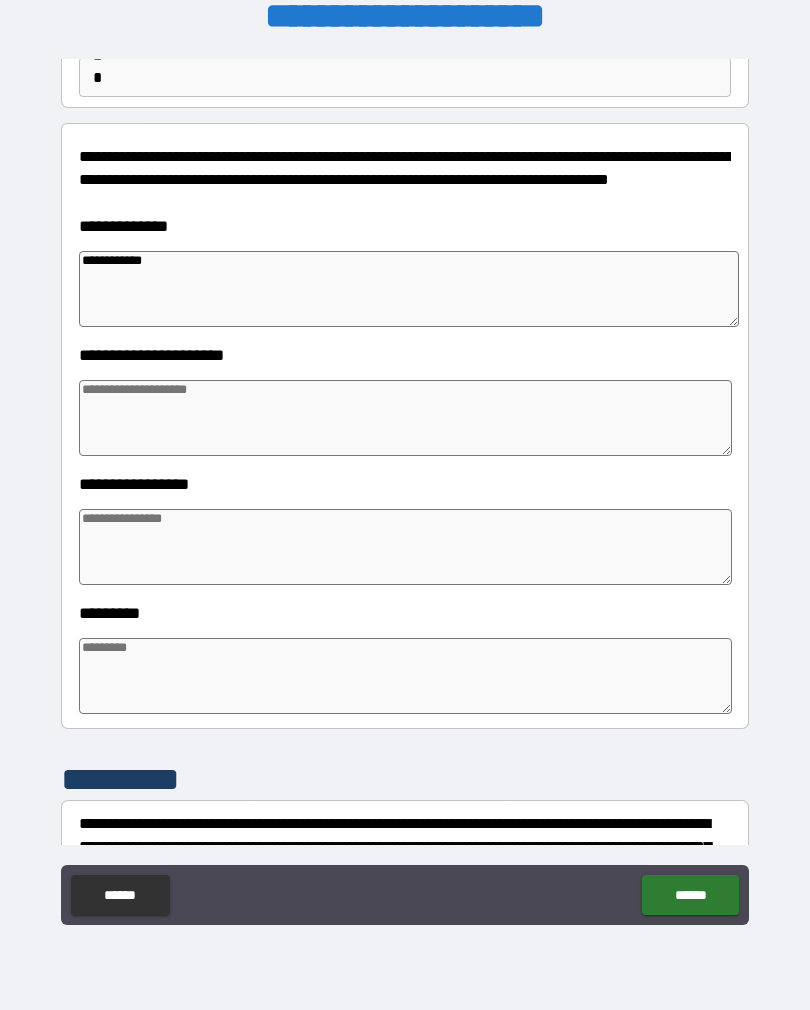 type on "*" 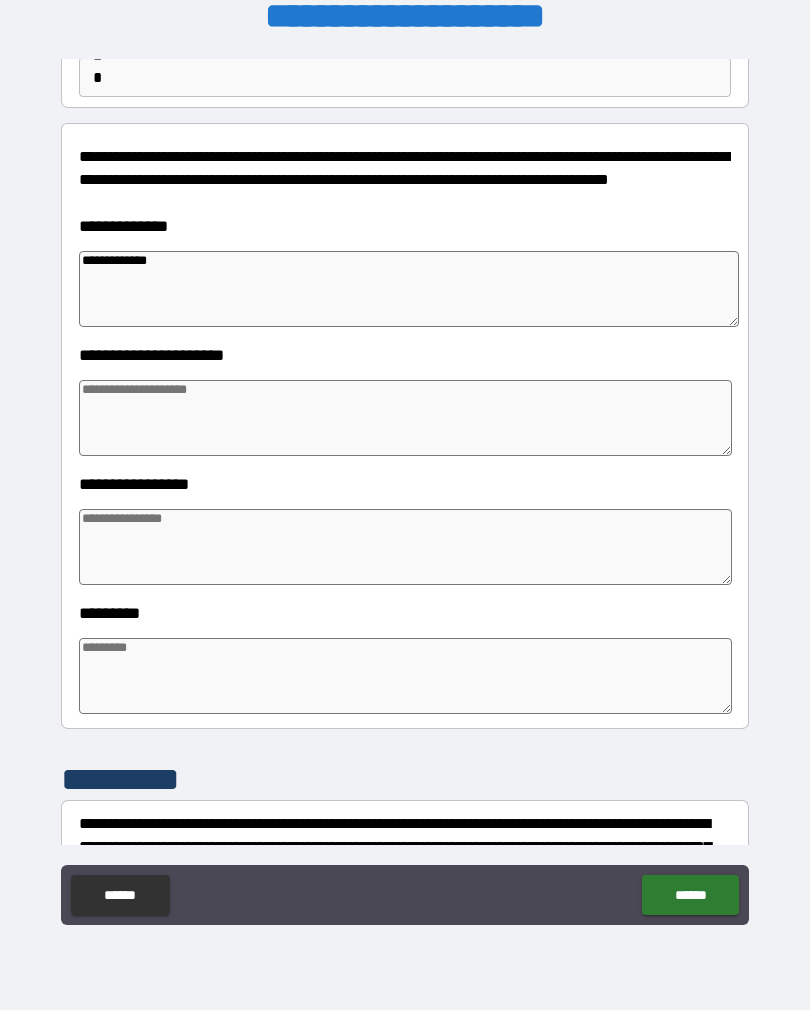 type on "*" 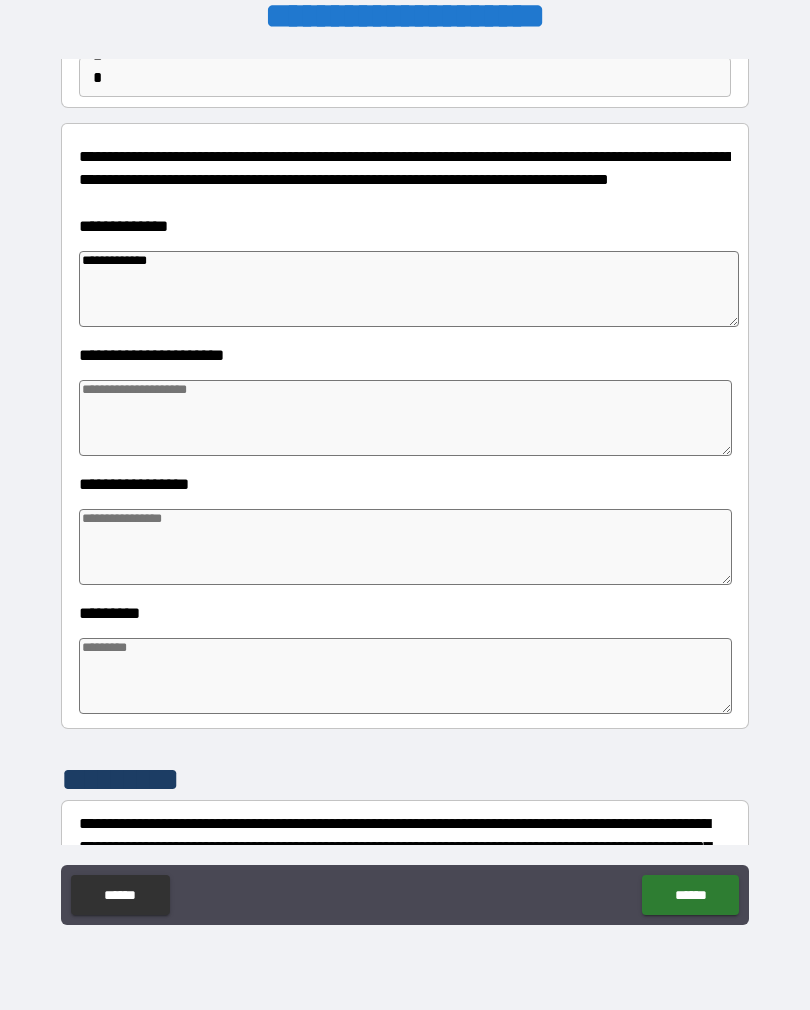 type on "*" 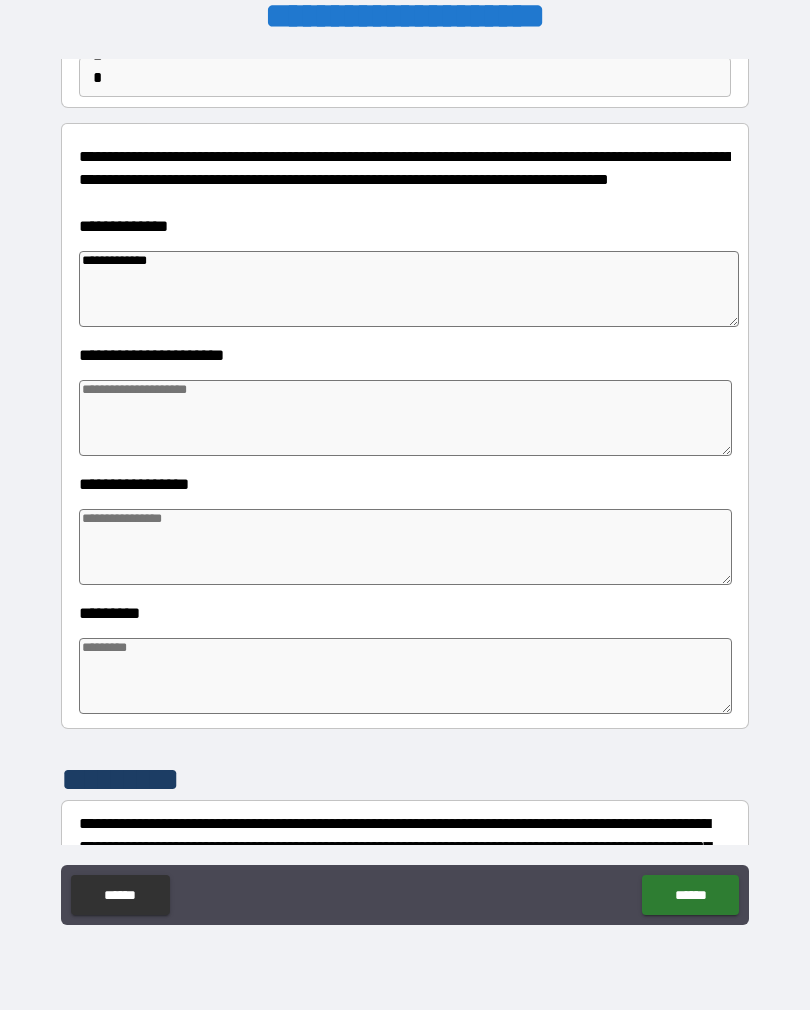 type on "*" 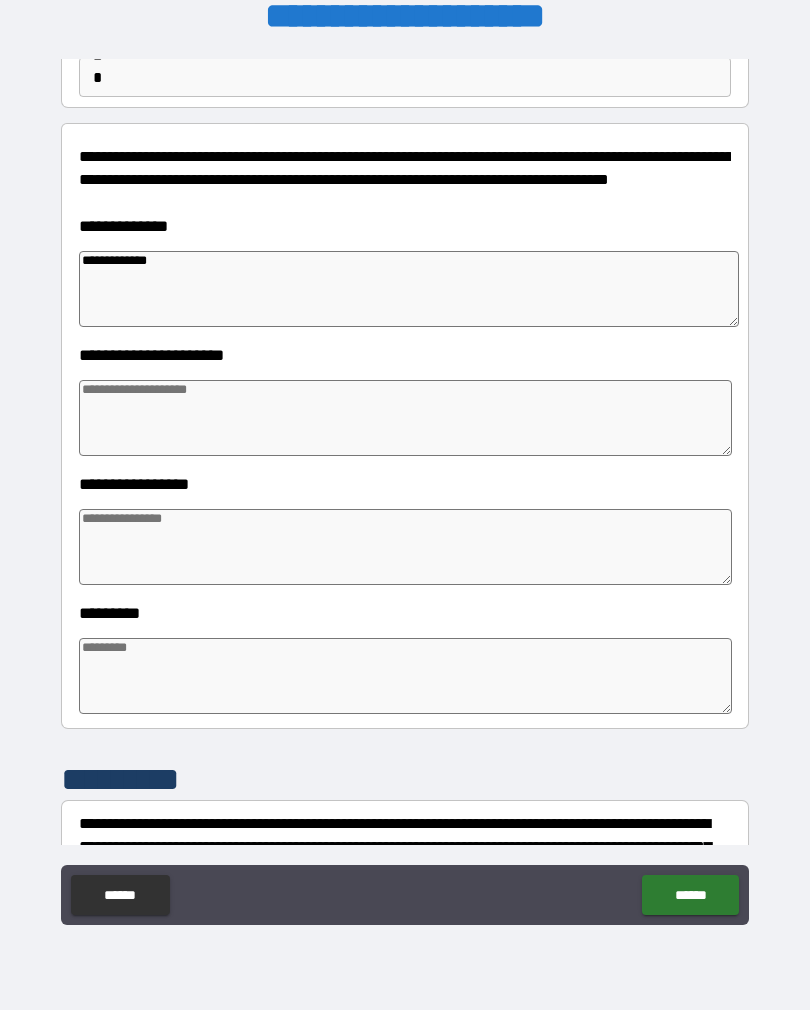 type on "**********" 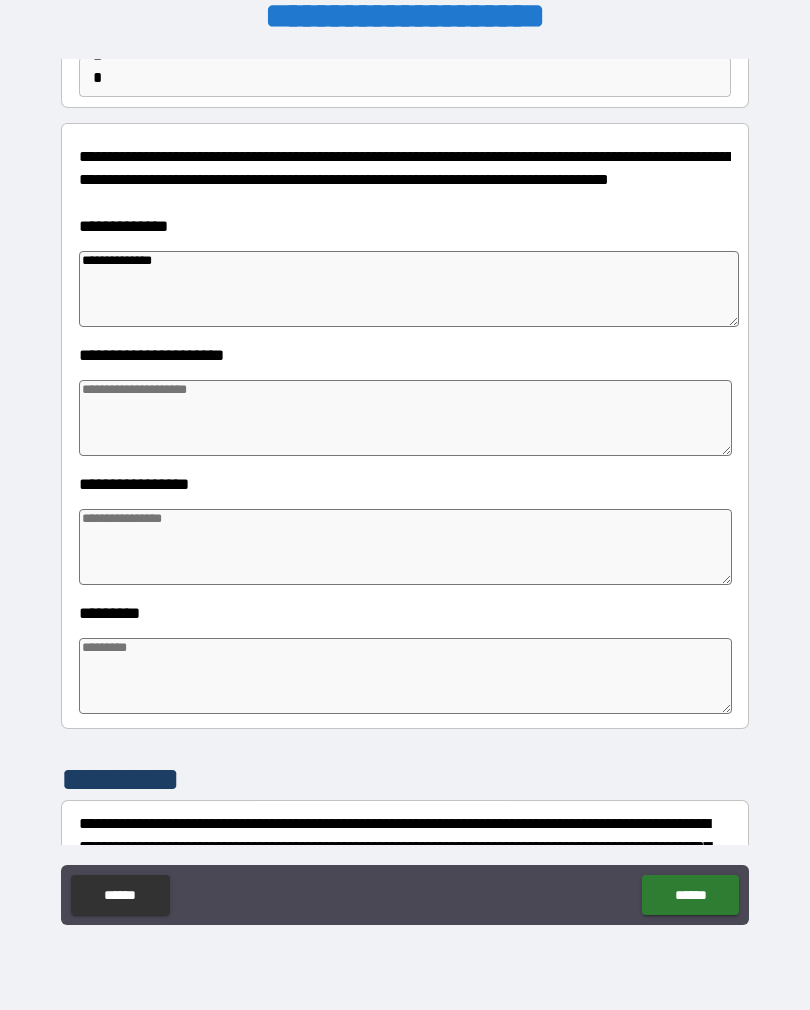 type on "*" 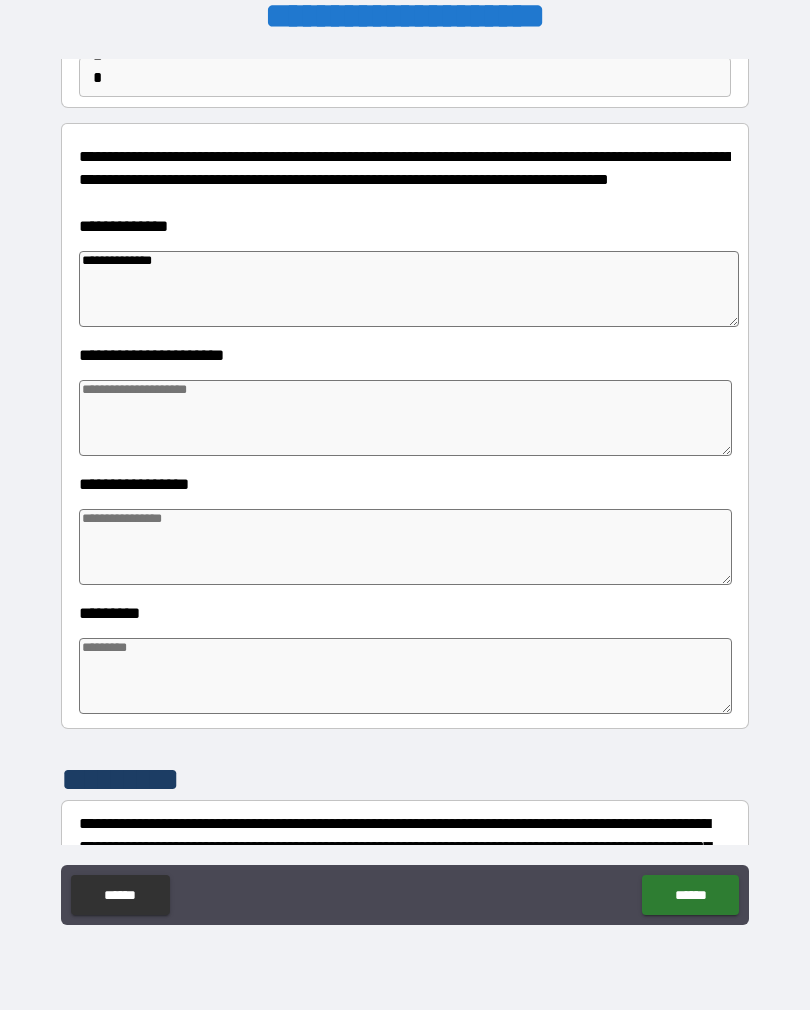 type on "*" 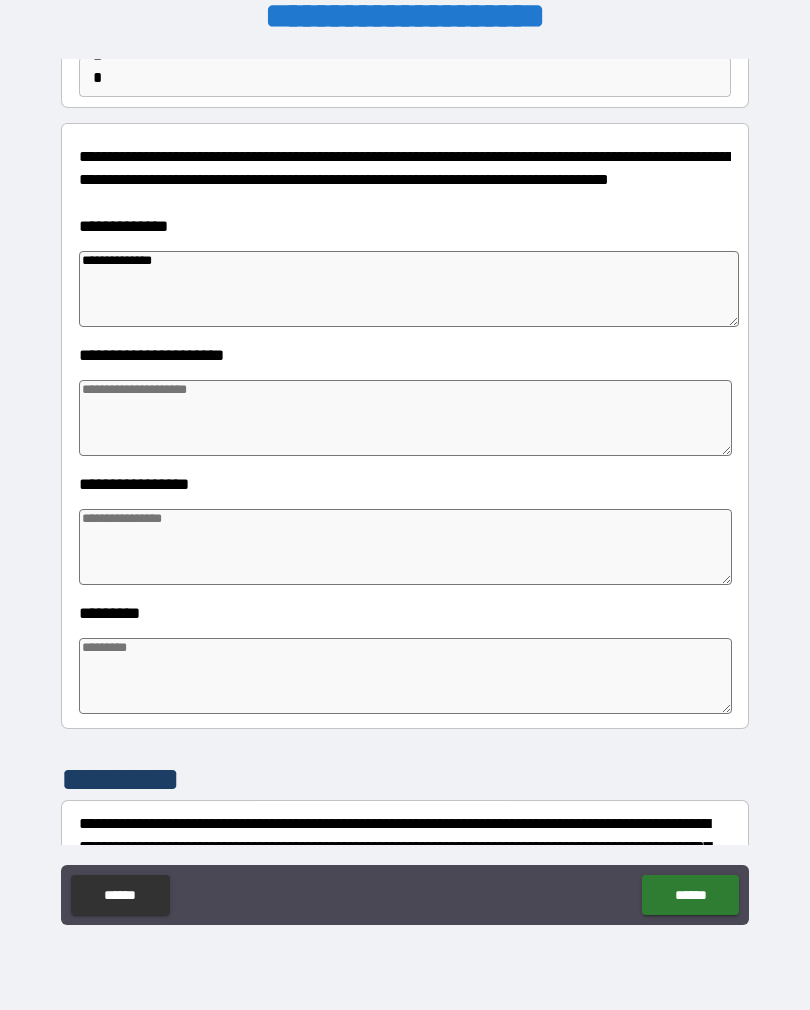 type on "*" 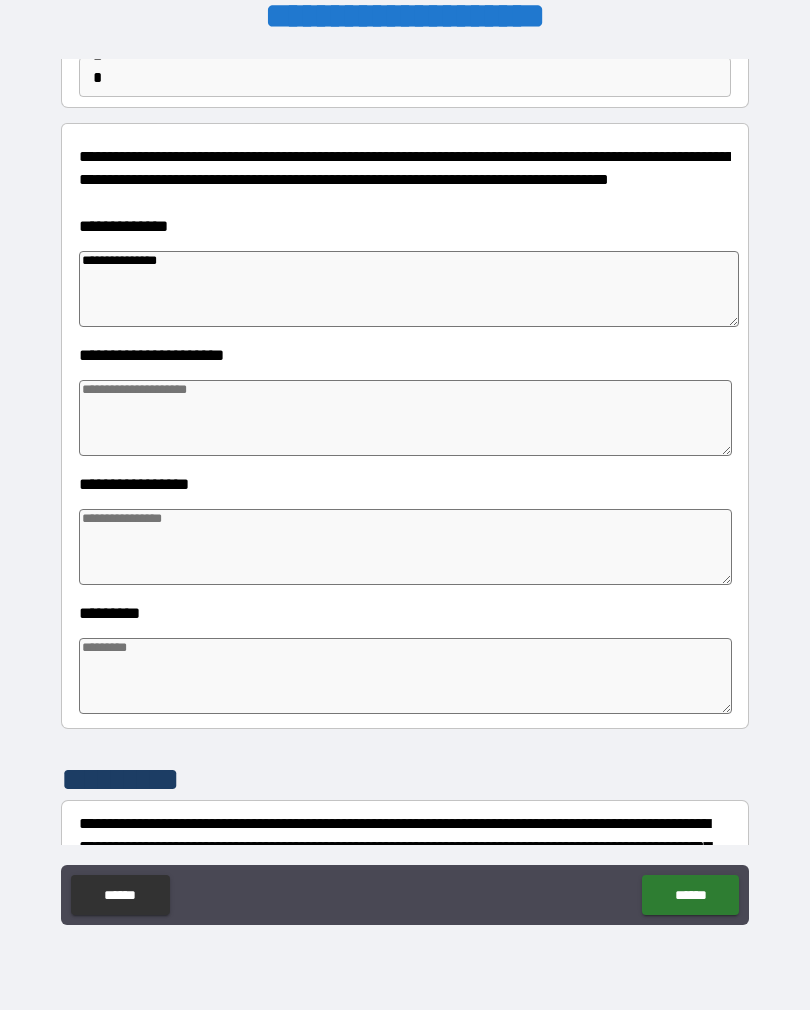 type on "*" 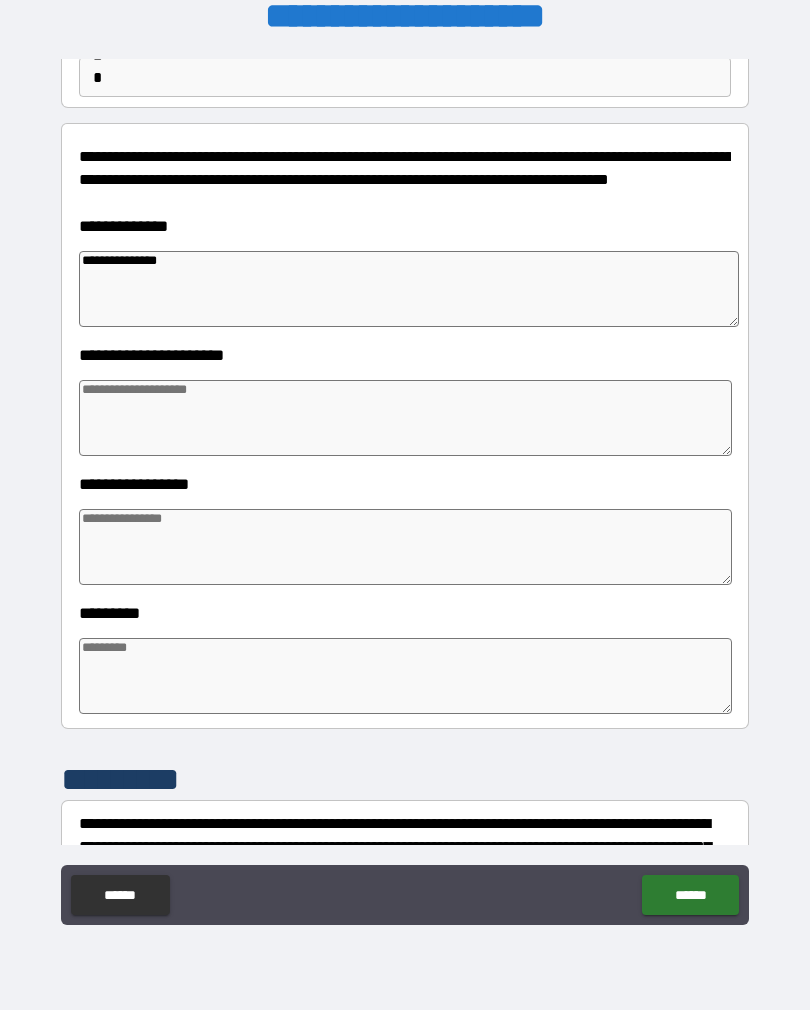 type on "*" 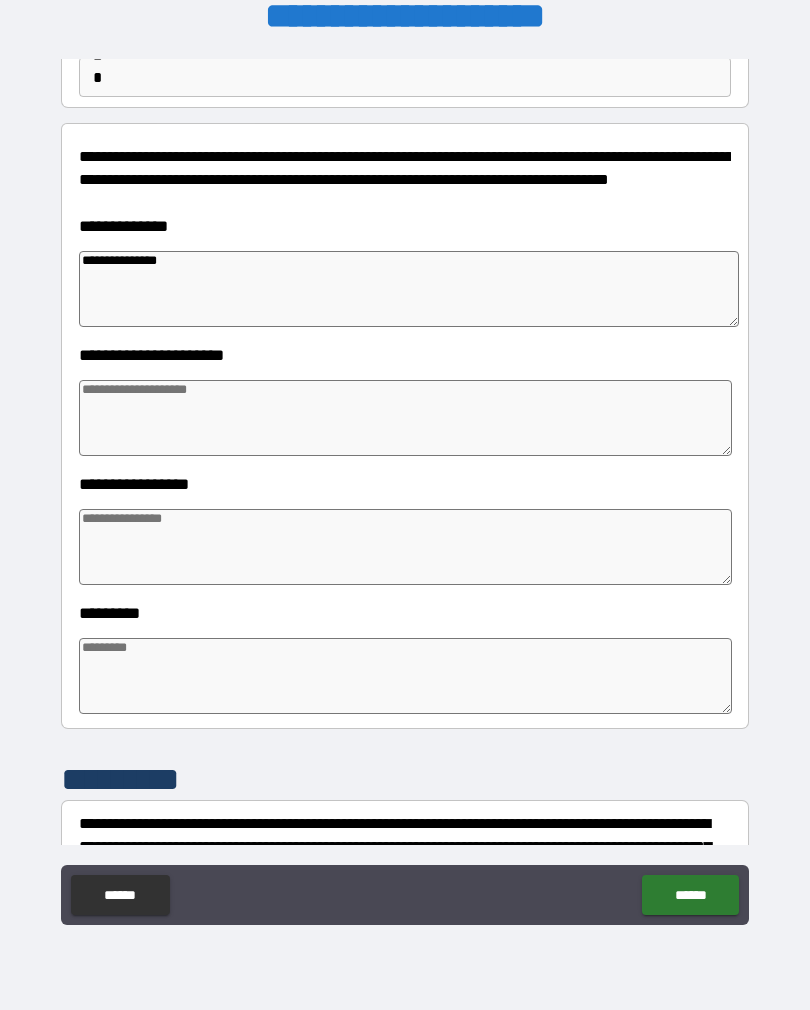 type on "*" 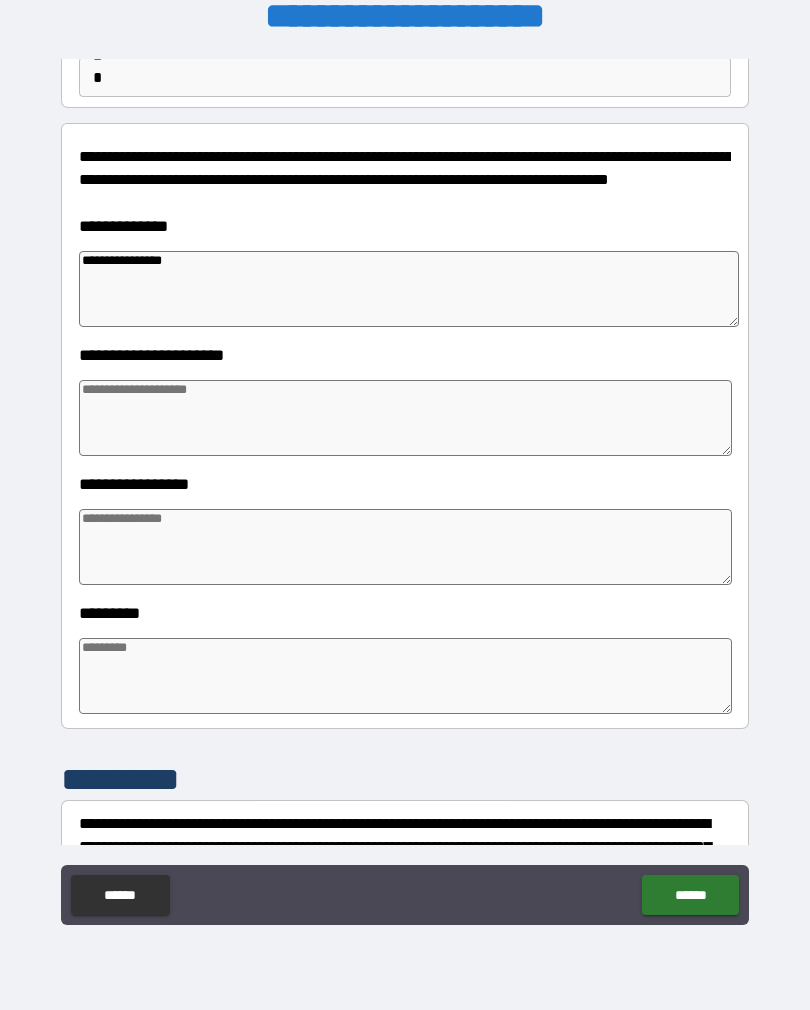 type on "*" 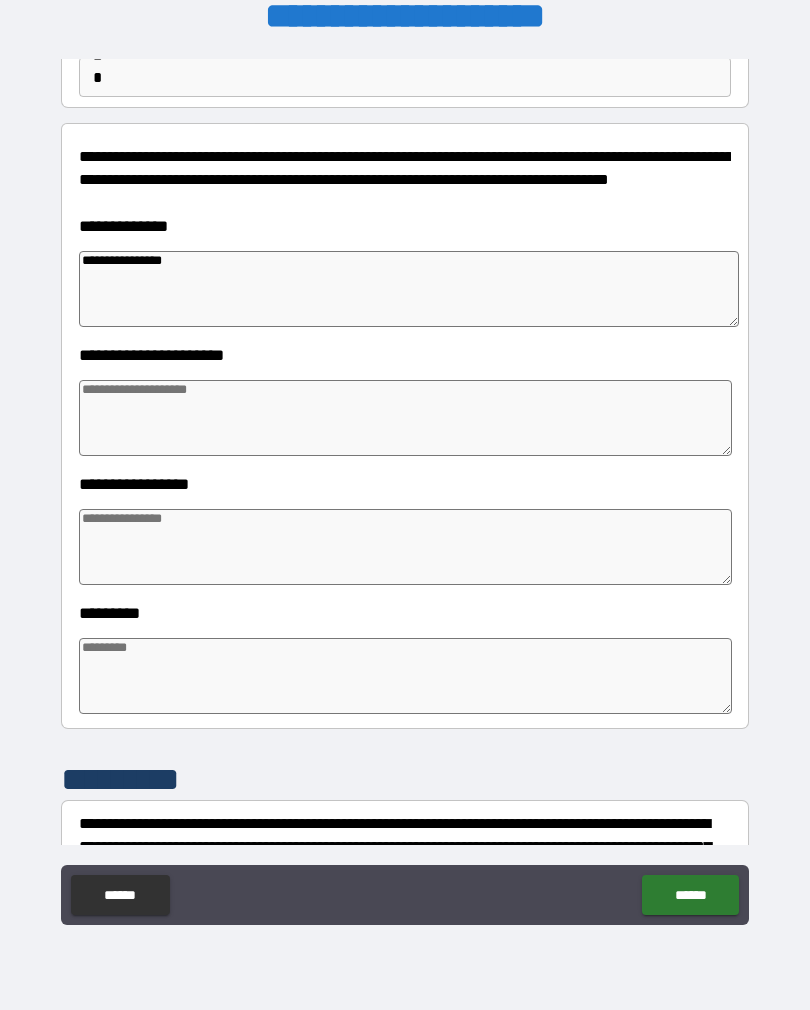type on "*" 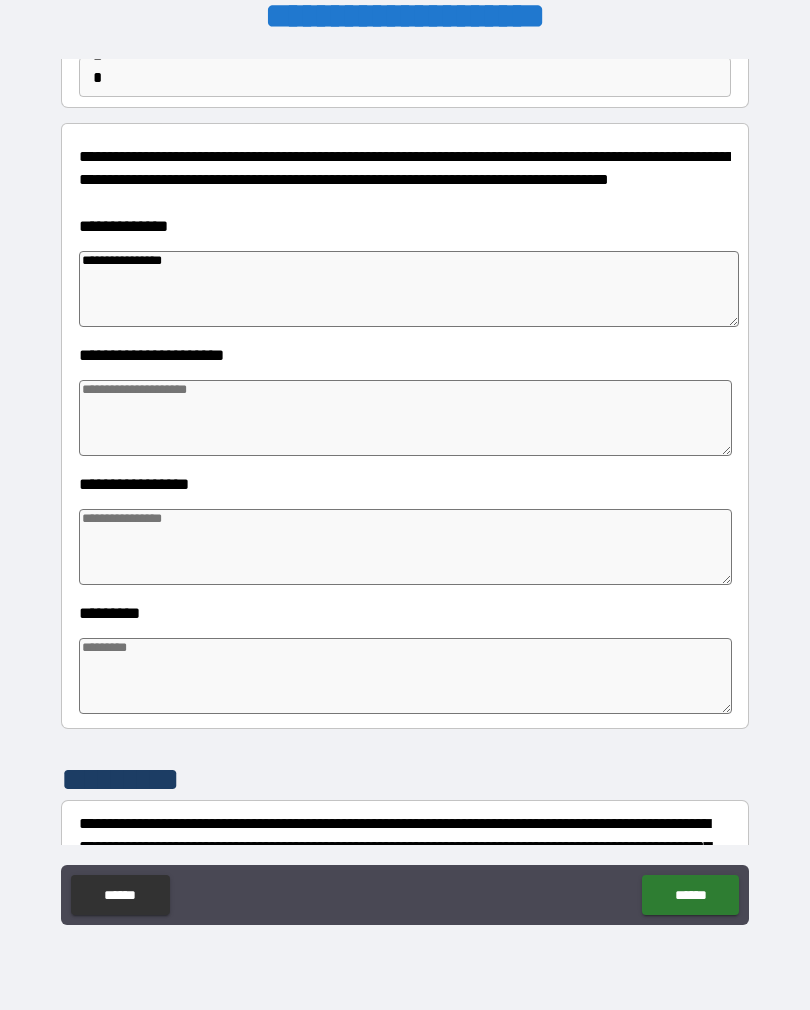 type on "*" 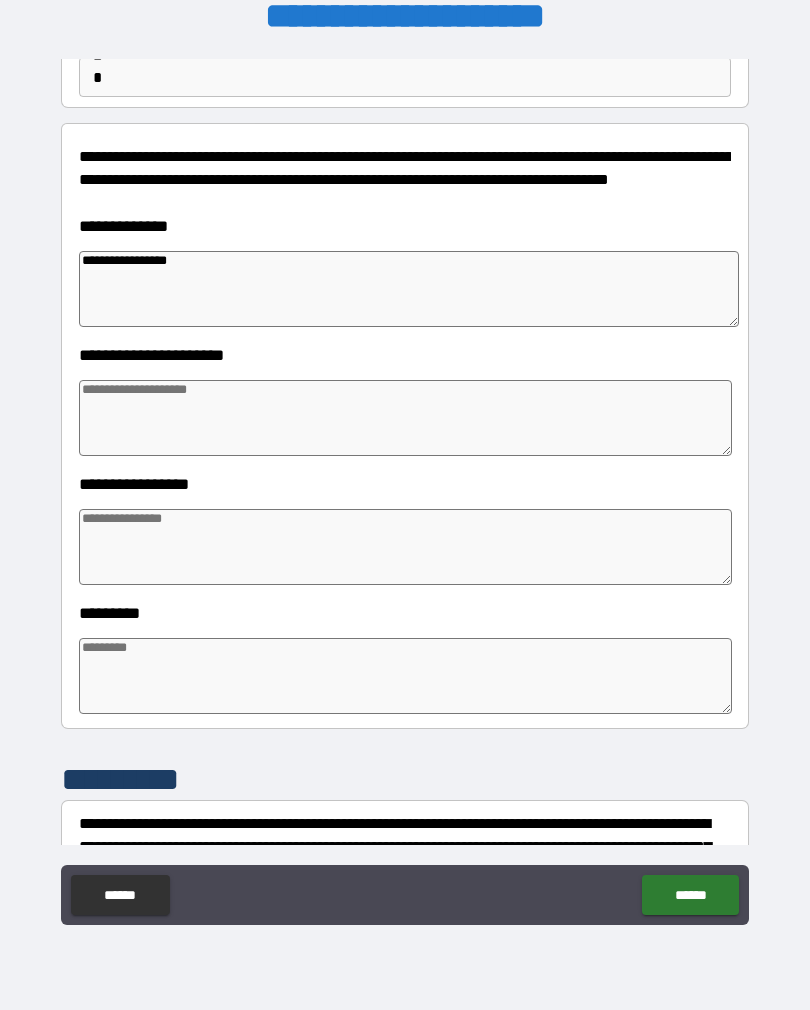 type on "*" 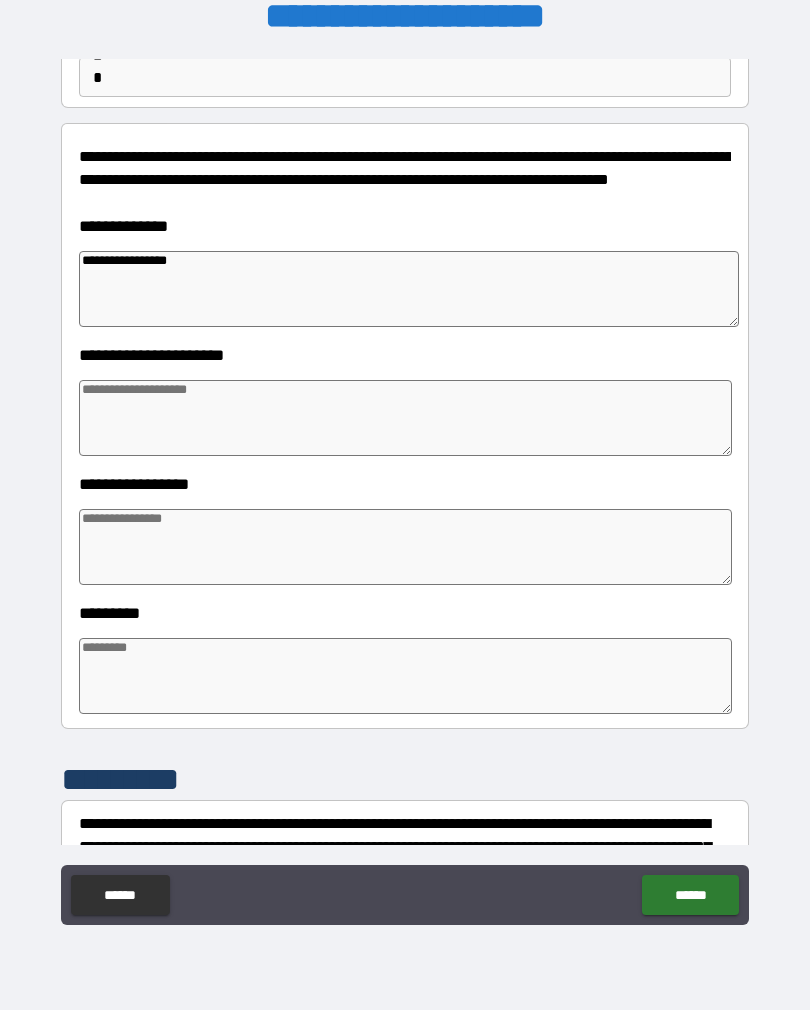type on "*" 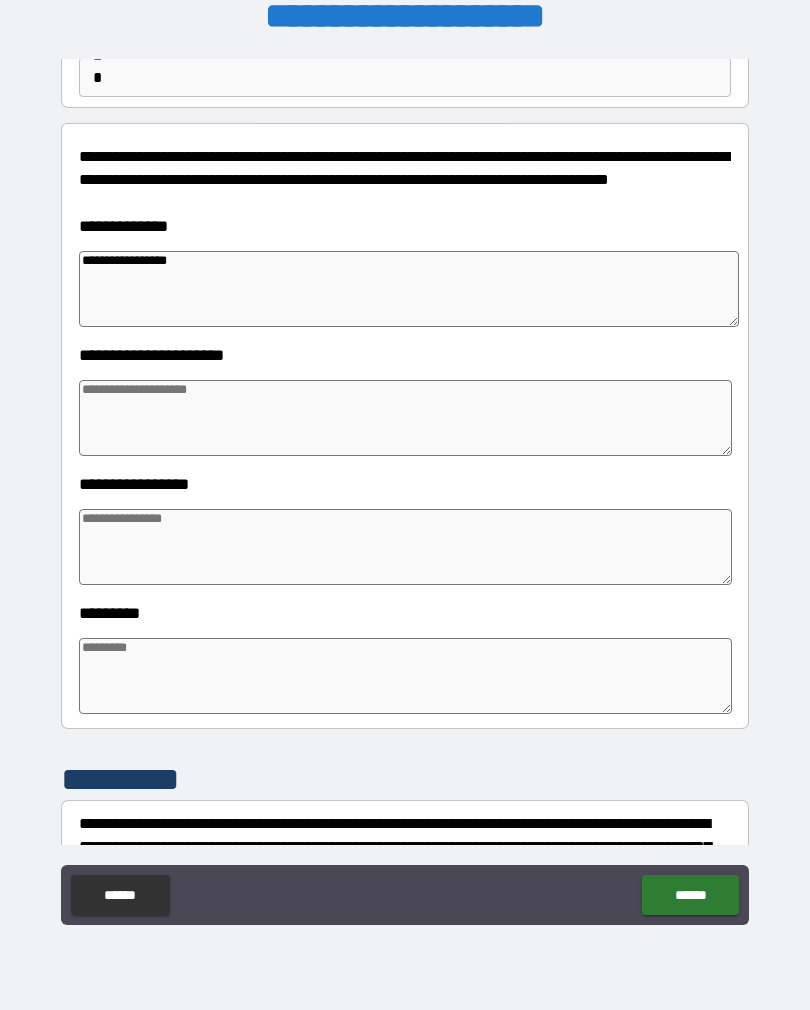 type on "*" 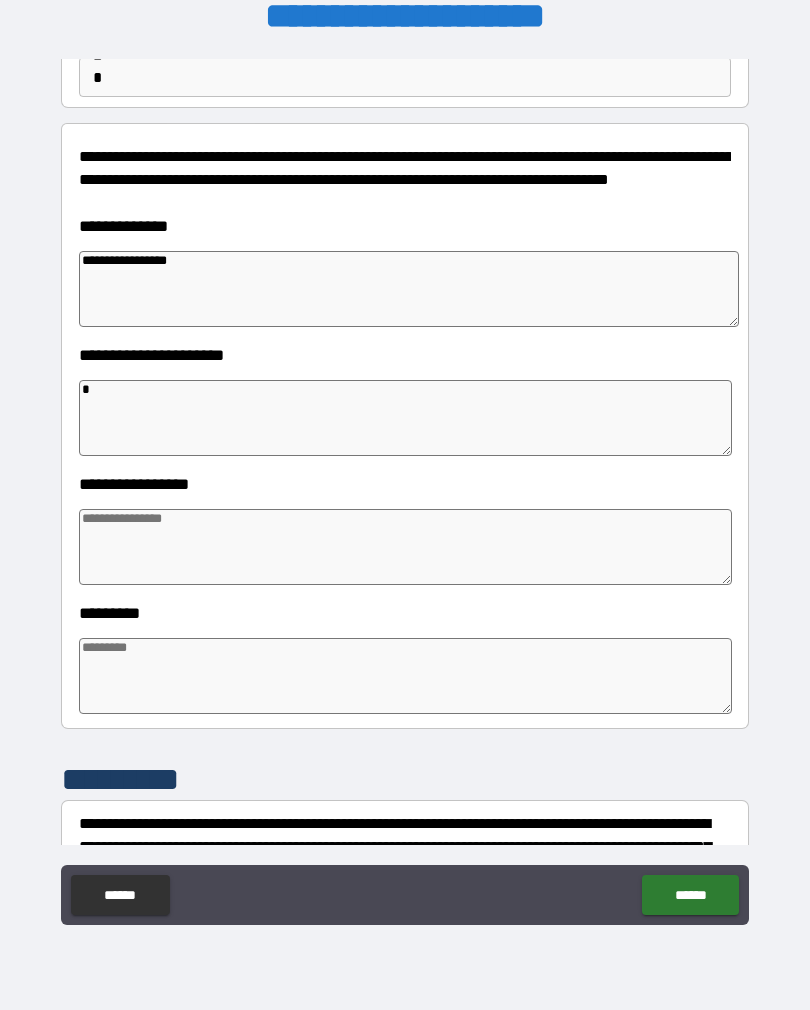 type on "*" 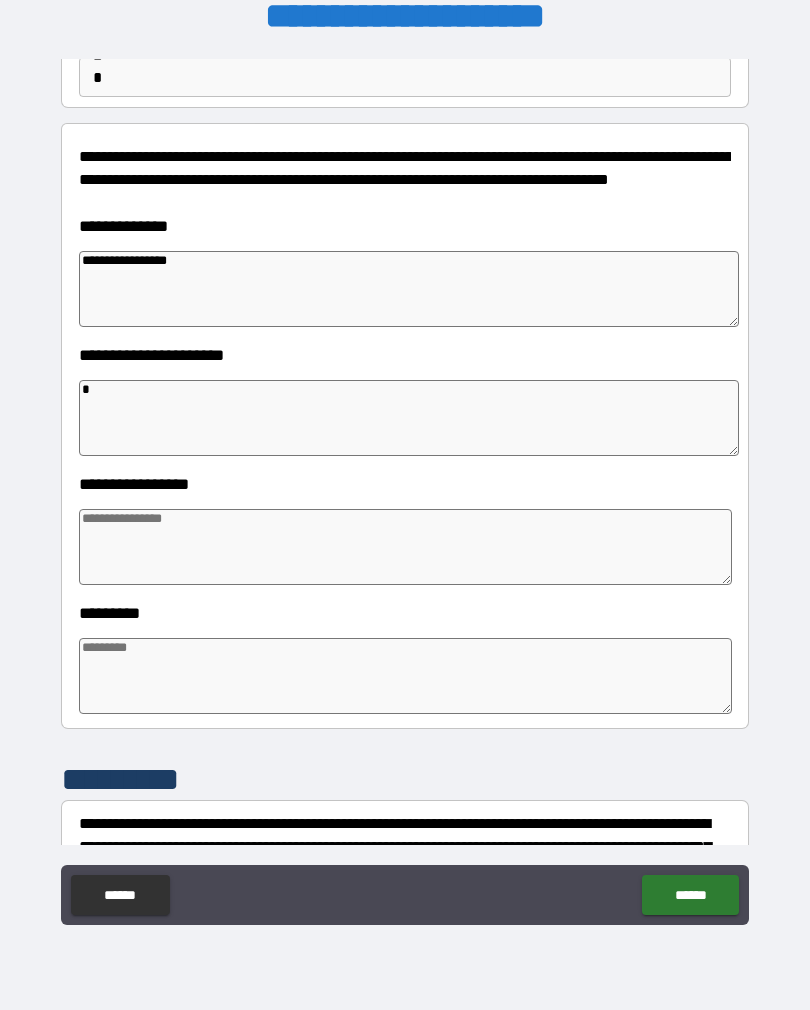 type on "**" 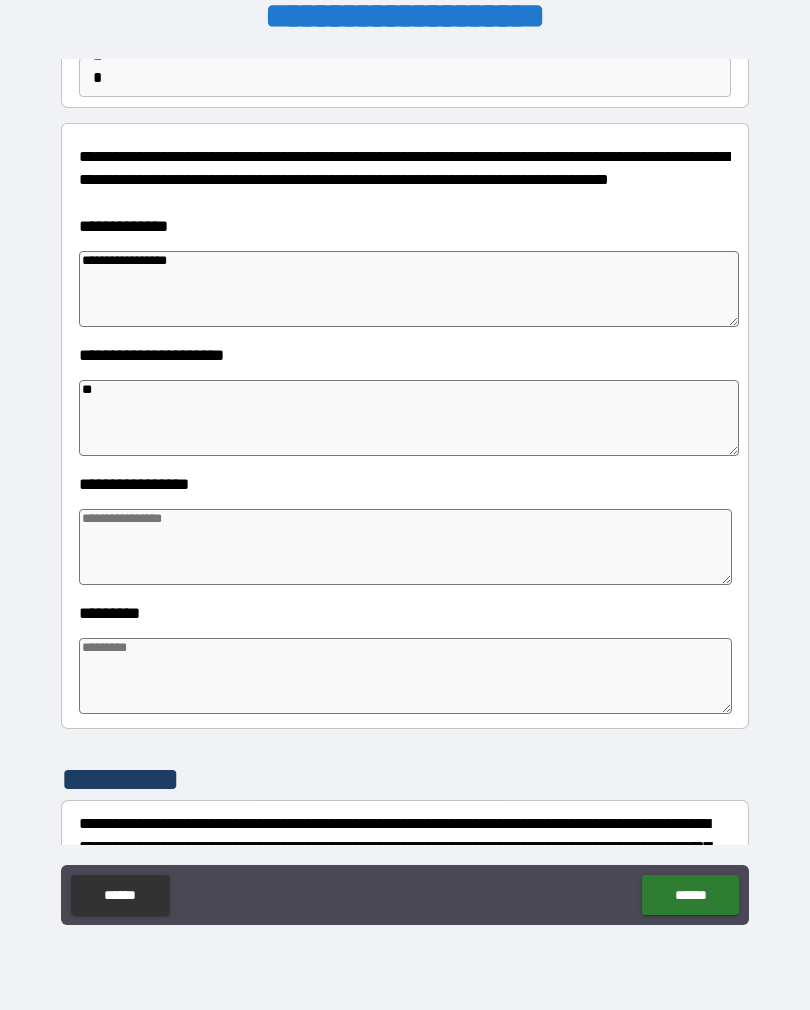 type on "*" 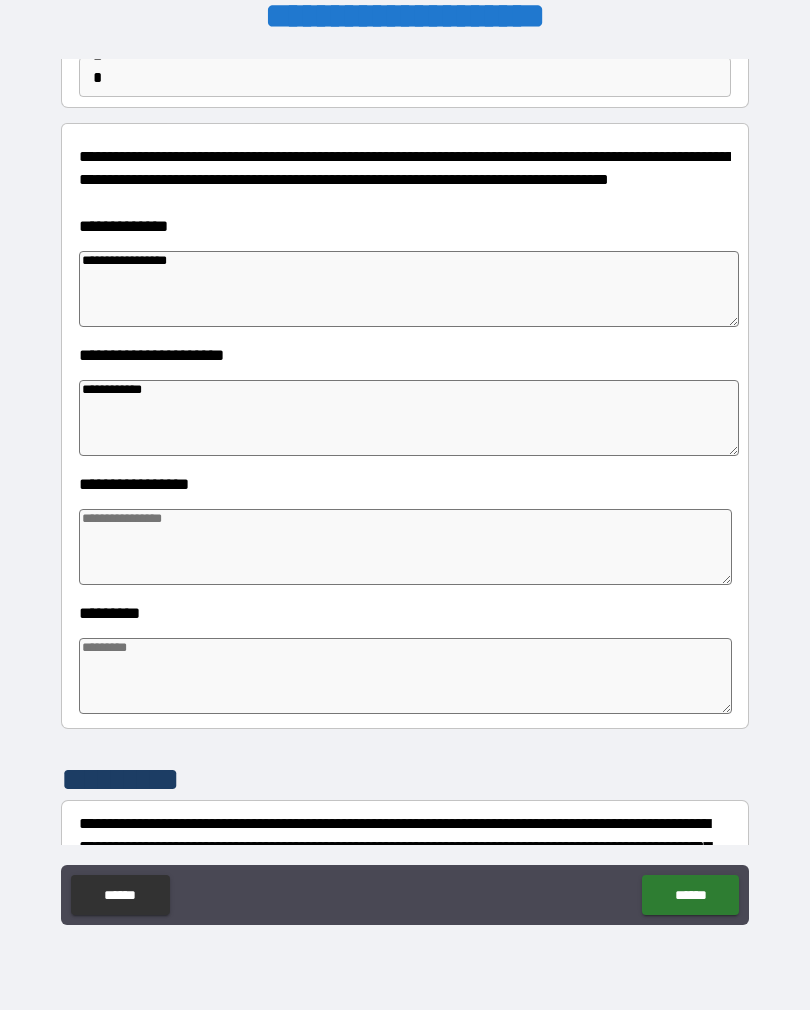 click at bounding box center (405, 547) 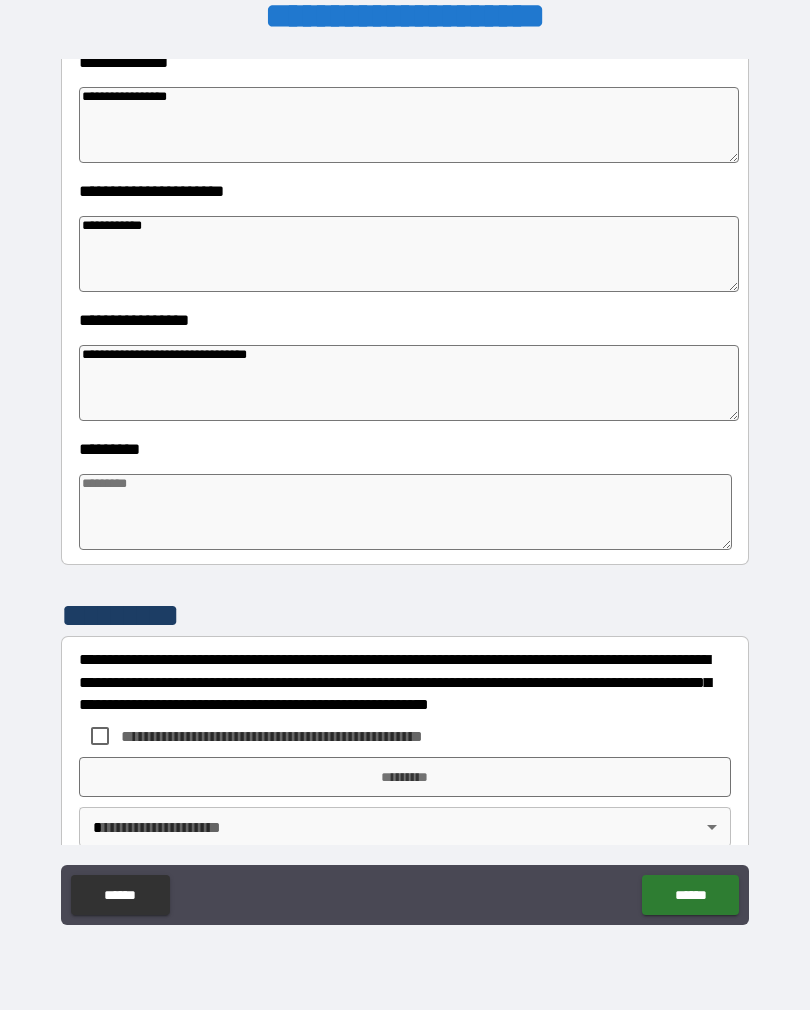 scroll, scrollTop: 361, scrollLeft: 0, axis: vertical 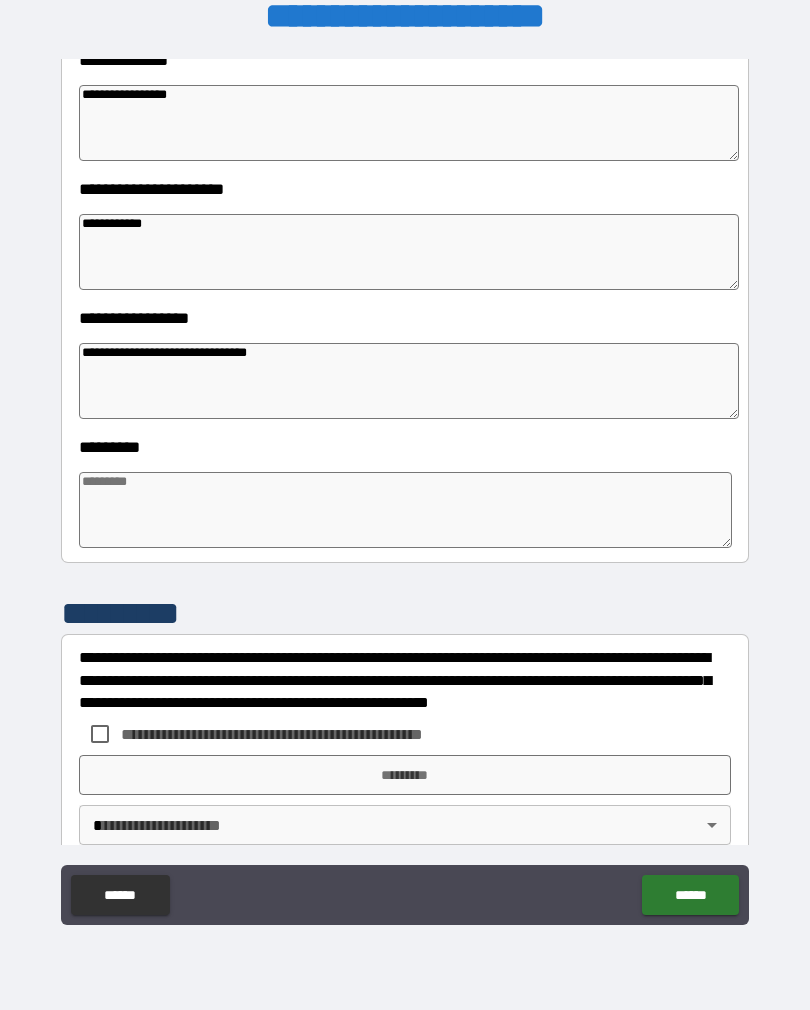 click at bounding box center (405, 510) 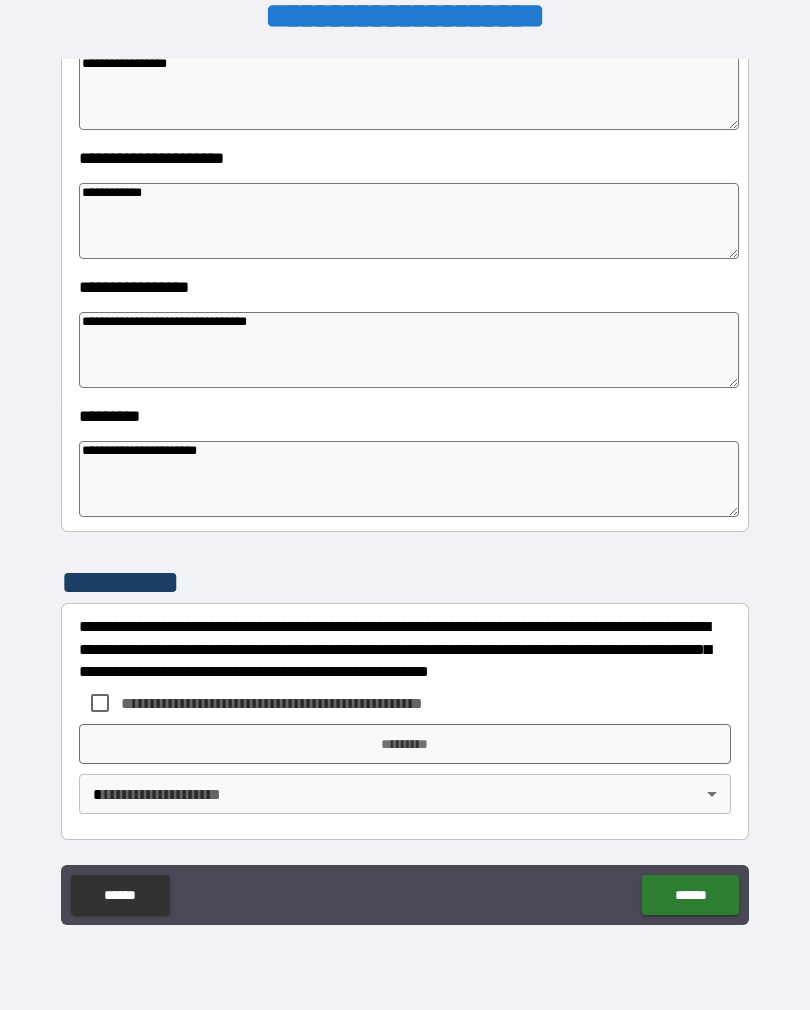 scroll, scrollTop: 392, scrollLeft: 0, axis: vertical 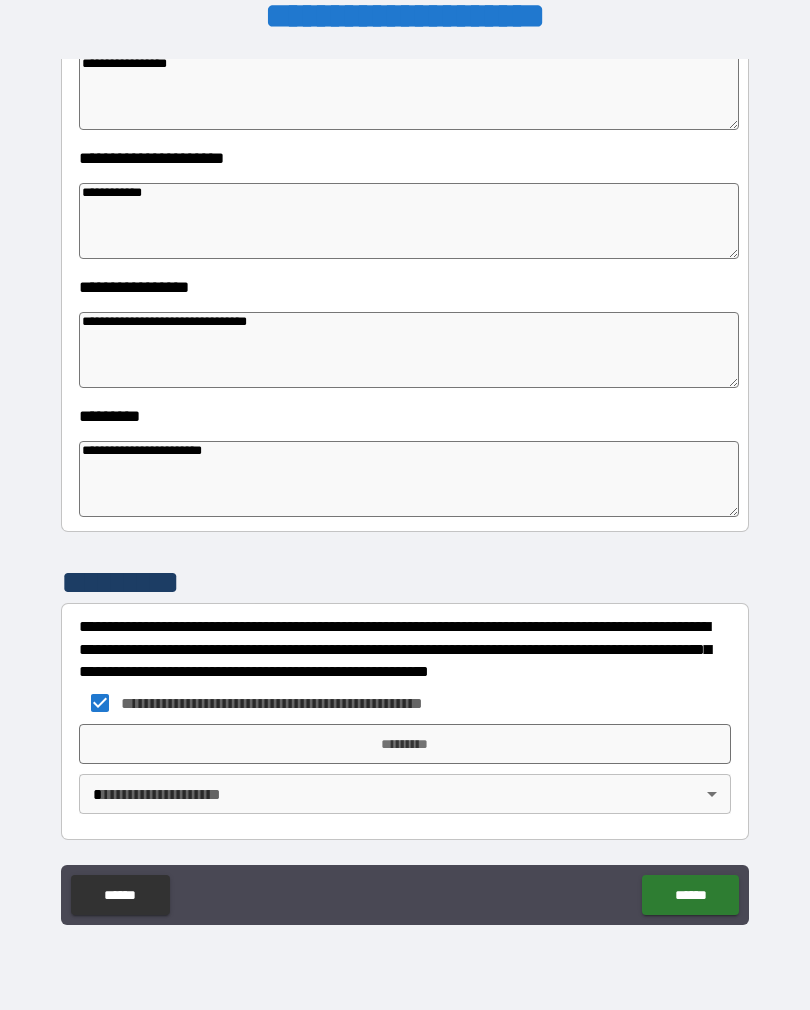 click on "**********" at bounding box center (405, 489) 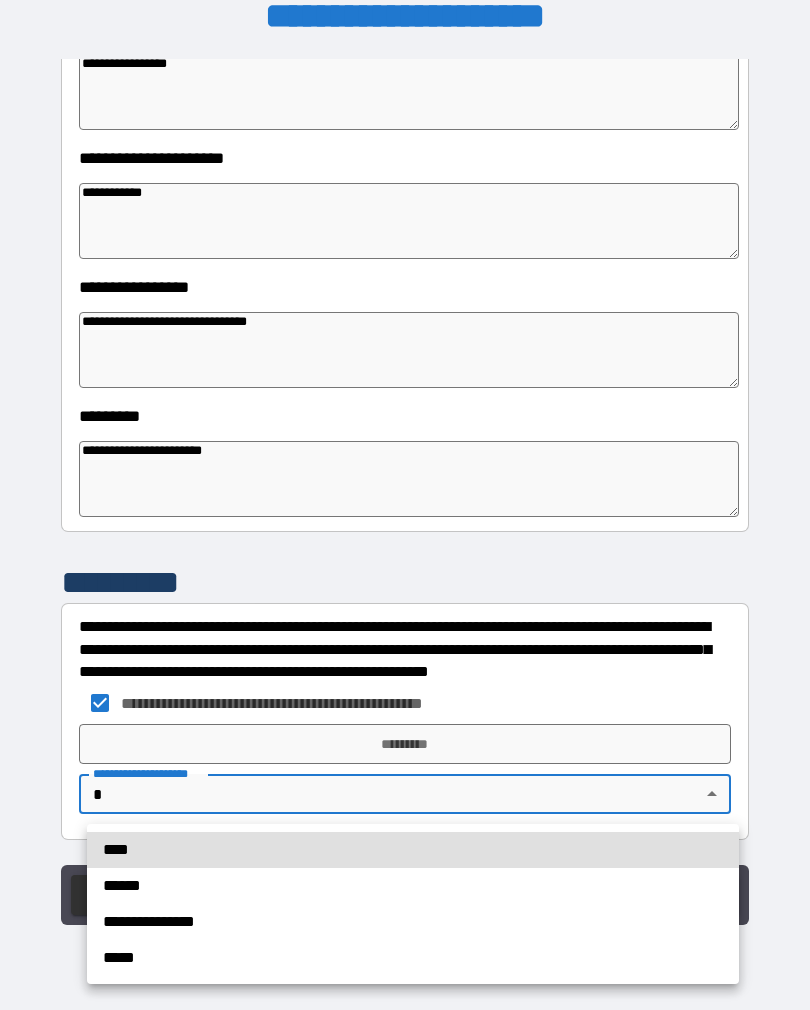 click on "****" at bounding box center (413, 850) 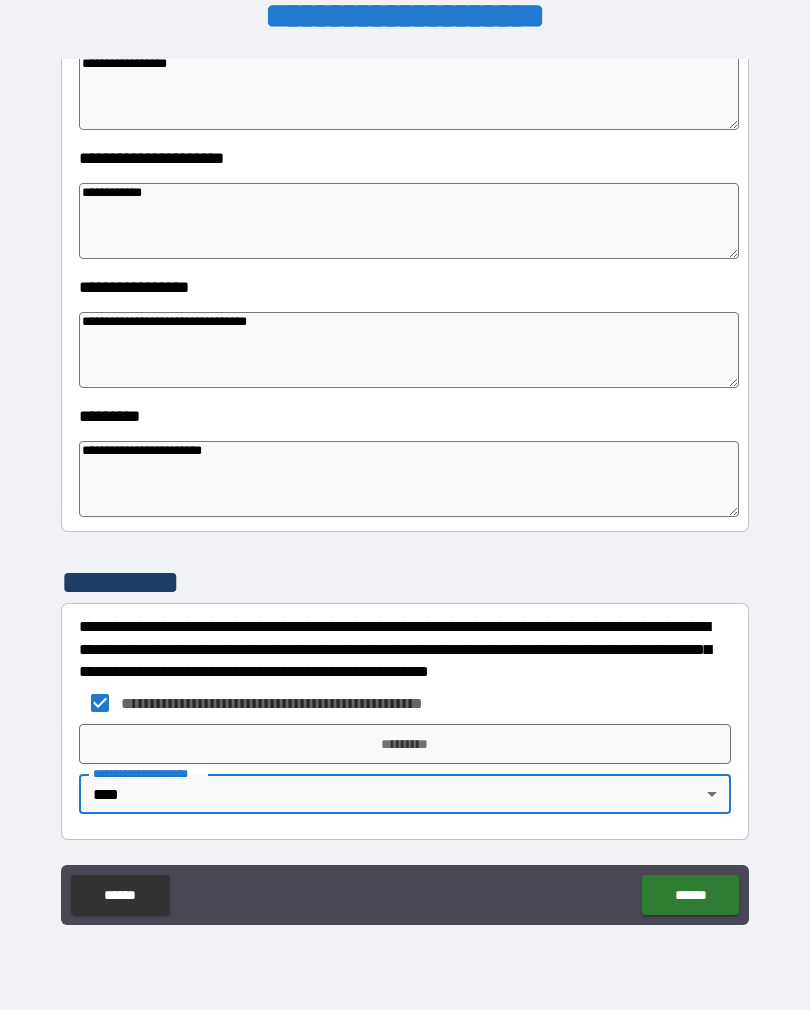 click on "*********" at bounding box center [405, 744] 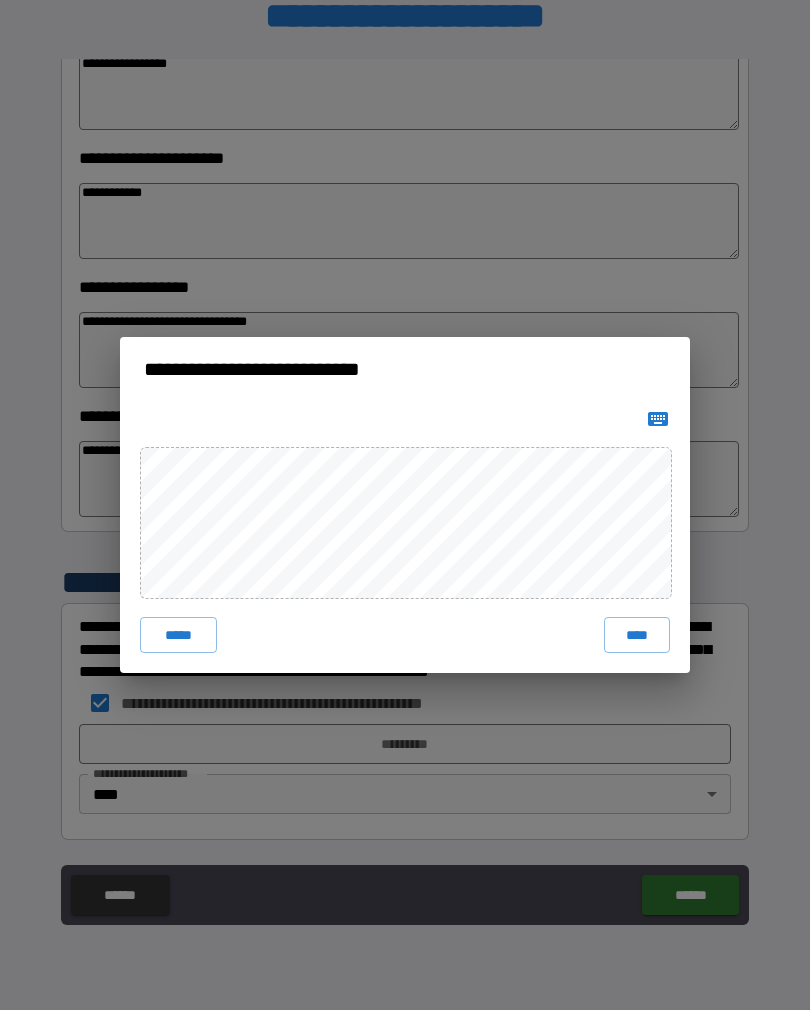 click on "****" at bounding box center (637, 635) 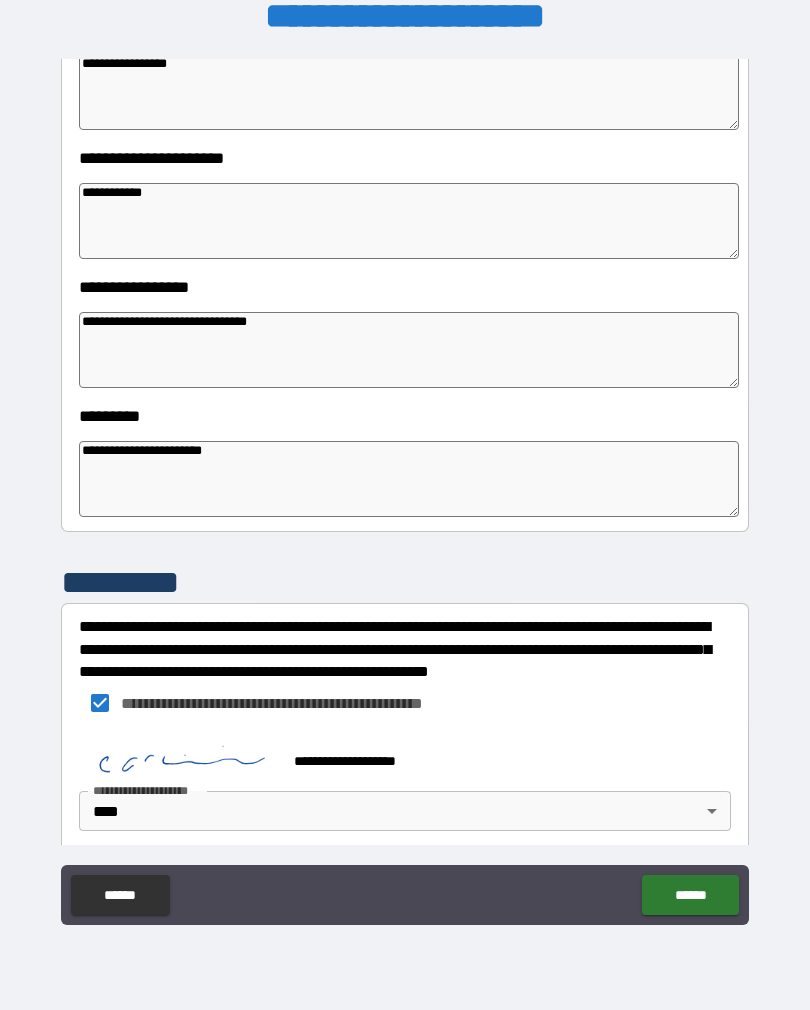 scroll, scrollTop: 382, scrollLeft: 0, axis: vertical 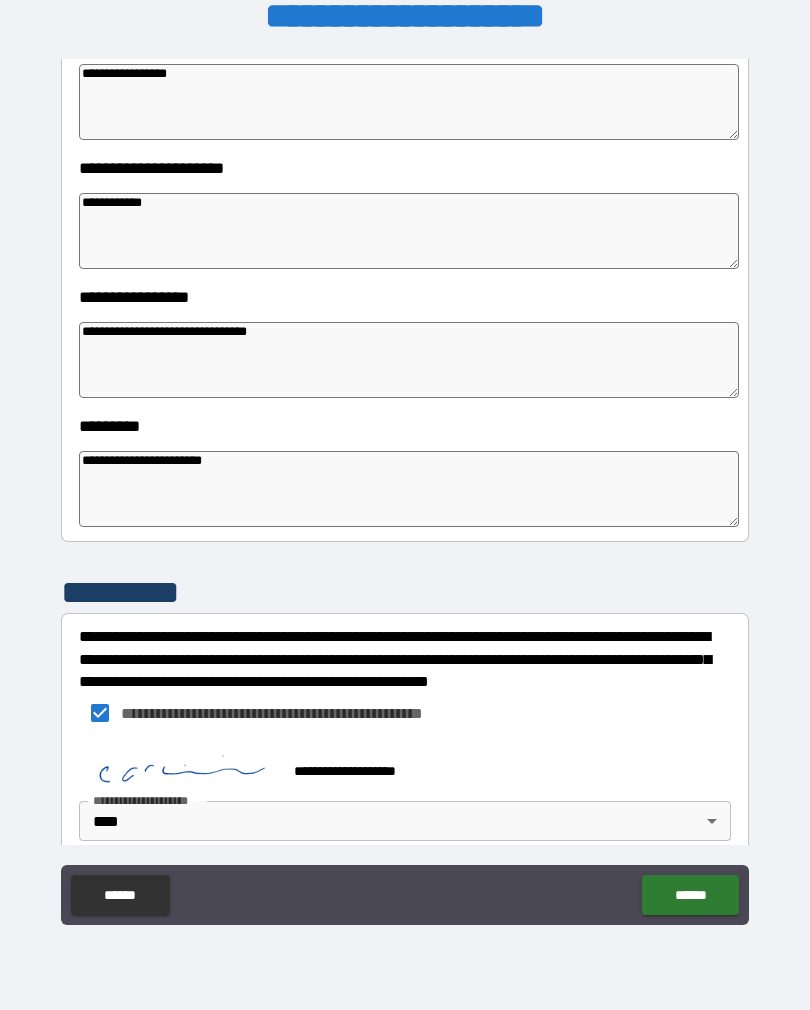 click on "******" at bounding box center (690, 895) 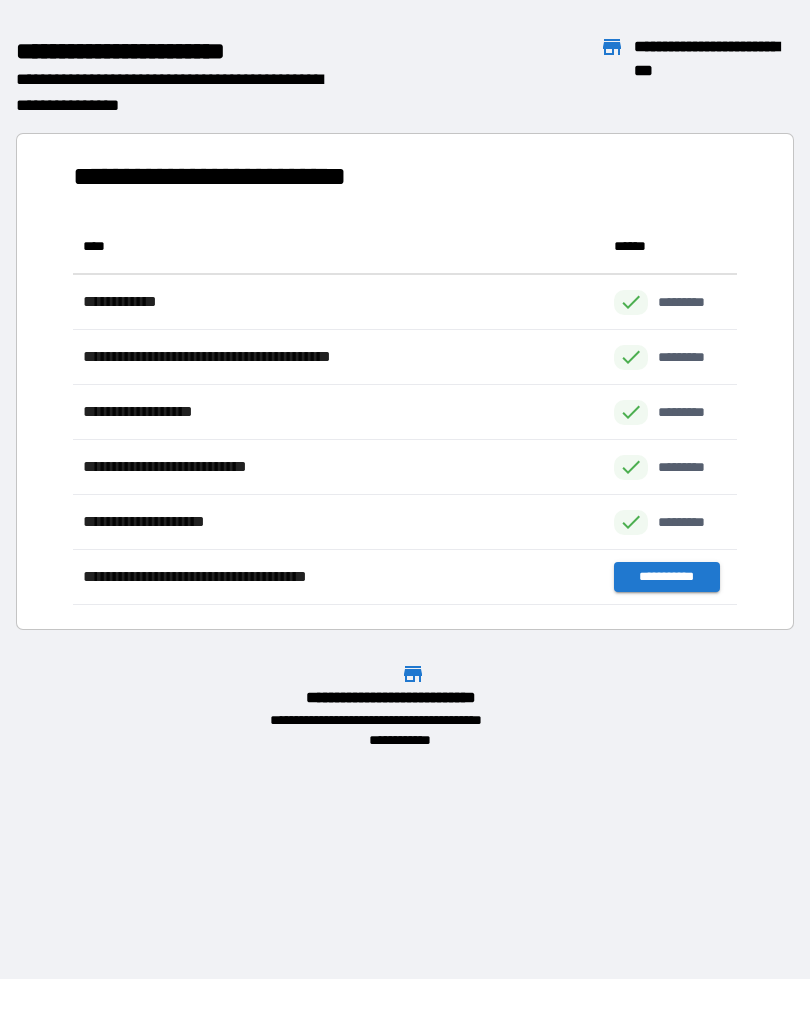 scroll, scrollTop: 1, scrollLeft: 1, axis: both 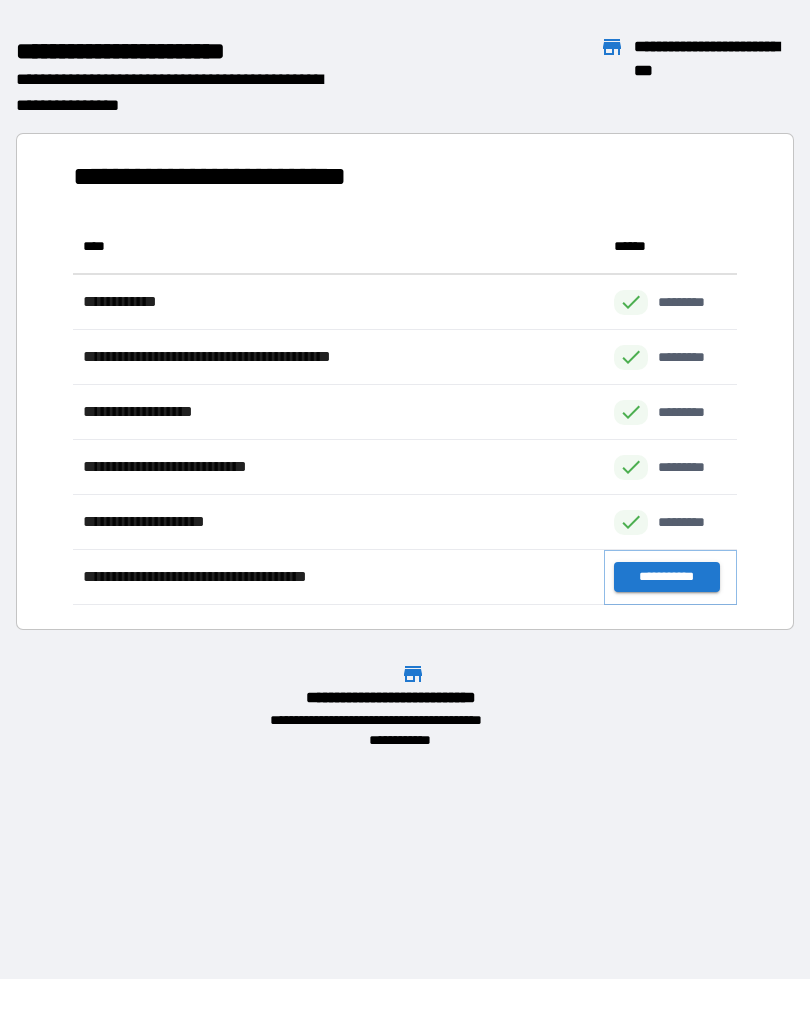 click on "**********" at bounding box center (666, 577) 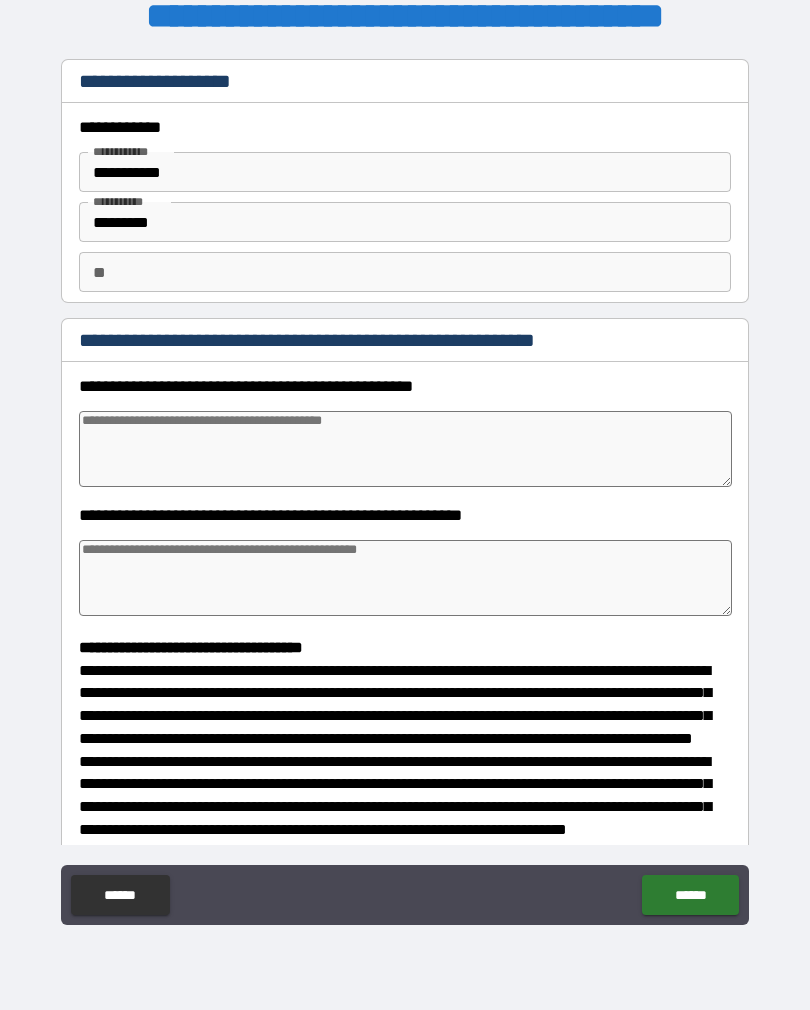 click on "**" at bounding box center (405, 272) 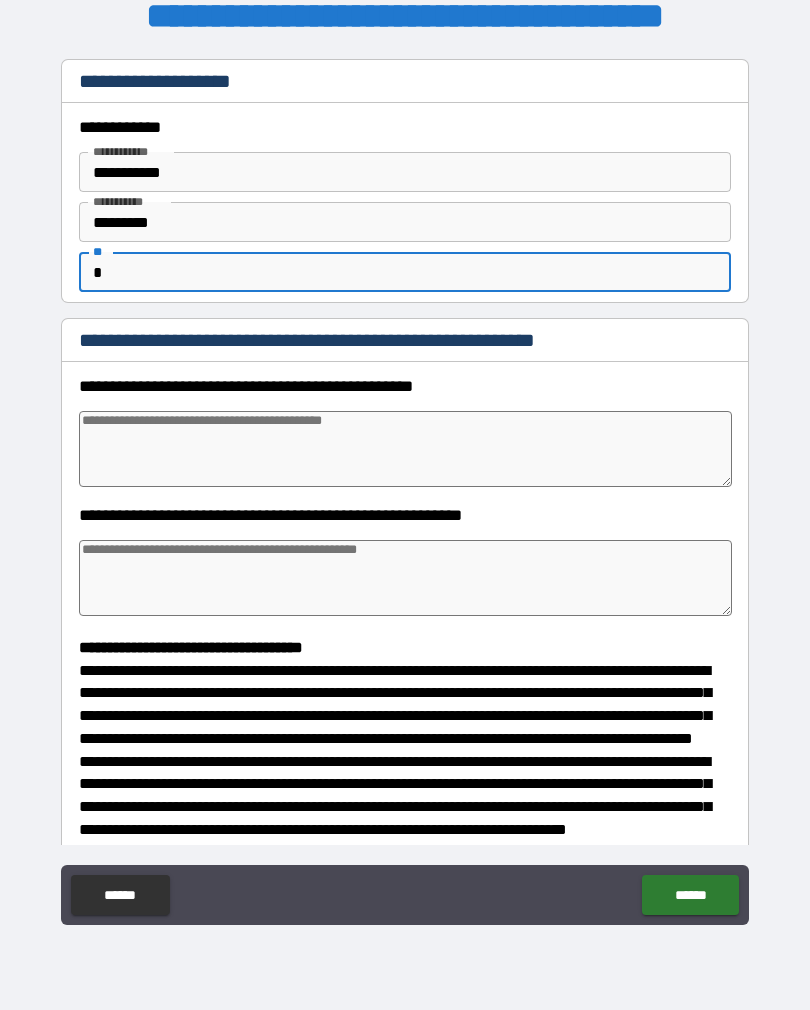 click at bounding box center (405, 449) 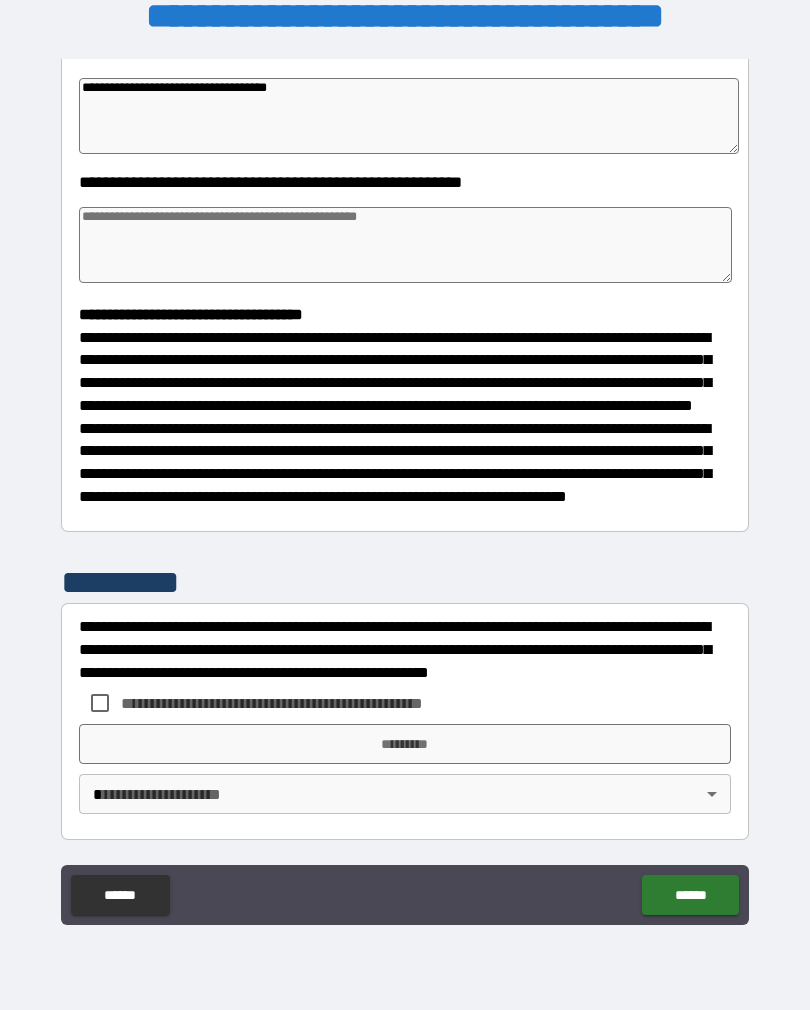 scroll, scrollTop: 370, scrollLeft: 0, axis: vertical 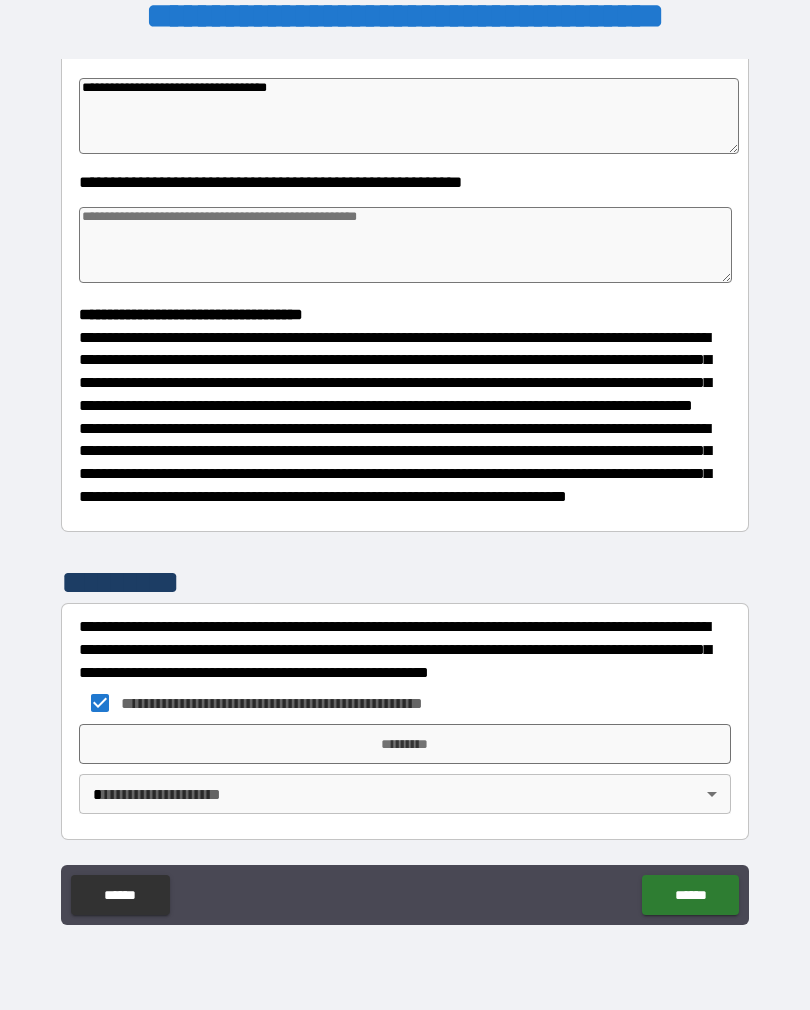 click on "*********" at bounding box center (405, 744) 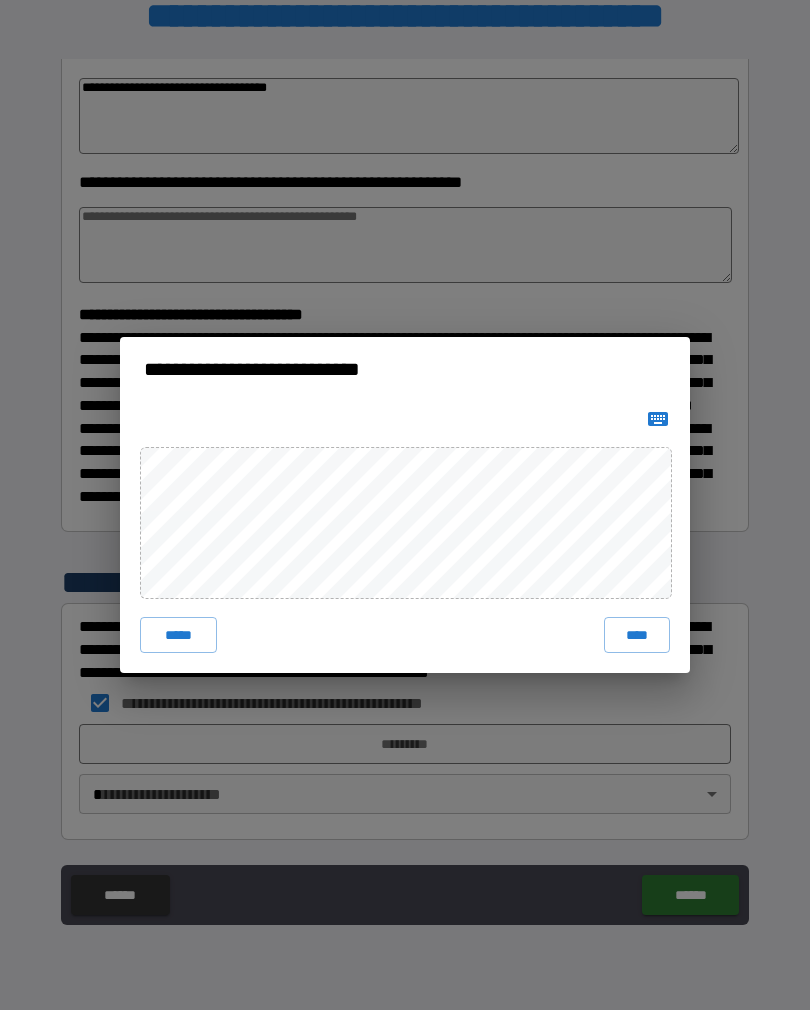 click on "****" at bounding box center [637, 635] 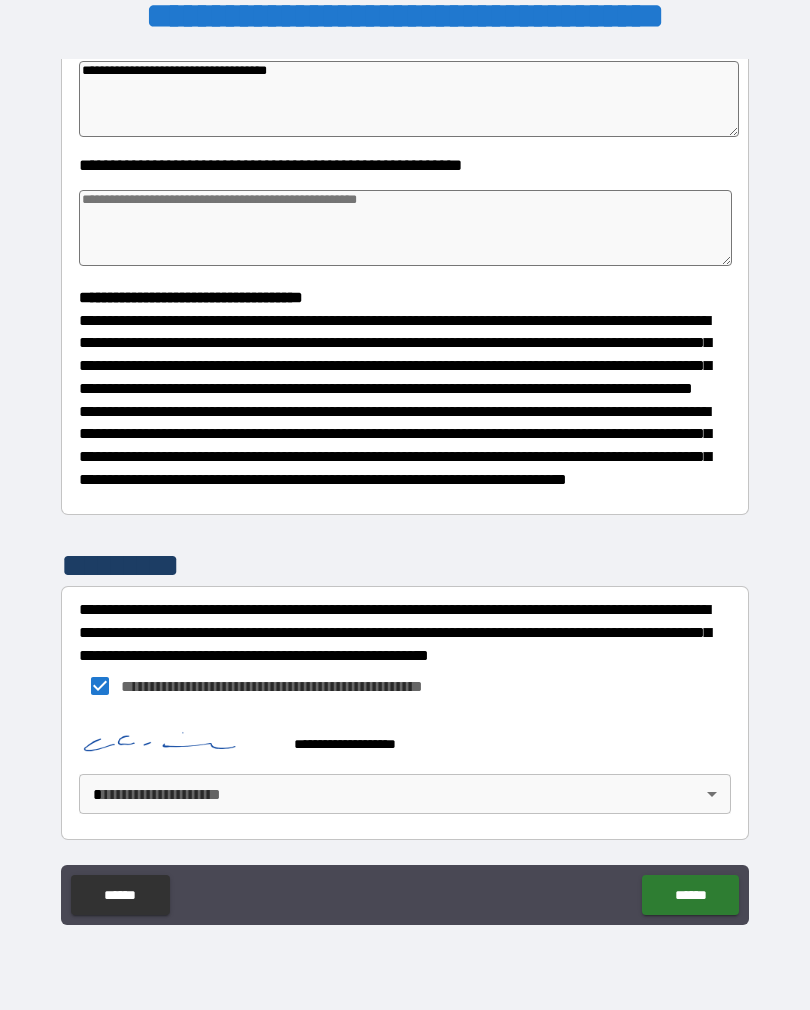 scroll, scrollTop: 387, scrollLeft: 0, axis: vertical 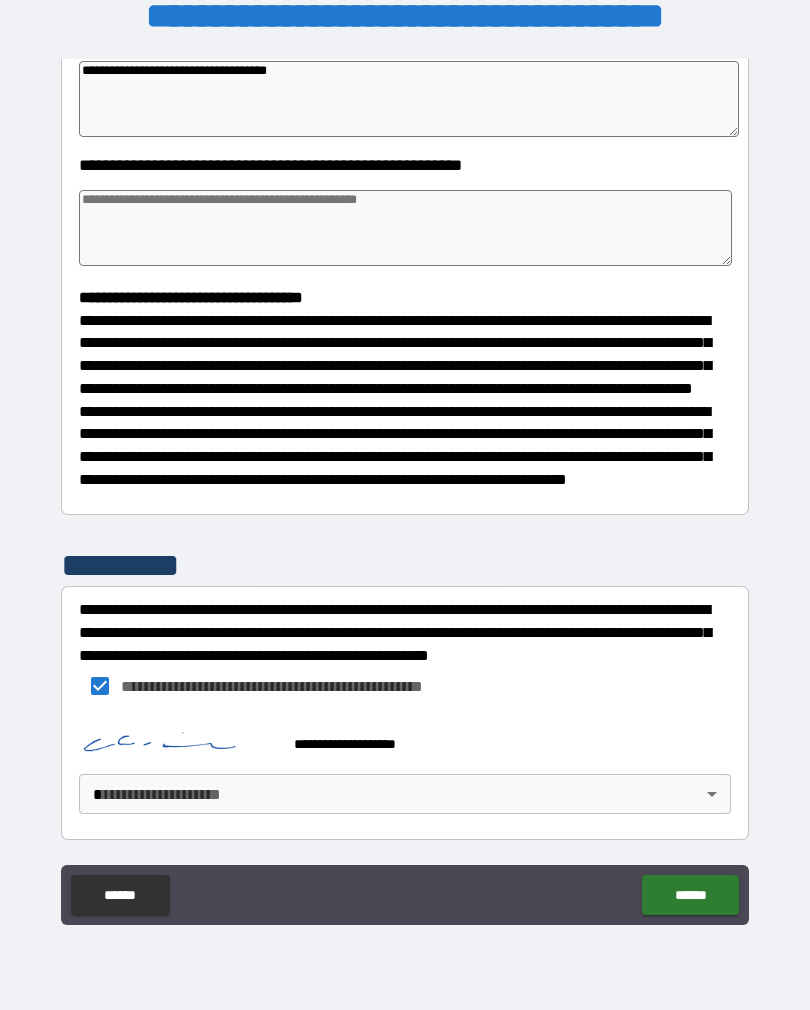 click on "**********" at bounding box center (405, 489) 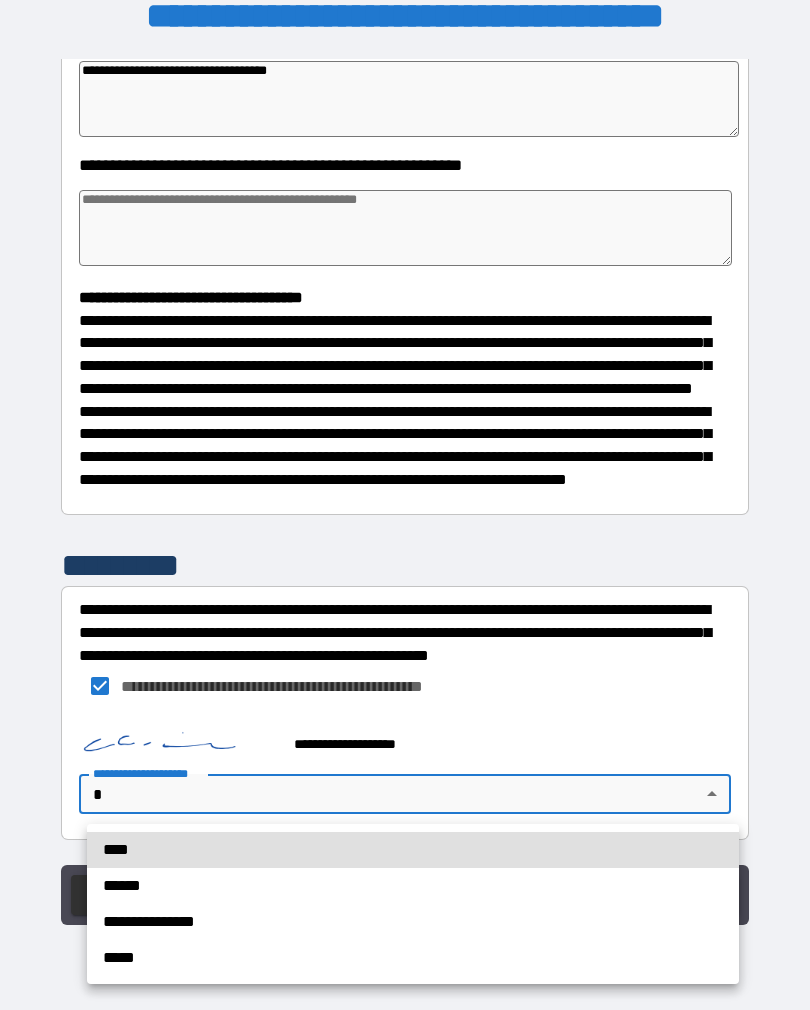 click on "****" at bounding box center [413, 850] 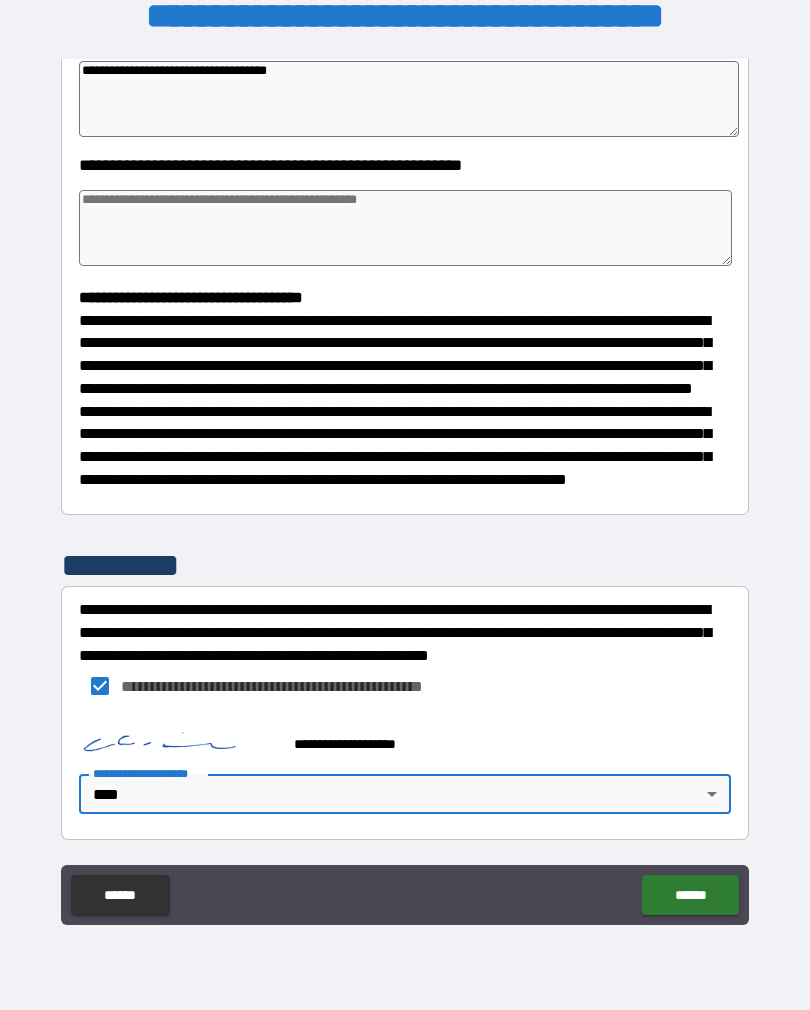 click on "******" at bounding box center [690, 895] 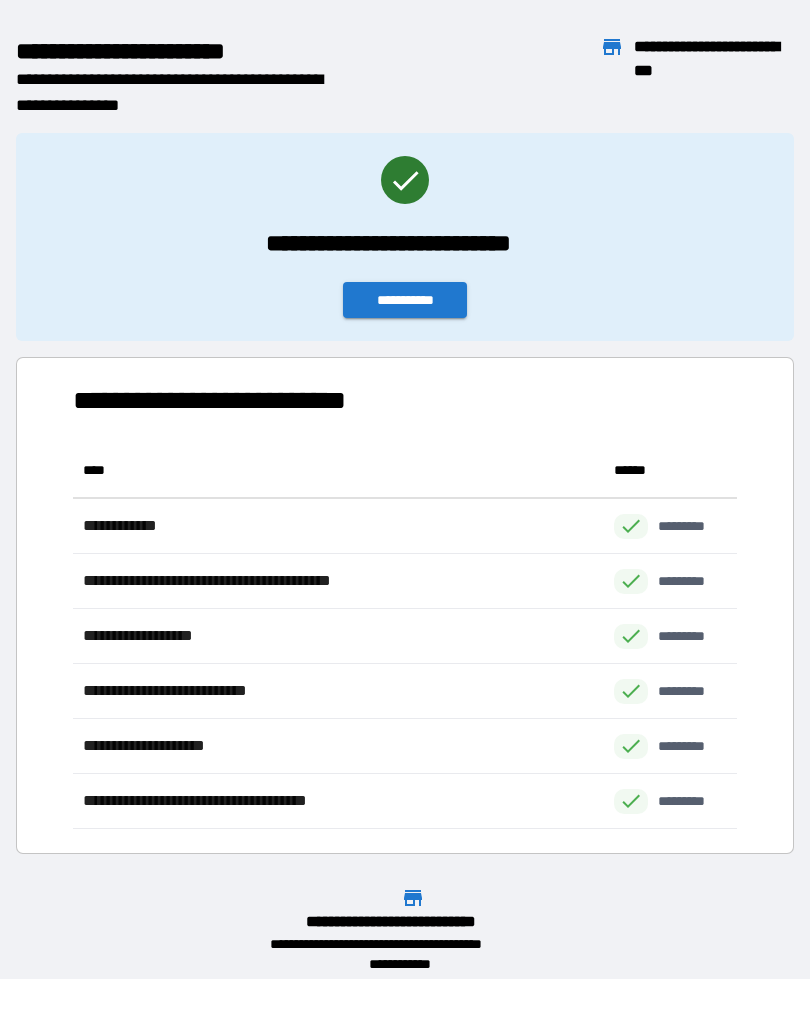 scroll, scrollTop: 1, scrollLeft: 1, axis: both 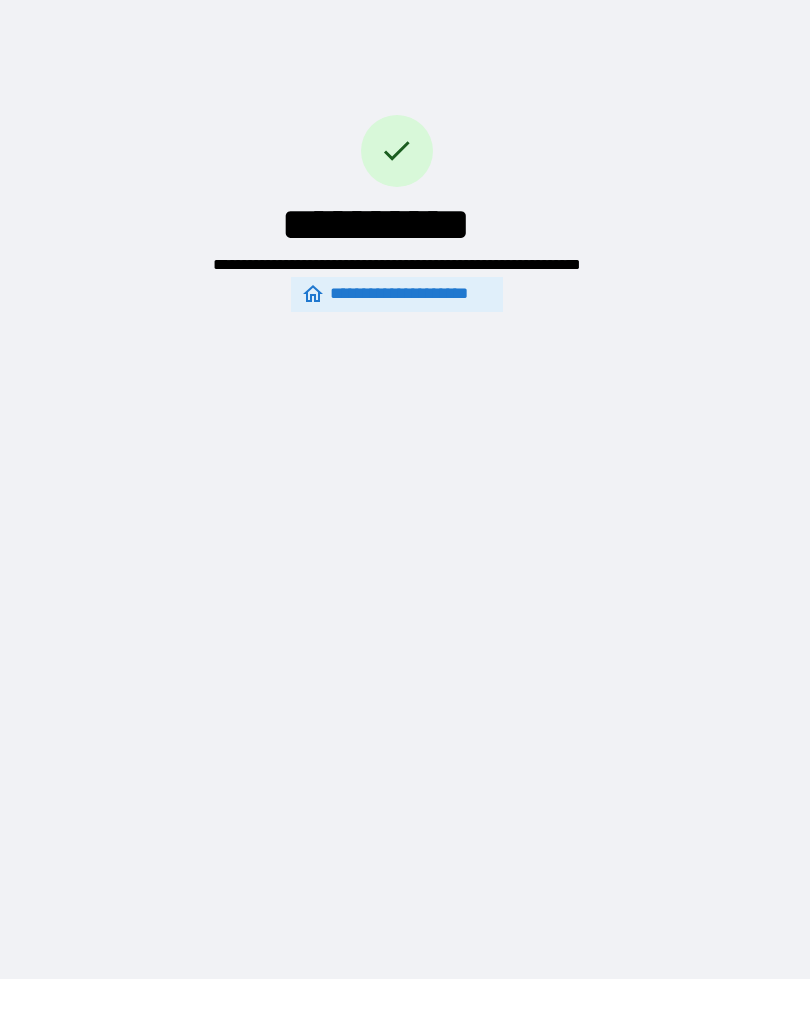 click on "**********" at bounding box center (405, 474) 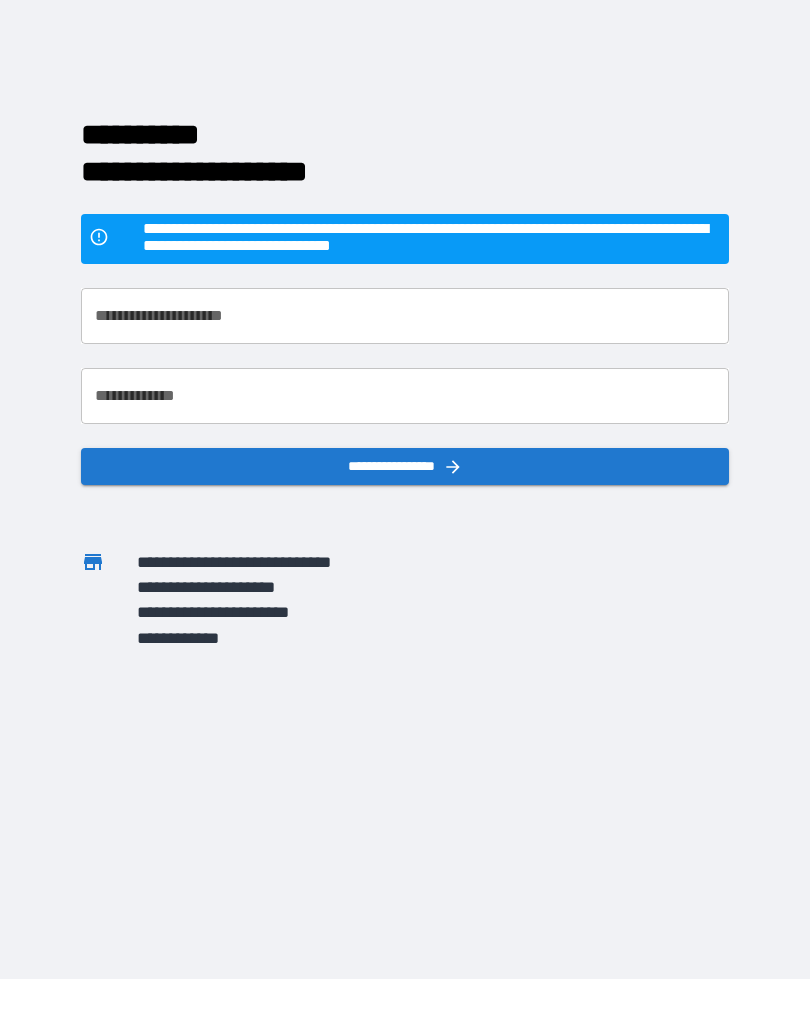 click on "**********" at bounding box center (405, 474) 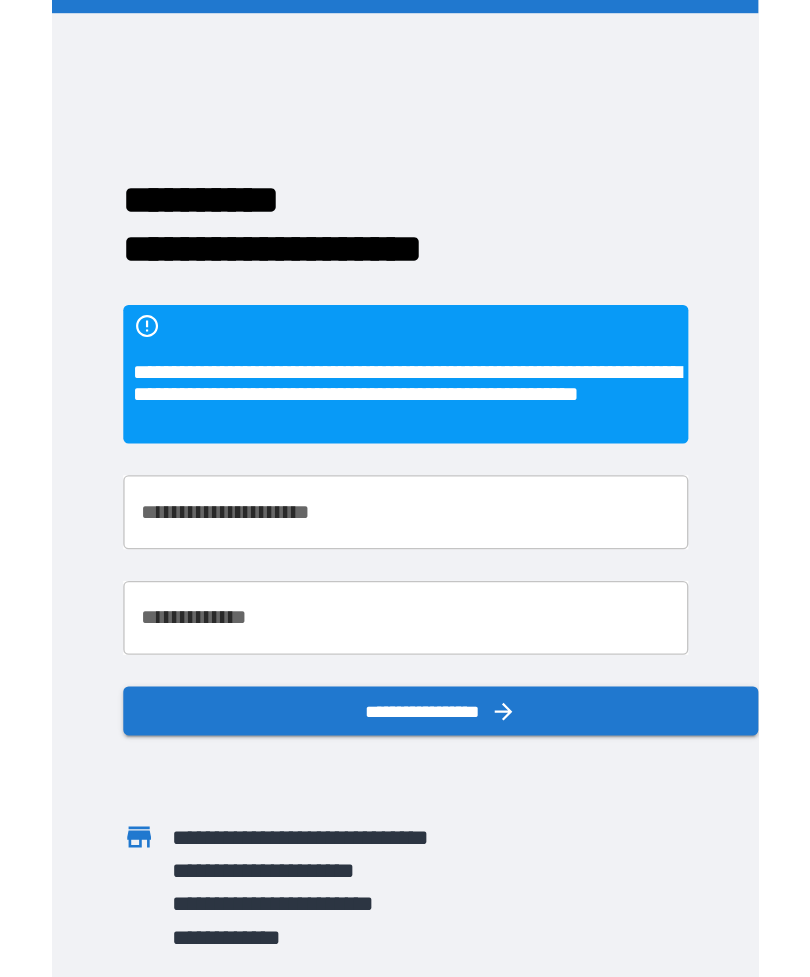 scroll, scrollTop: 31, scrollLeft: 0, axis: vertical 